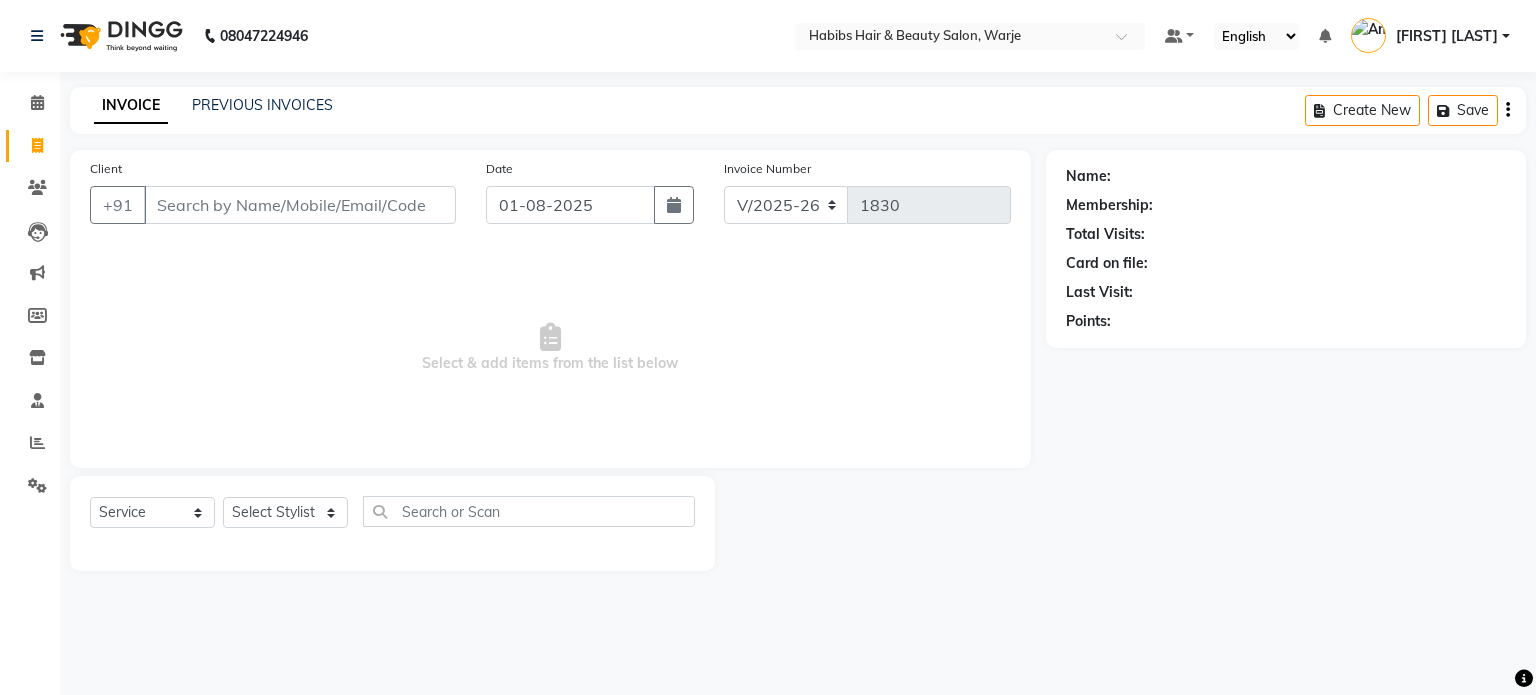 select on "3753" 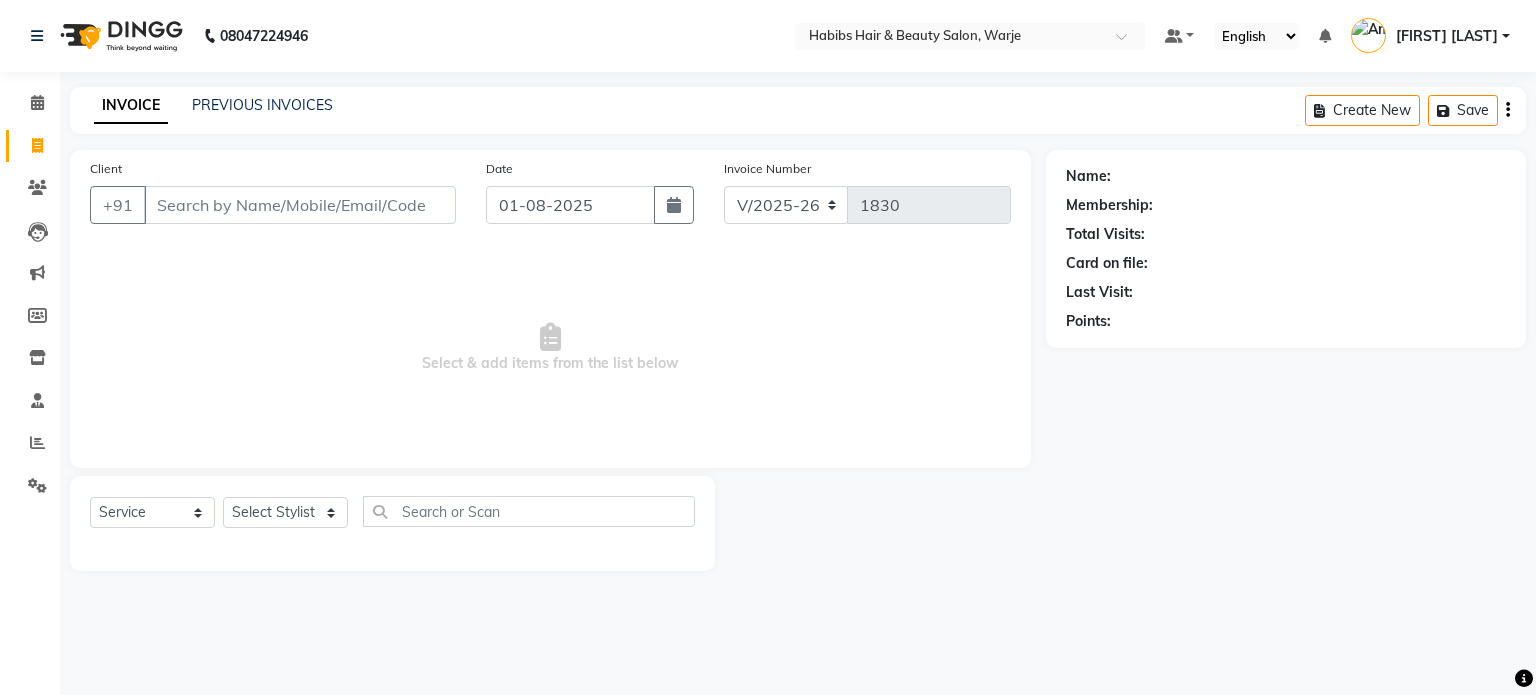 scroll, scrollTop: 0, scrollLeft: 0, axis: both 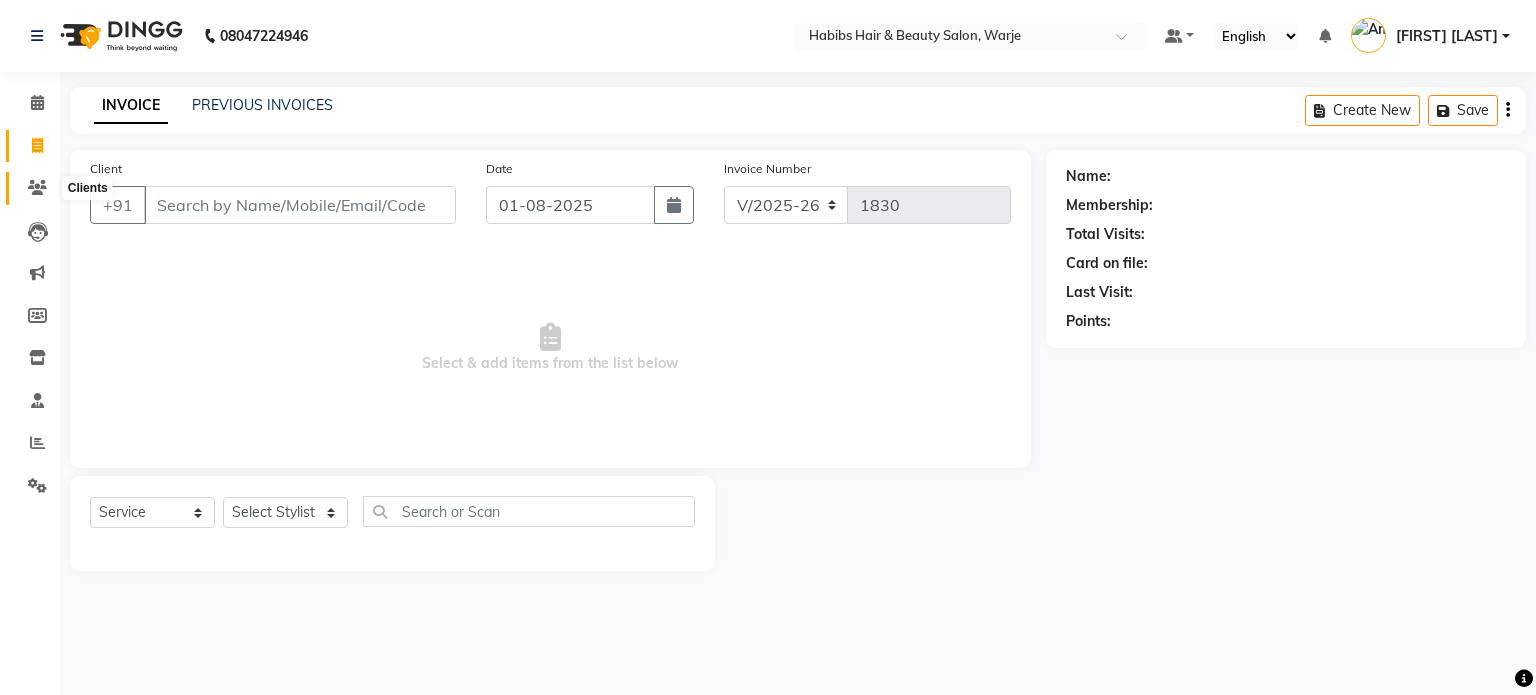 click 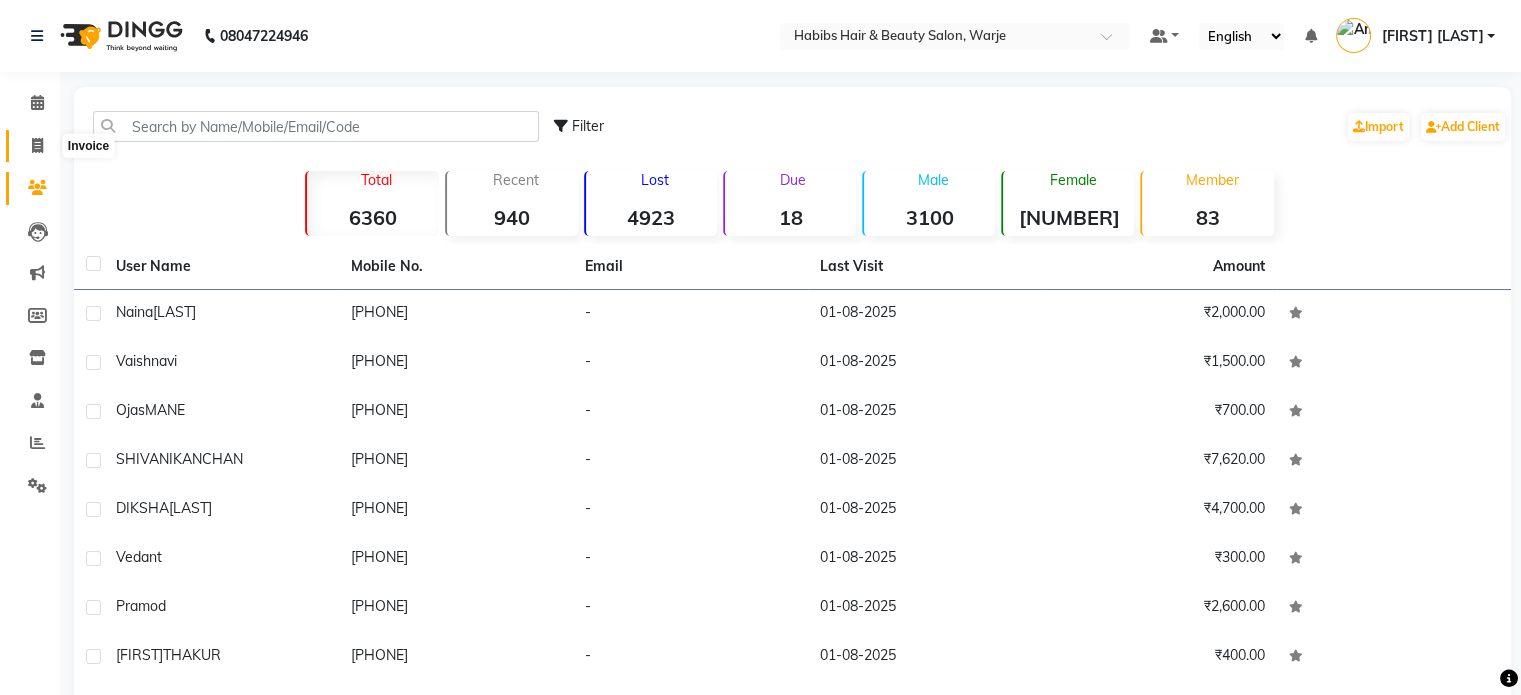 click 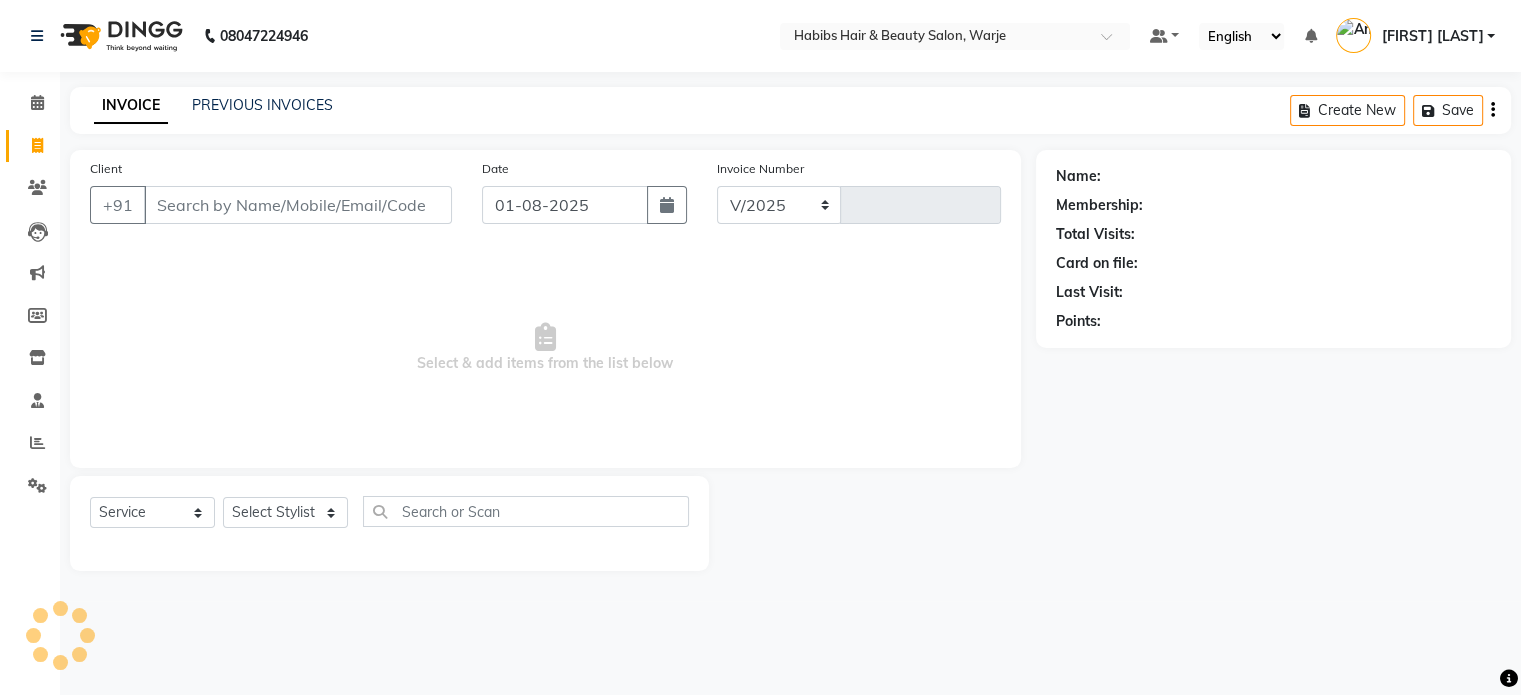 select on "3753" 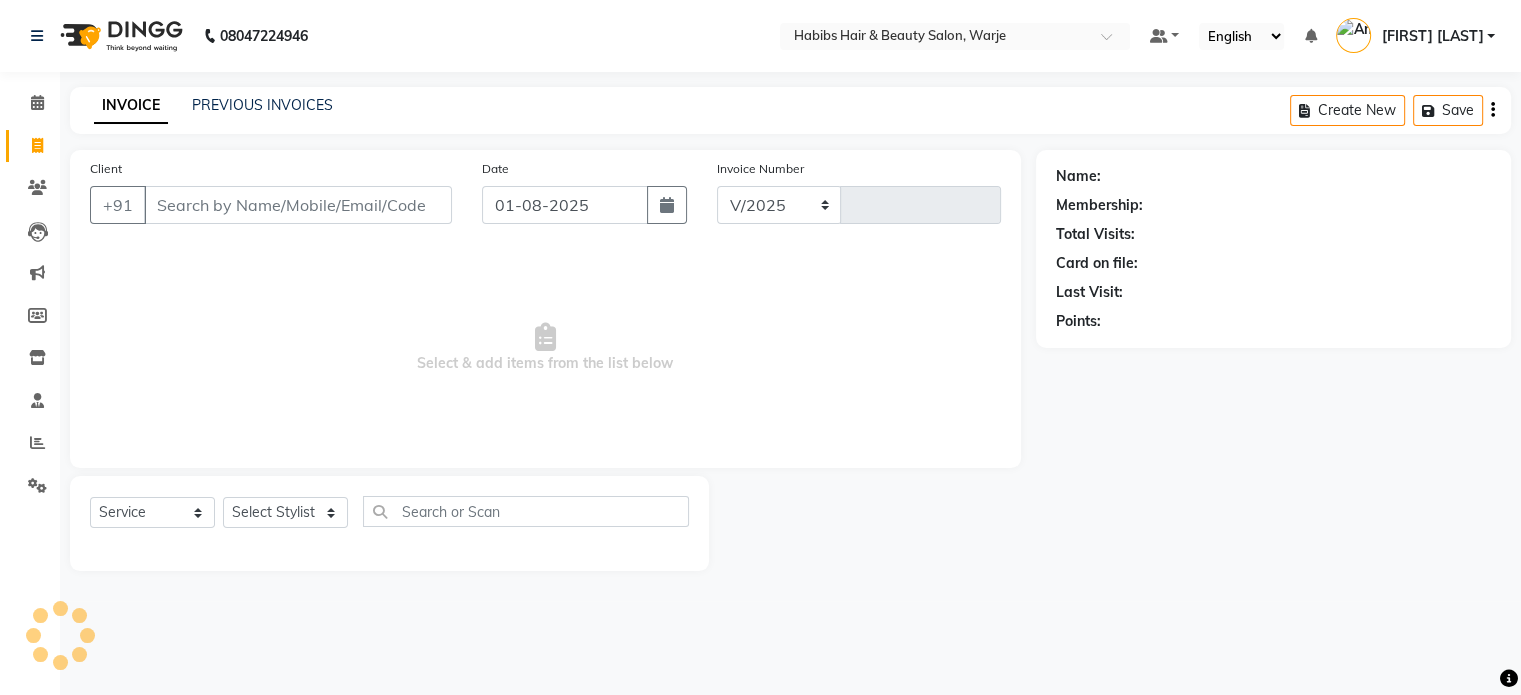 type on "1830" 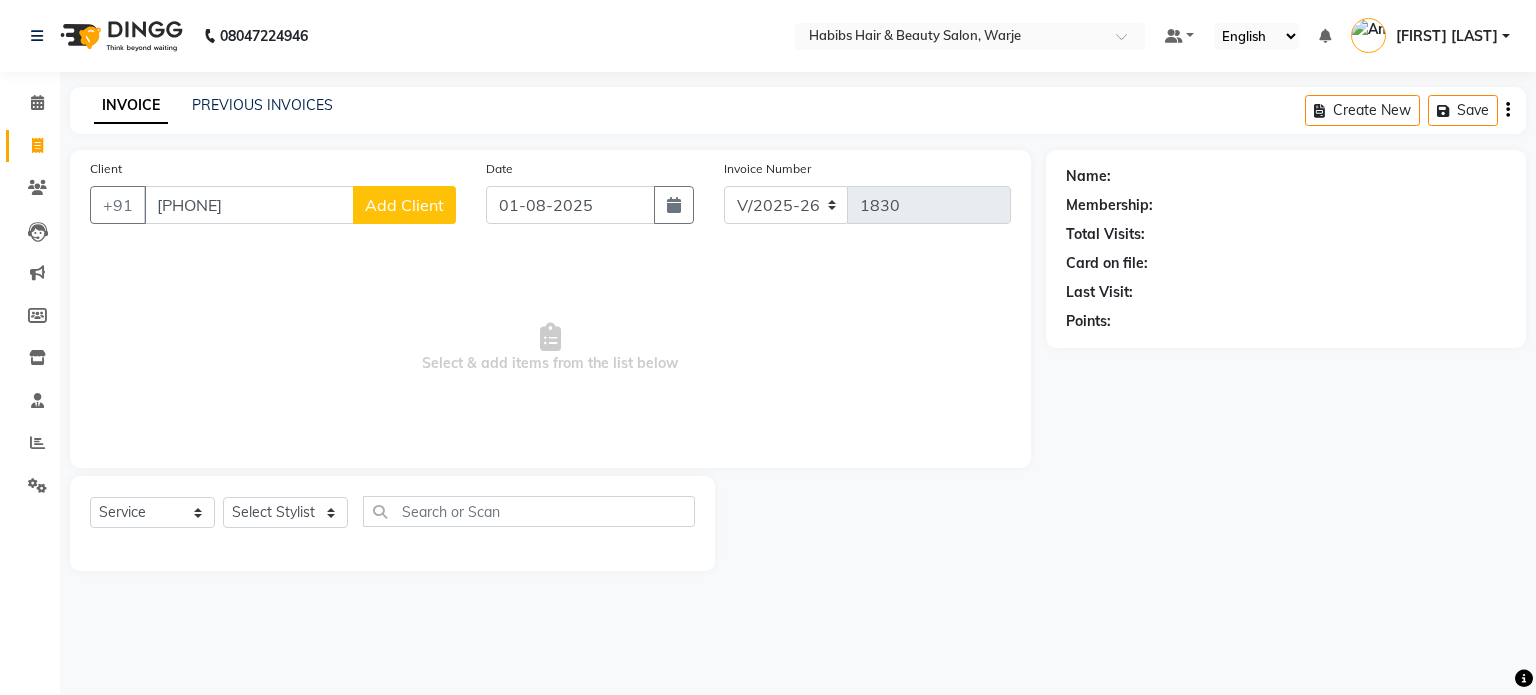 type on "[PHONE]" 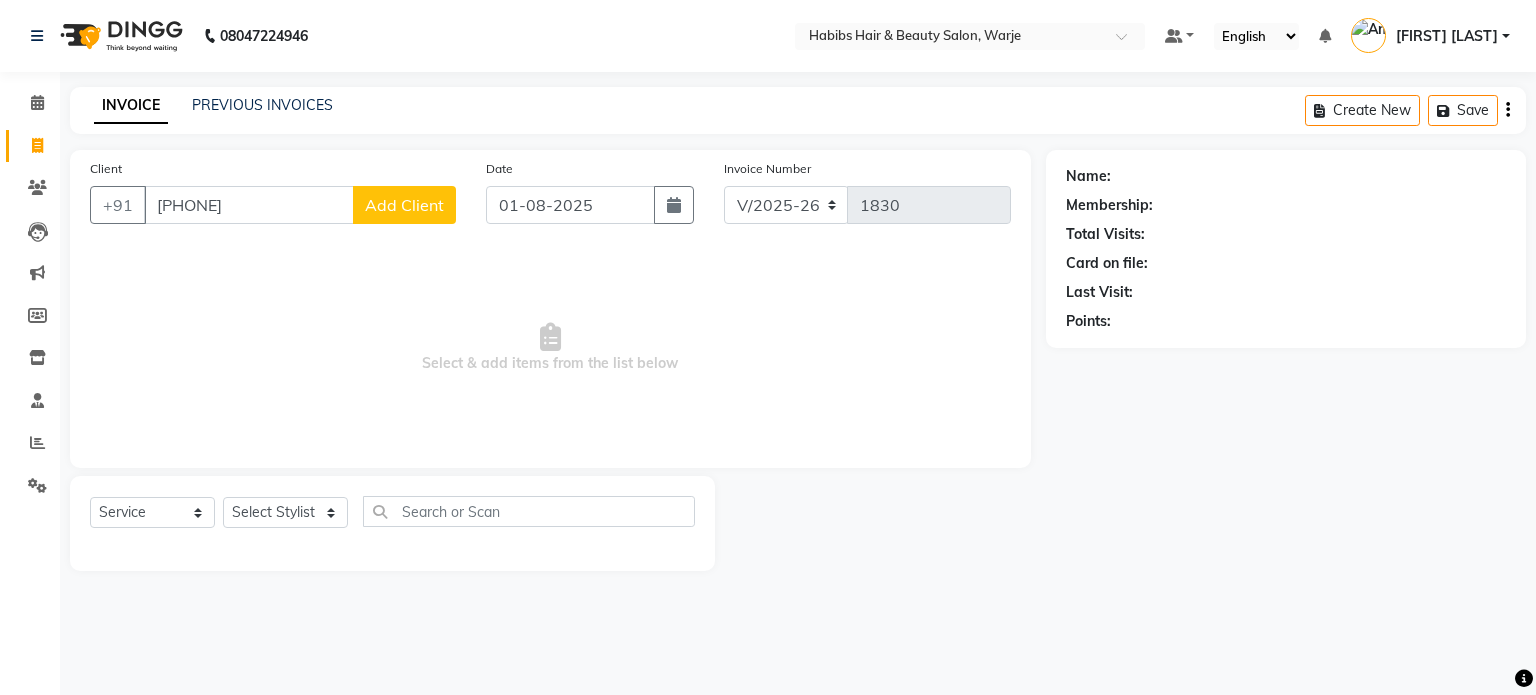 select on "22" 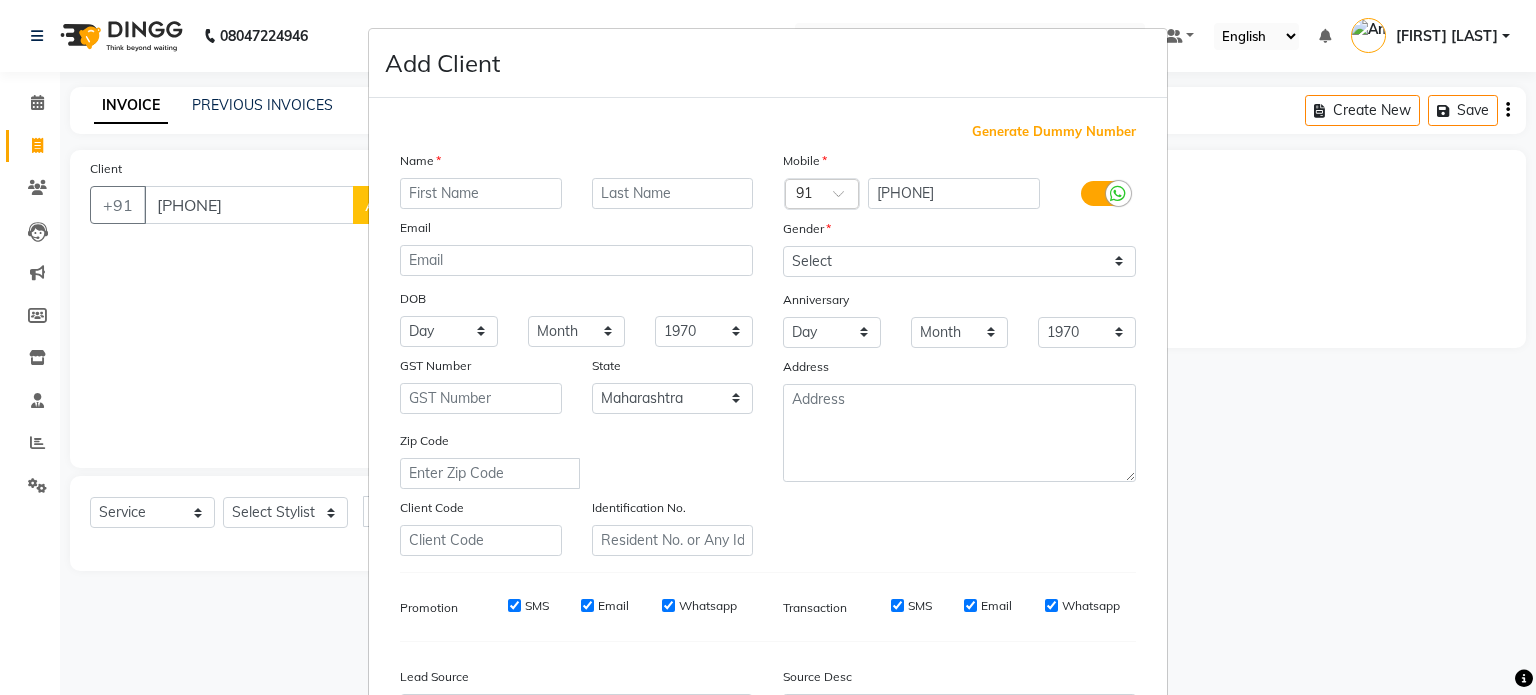 click at bounding box center [481, 193] 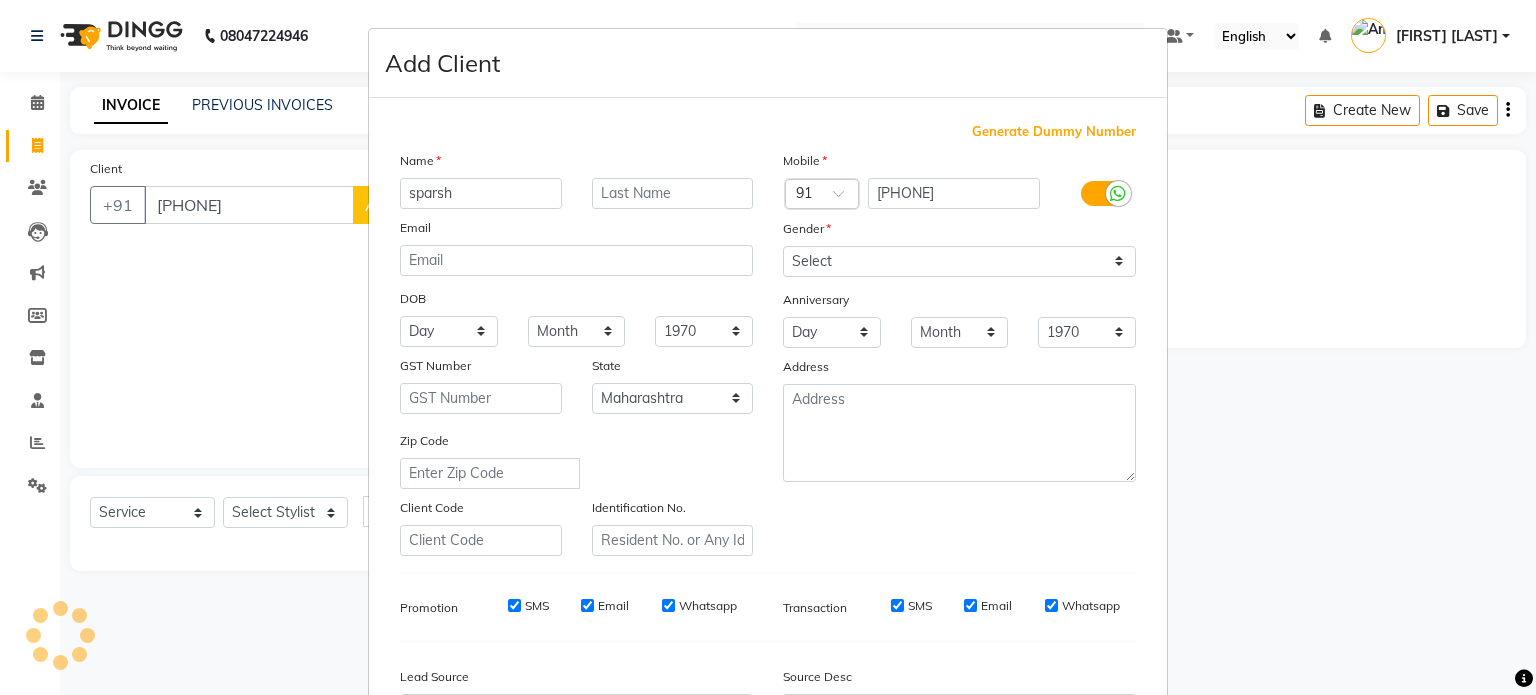type on "sparsh" 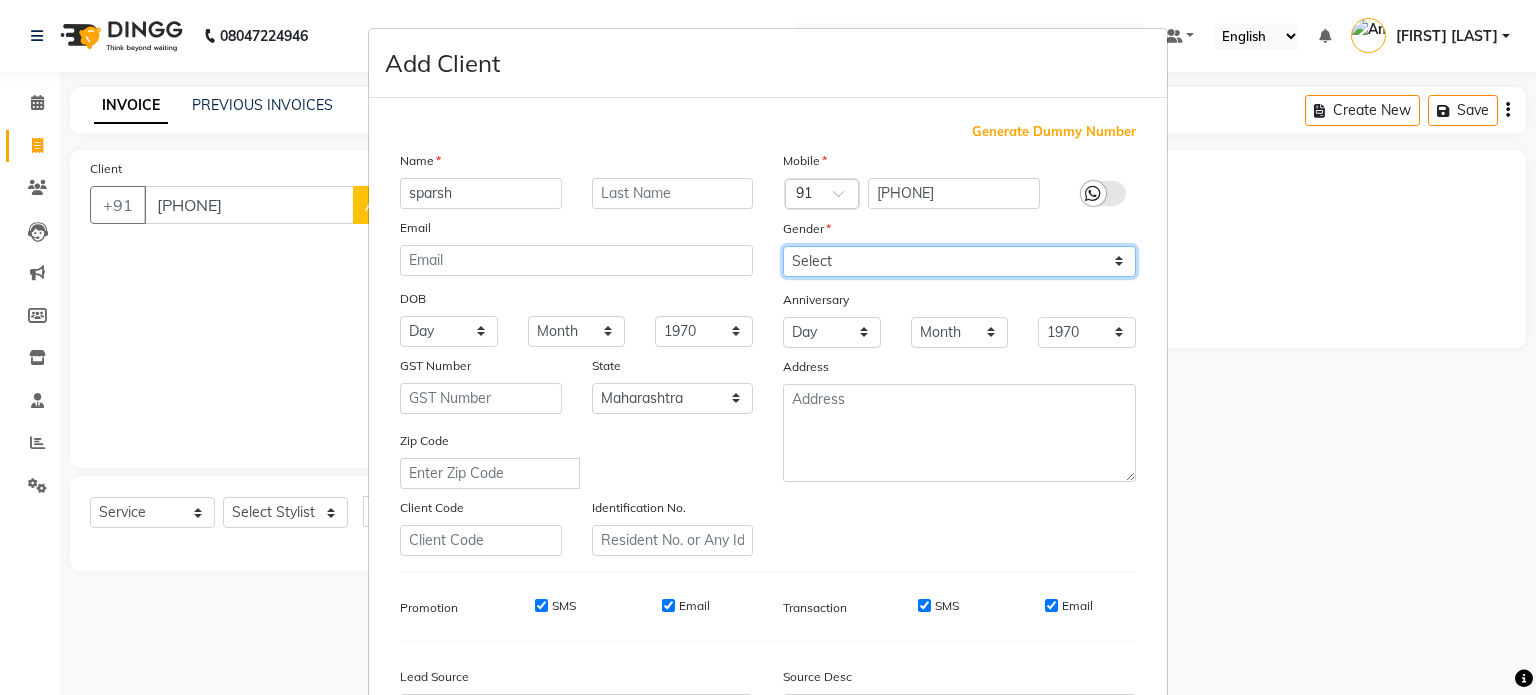 click on "Select Male Female Other Prefer Not To Say" at bounding box center [959, 261] 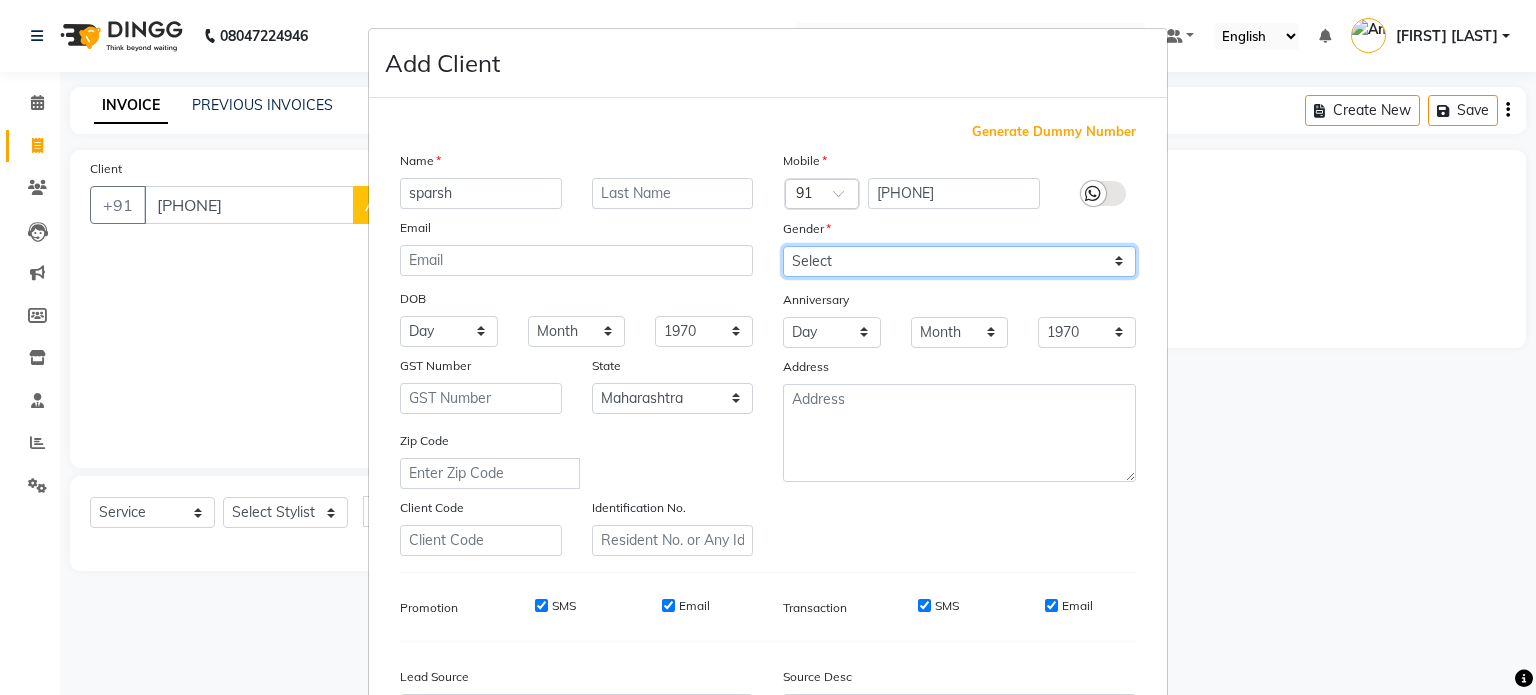 select on "male" 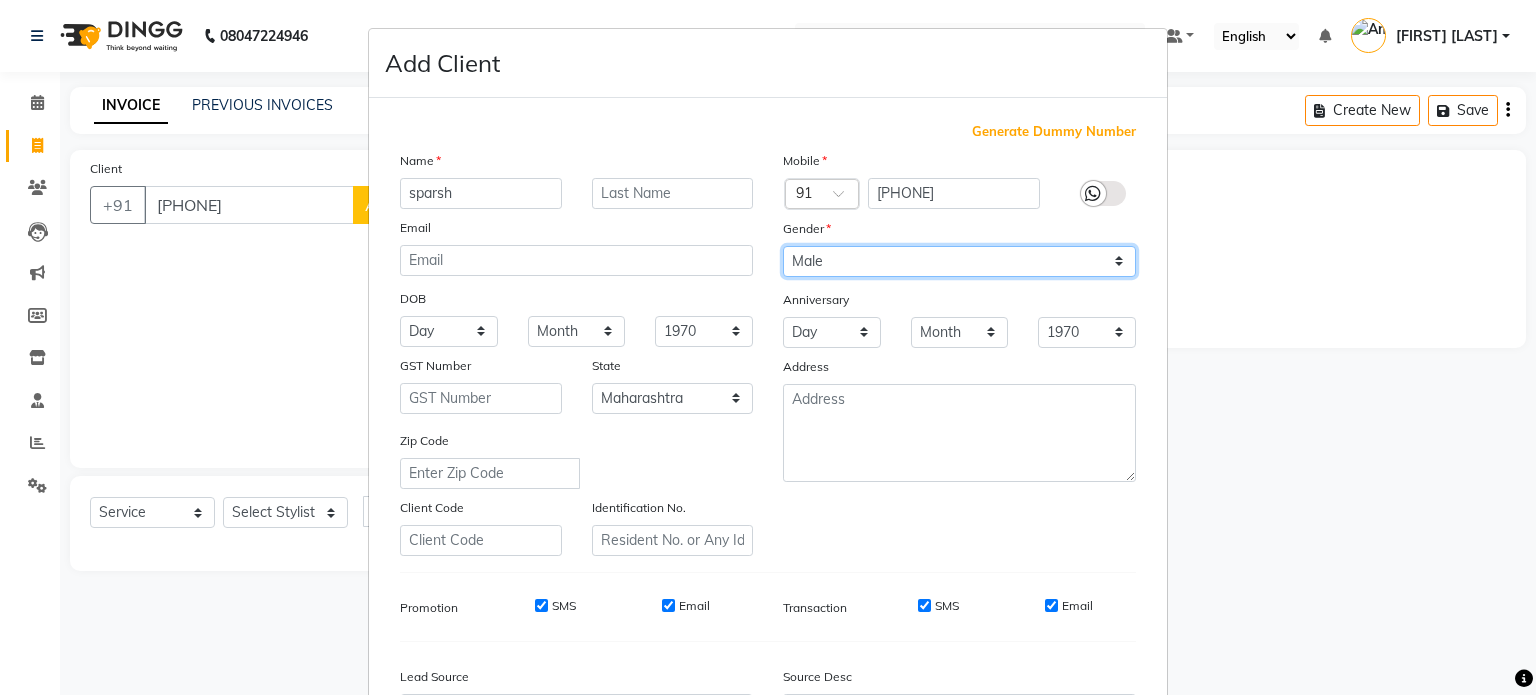 click on "Select Male Female Other Prefer Not To Say" at bounding box center [959, 261] 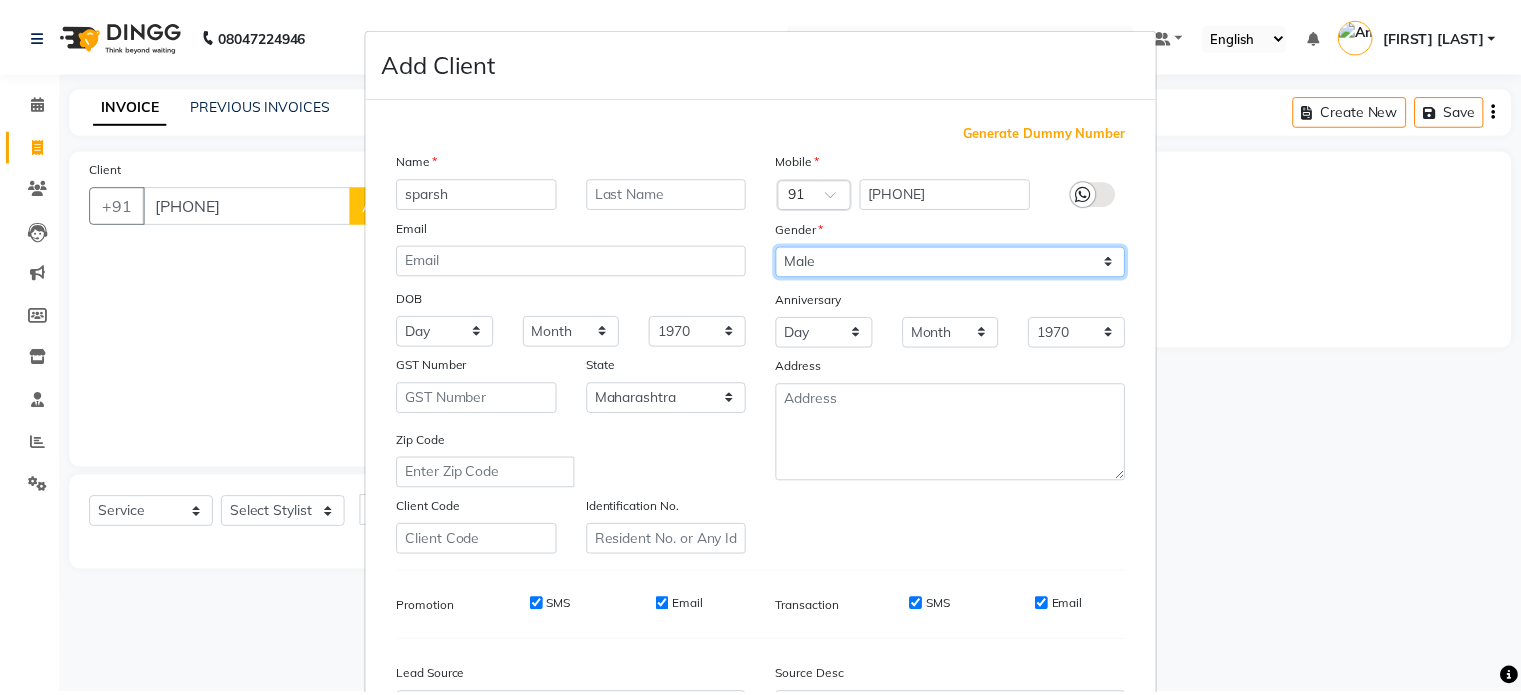 scroll, scrollTop: 172, scrollLeft: 0, axis: vertical 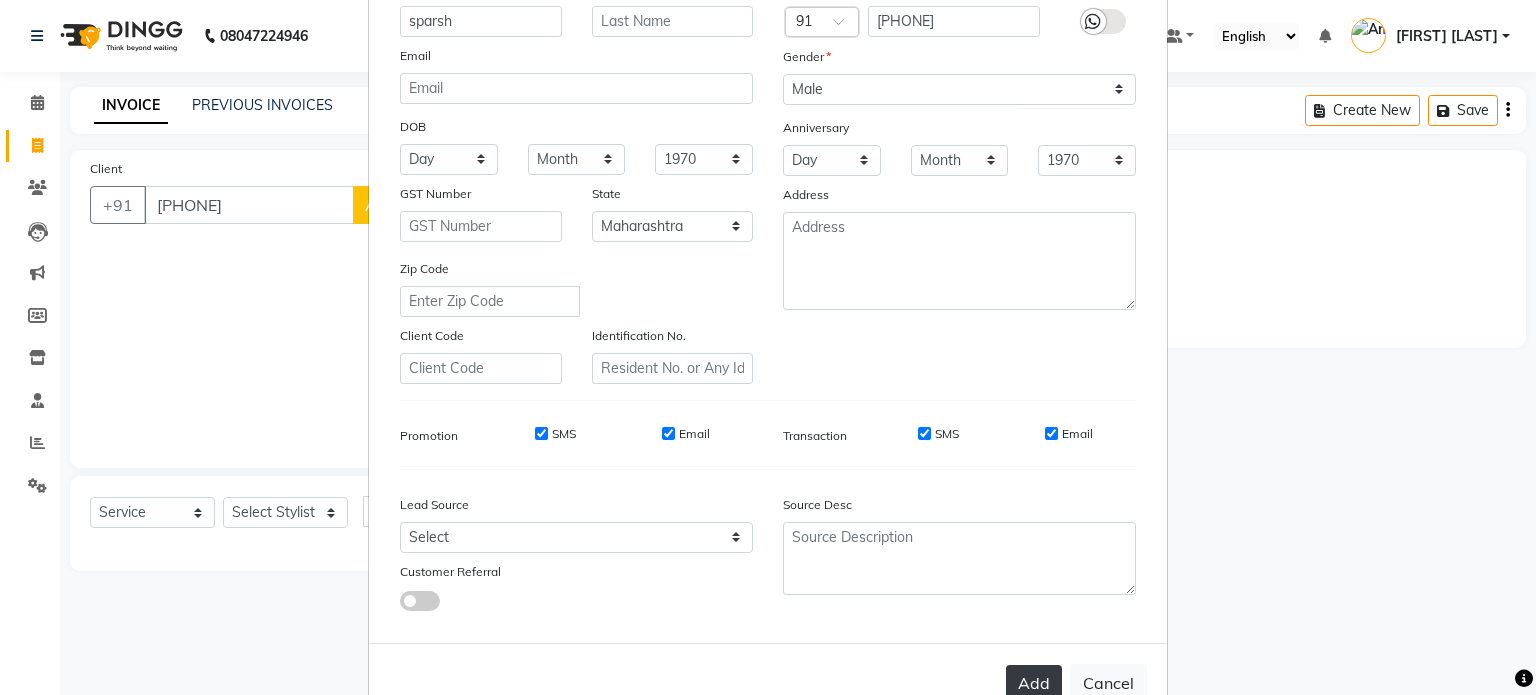 click on "Add" at bounding box center [1034, 683] 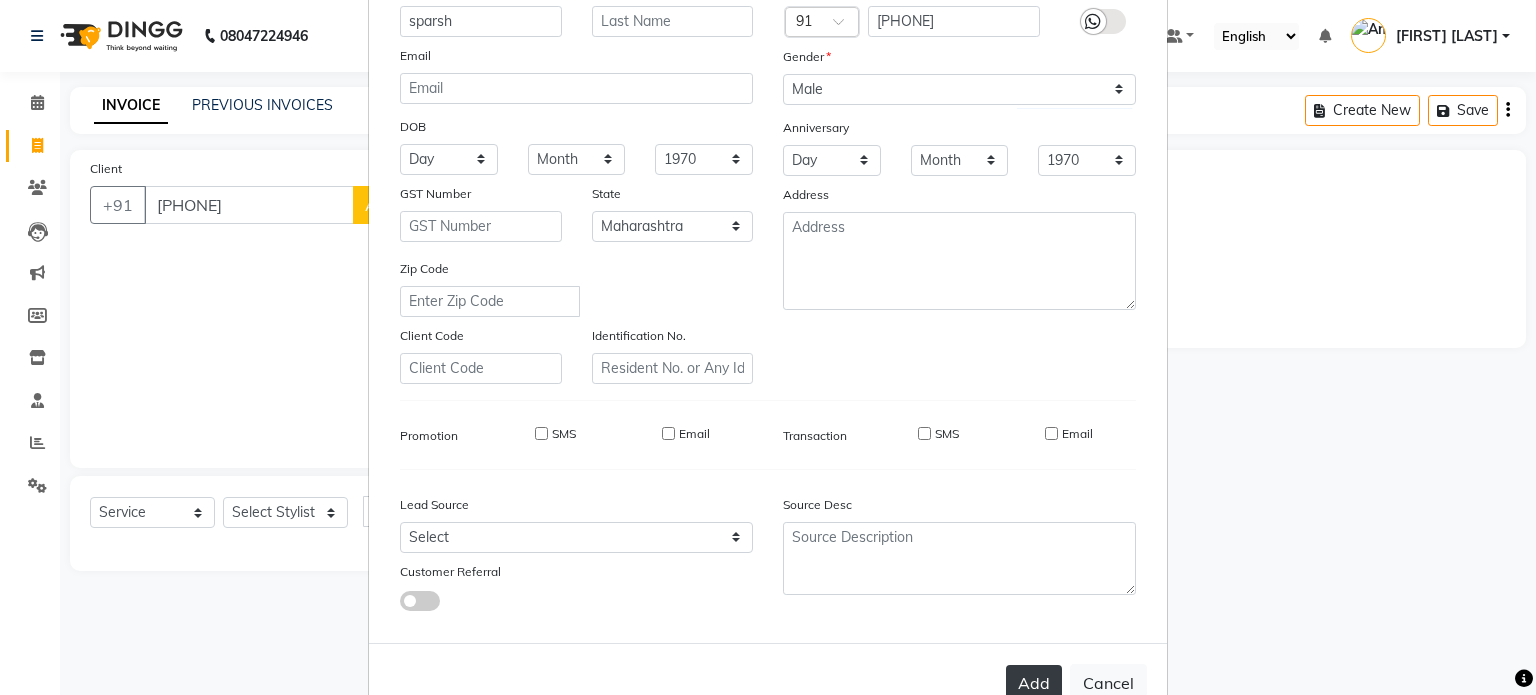 type 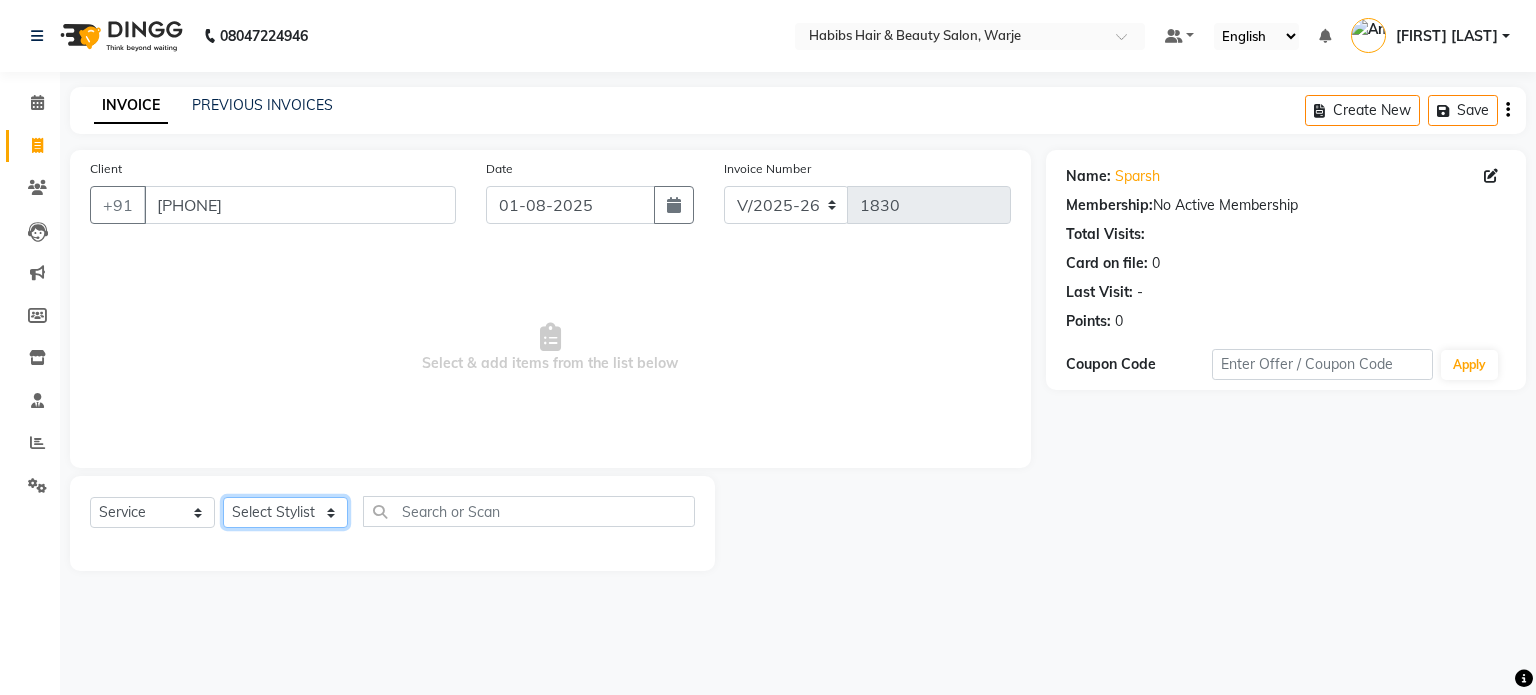 click on "Select Stylist [FIRST] [FIRST] [FIRST] [FIRST] [FIRST] [FIRST] [FIRST] [FIRST] ([TITLE]) [FIRST] [FIRST] [FIRST] [FIRST]" 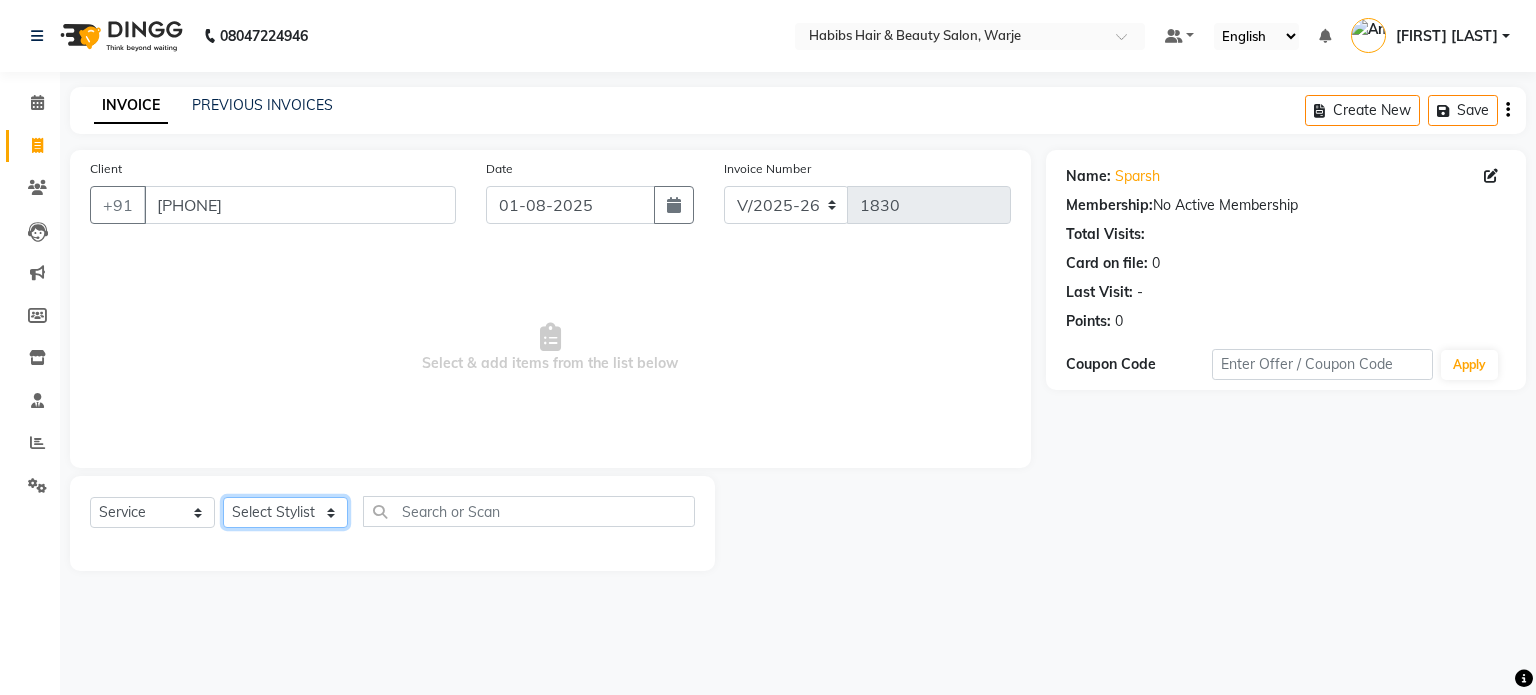 select on "[NUMBER]" 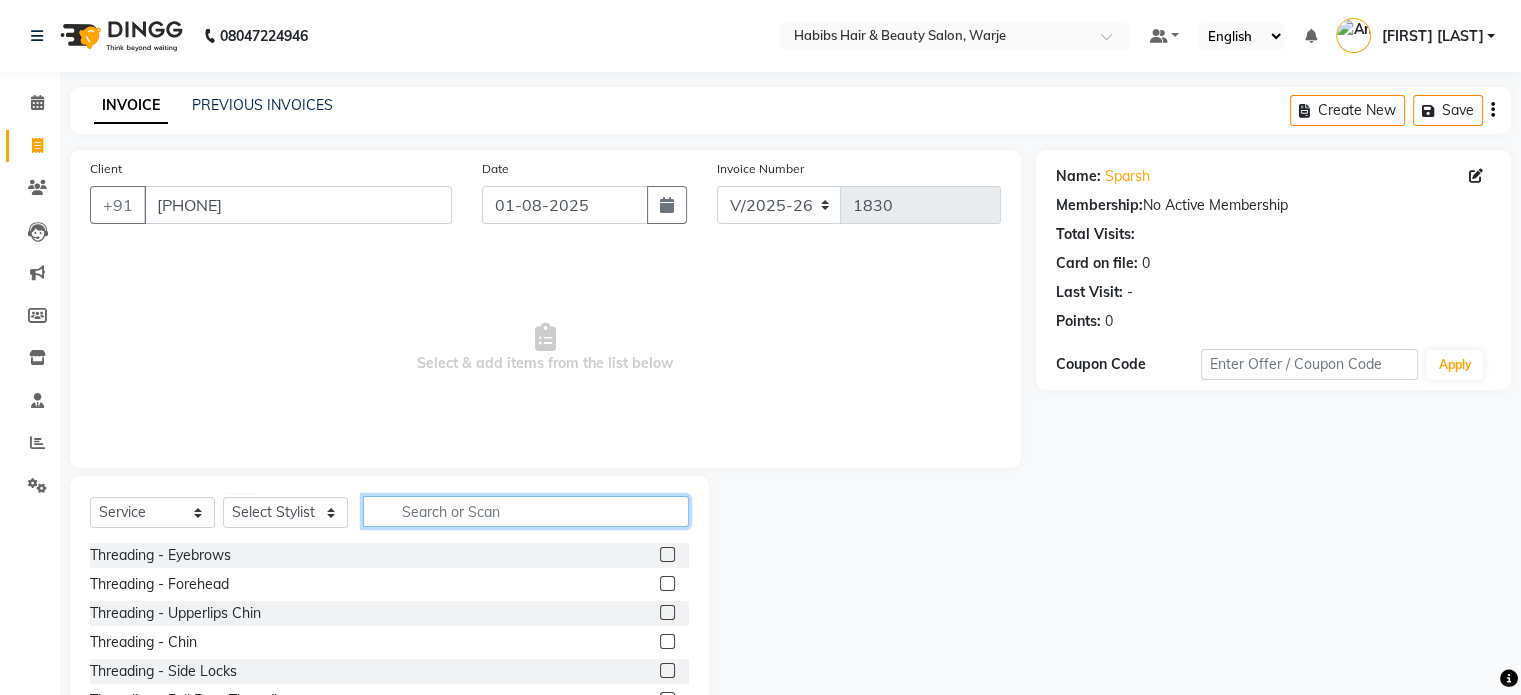 click 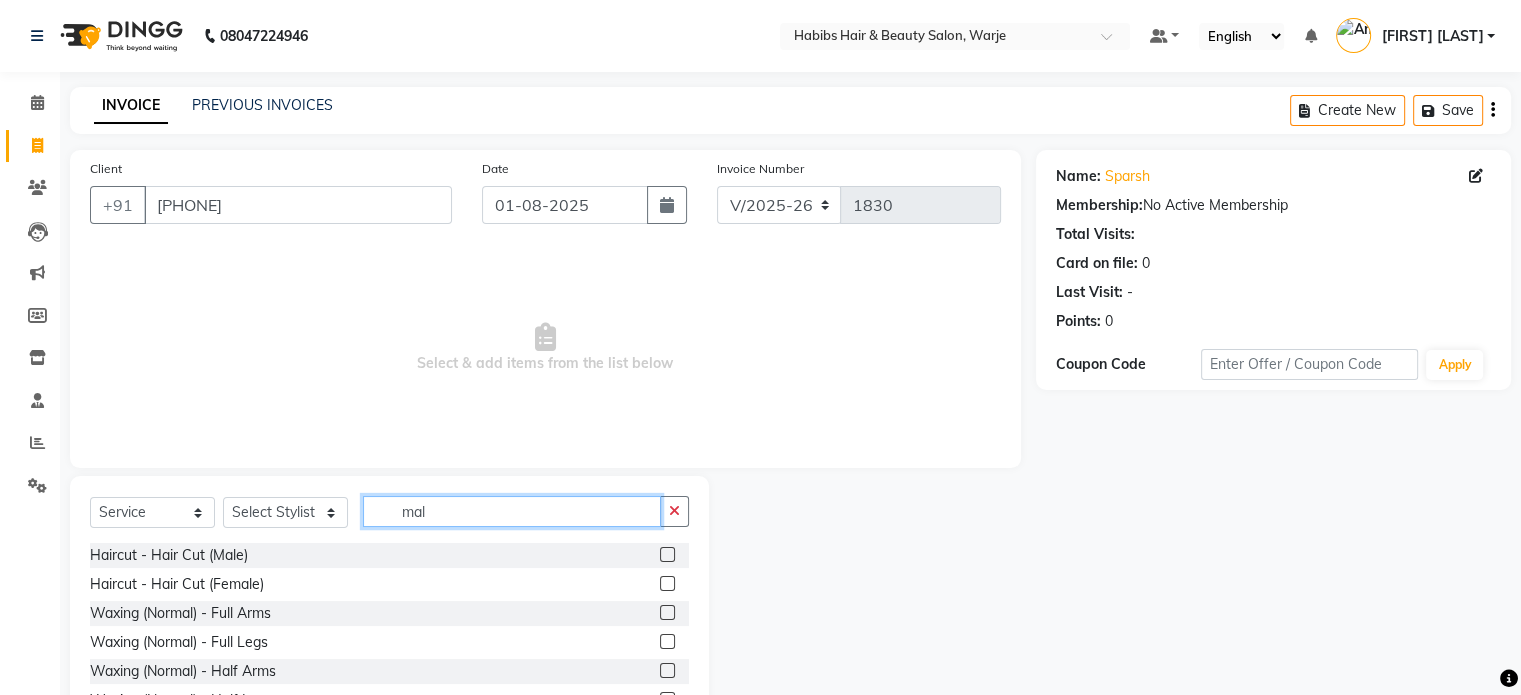 type on "mal" 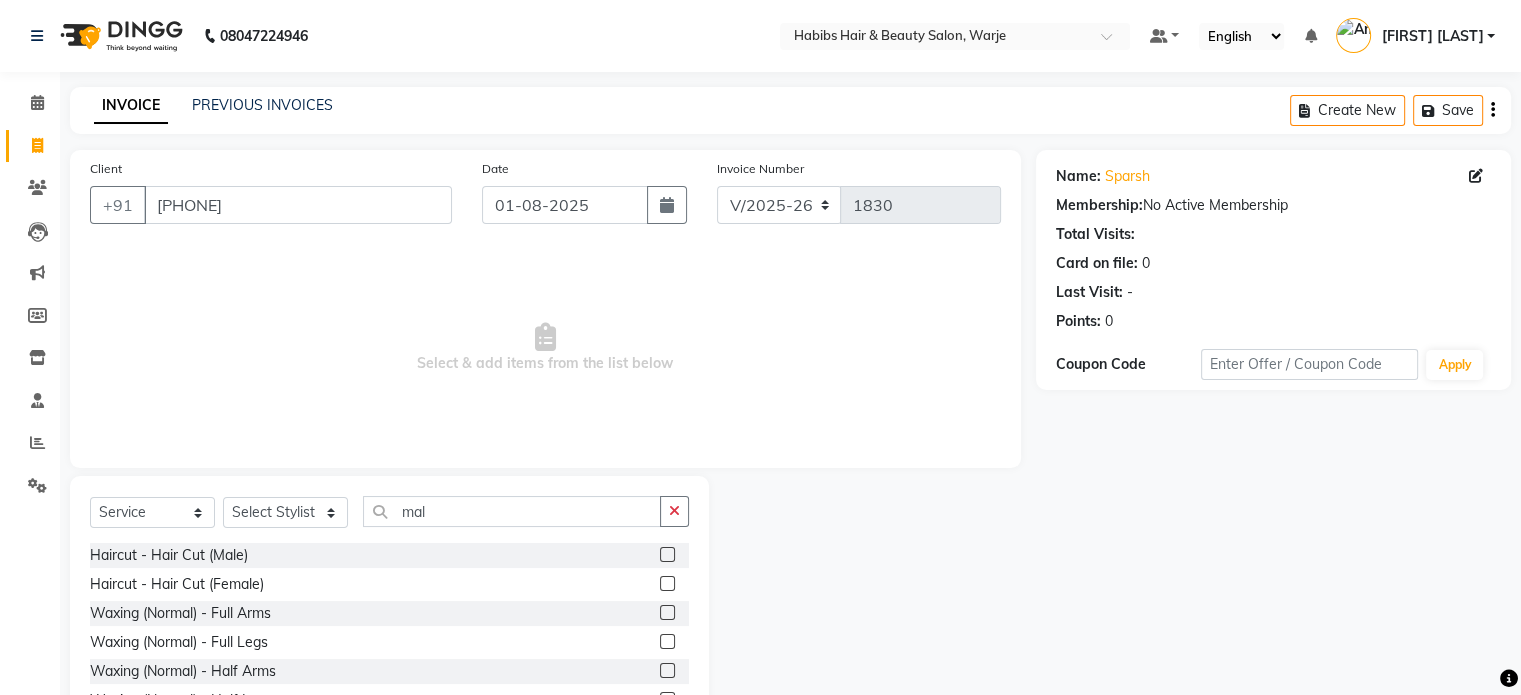 click 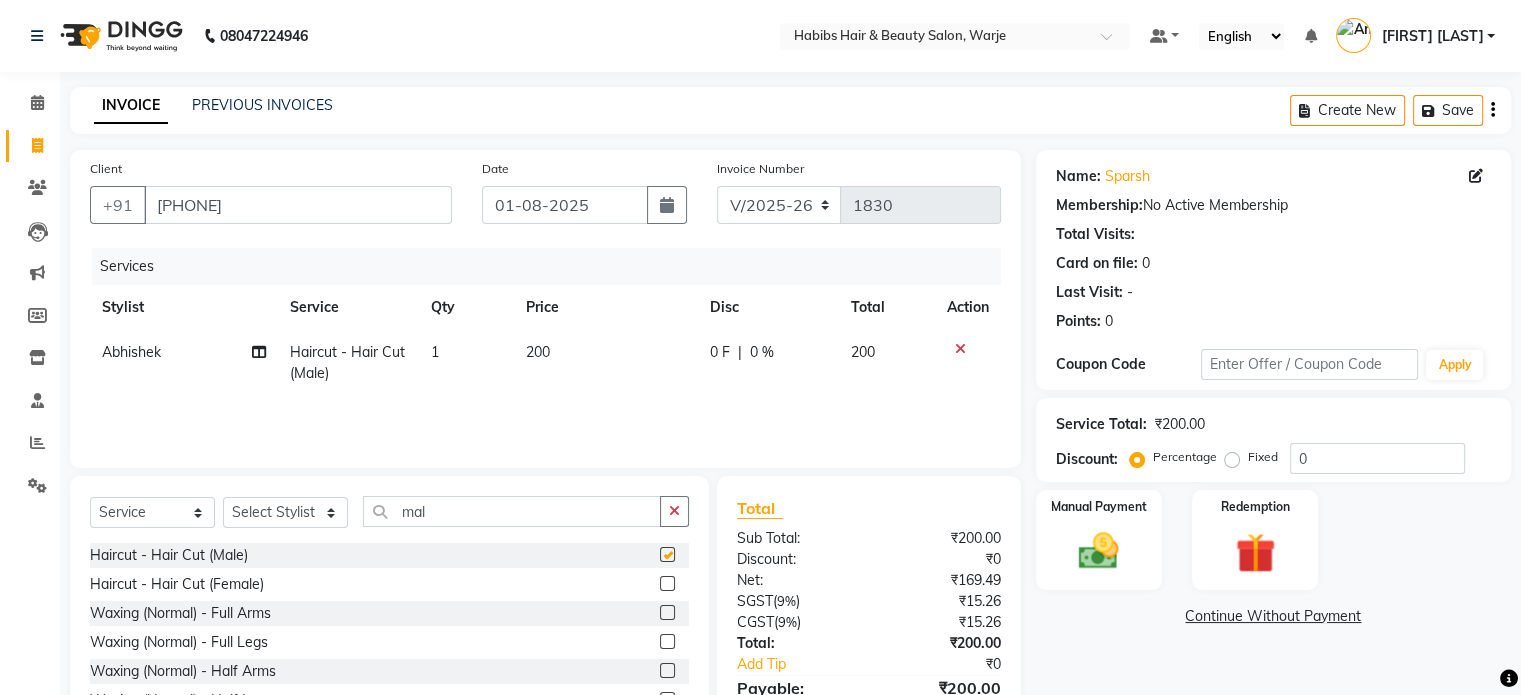 checkbox on "false" 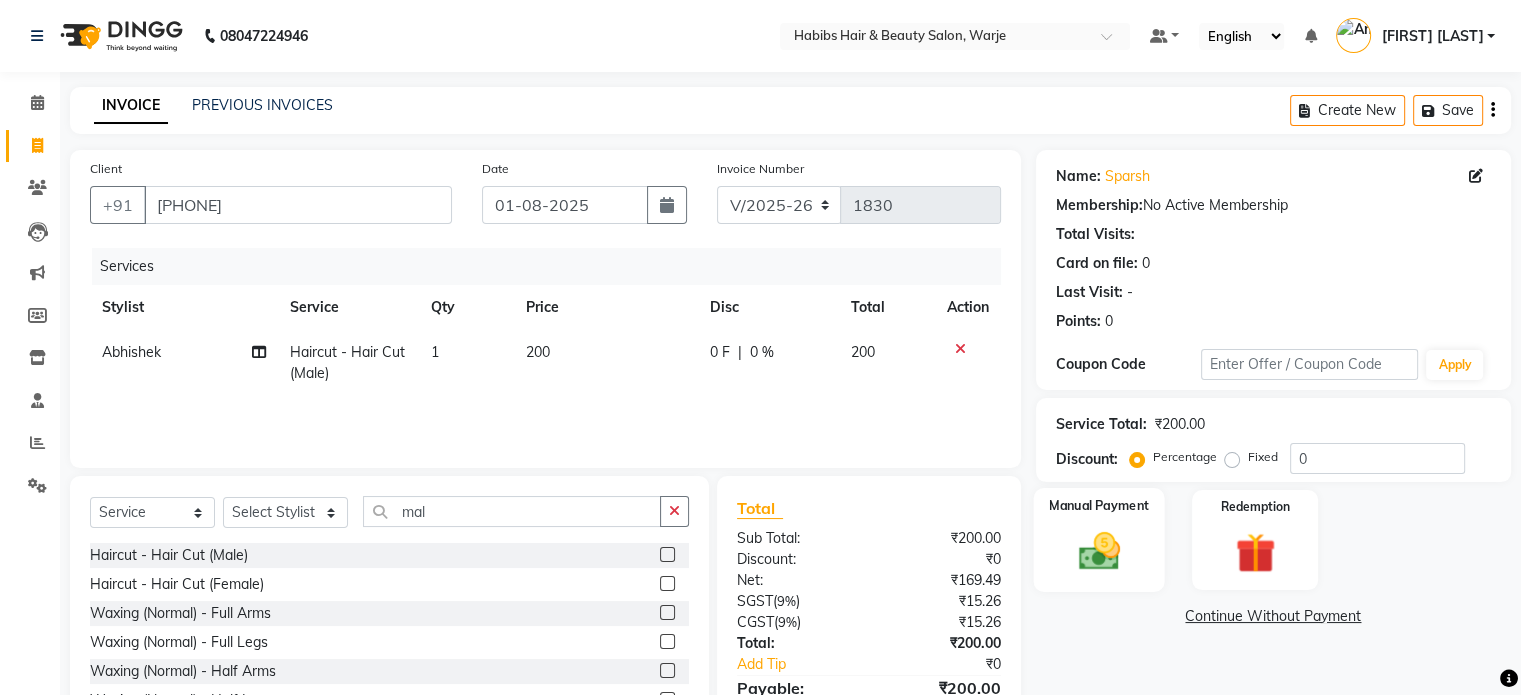 click 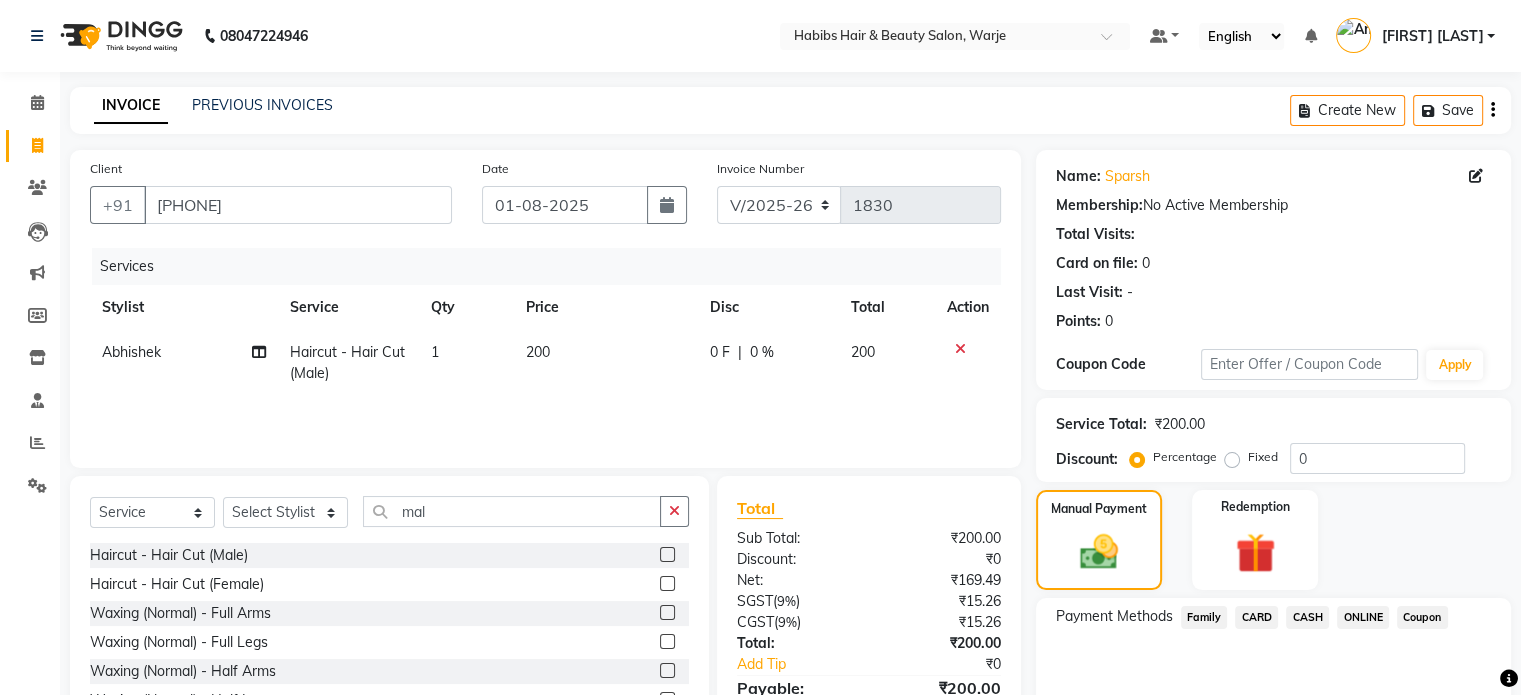 click on "ONLINE" 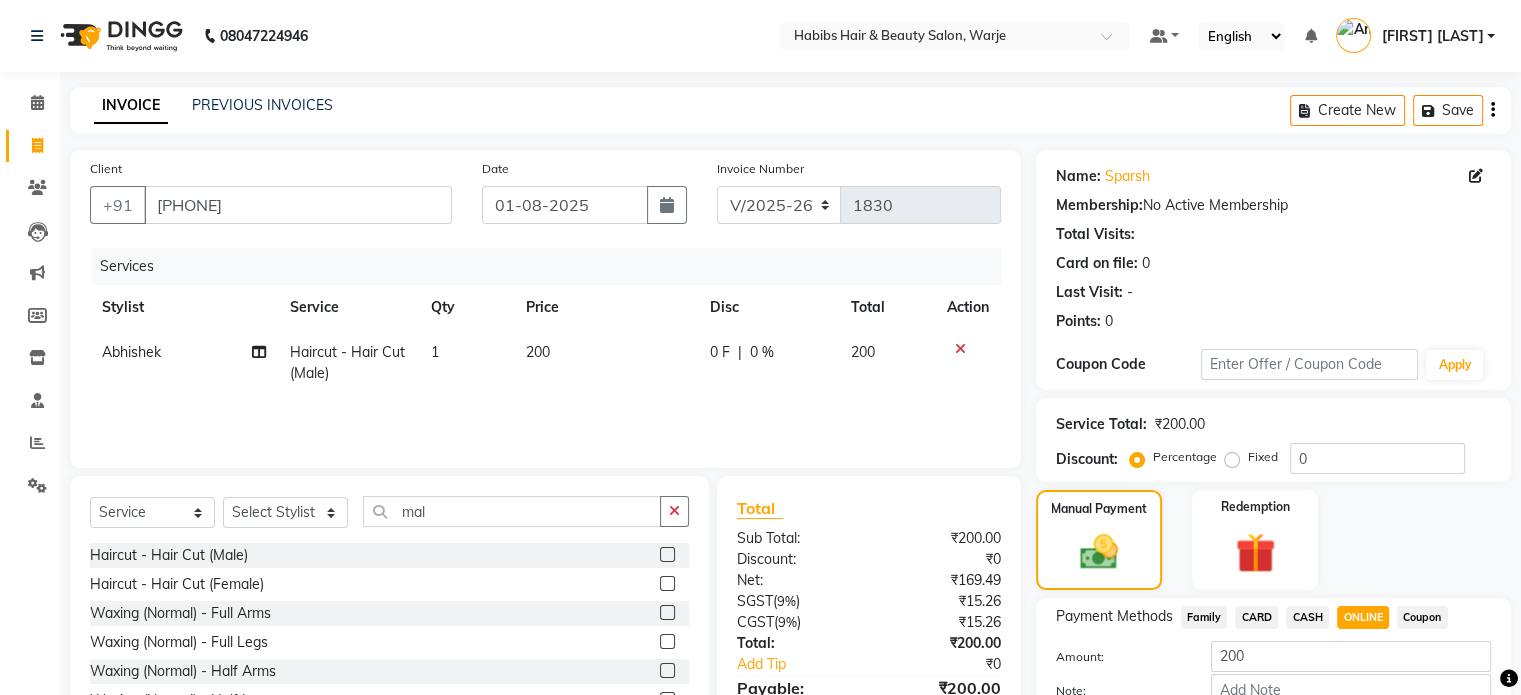 scroll, scrollTop: 124, scrollLeft: 0, axis: vertical 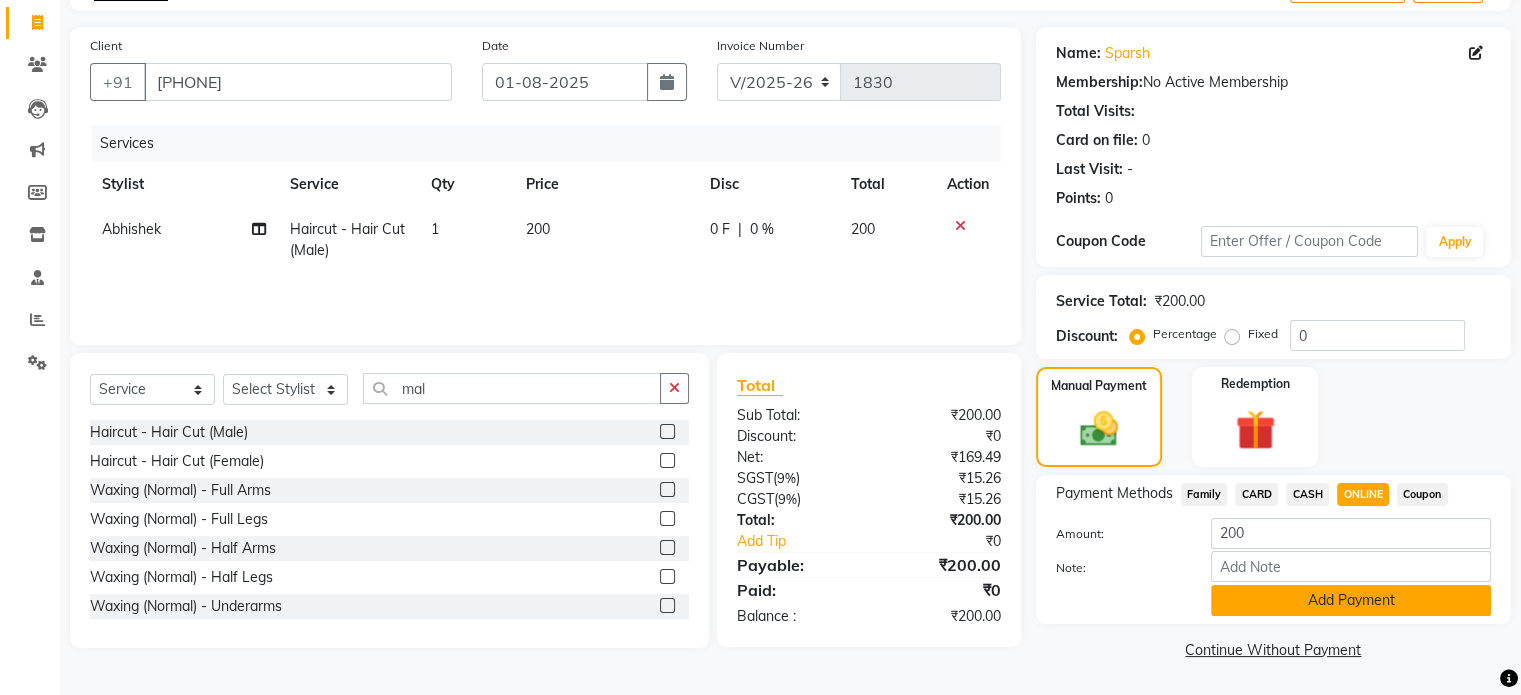 click on "Add Payment" 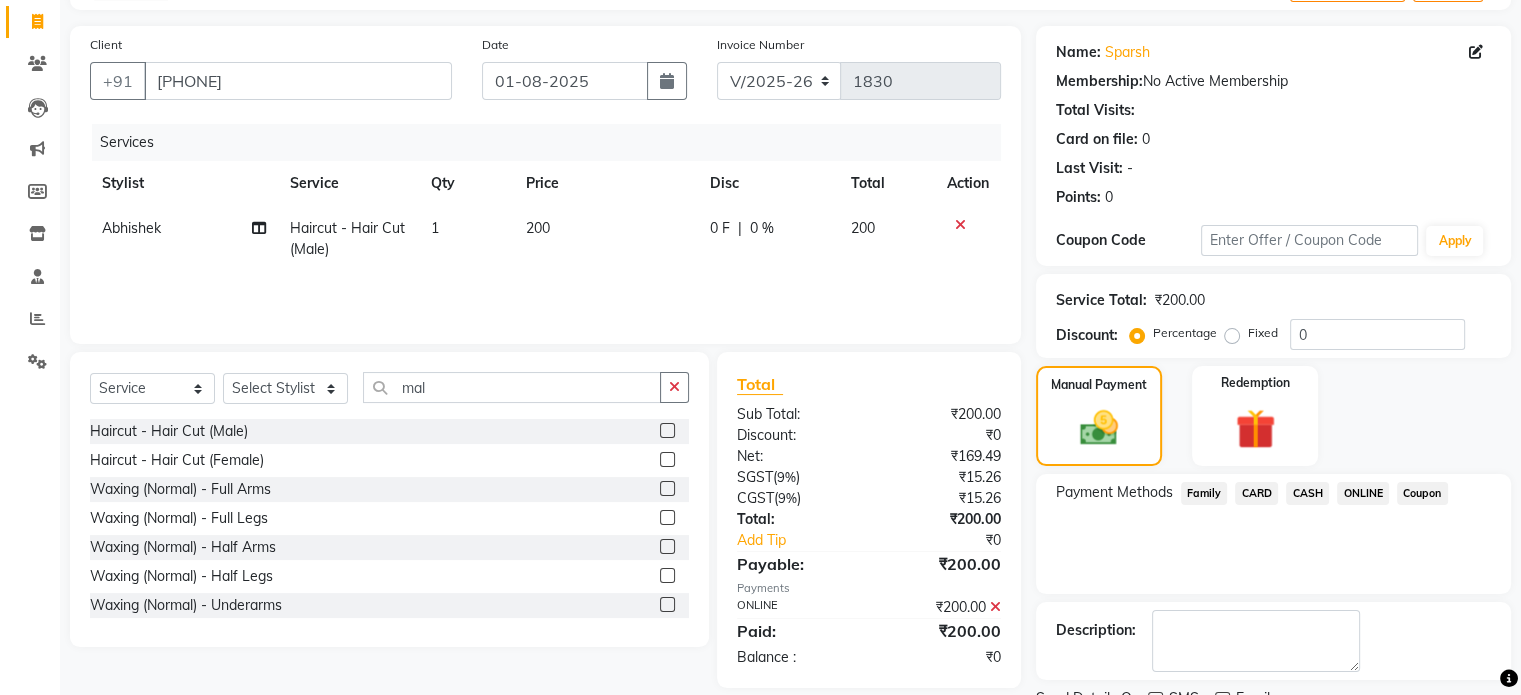 scroll, scrollTop: 205, scrollLeft: 0, axis: vertical 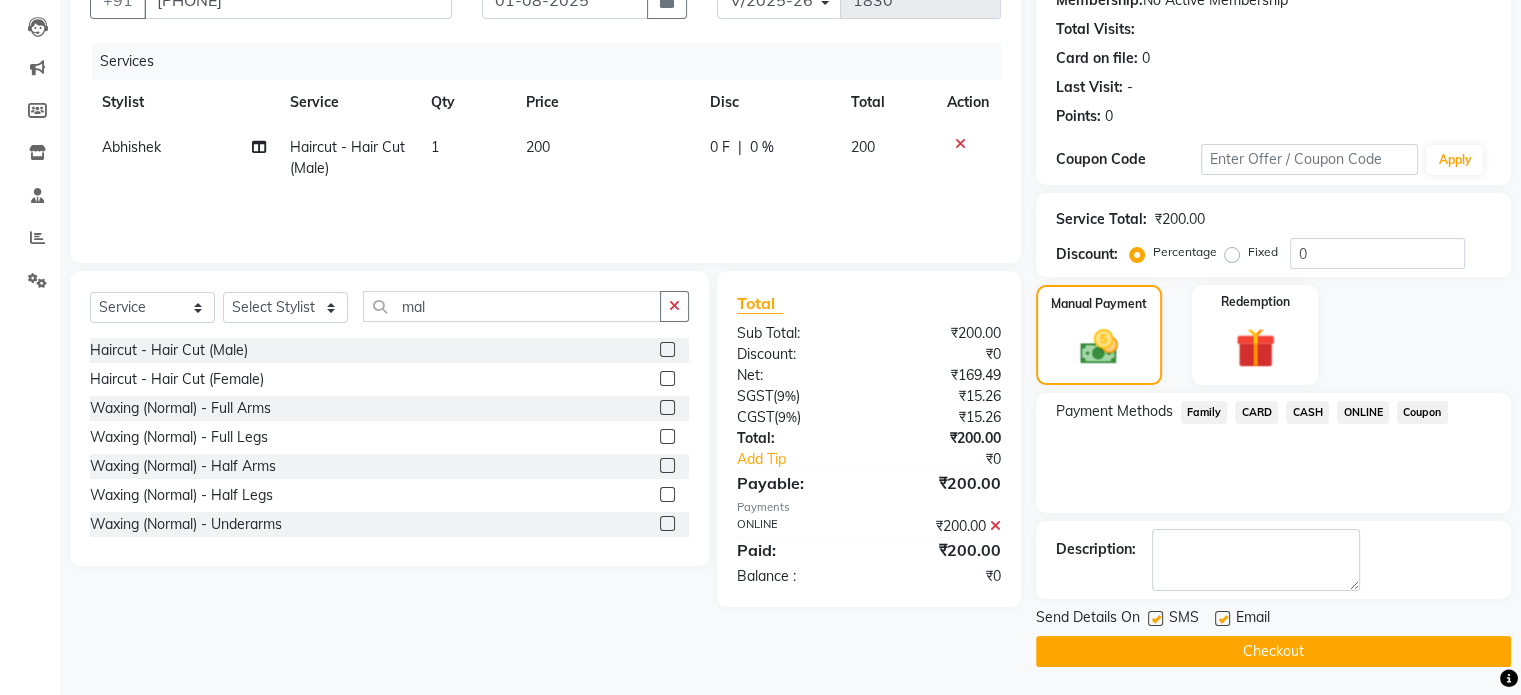 click on "Checkout" 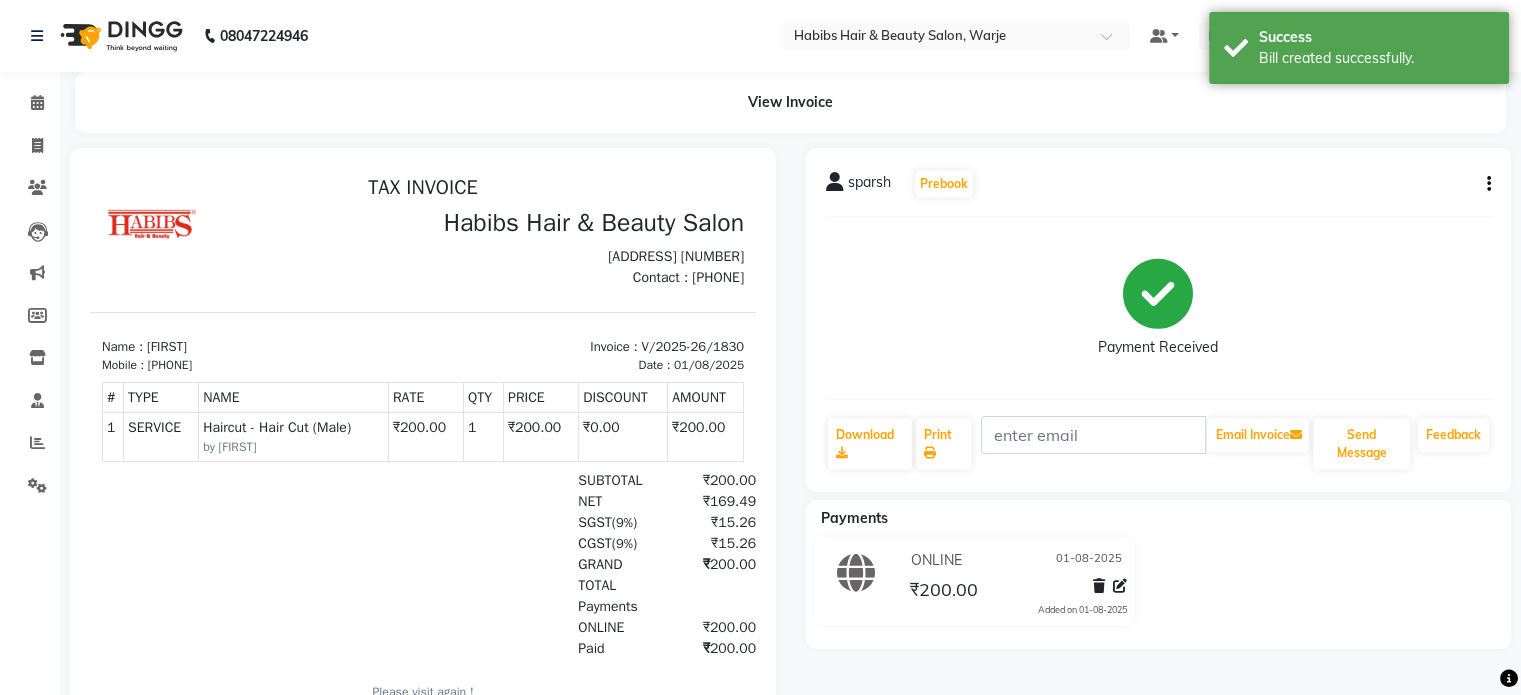 scroll, scrollTop: 0, scrollLeft: 0, axis: both 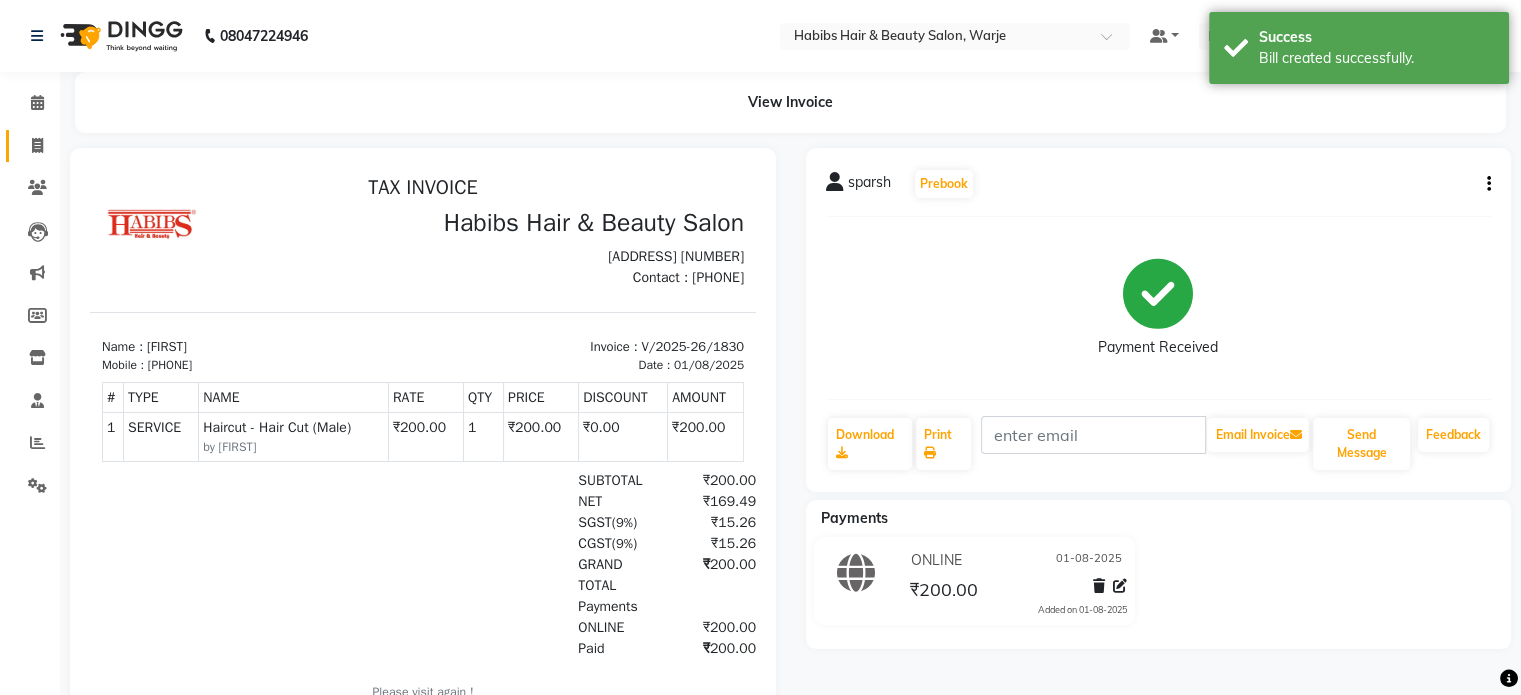click on "Invoice" 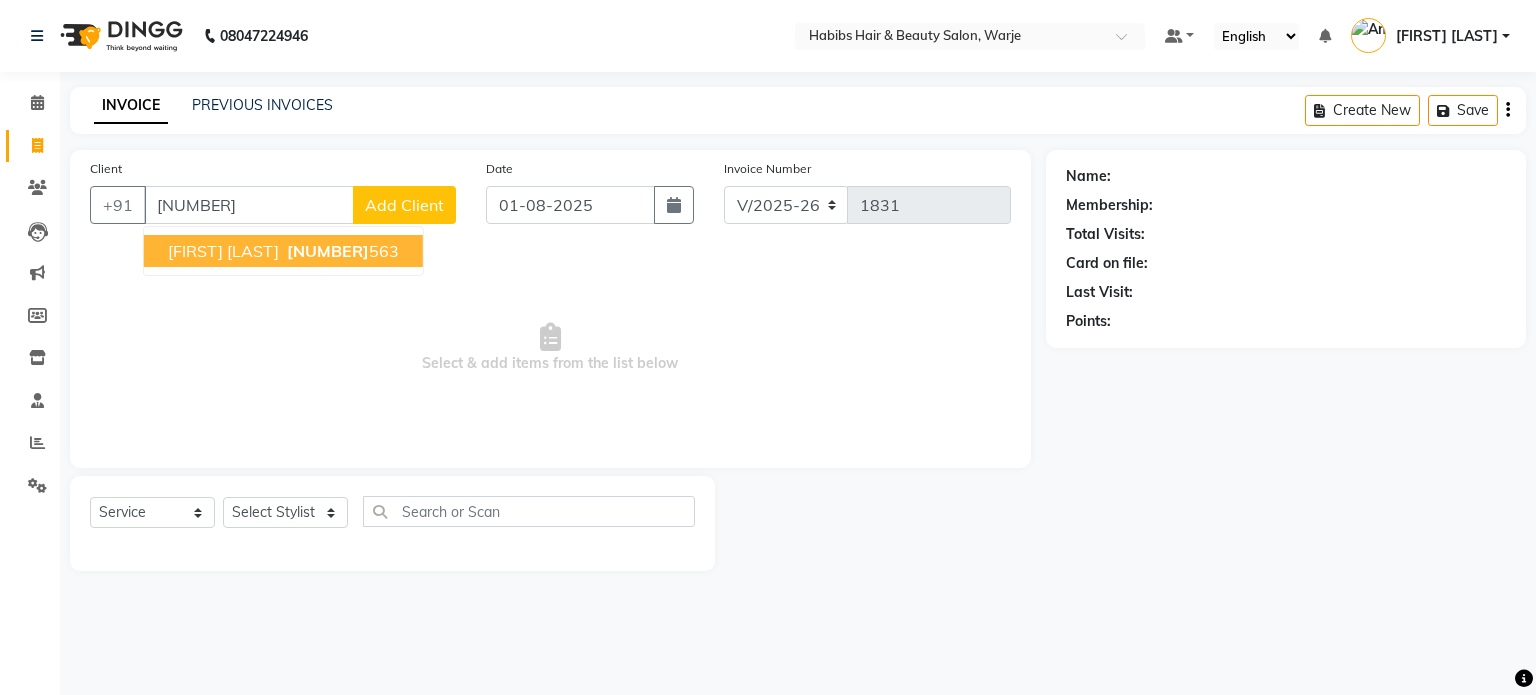click on "[FIRST] [PHONE]" at bounding box center [283, 251] 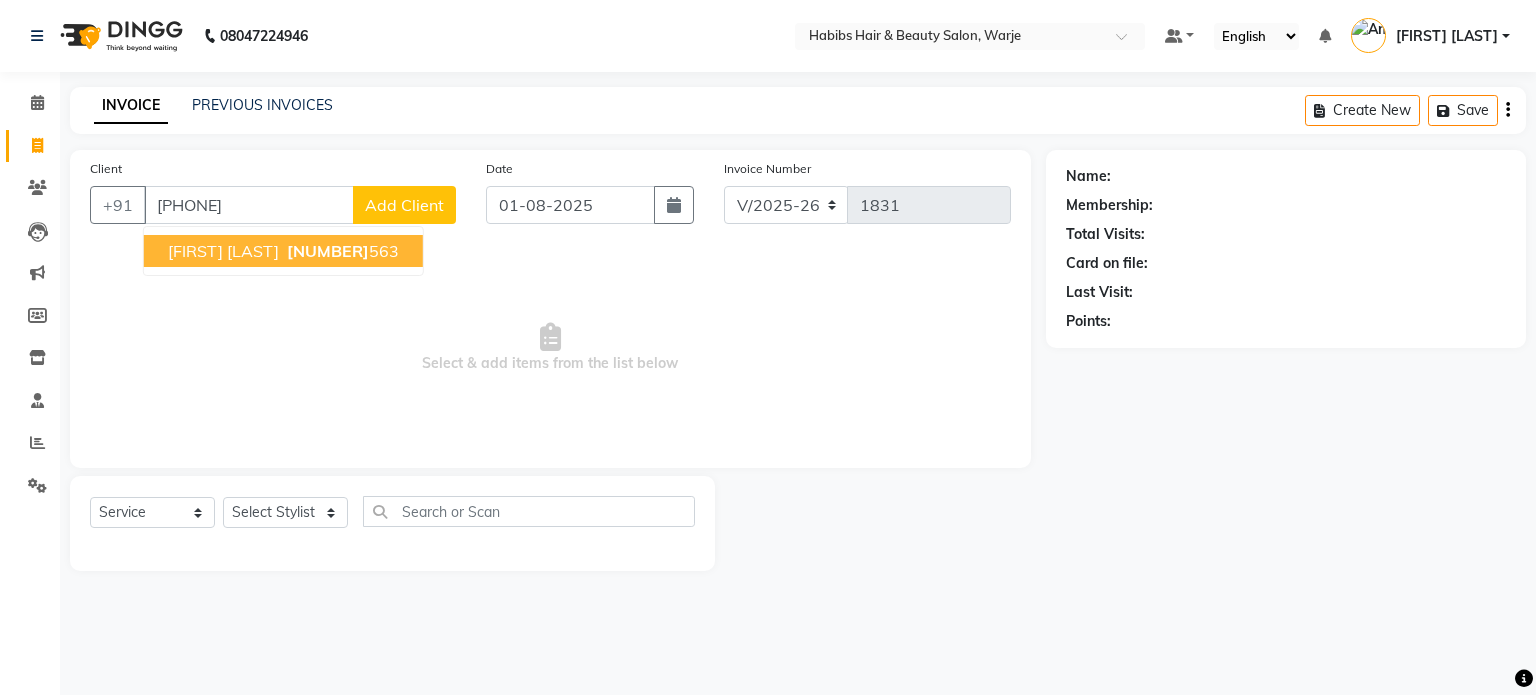 type on "[PHONE]" 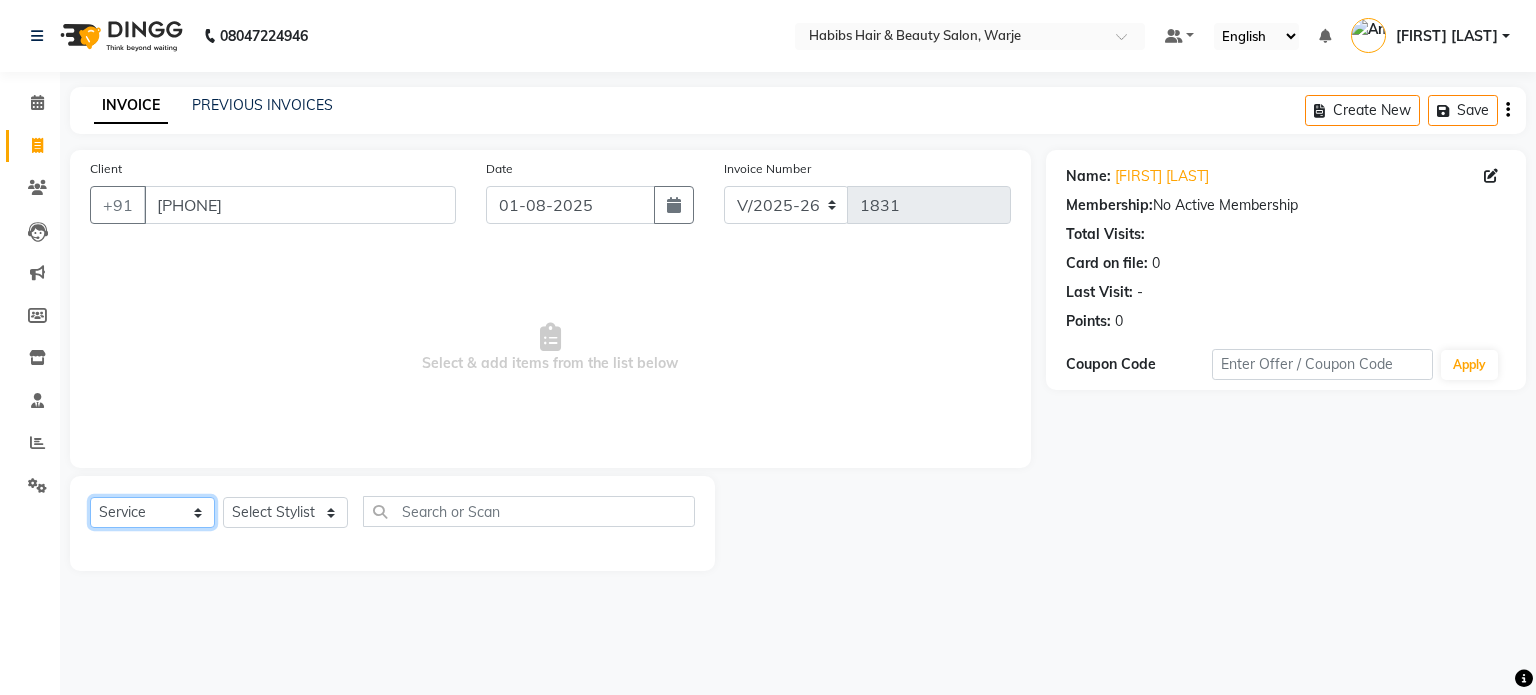 click on "Select  Service  Product  Membership  Package Voucher Prepaid Gift Card" 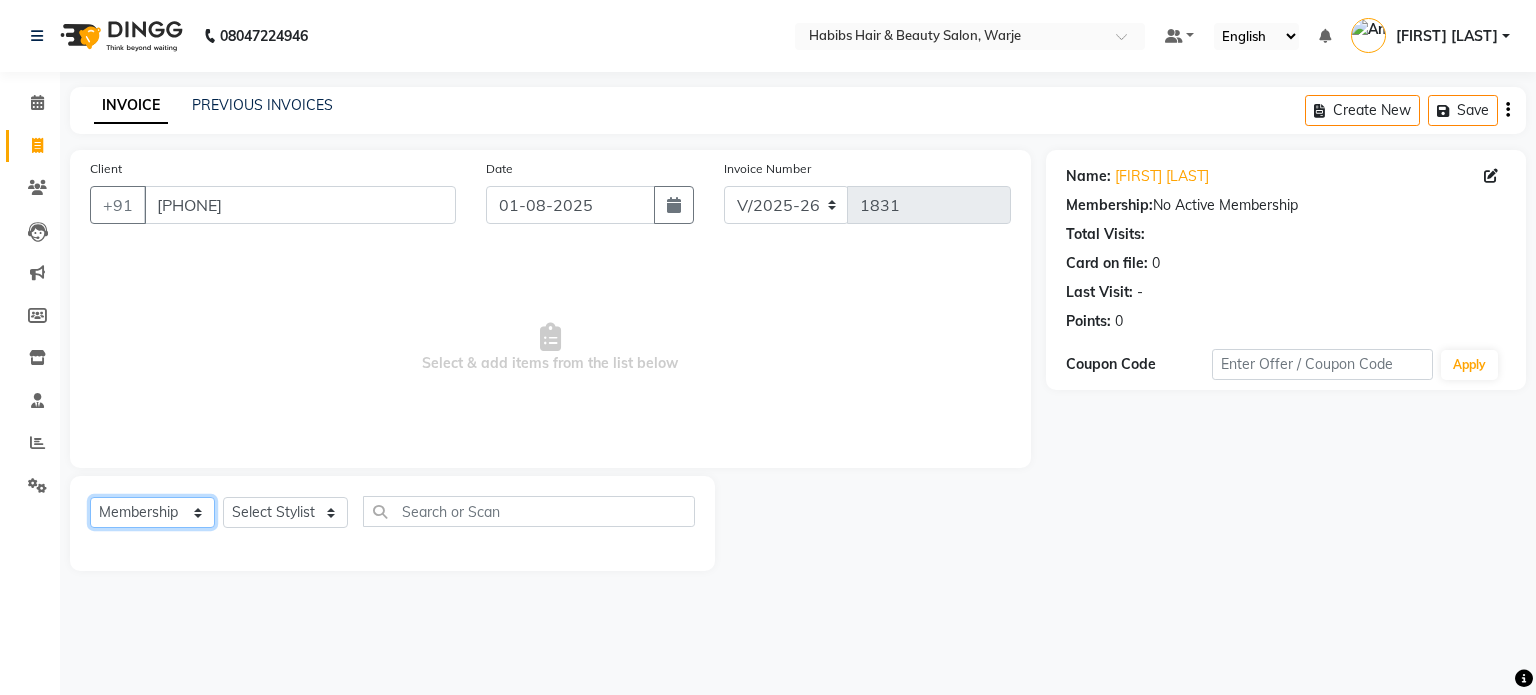 click on "Select  Service  Product  Membership  Package Voucher Prepaid Gift Card" 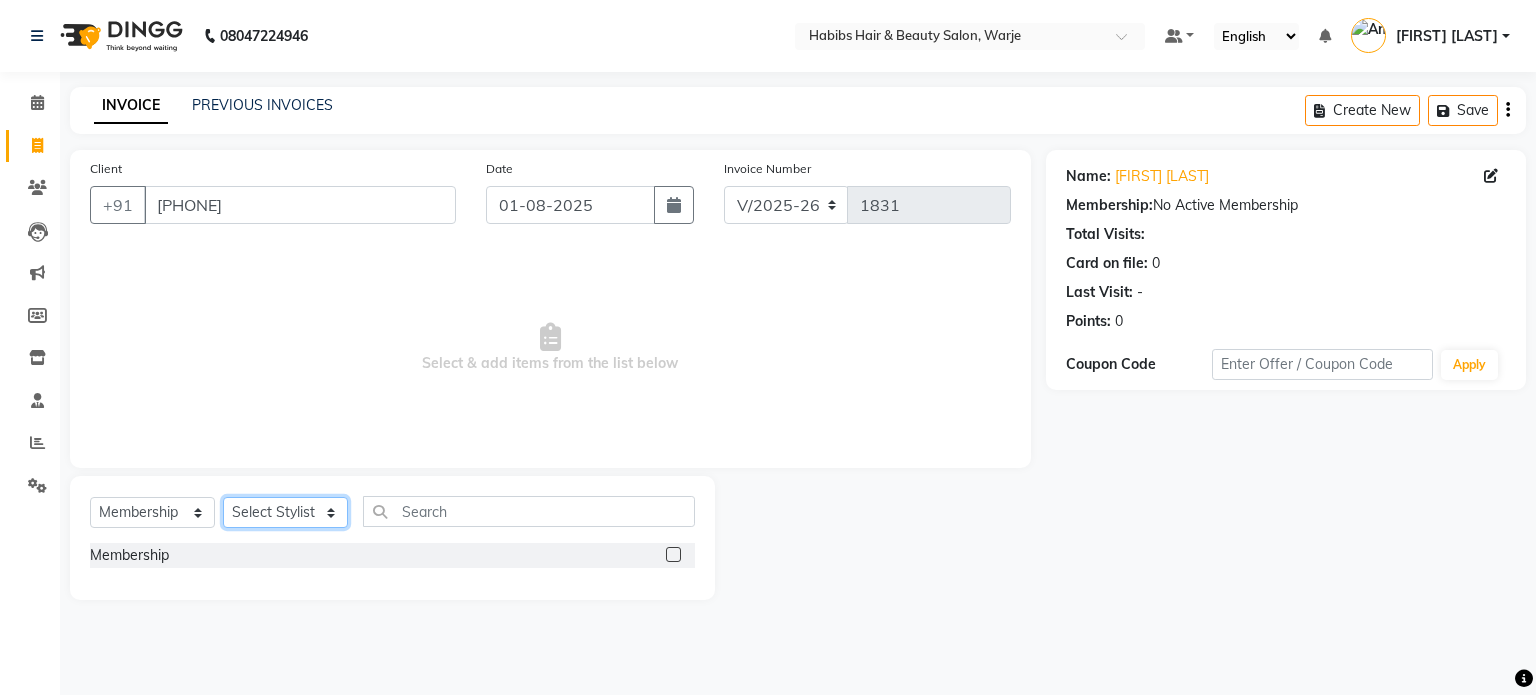 click on "Select Stylist [FIRST] [FIRST] [FIRST] [FIRST] [FIRST] [FIRST] [FIRST] [FIRST] ([TITLE]) [FIRST] [FIRST] [FIRST] [FIRST]" 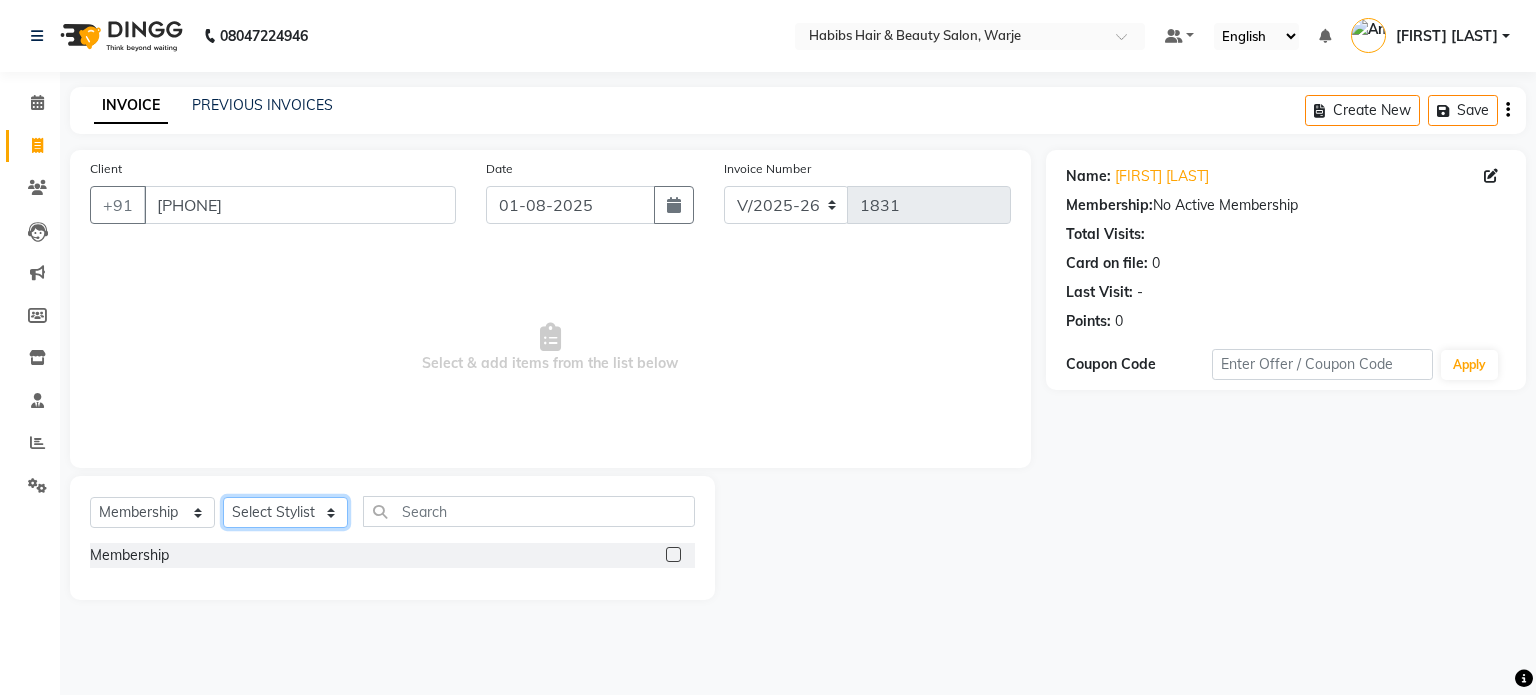 select on "[NUMBER]" 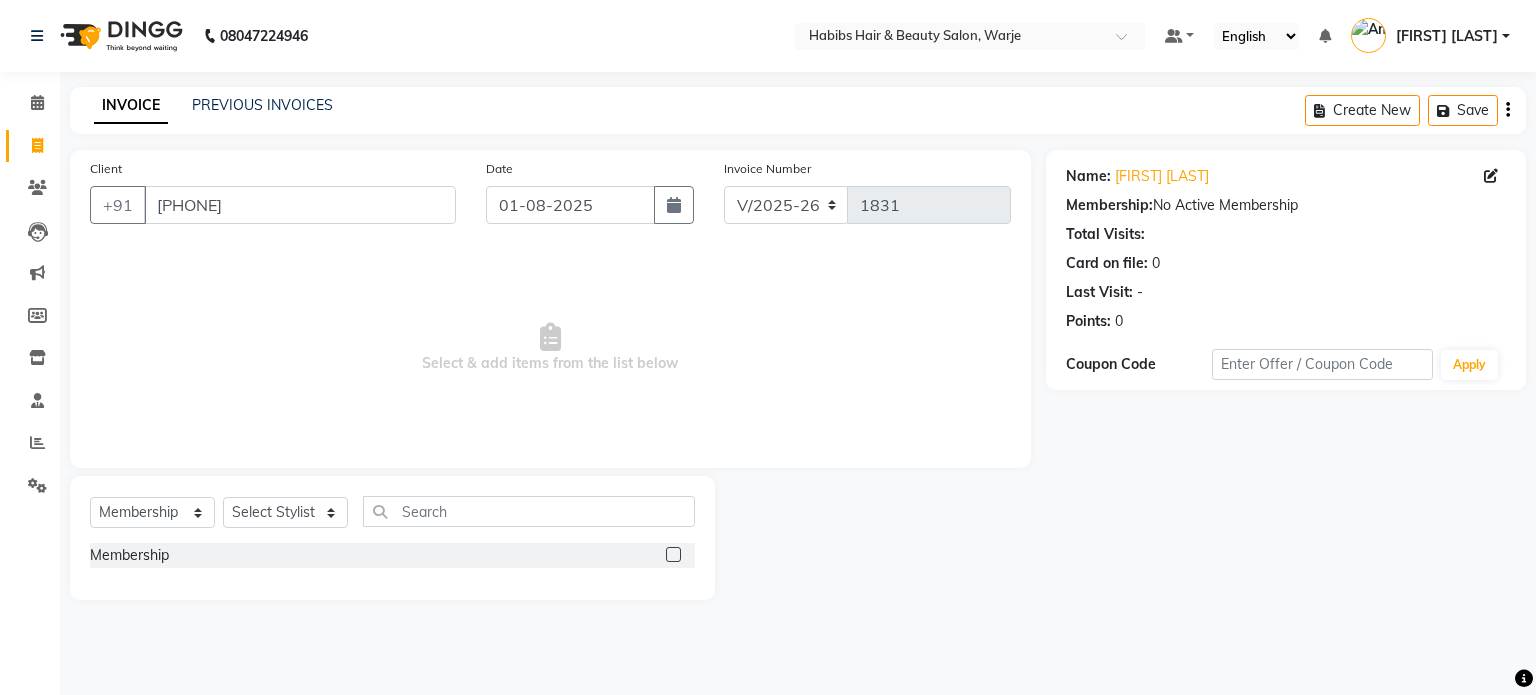 click 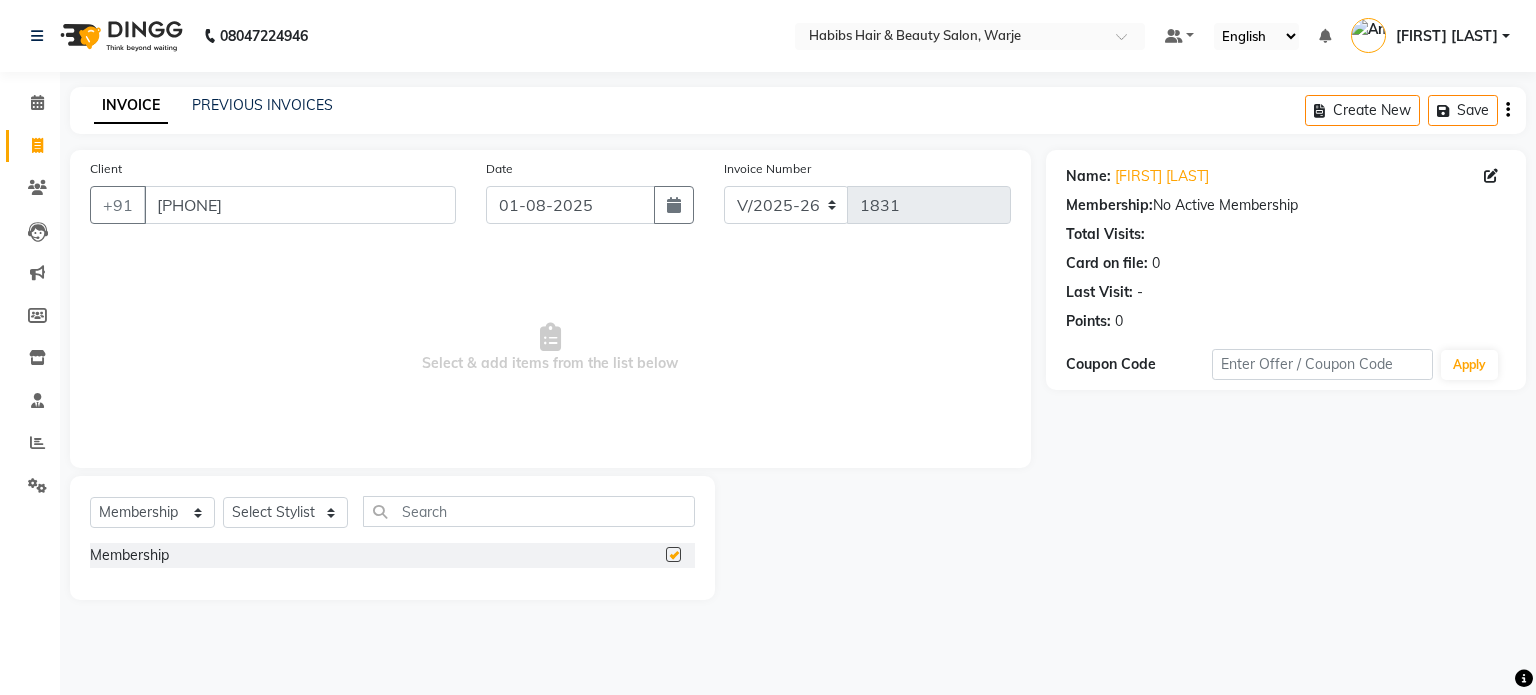 select on "select" 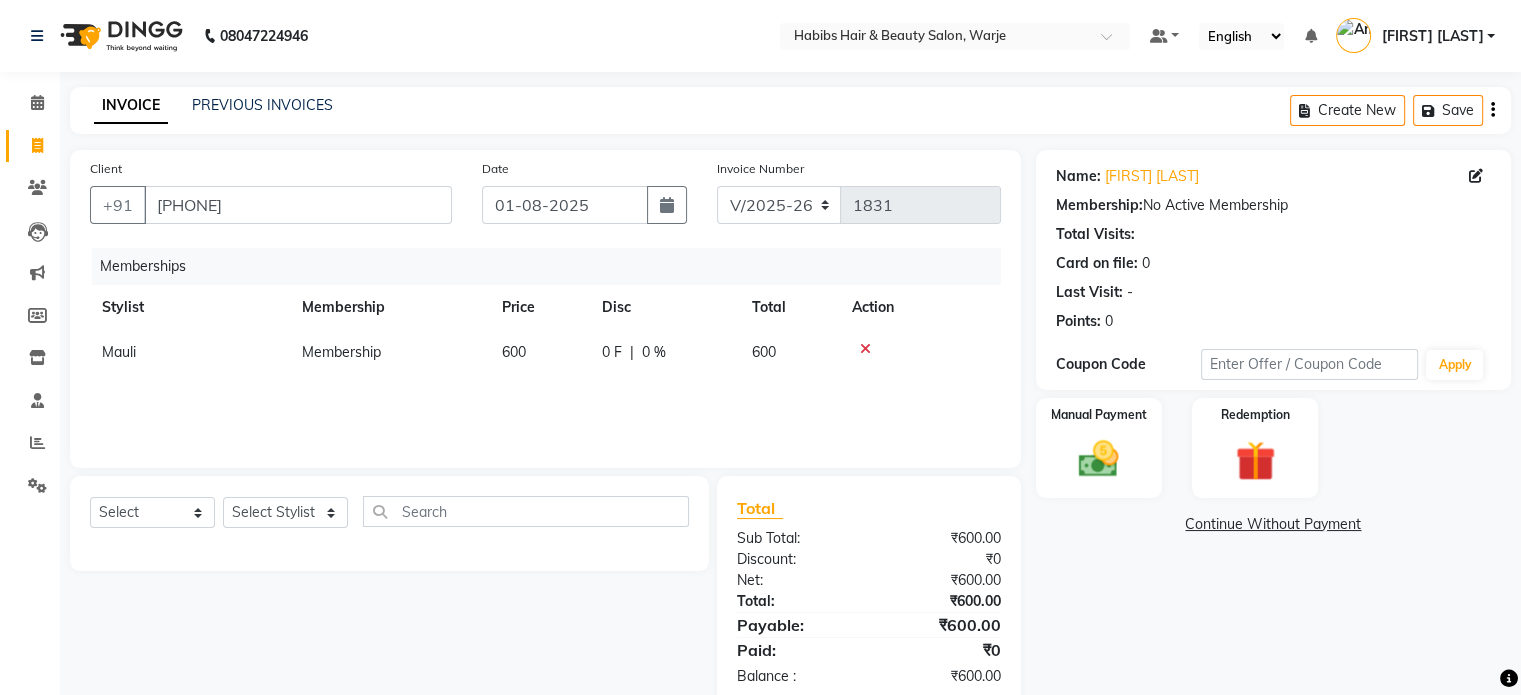 click on "600" 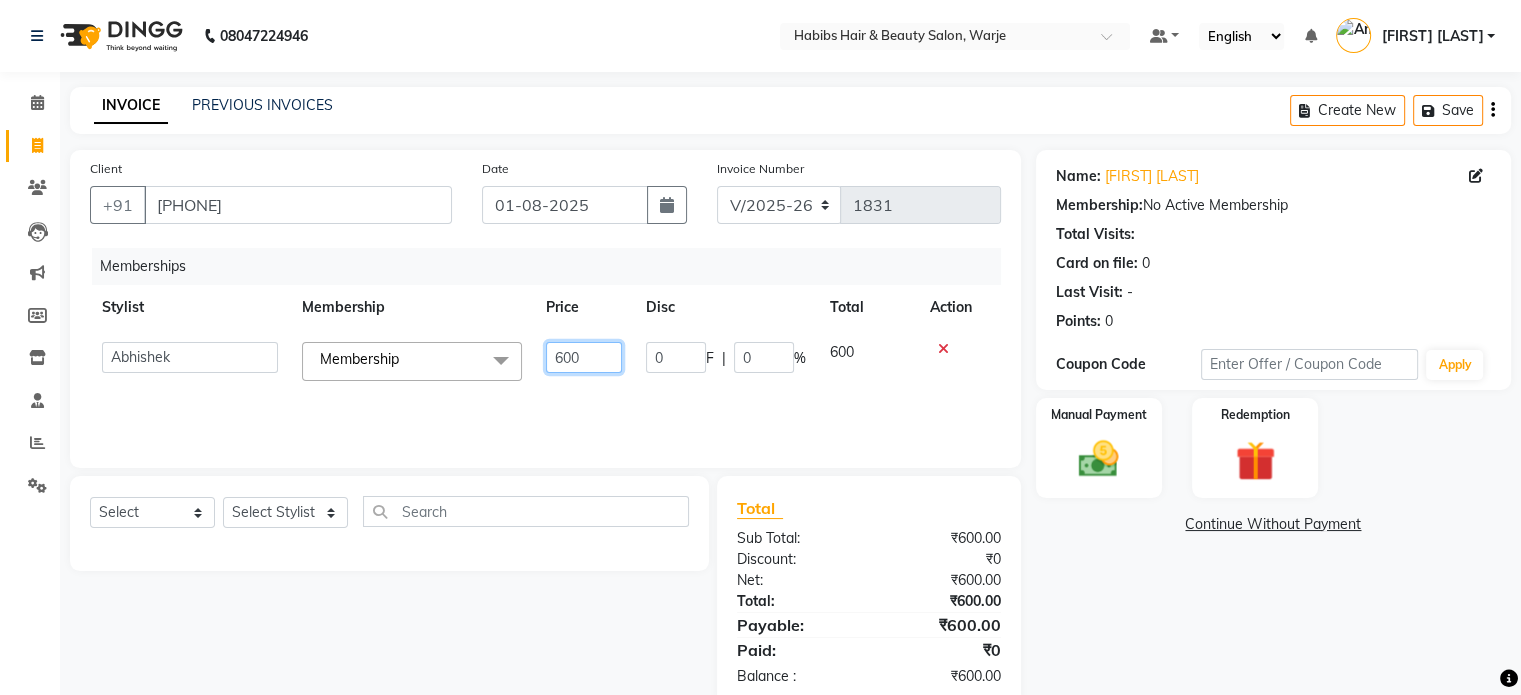 click on "600" 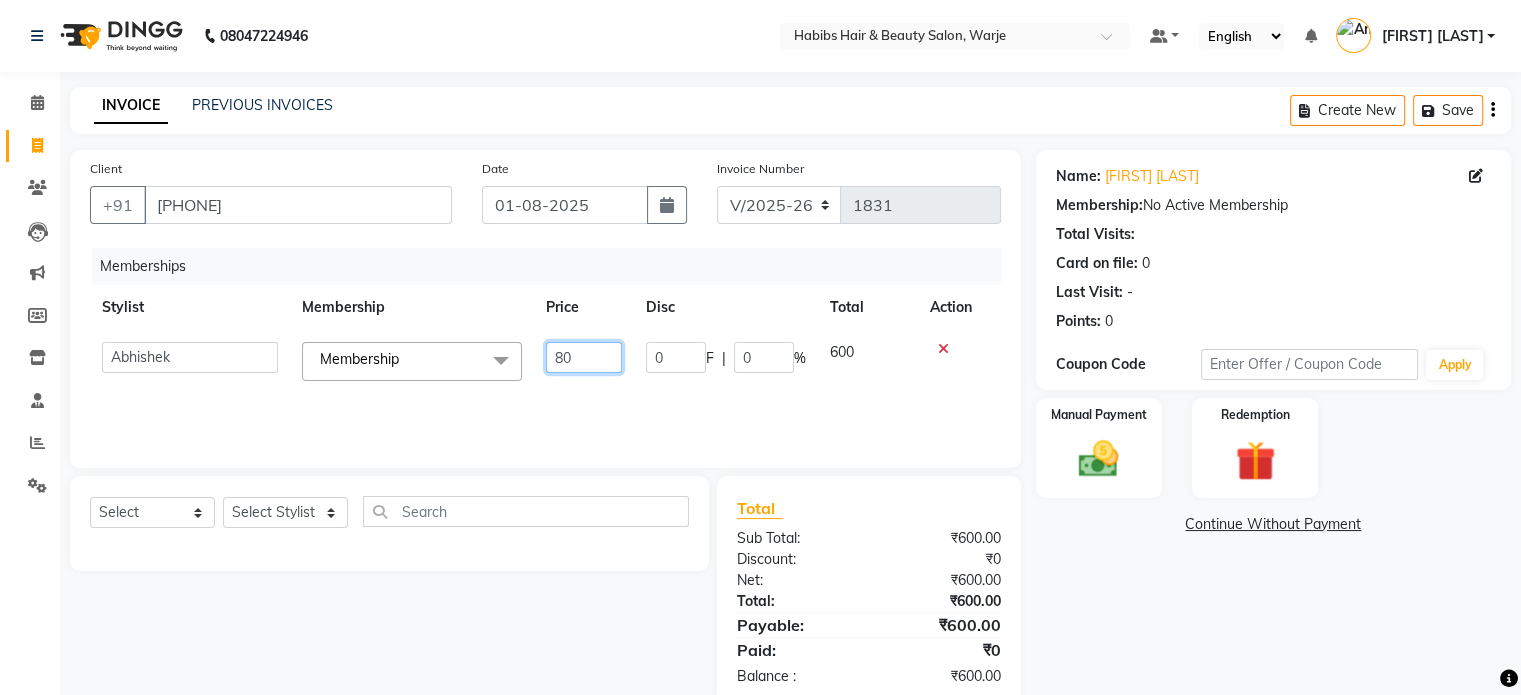 type on "800" 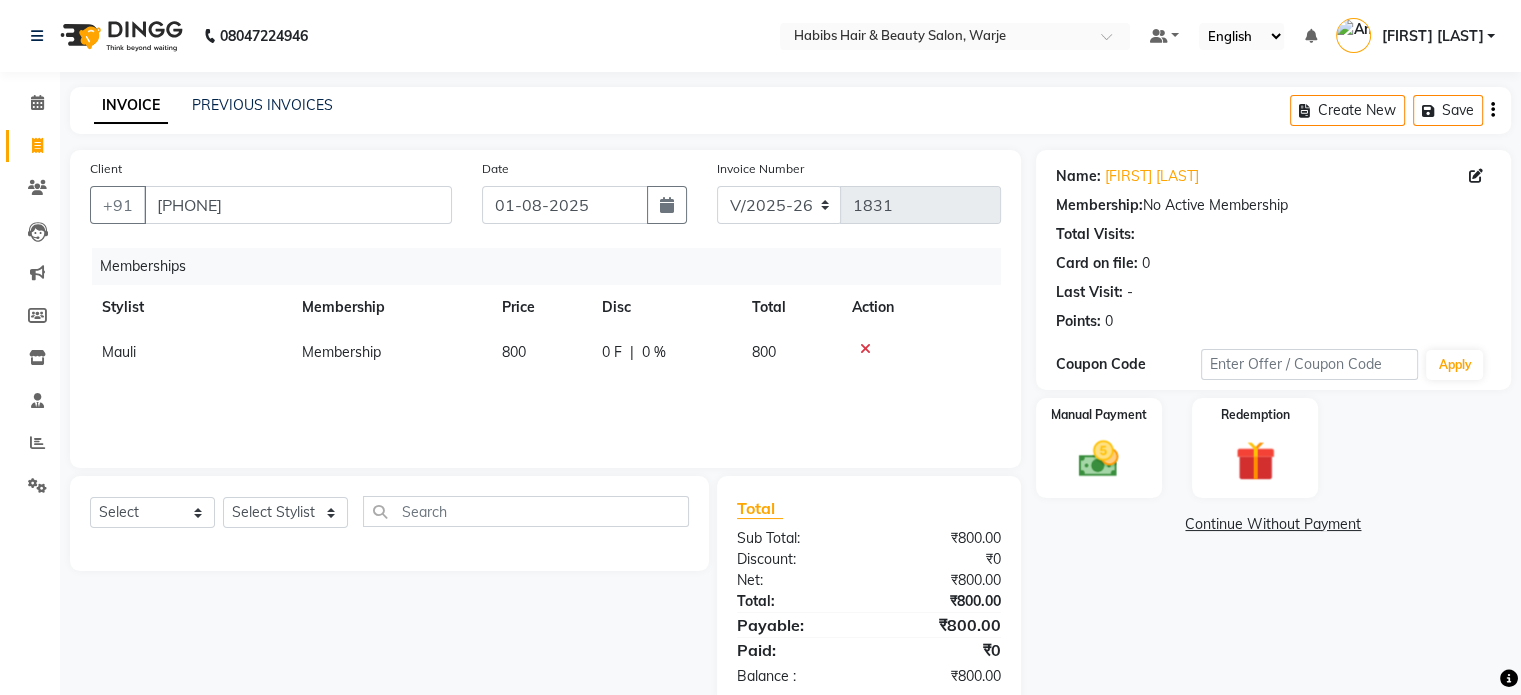 click on "[FIRST] Membership 800 0 F | 0 % 800" 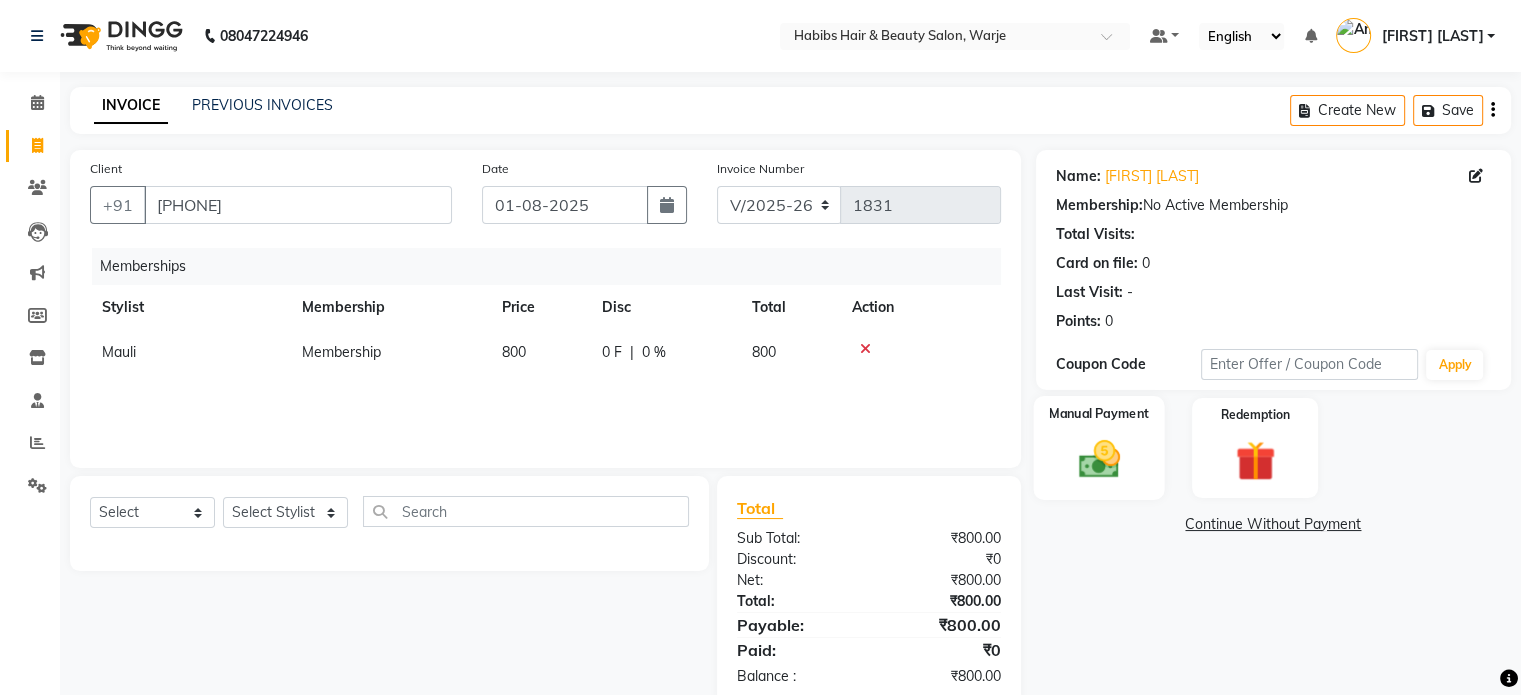 click on "Manual Payment" 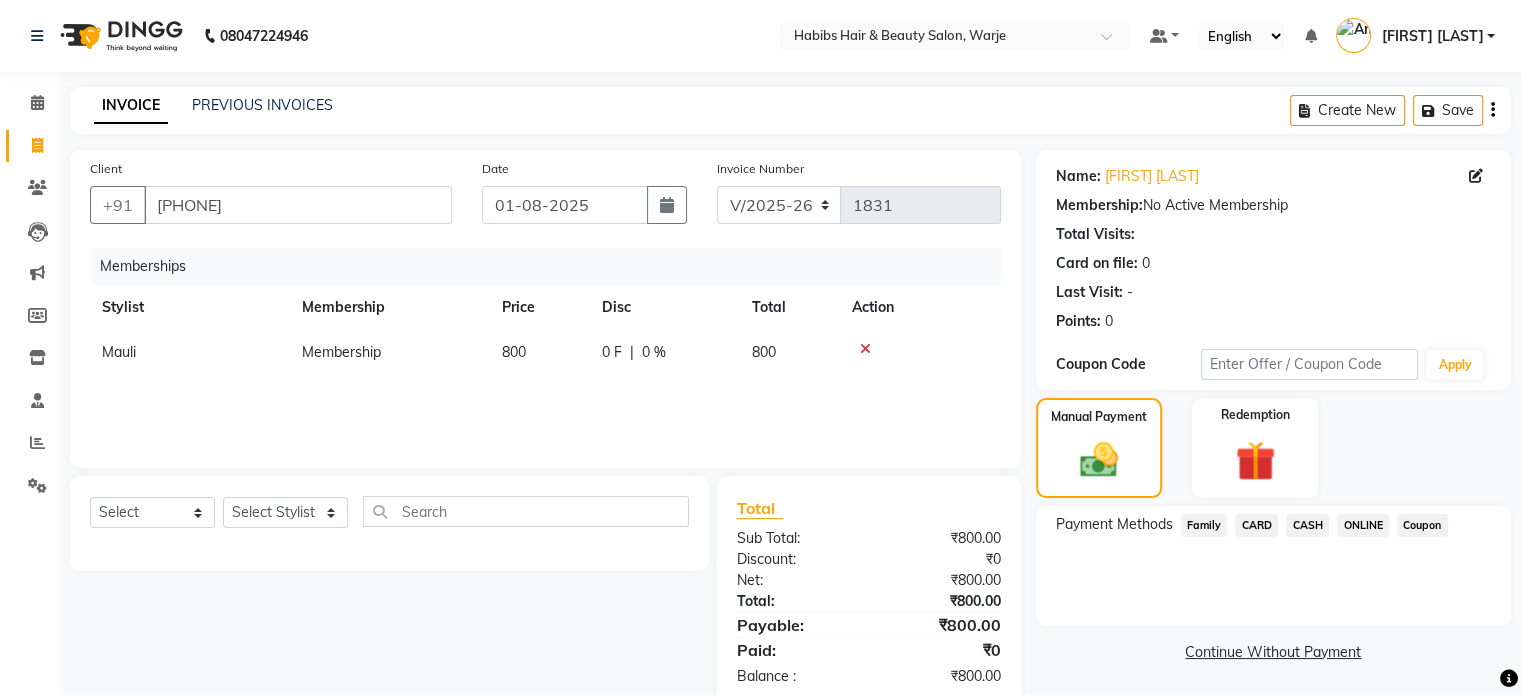 click on "ONLINE" 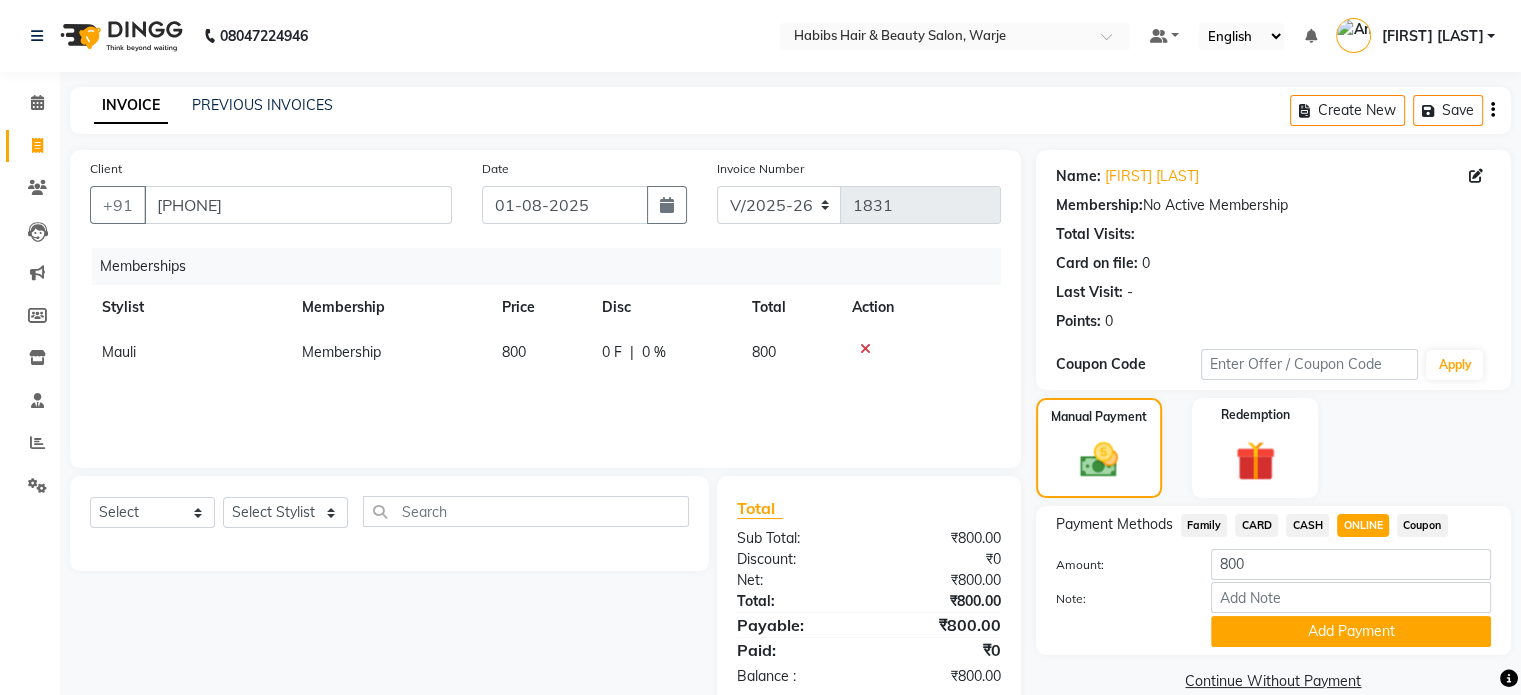 scroll, scrollTop: 42, scrollLeft: 0, axis: vertical 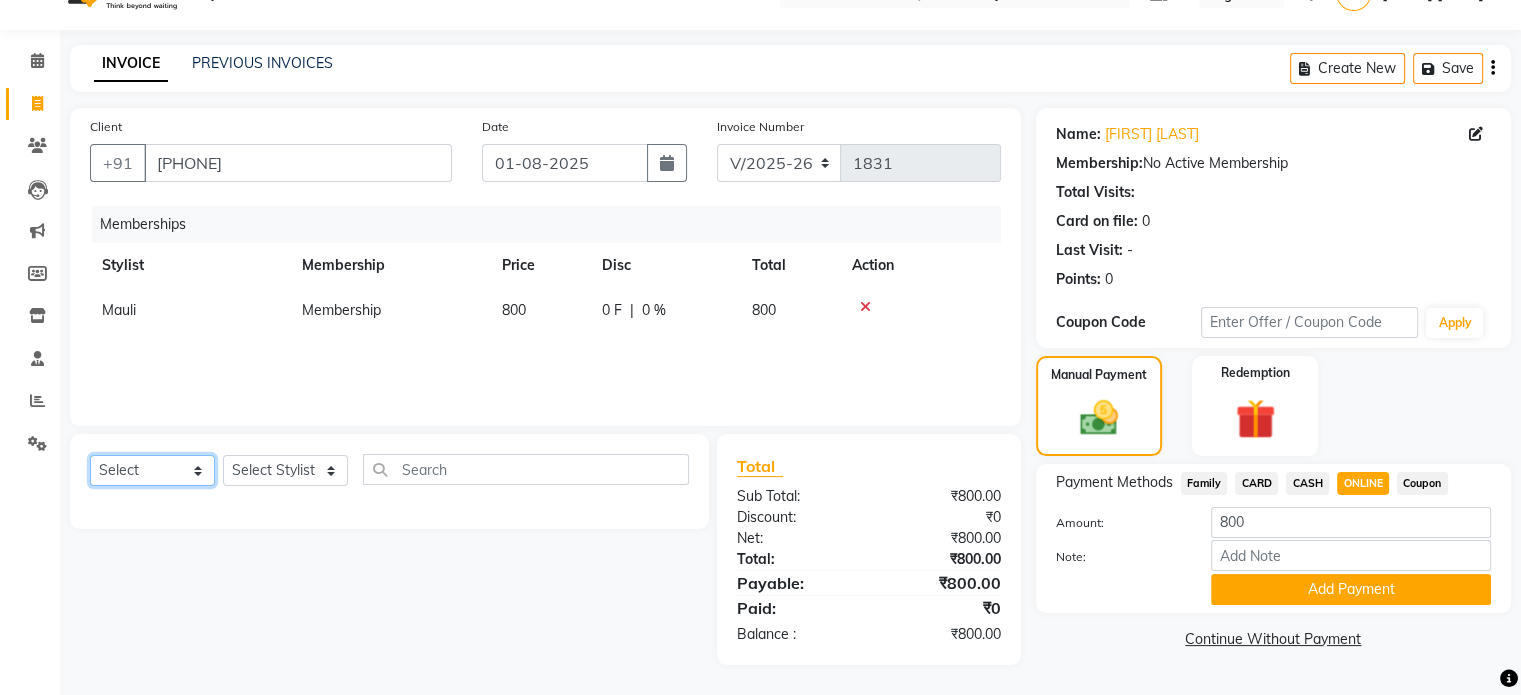 click on "Select  Service  Product  Package Voucher Prepaid Gift Card" 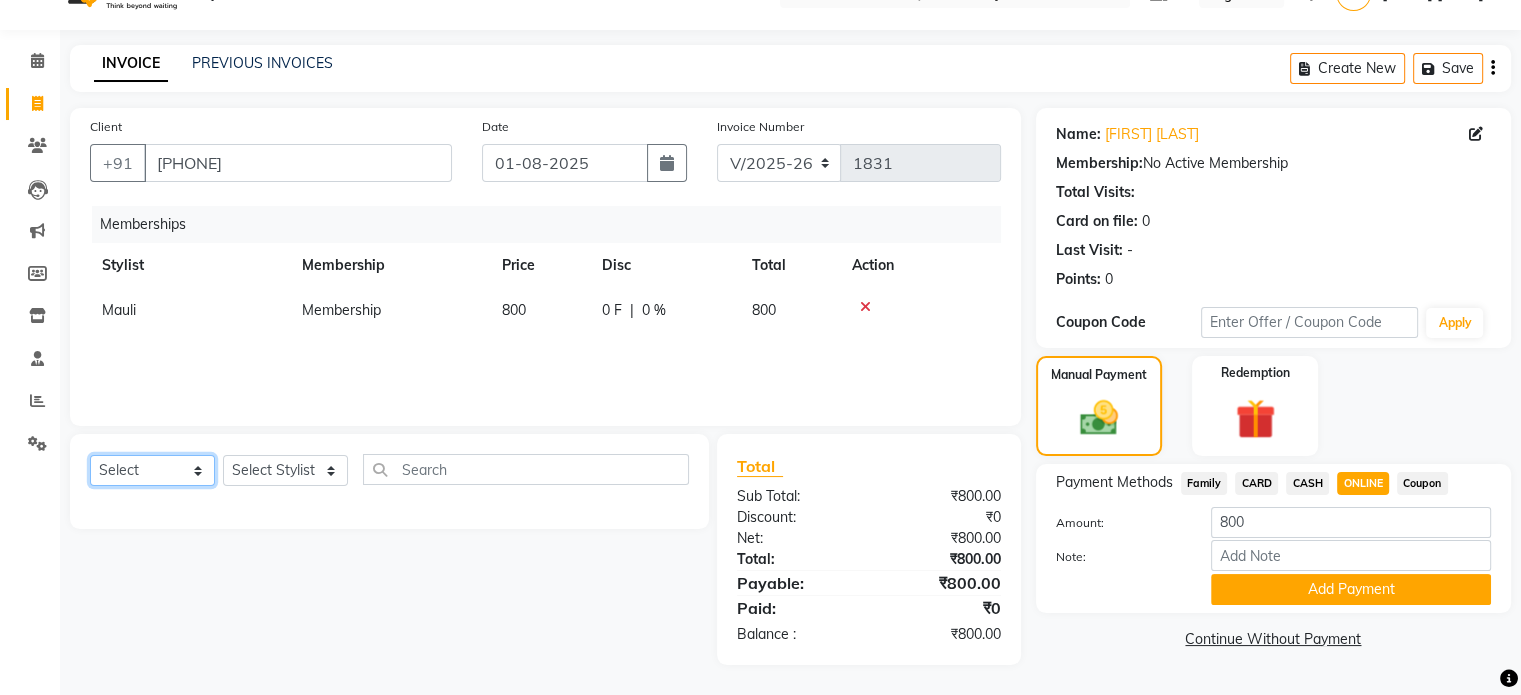 select on "service" 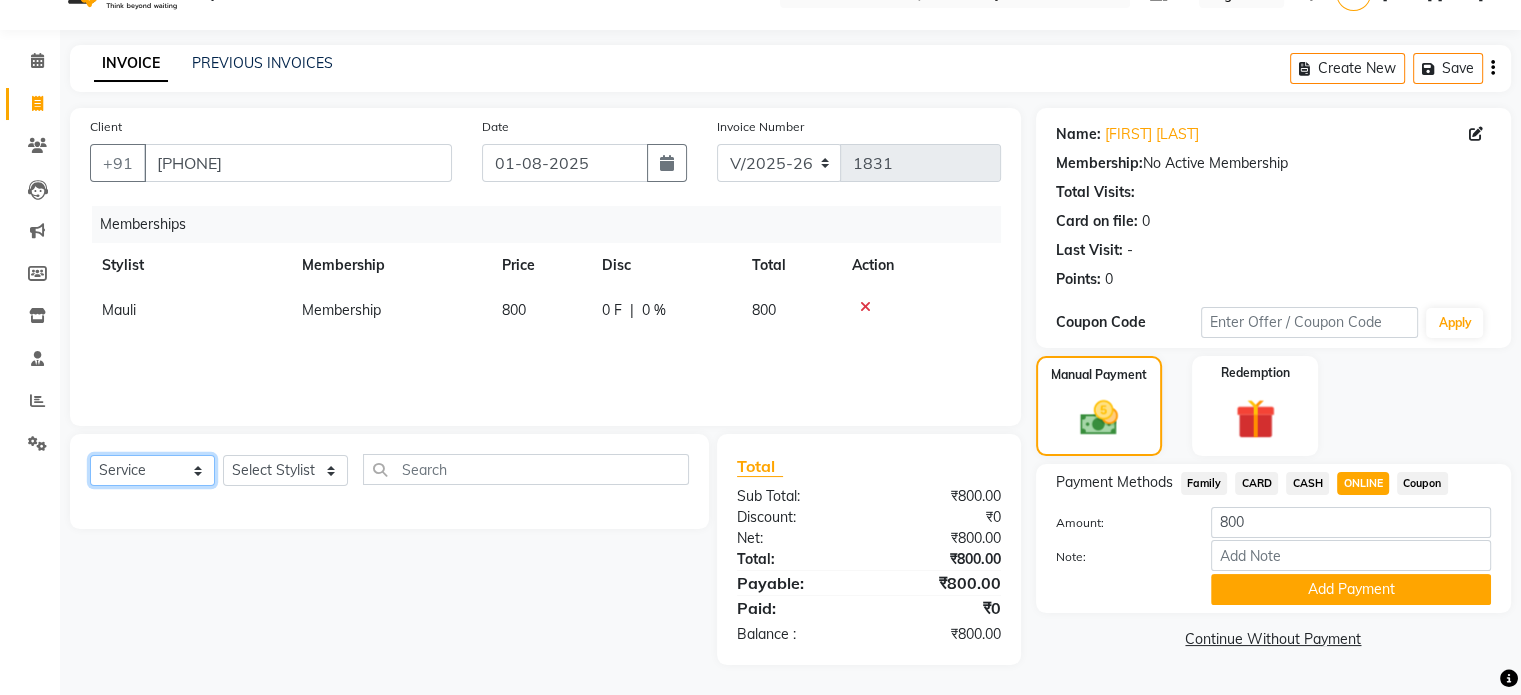 click on "Select  Service  Product  Package Voucher Prepaid Gift Card" 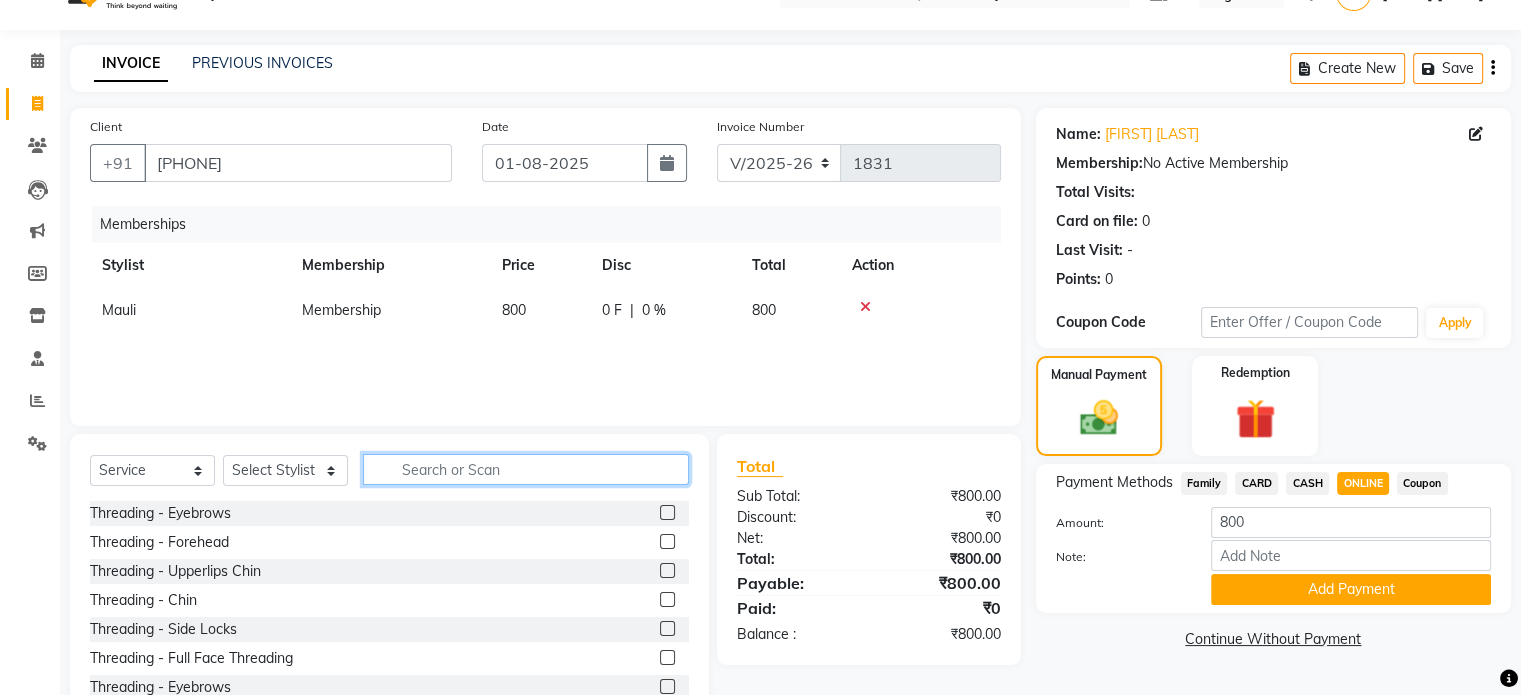 click 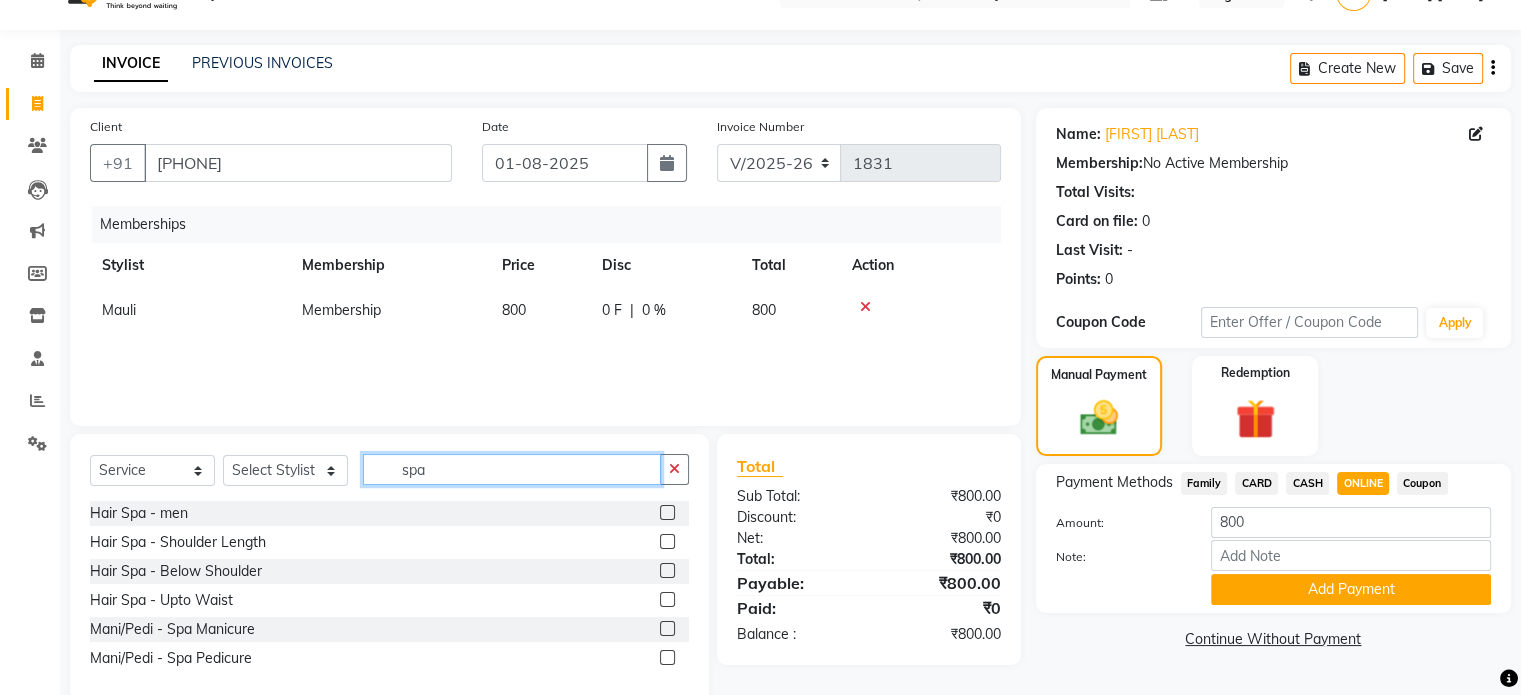type on "spa" 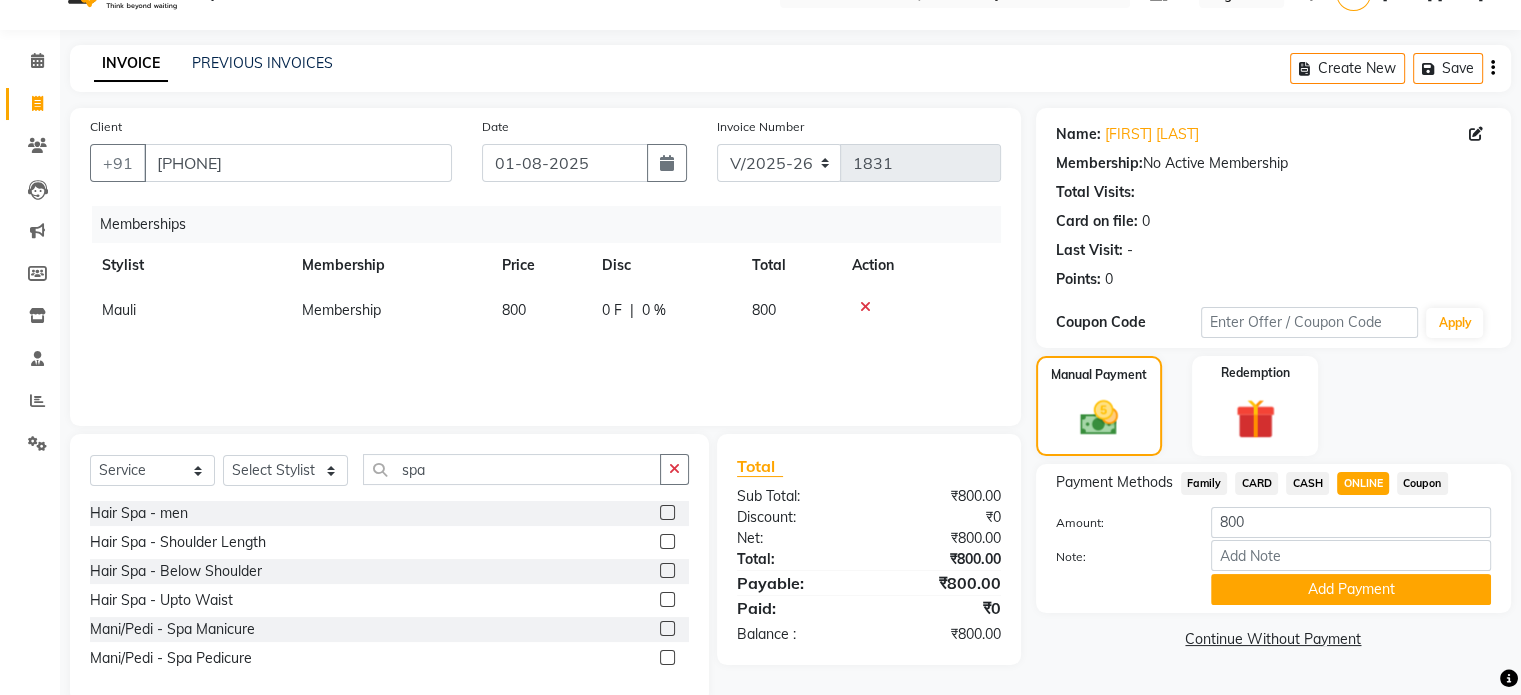 click 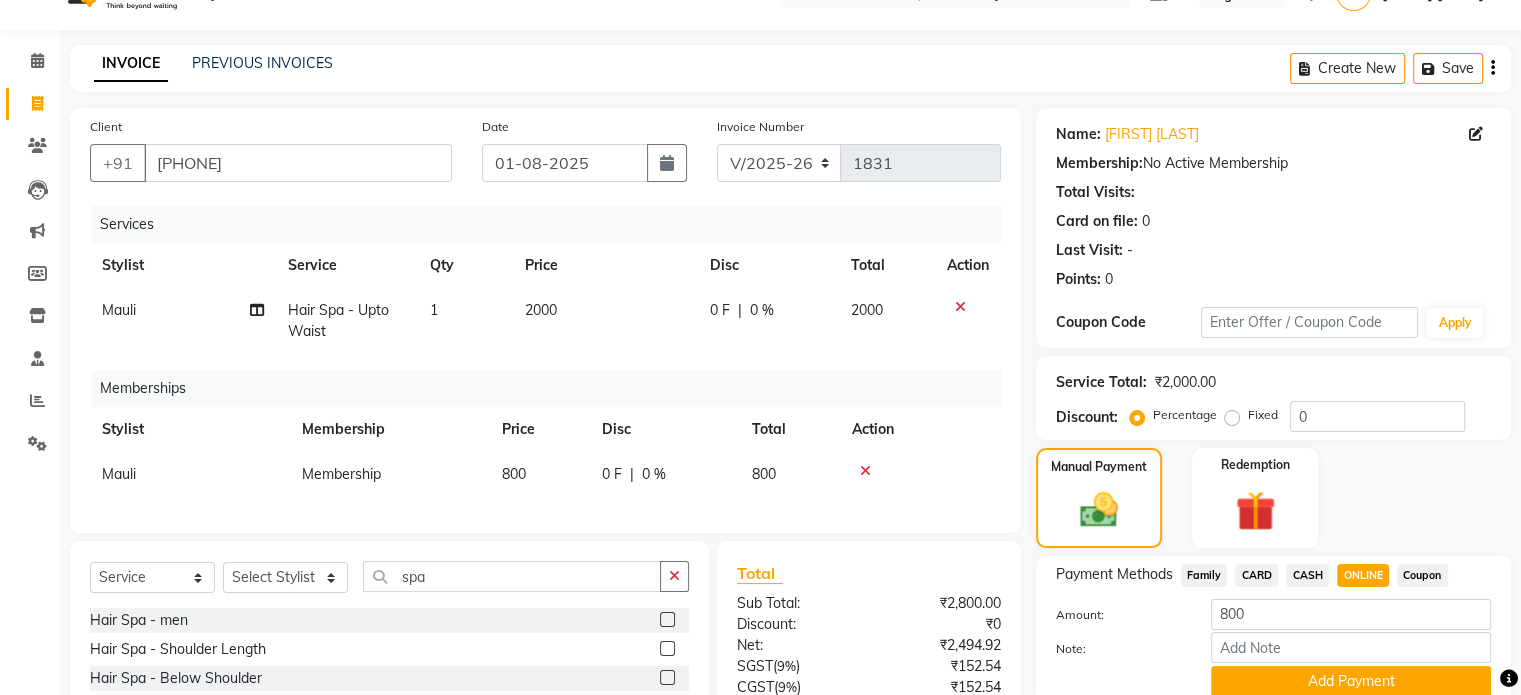 checkbox on "false" 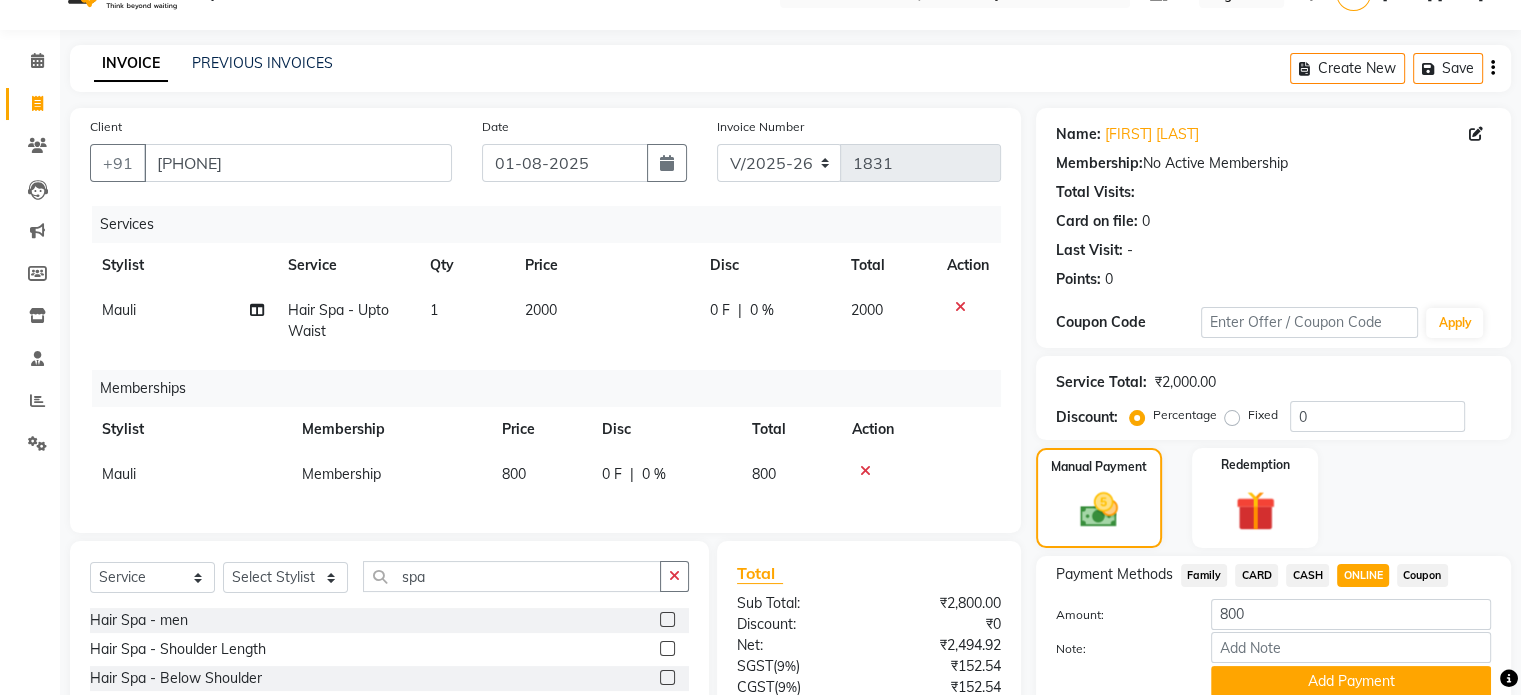 click on "2000" 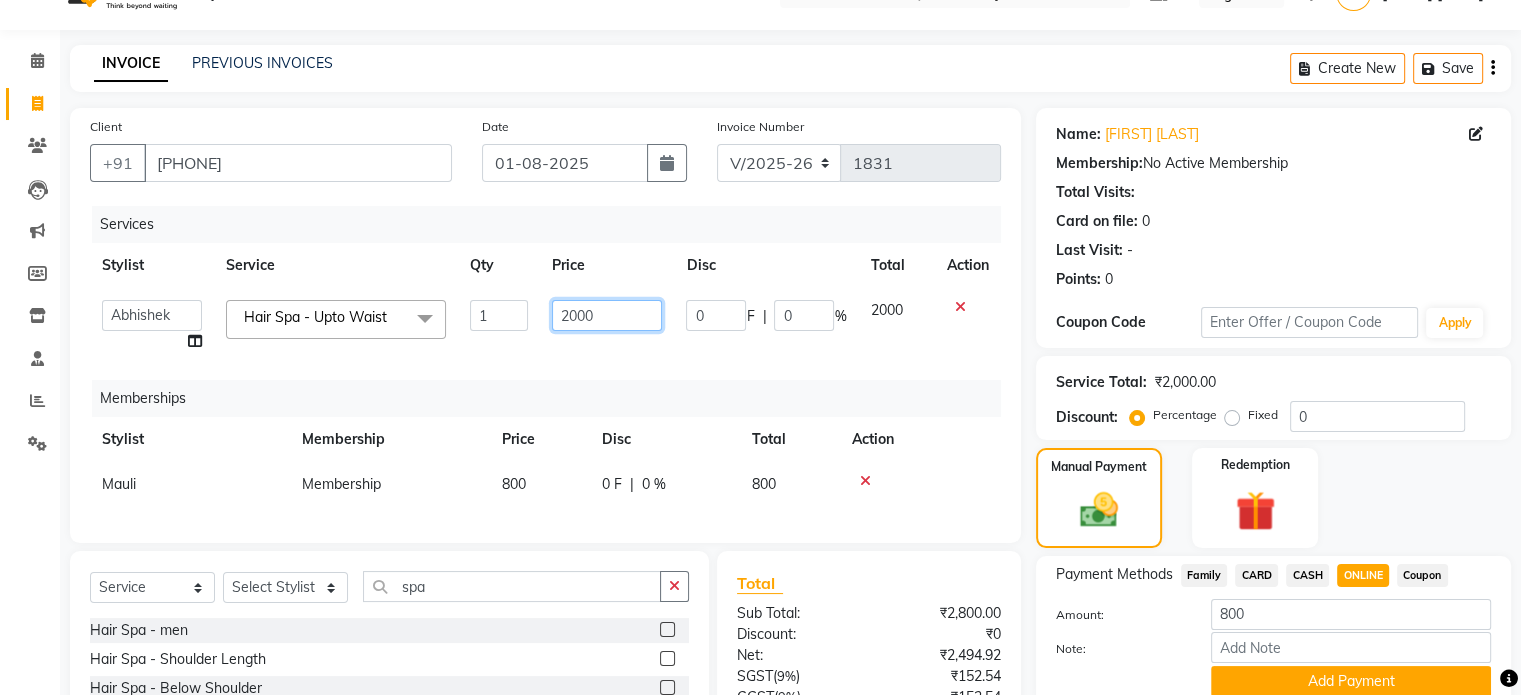 click on "2000" 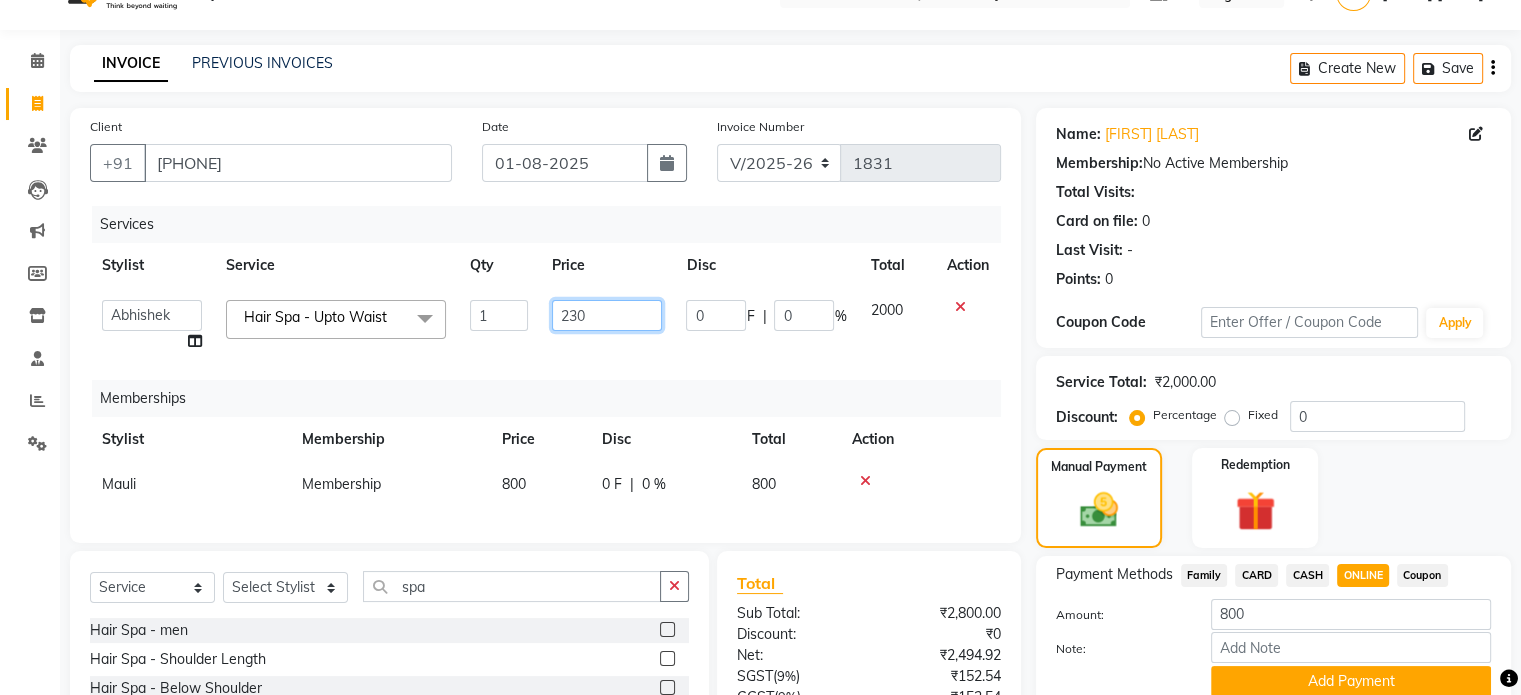 type on "2300" 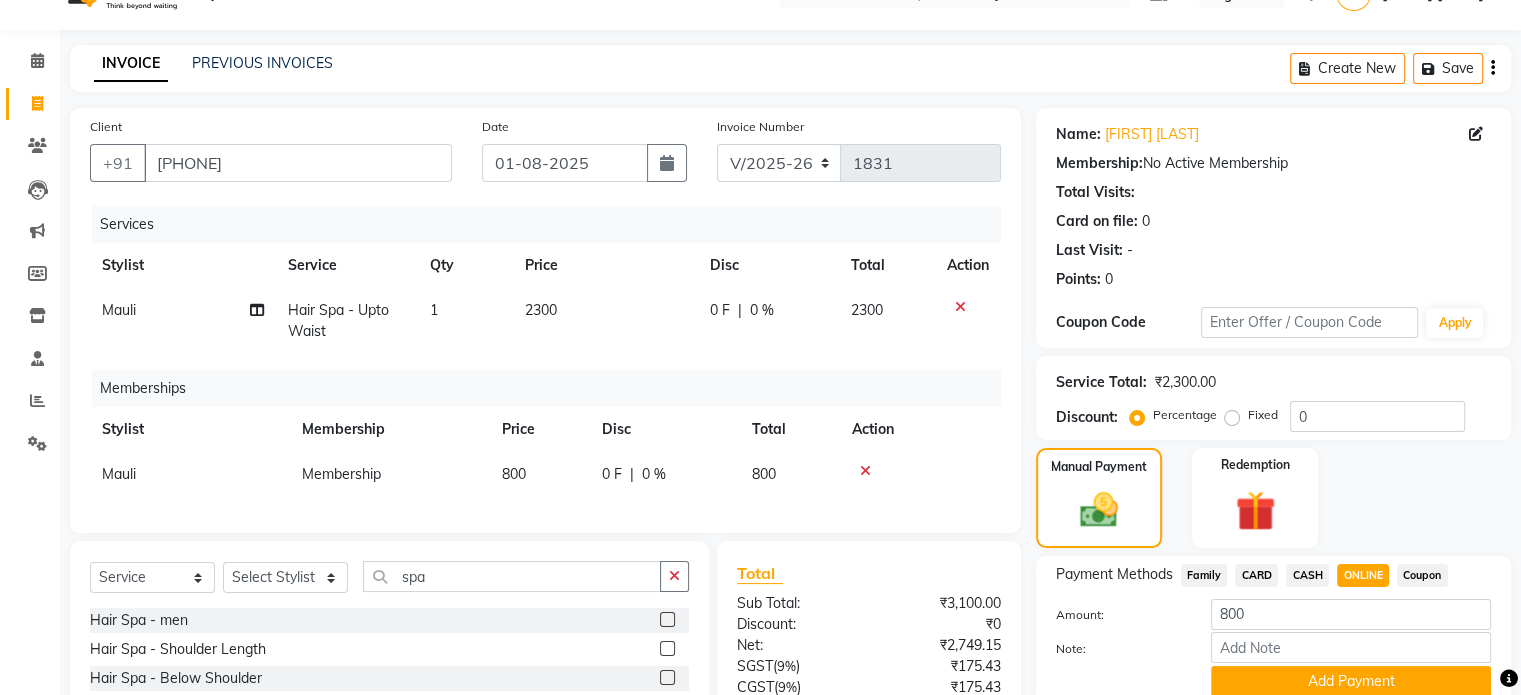 click on "2300" 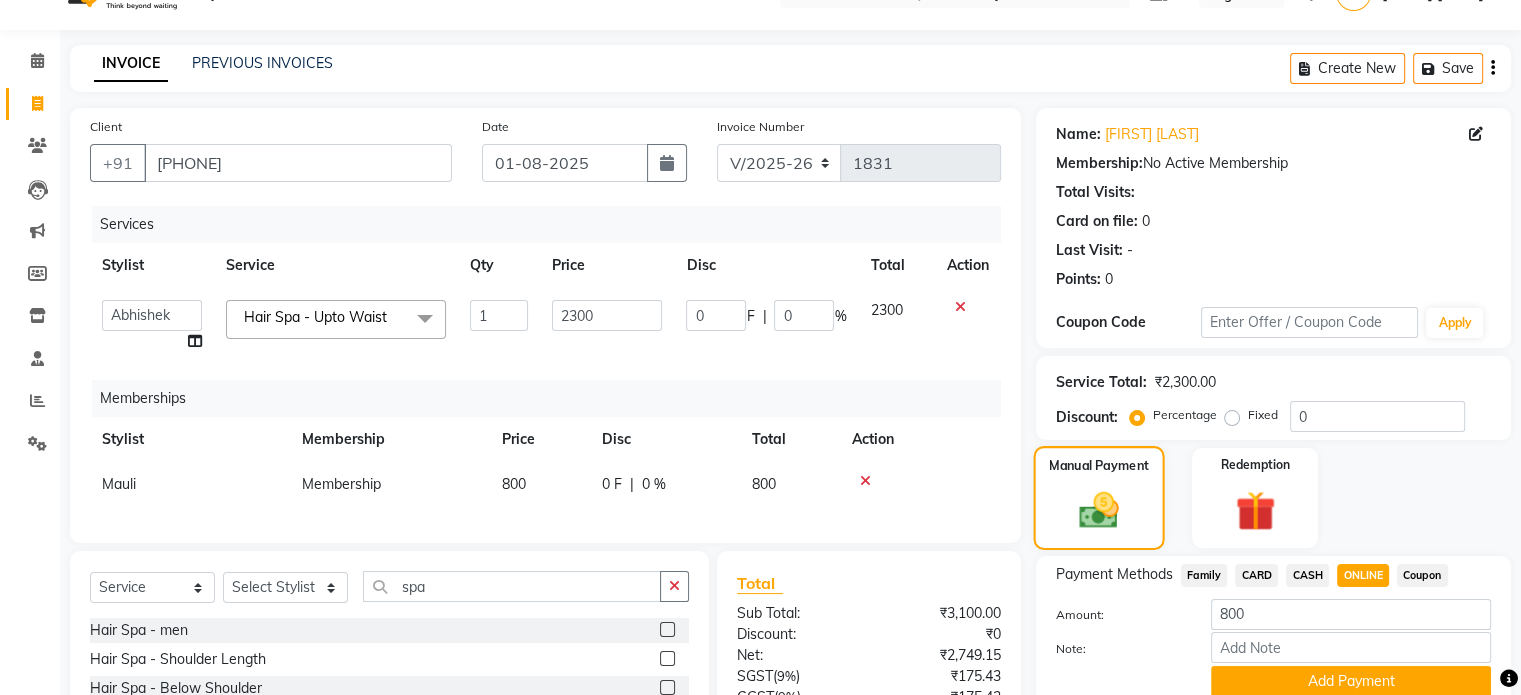 click on "Manual Payment" 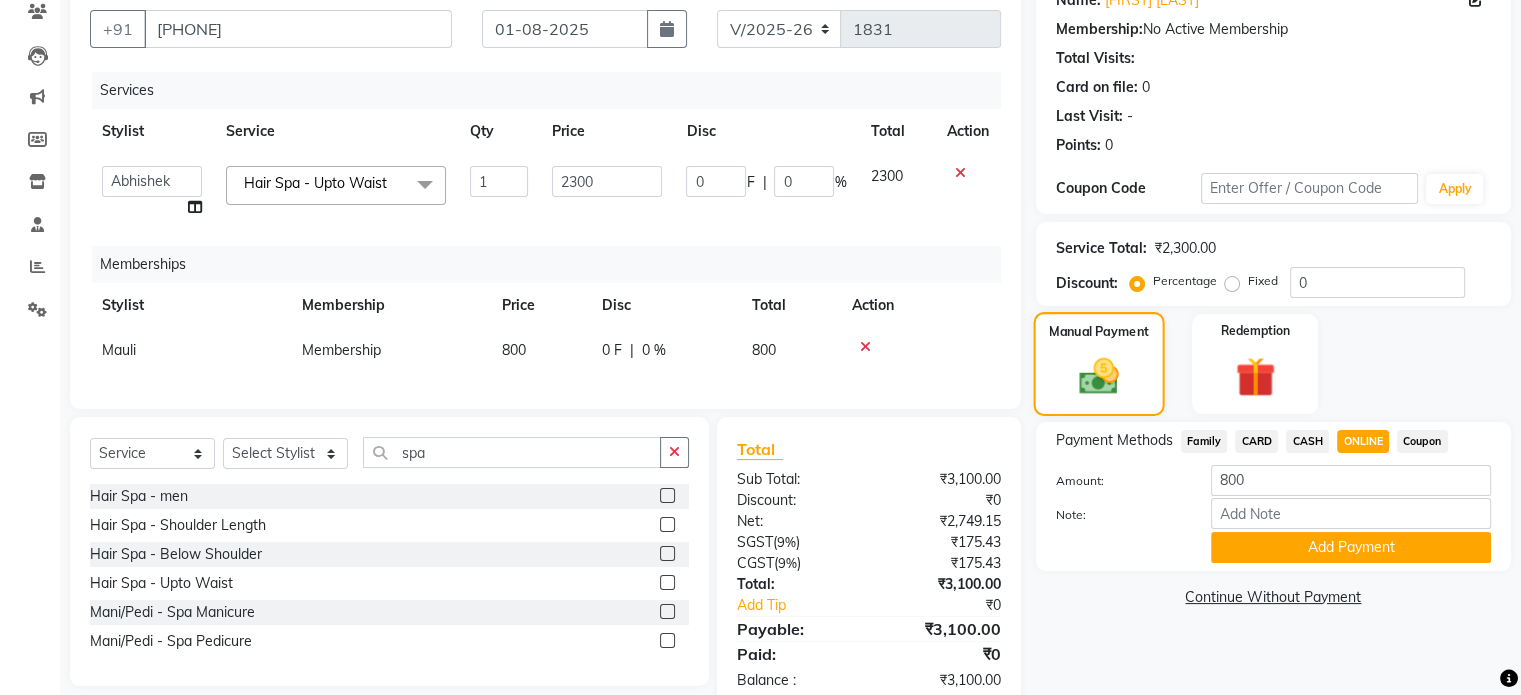 scroll, scrollTop: 237, scrollLeft: 0, axis: vertical 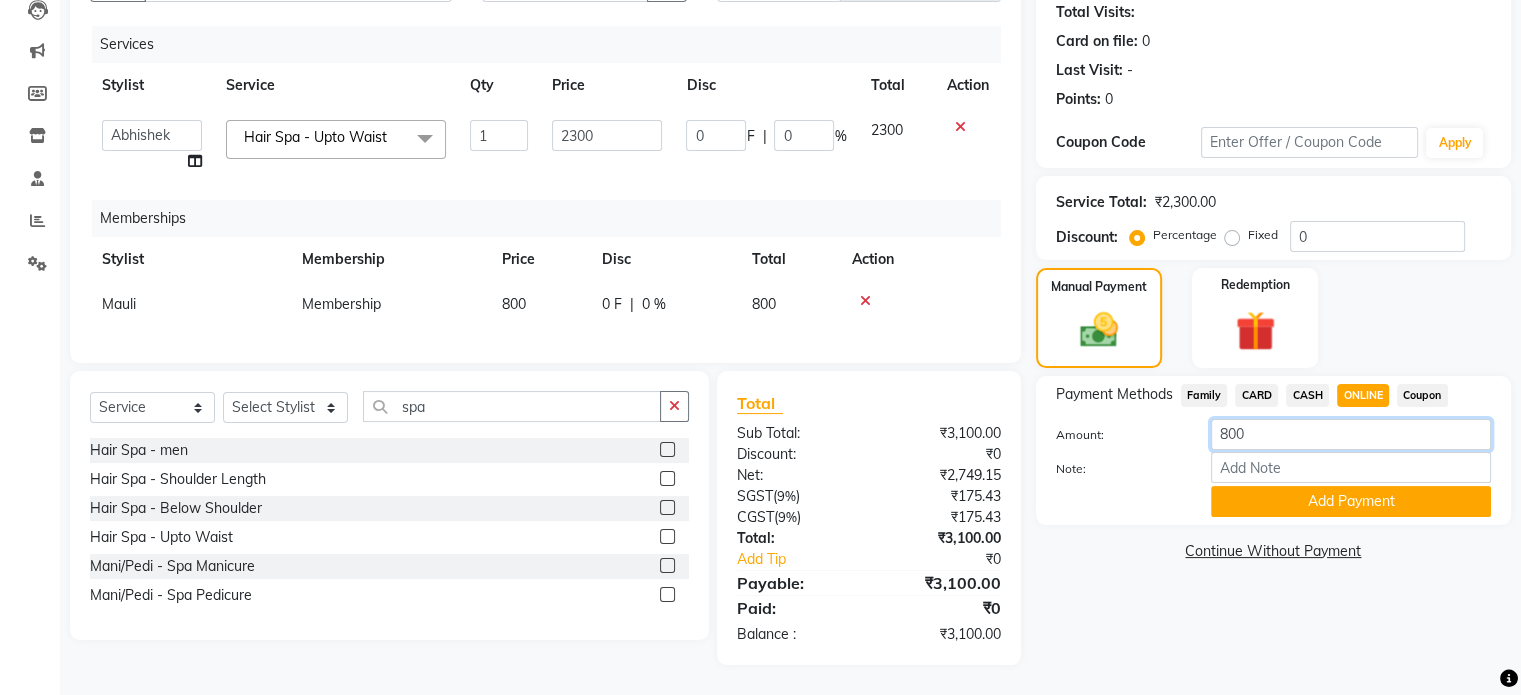 click on "800" 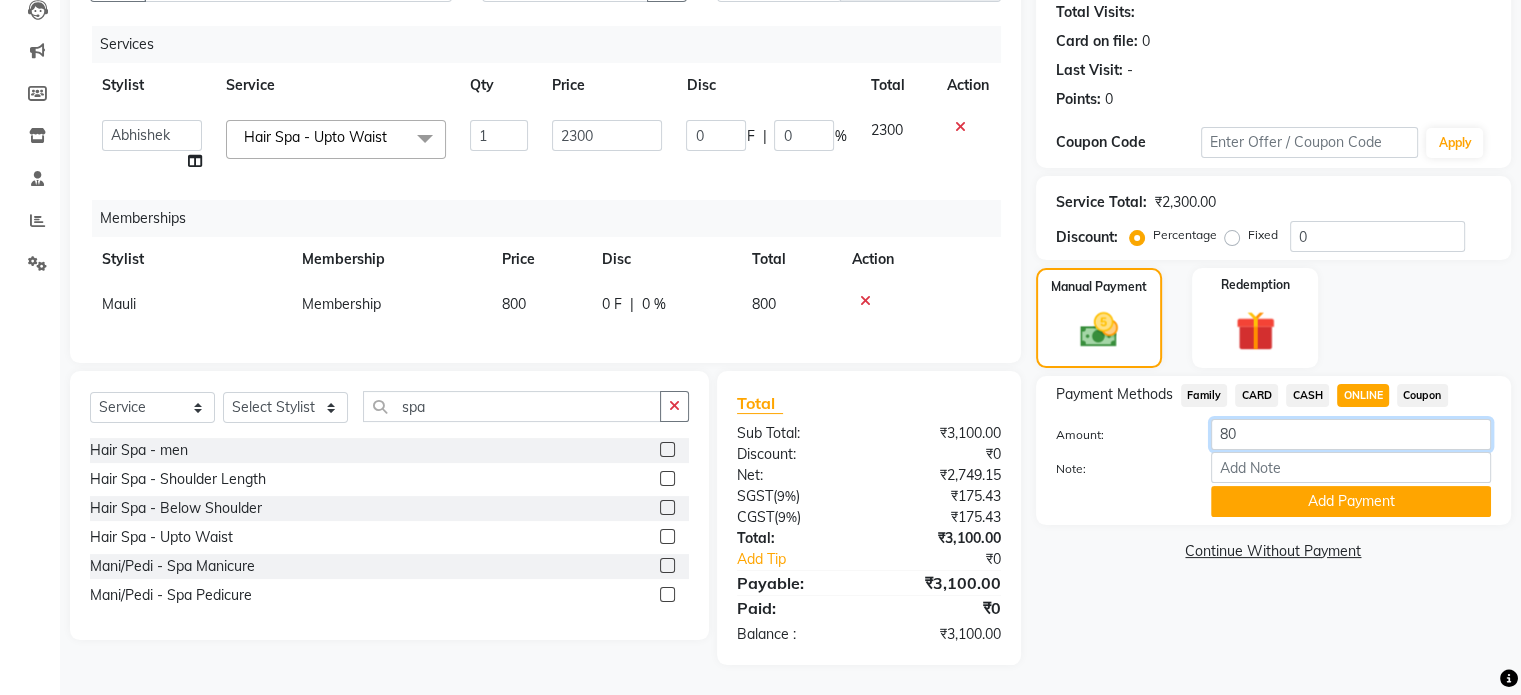 type on "8" 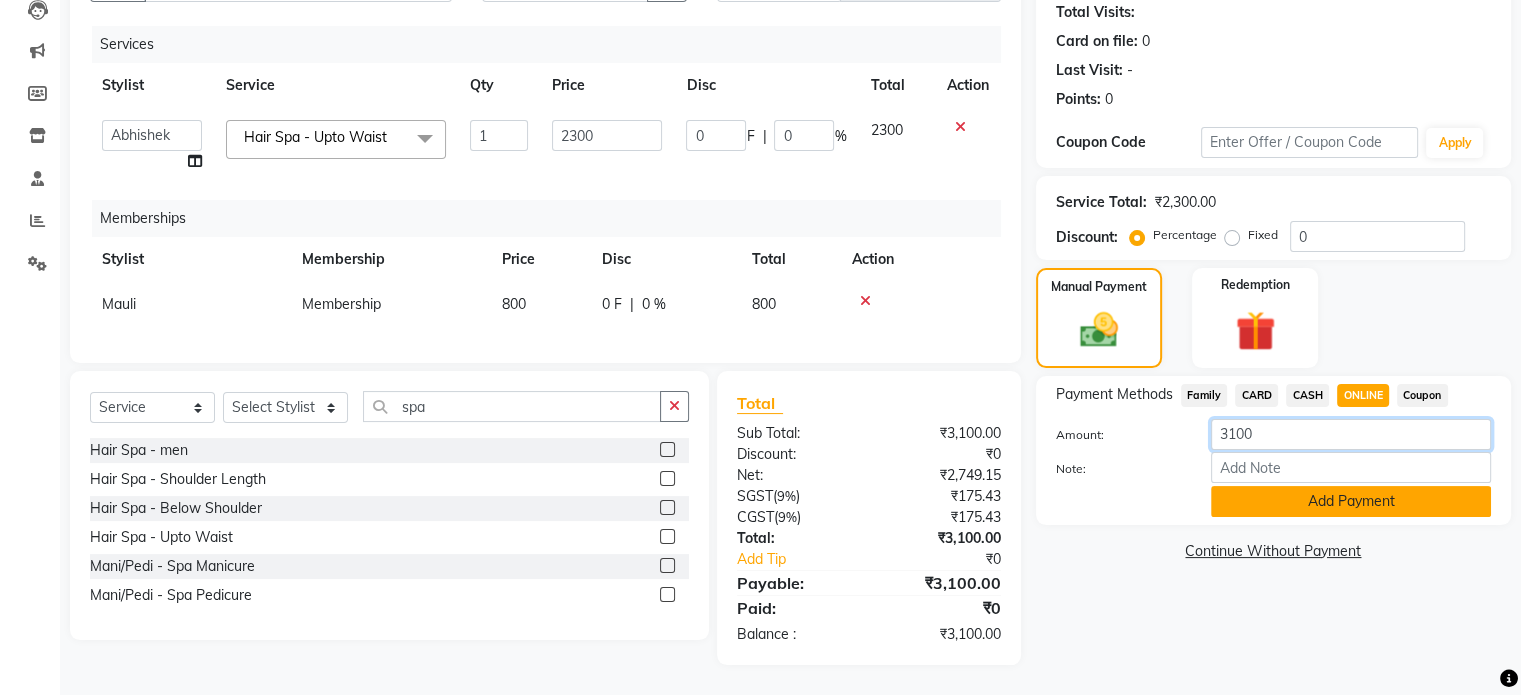 type on "3100" 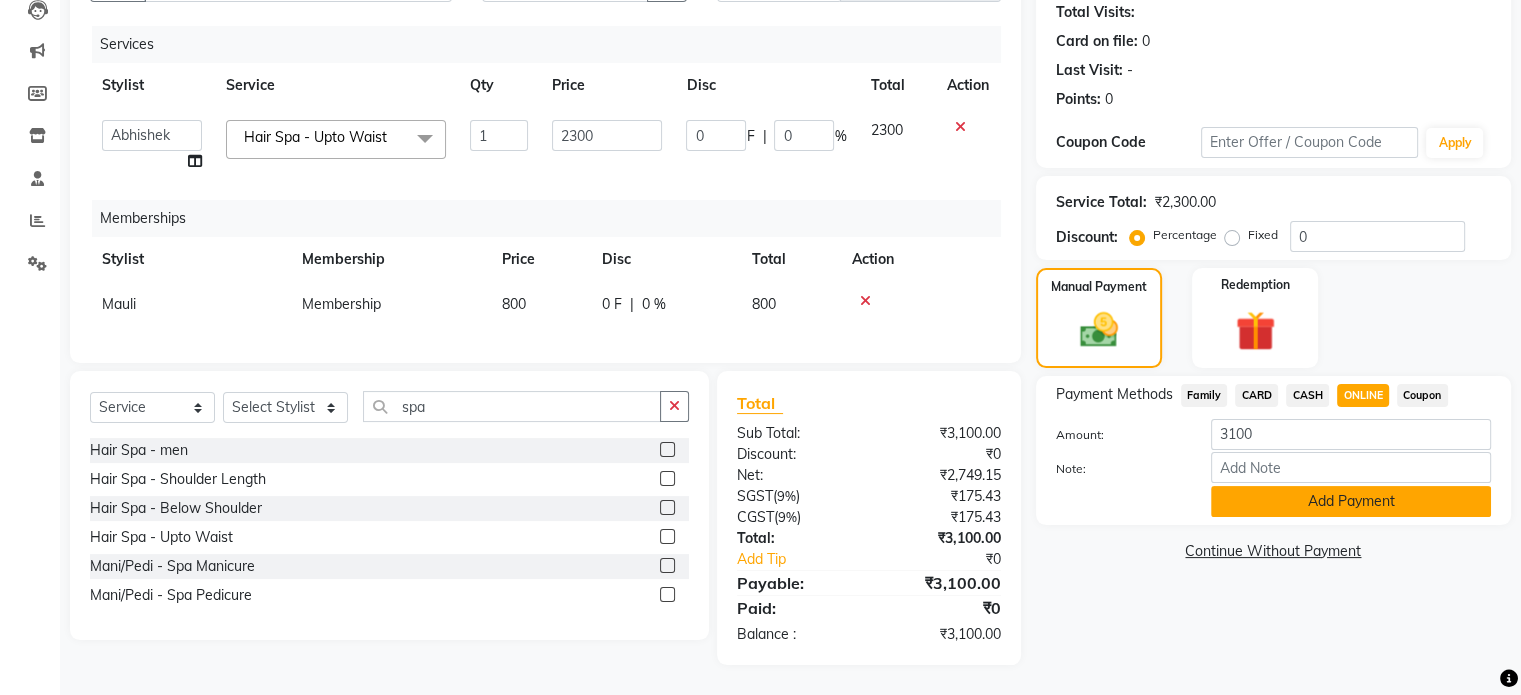 click on "Add Payment" 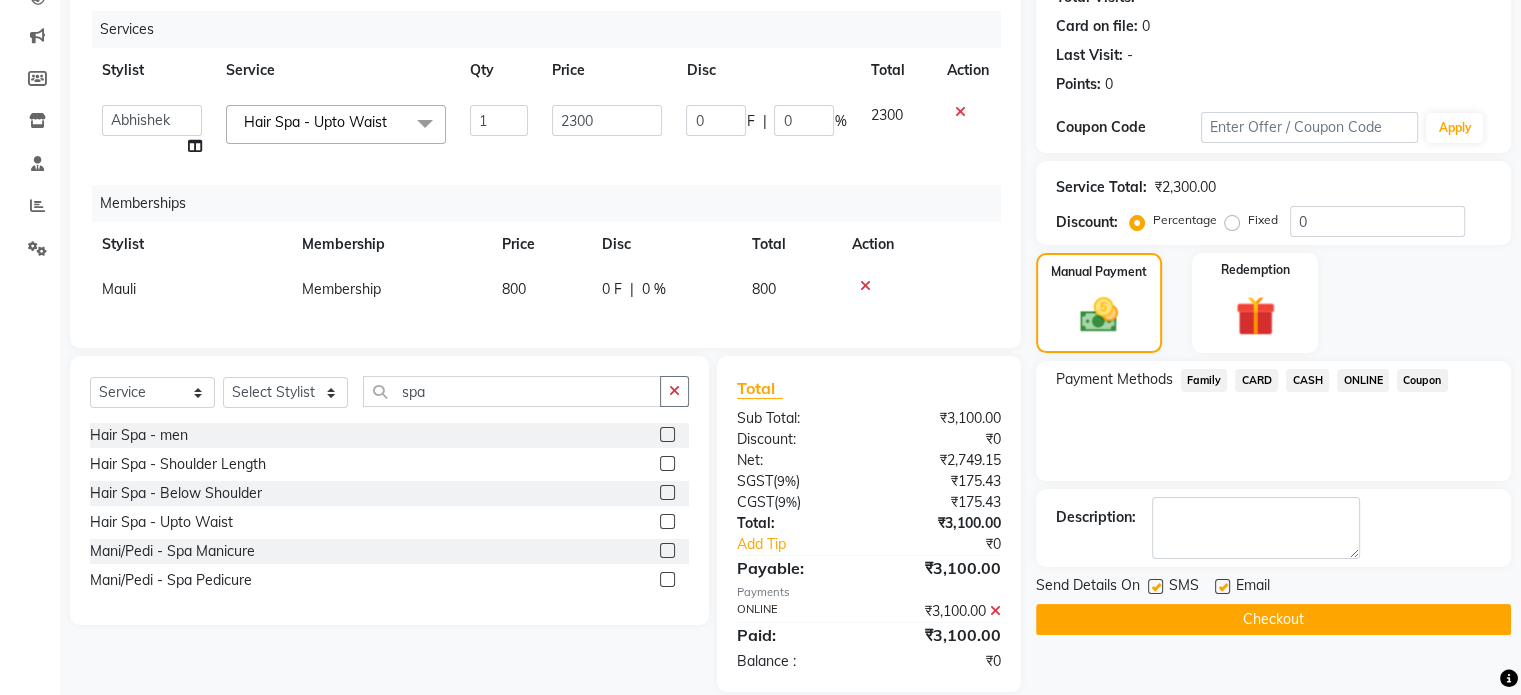 scroll, scrollTop: 279, scrollLeft: 0, axis: vertical 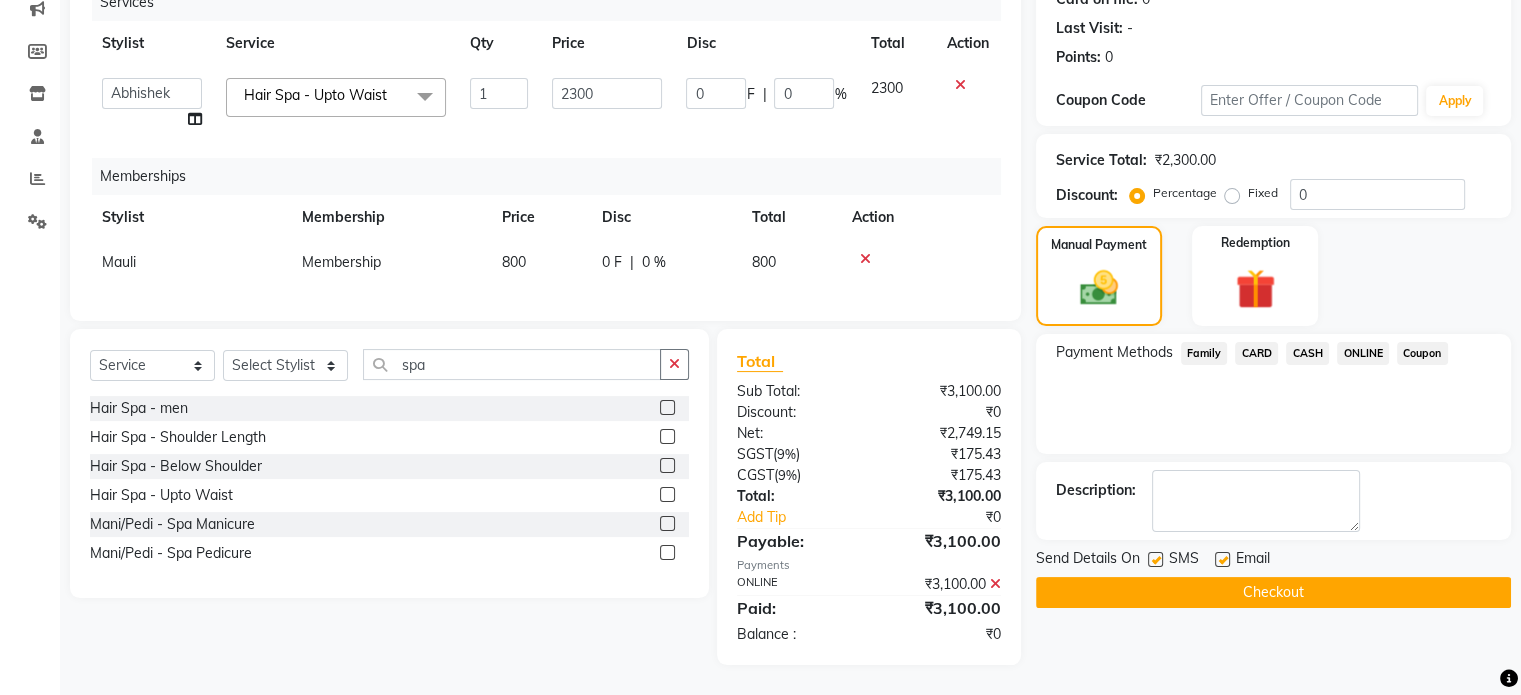 click on "Checkout" 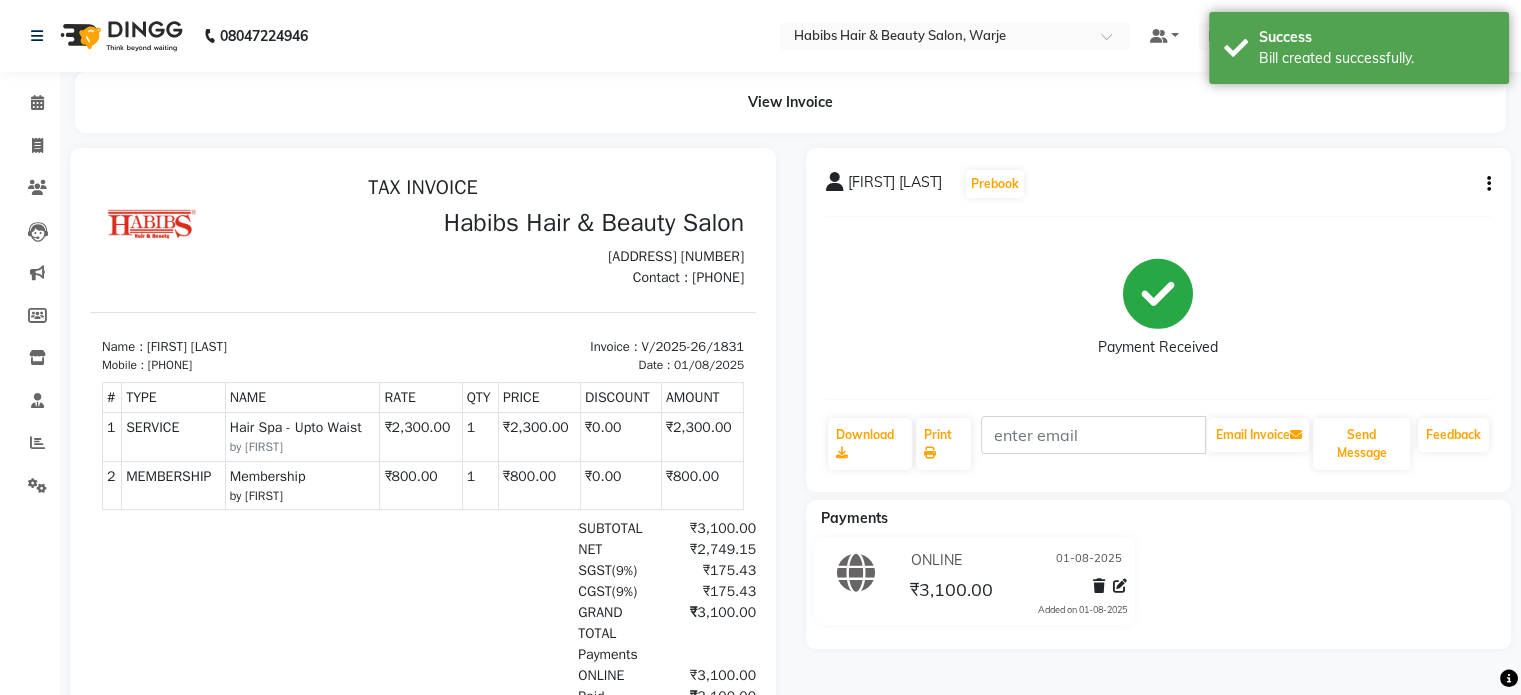 scroll, scrollTop: 0, scrollLeft: 0, axis: both 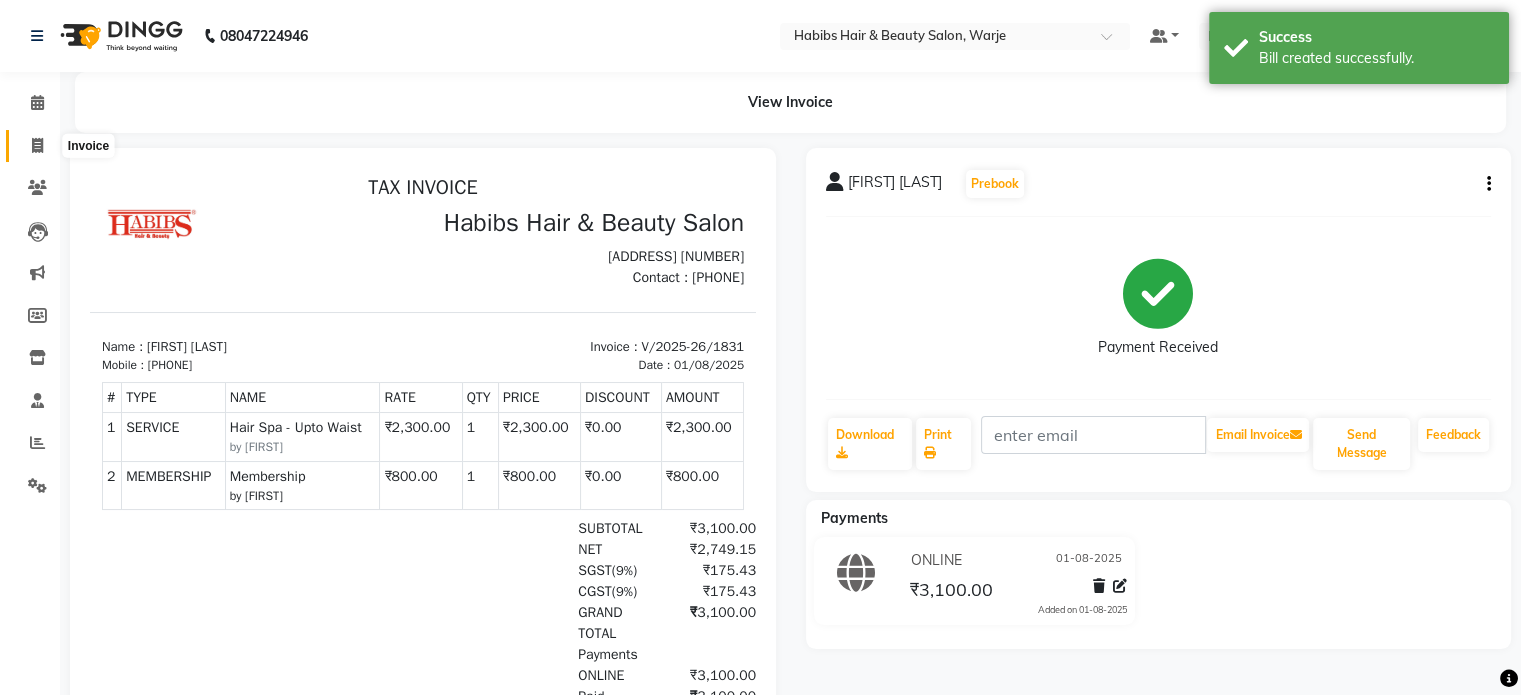 click 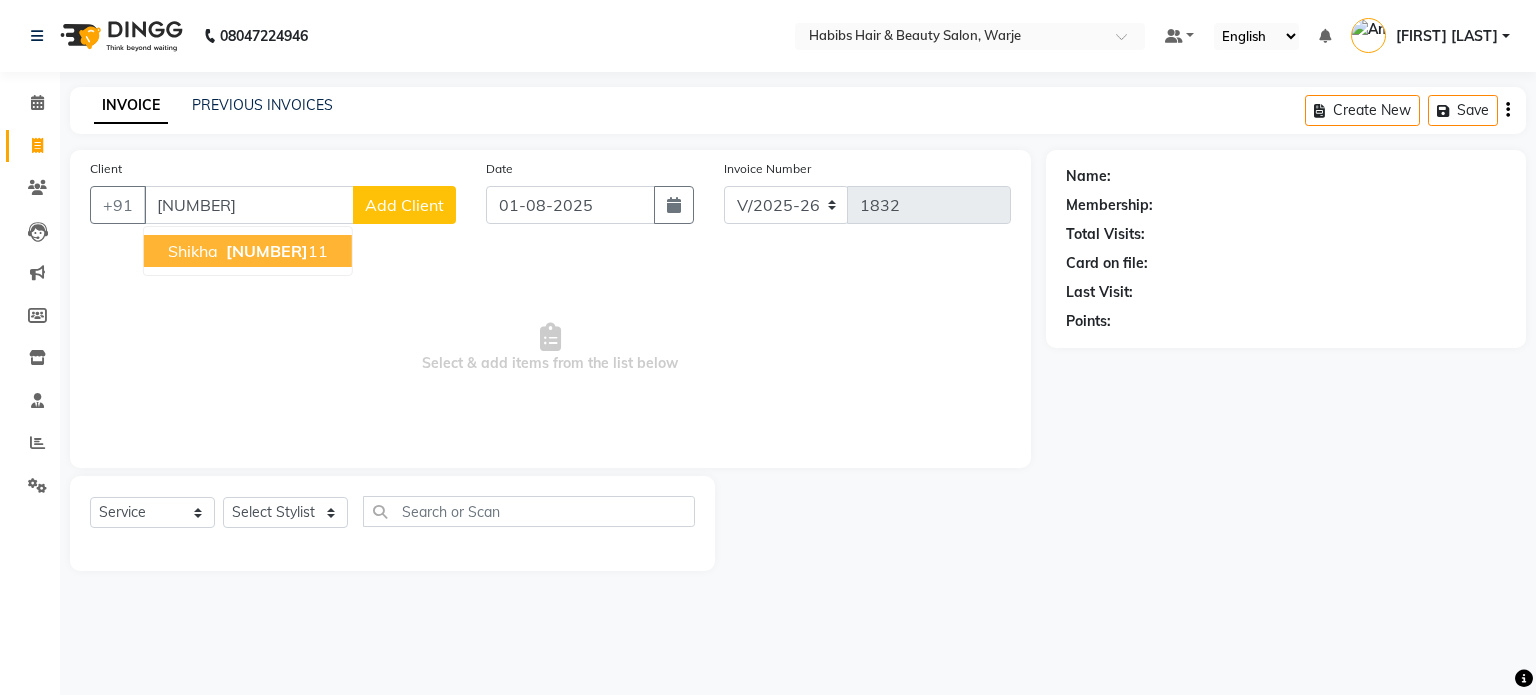 type on "[NUMBER]" 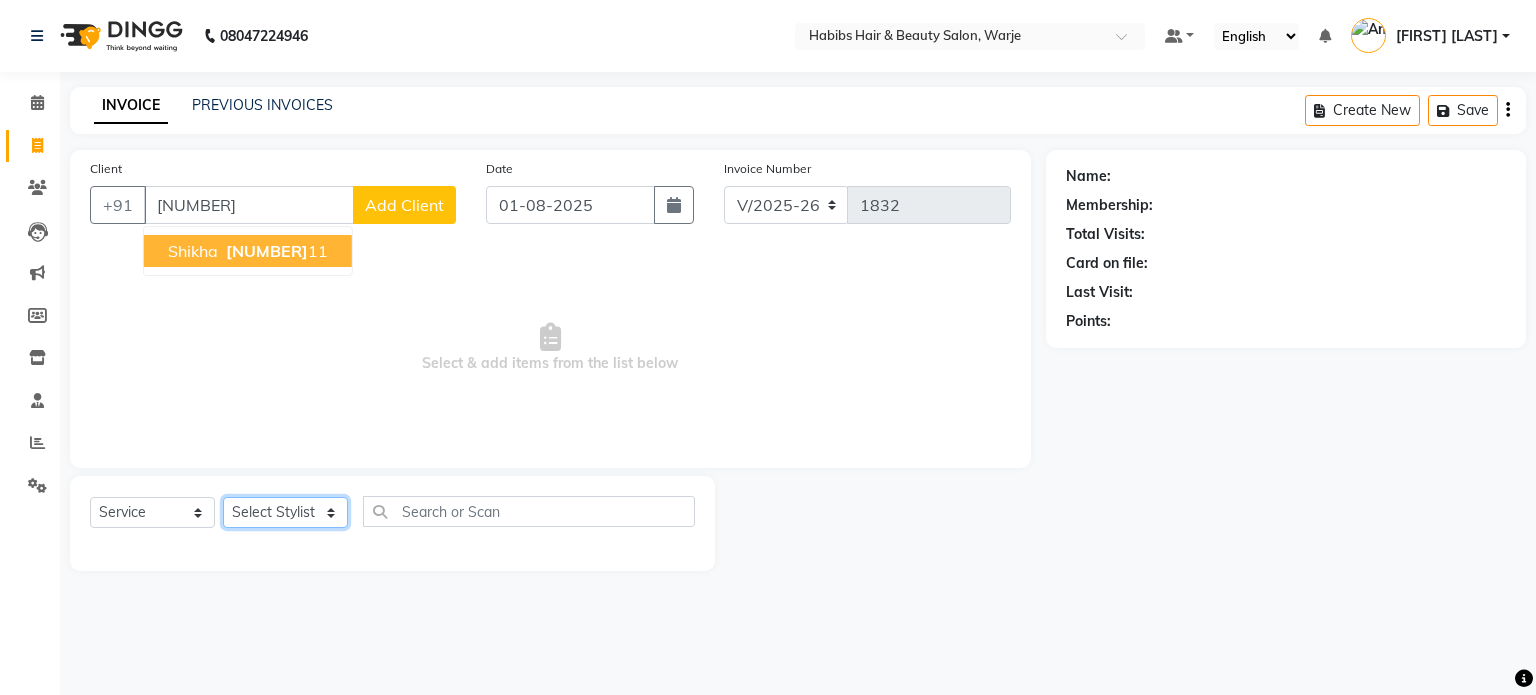 click on "Select Stylist [FIRST] [FIRST] [FIRST] [FIRST] [FIRST] [FIRST] [FIRST] [FIRST] ([TITLE]) [FIRST] [FIRST] [FIRST] [FIRST]" 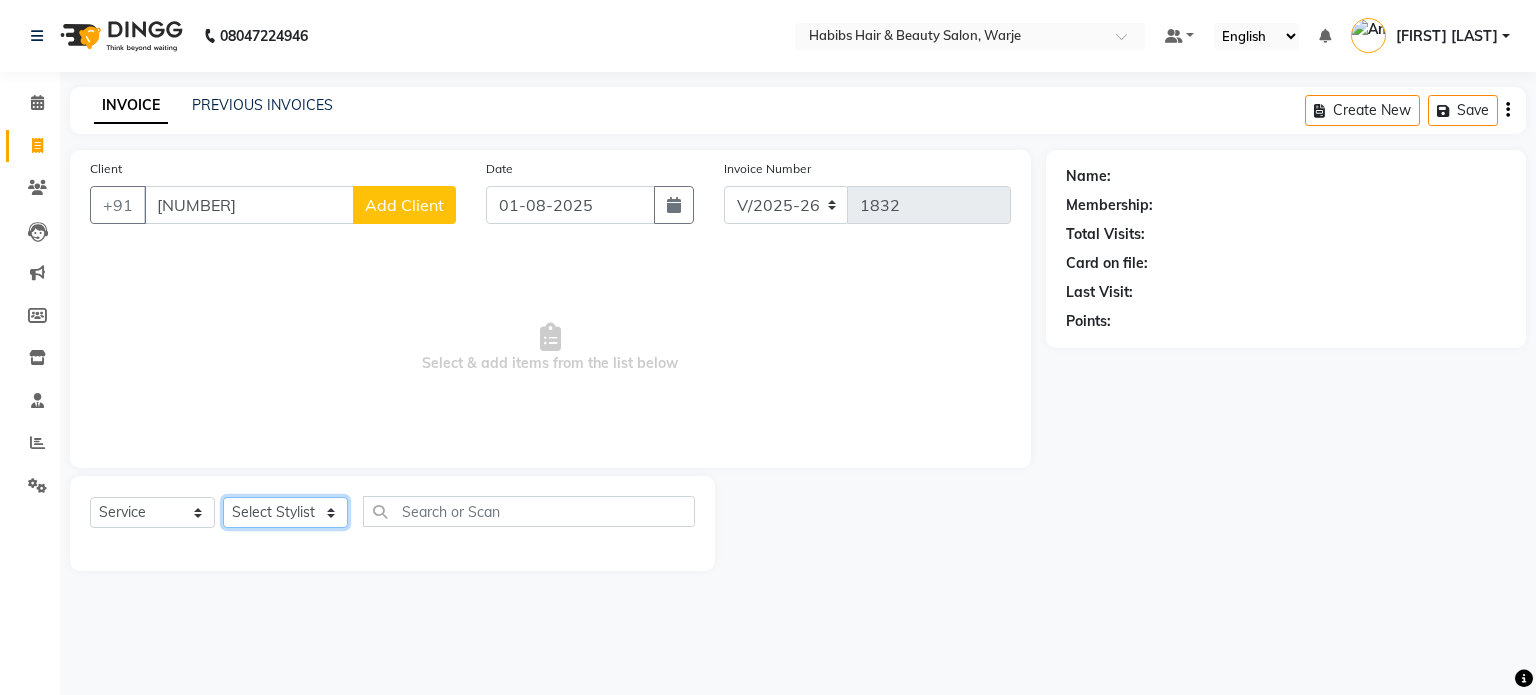 select on "17941" 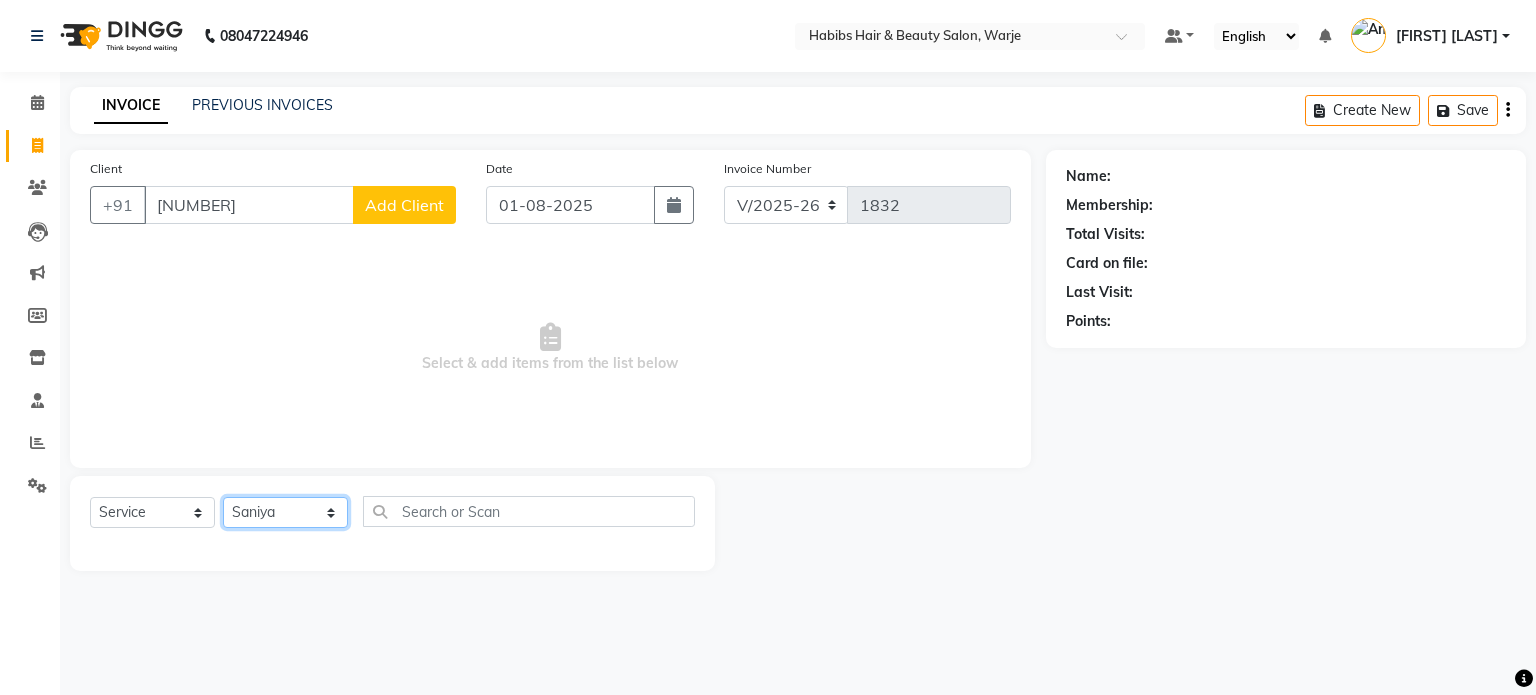 click on "Select Stylist [FIRST] [FIRST] [FIRST] [FIRST] [FIRST] [FIRST] [FIRST] [FIRST] ([TITLE]) [FIRST] [FIRST] [FIRST] [FIRST]" 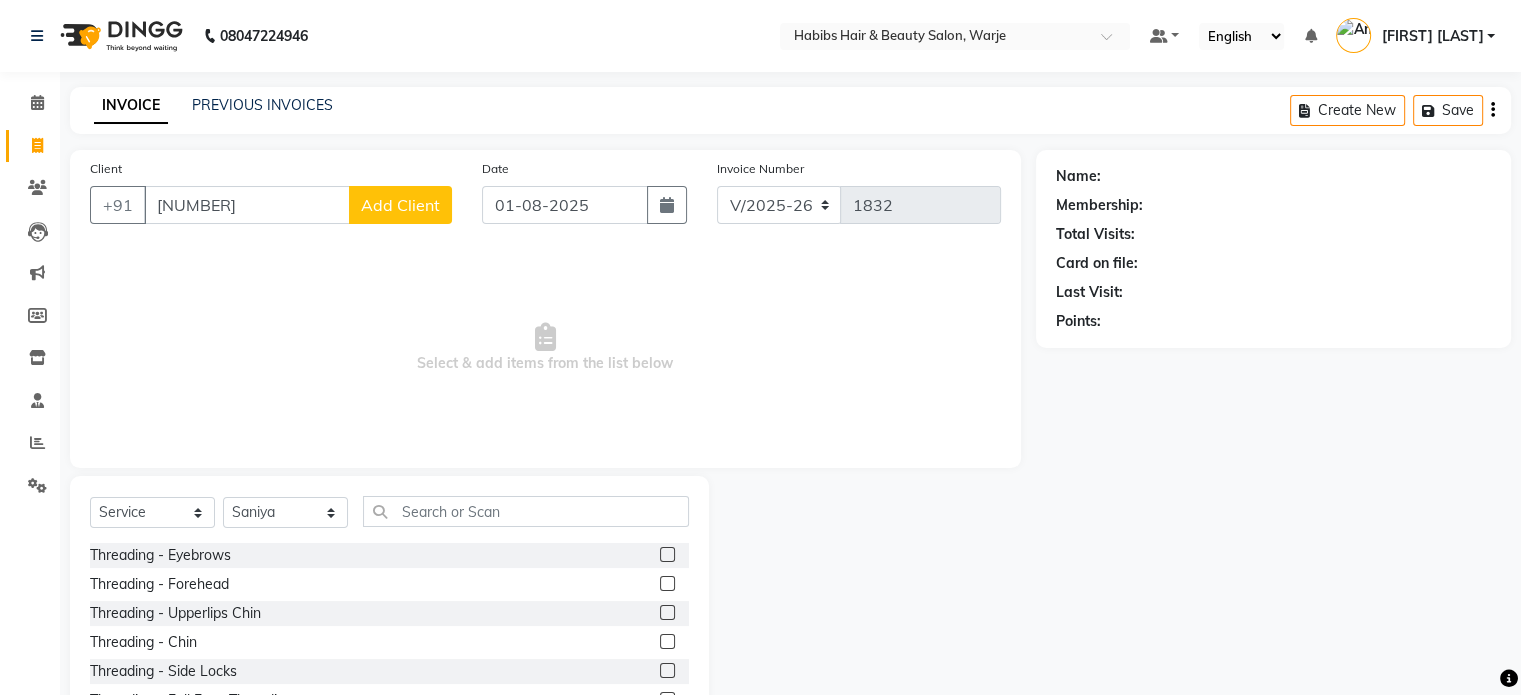 click 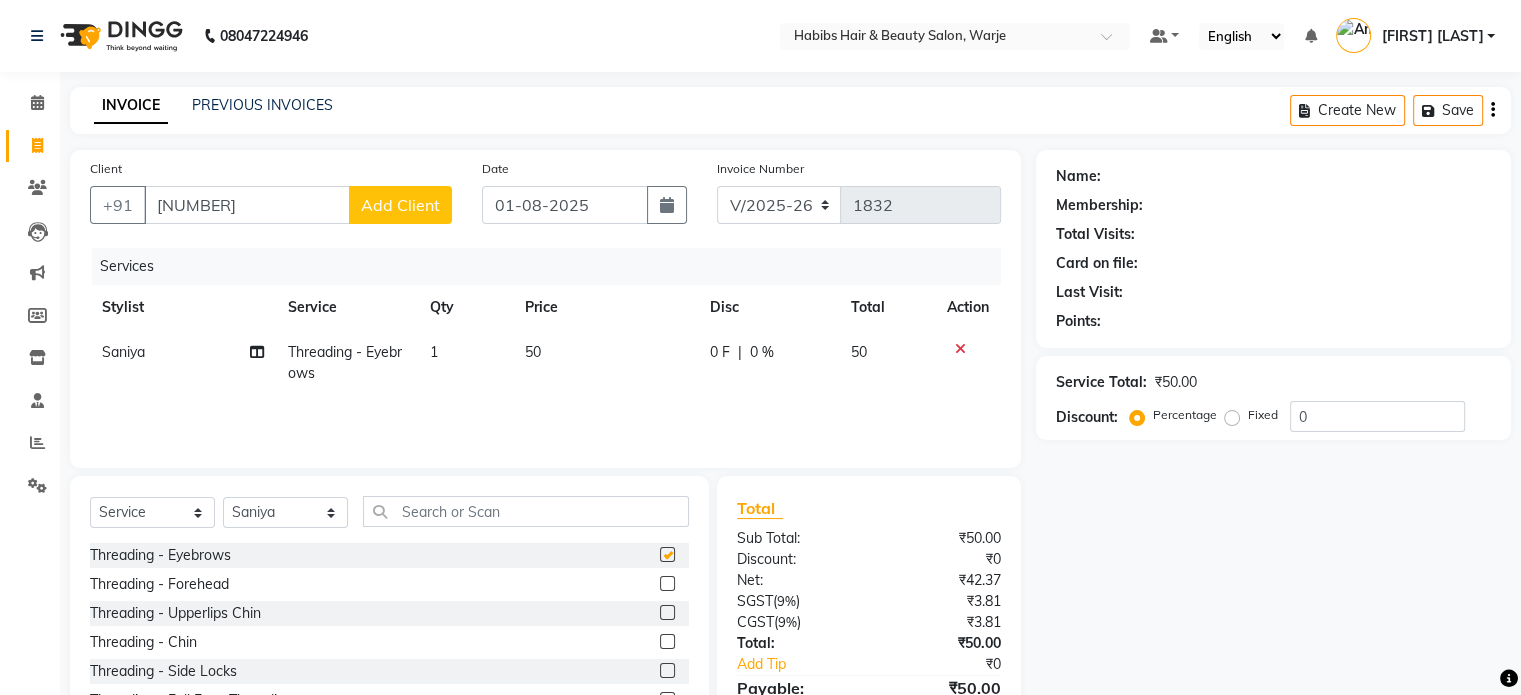 checkbox on "false" 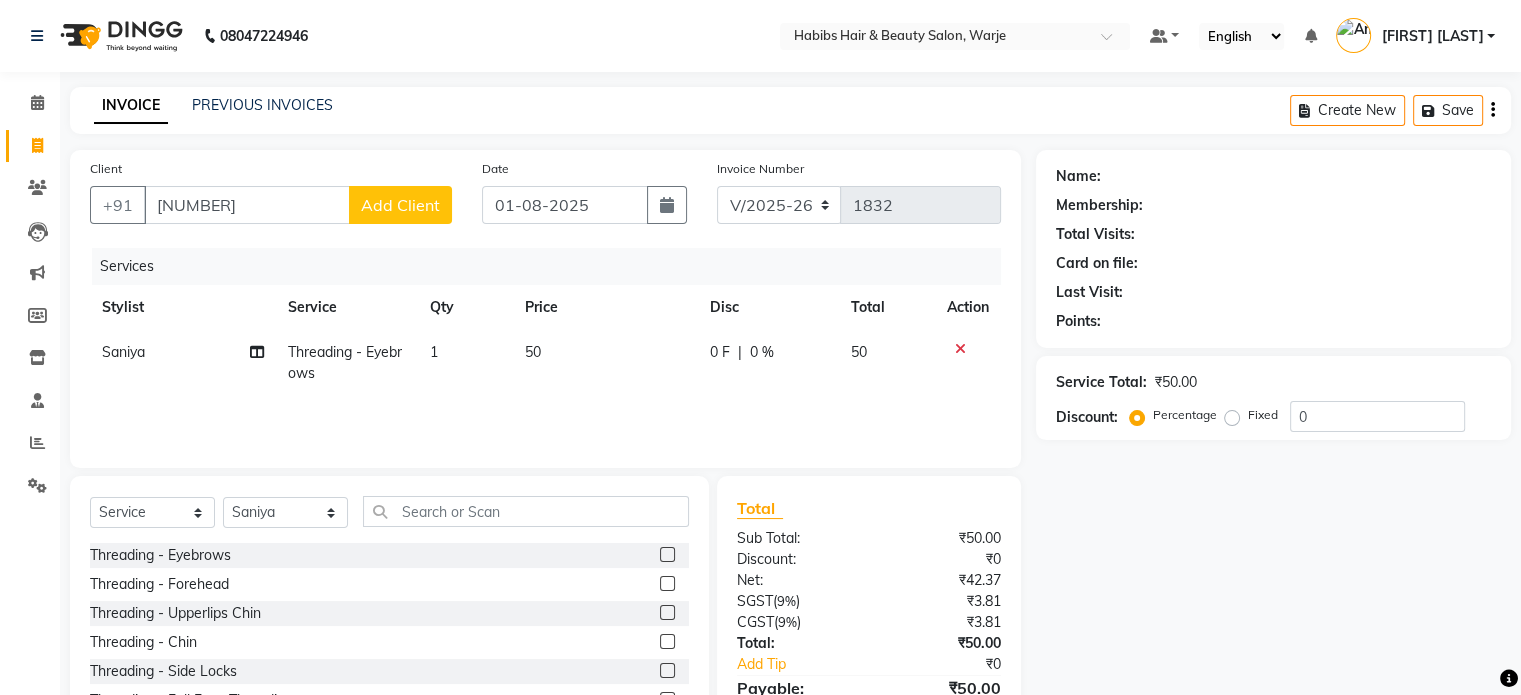 click 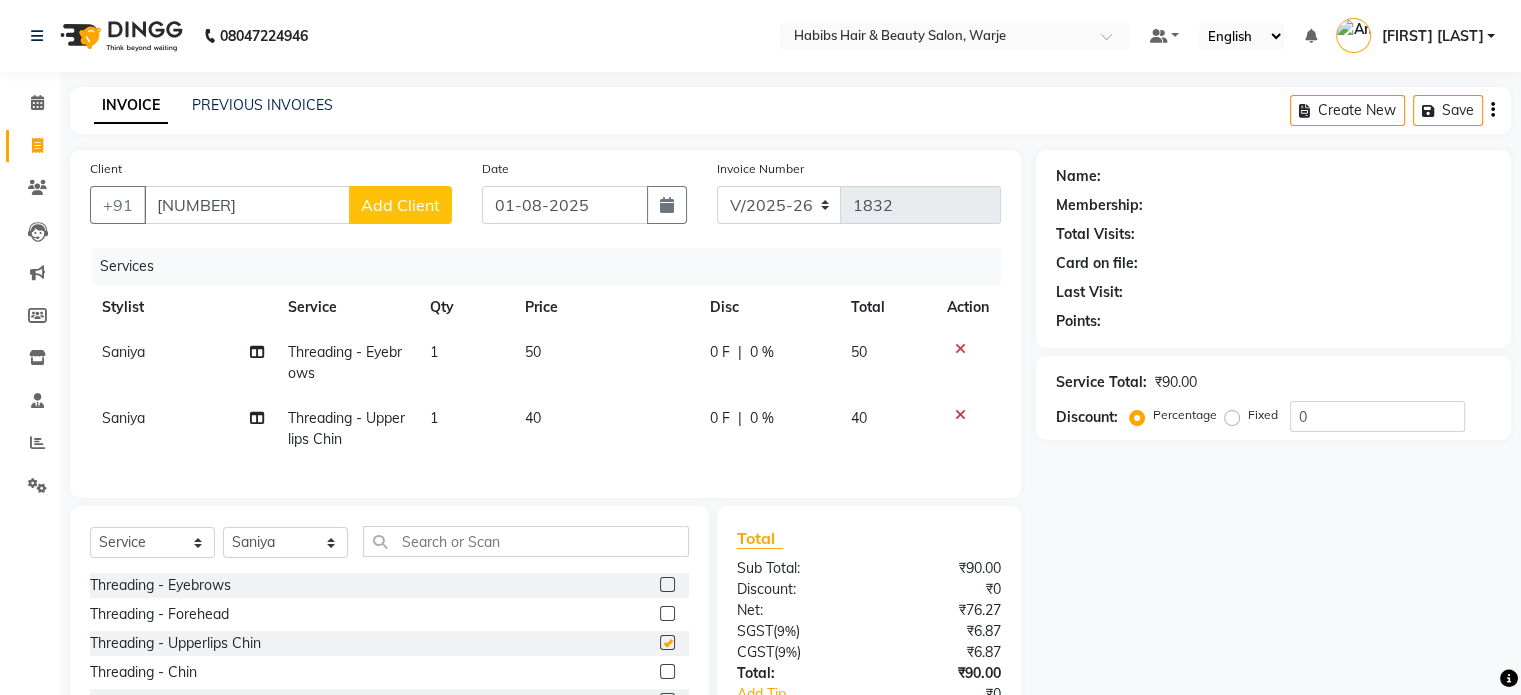 checkbox on "false" 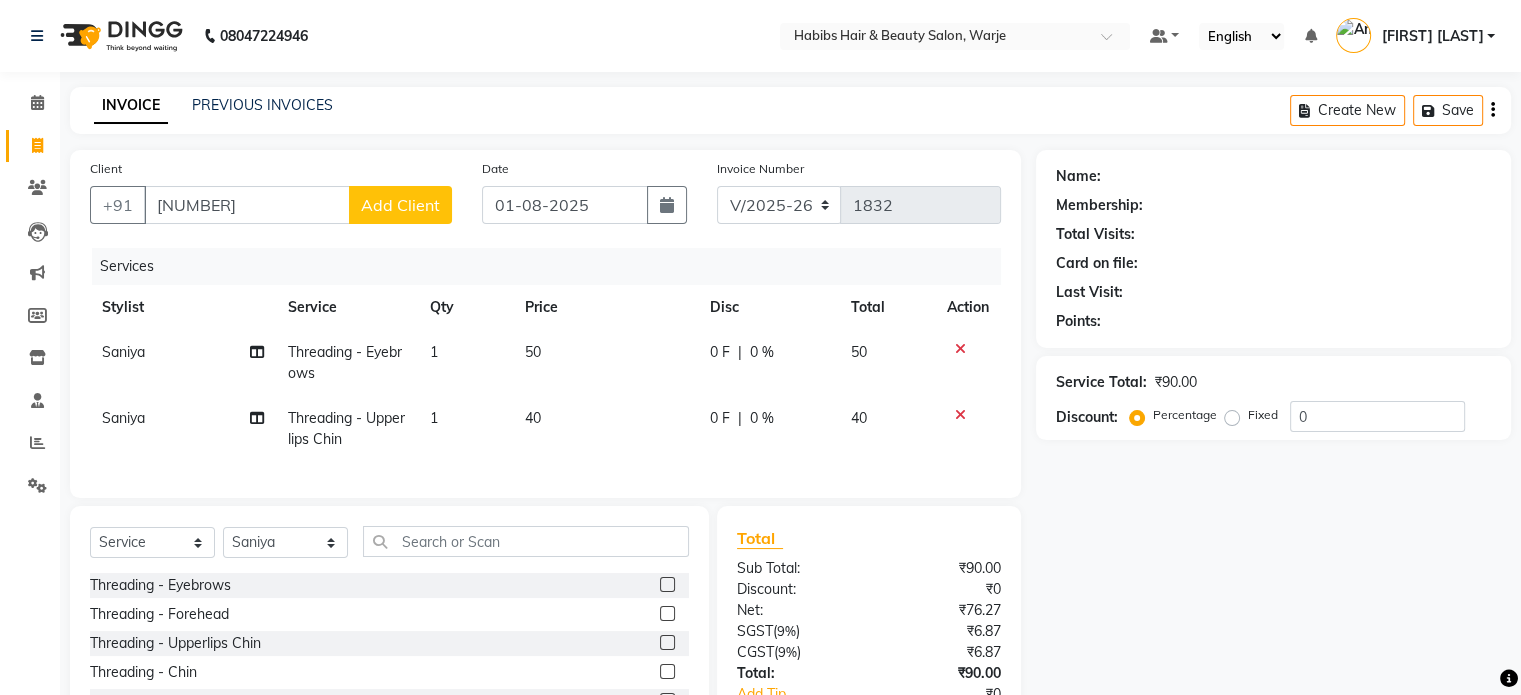 click on "40" 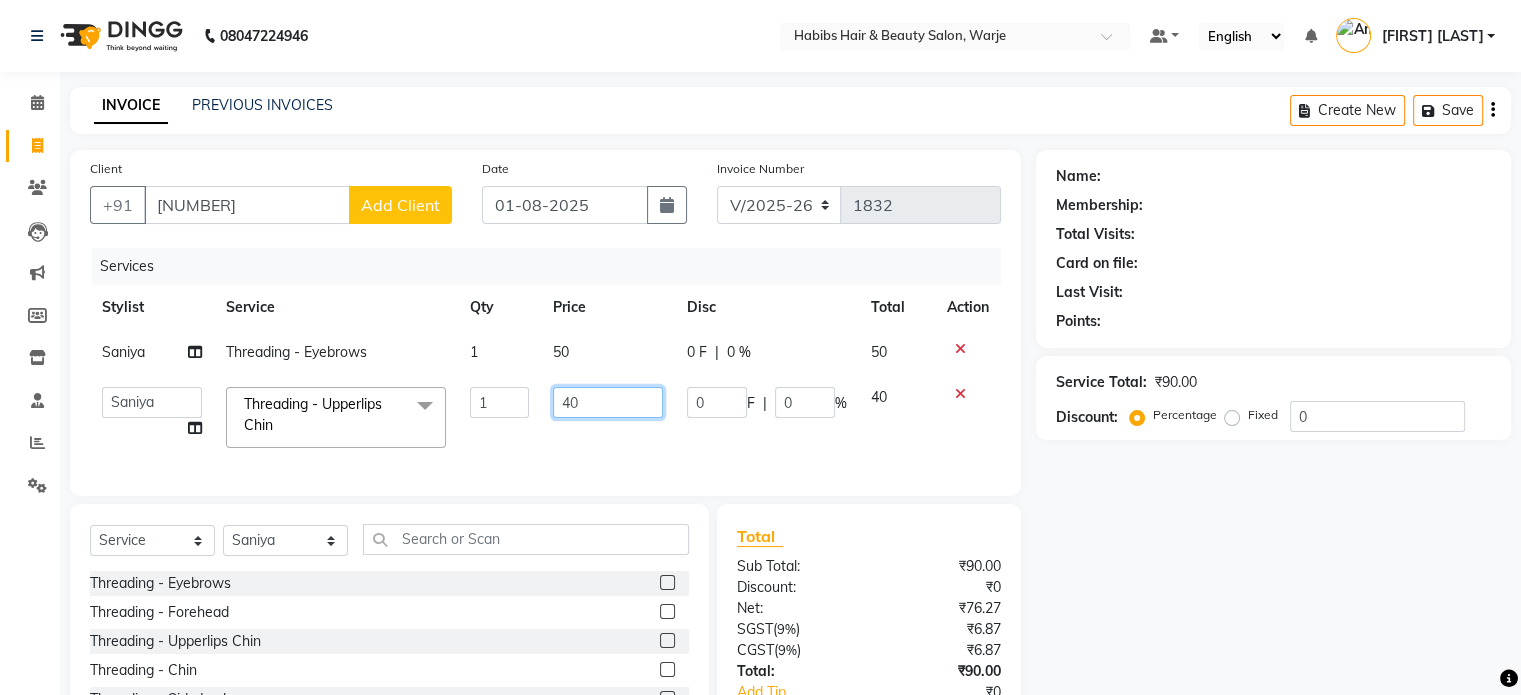 click on "40" 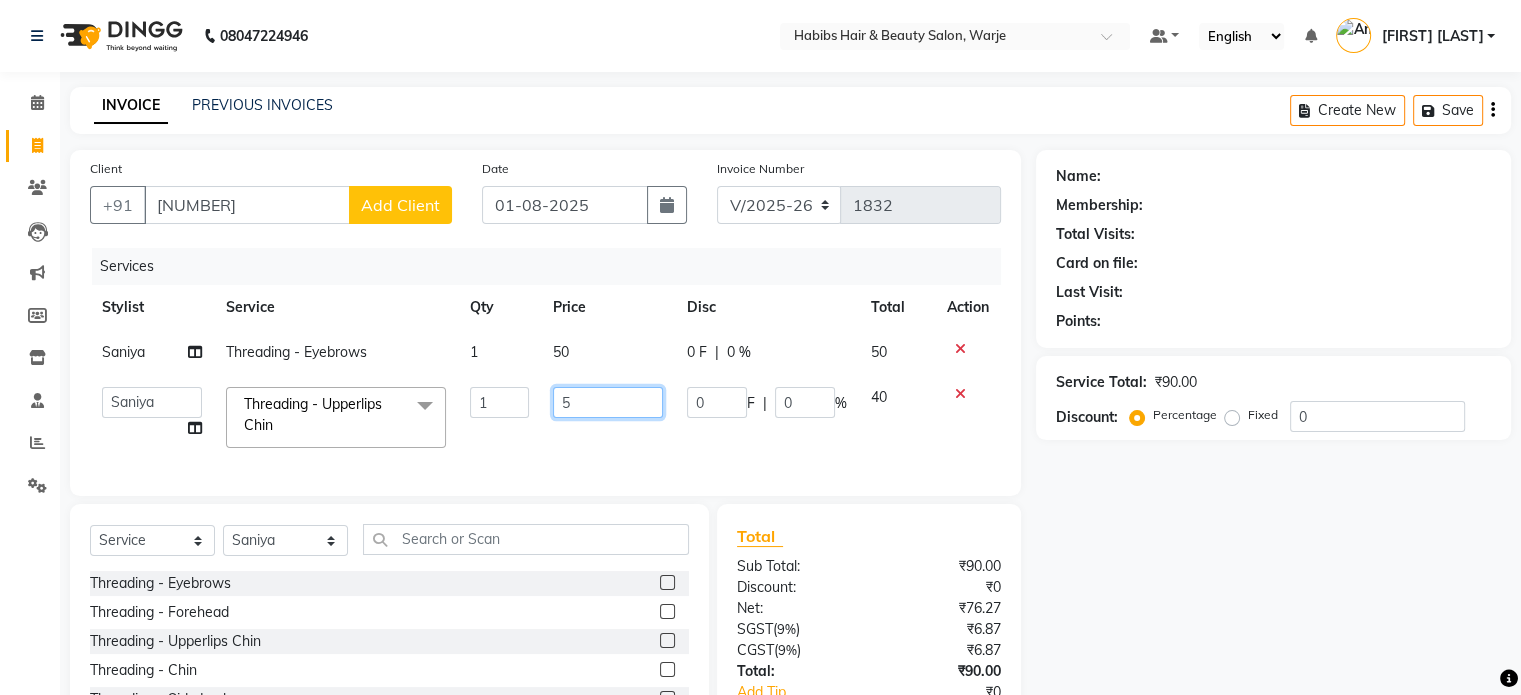 type on "50" 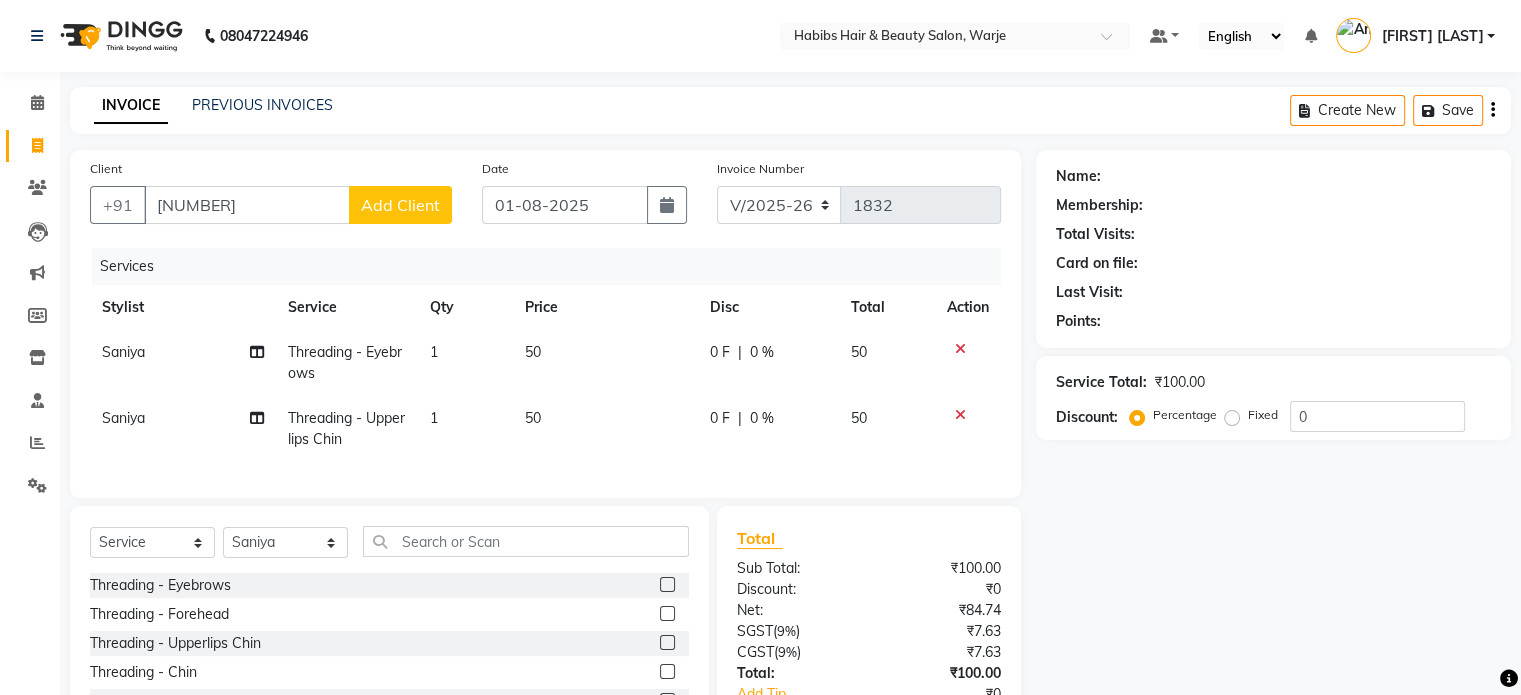 click on "50" 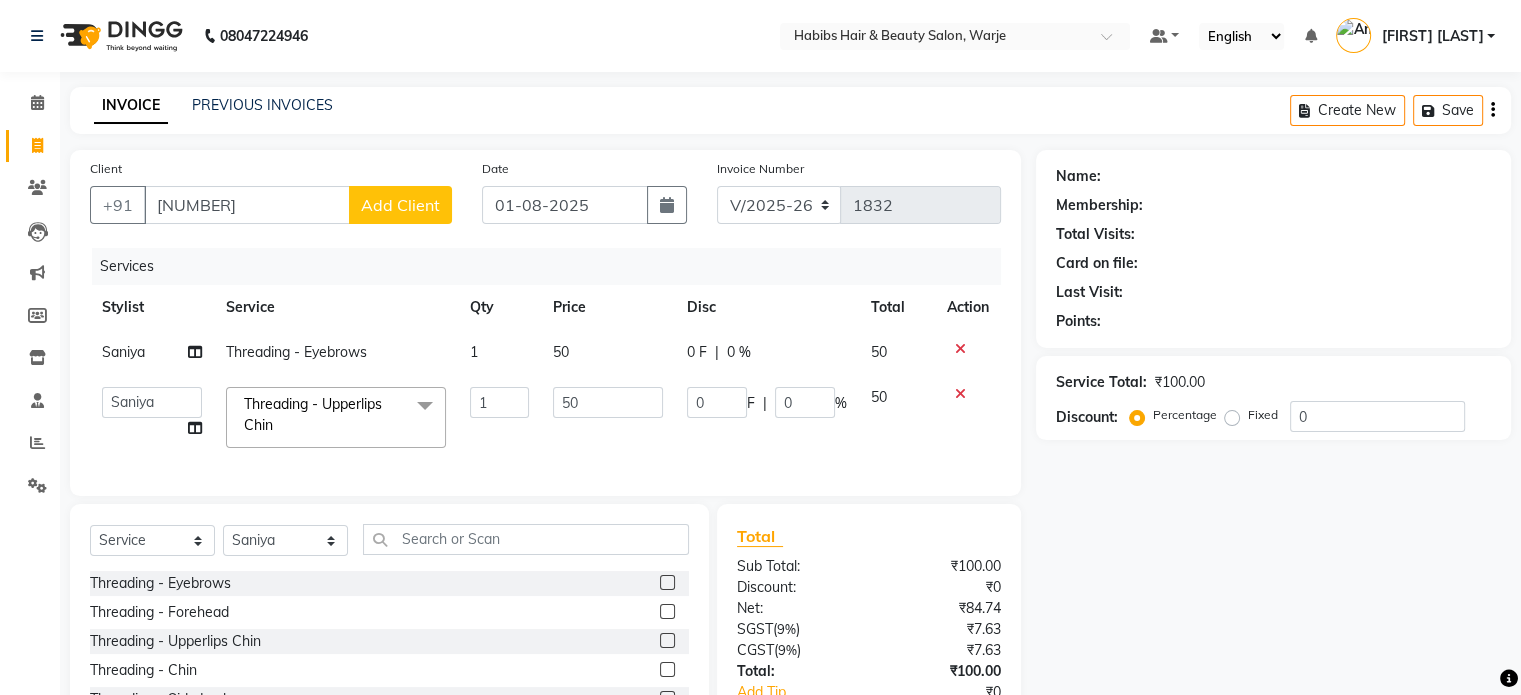 scroll, scrollTop: 149, scrollLeft: 0, axis: vertical 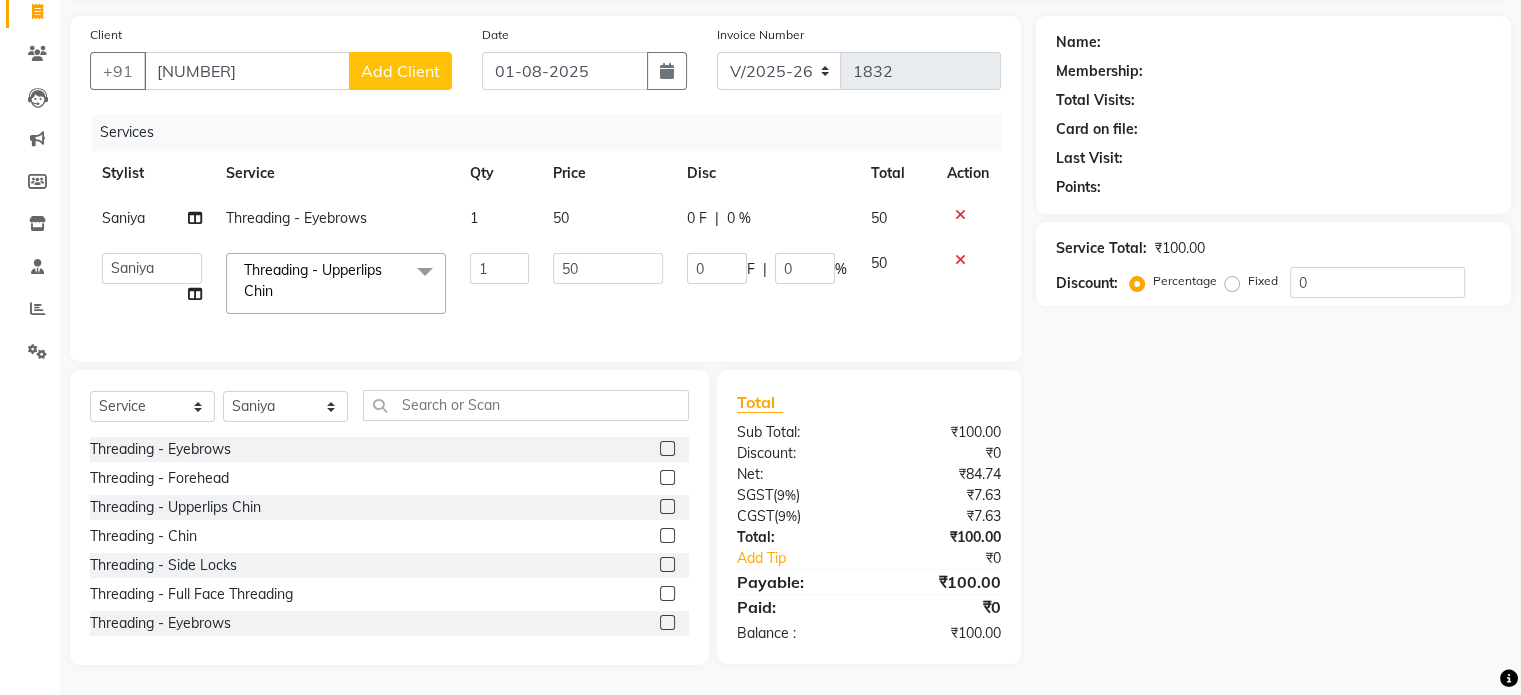 click on "Name: Membership: Total Visits: Card on file: Last Visit:  Points:  Service Total:  ₹100.00  Discount:  Percentage   Fixed  0" 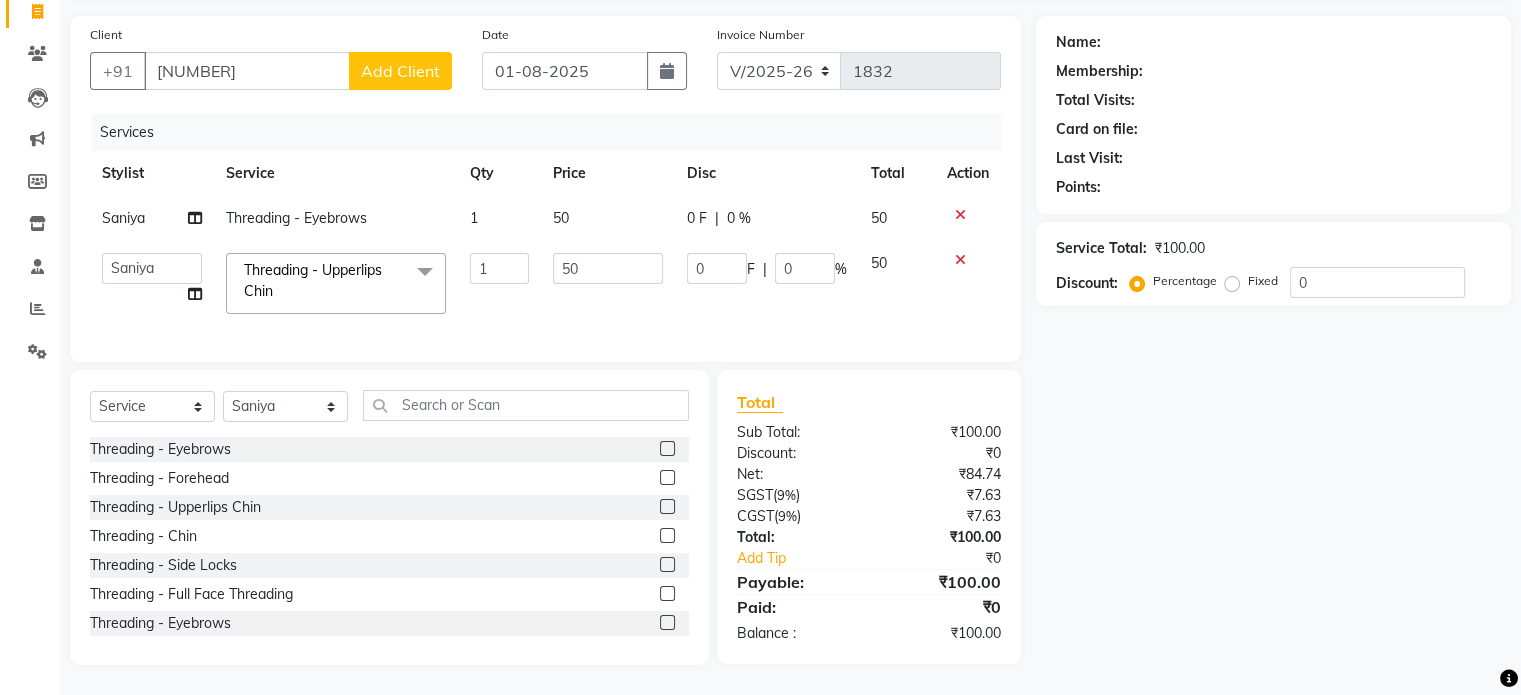 click on "Name: Membership: Total Visits: Card on file: Last Visit:  Points:  Service Total:  ₹100.00  Discount:  Percentage   Fixed  0" 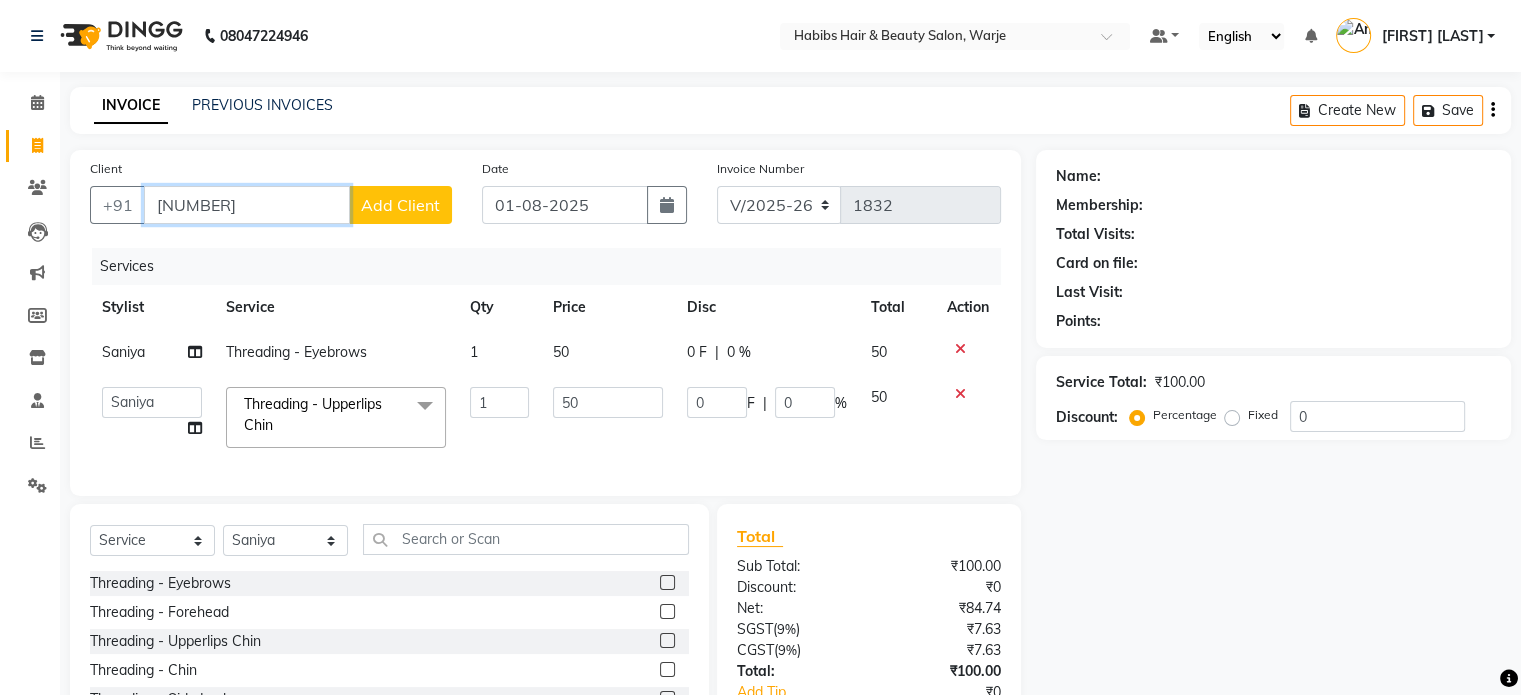 click on "[NUMBER]" at bounding box center [247, 205] 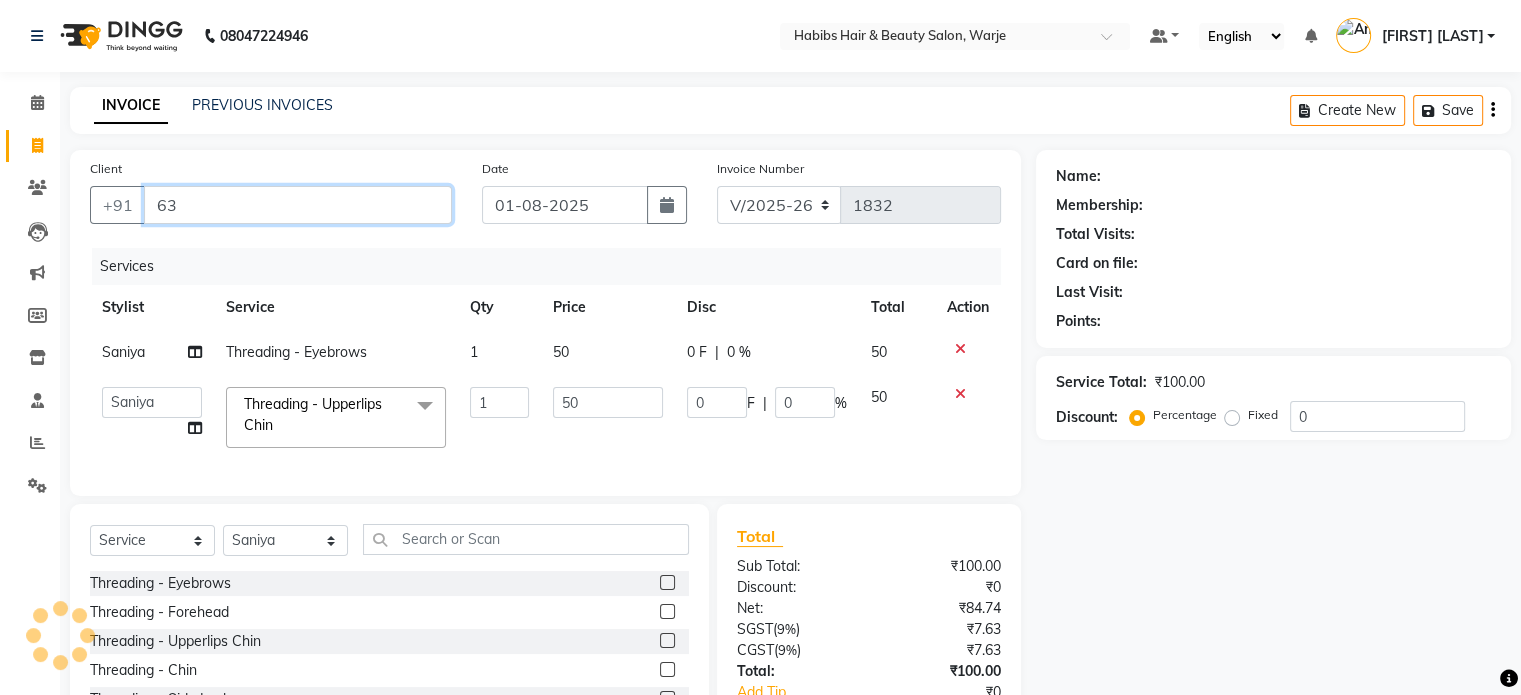 type on "6" 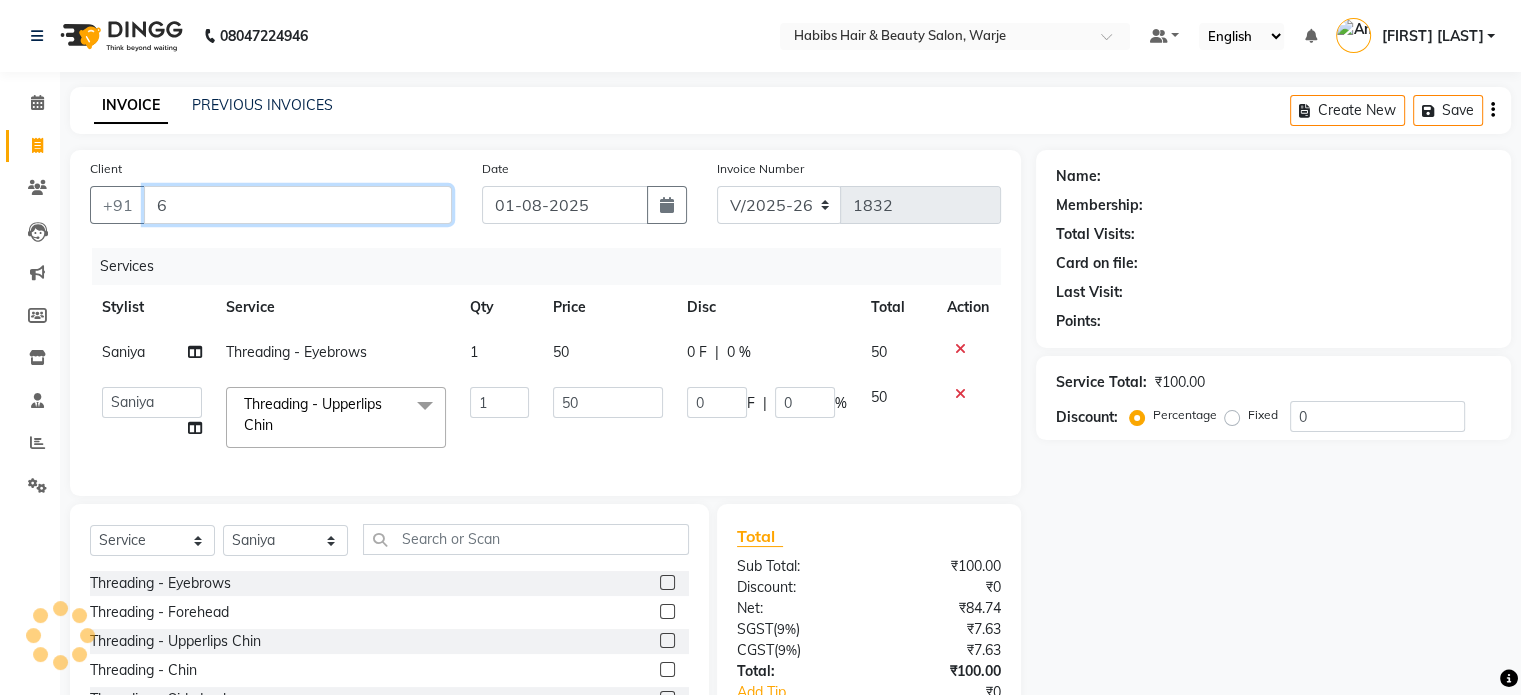 type 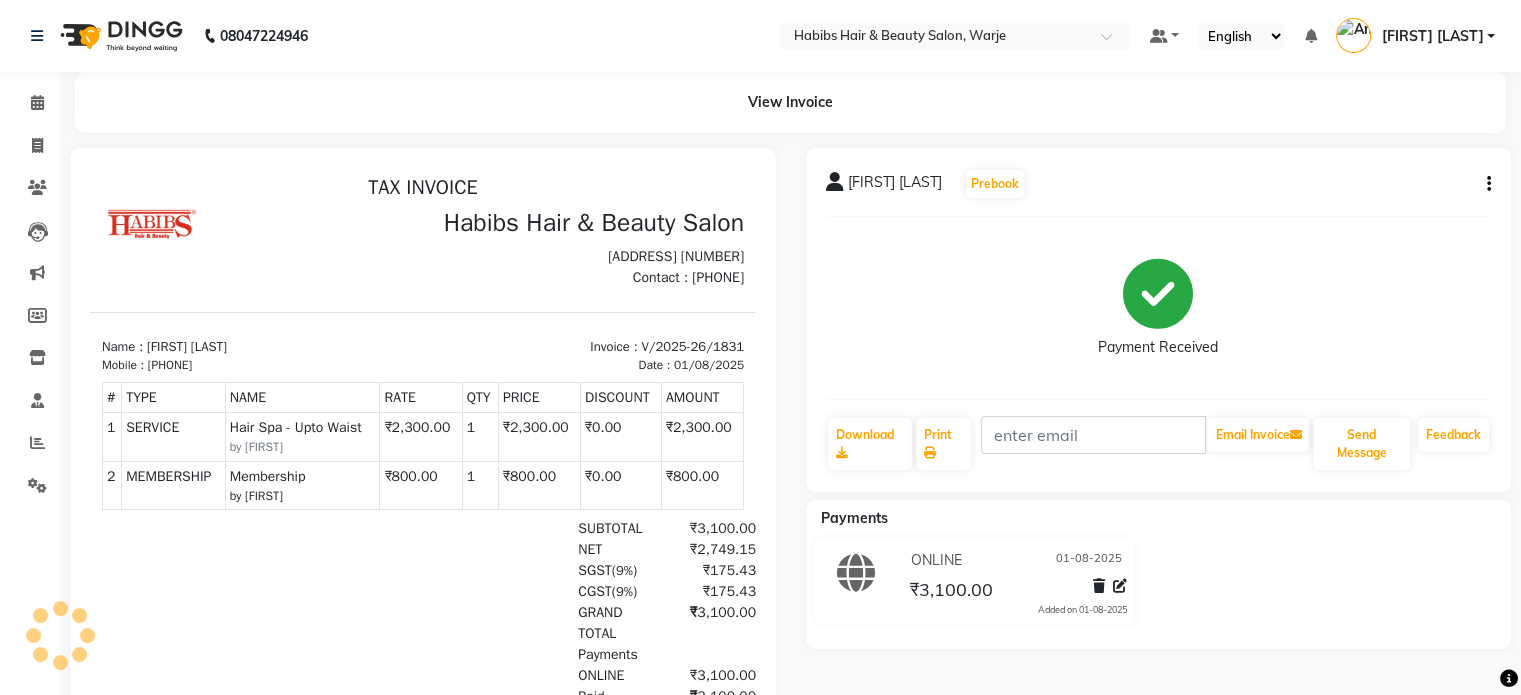 scroll, scrollTop: 0, scrollLeft: 0, axis: both 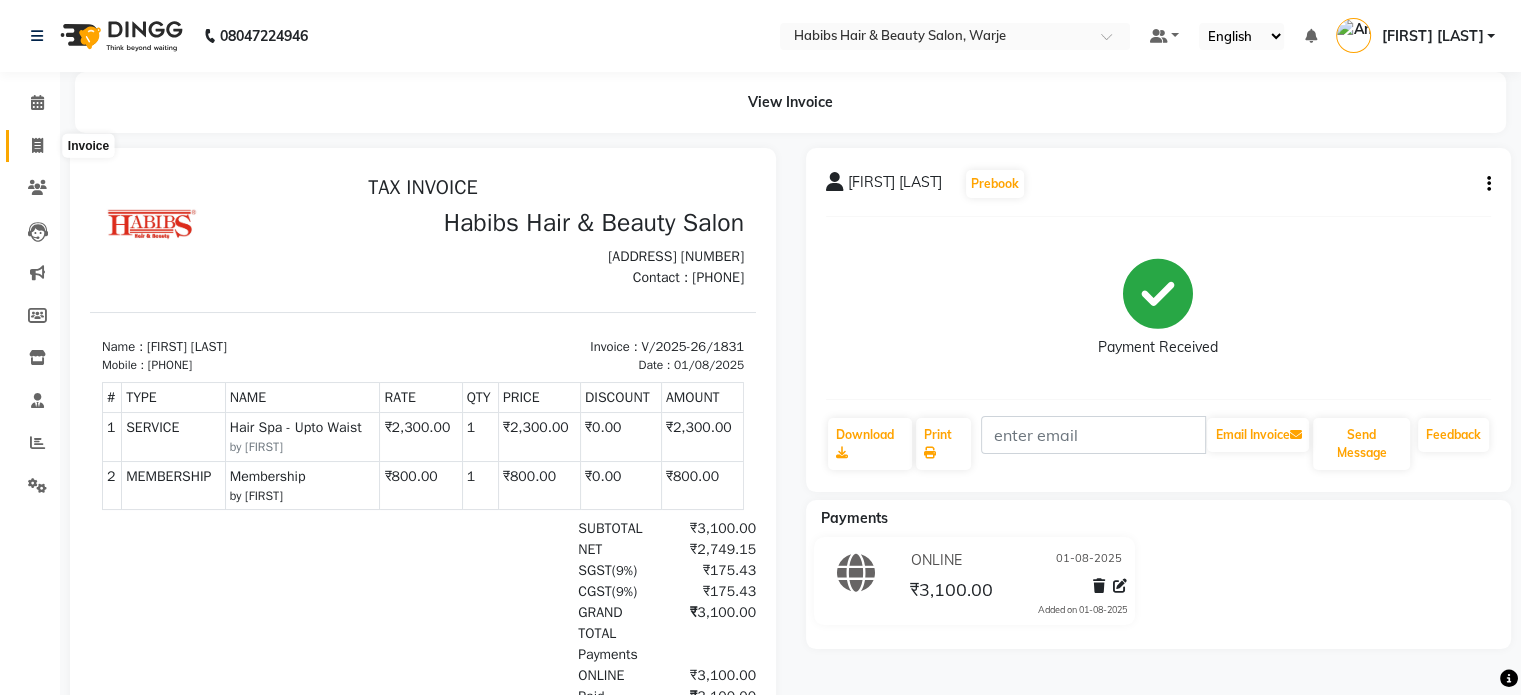click 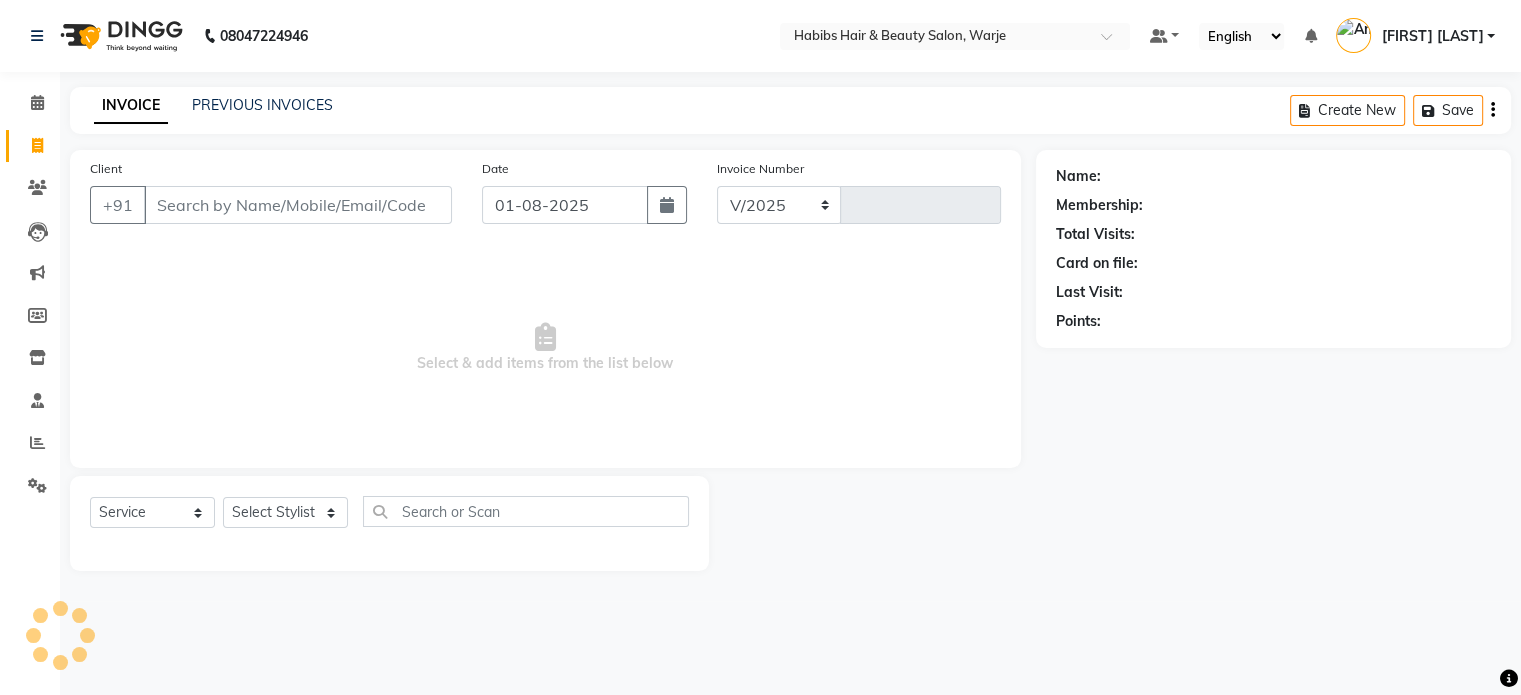 select on "3753" 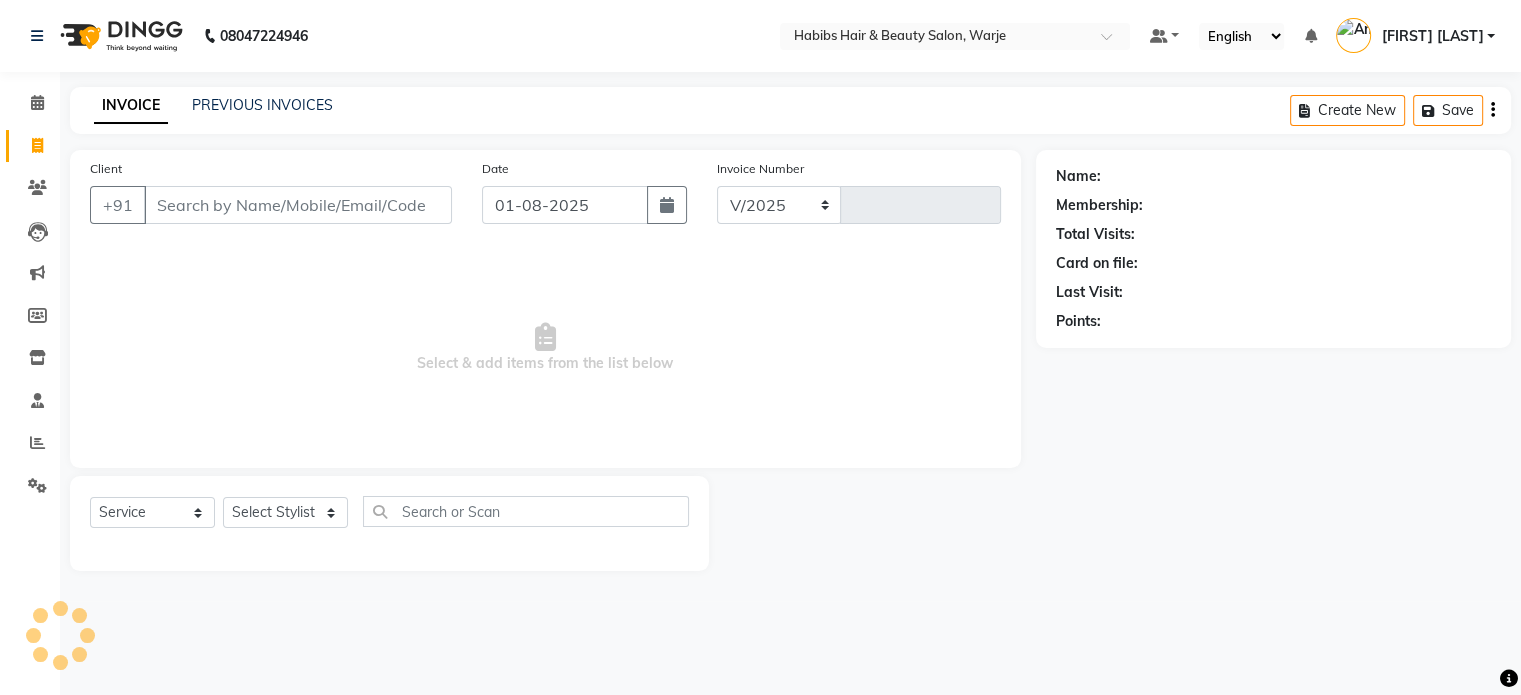type on "1832" 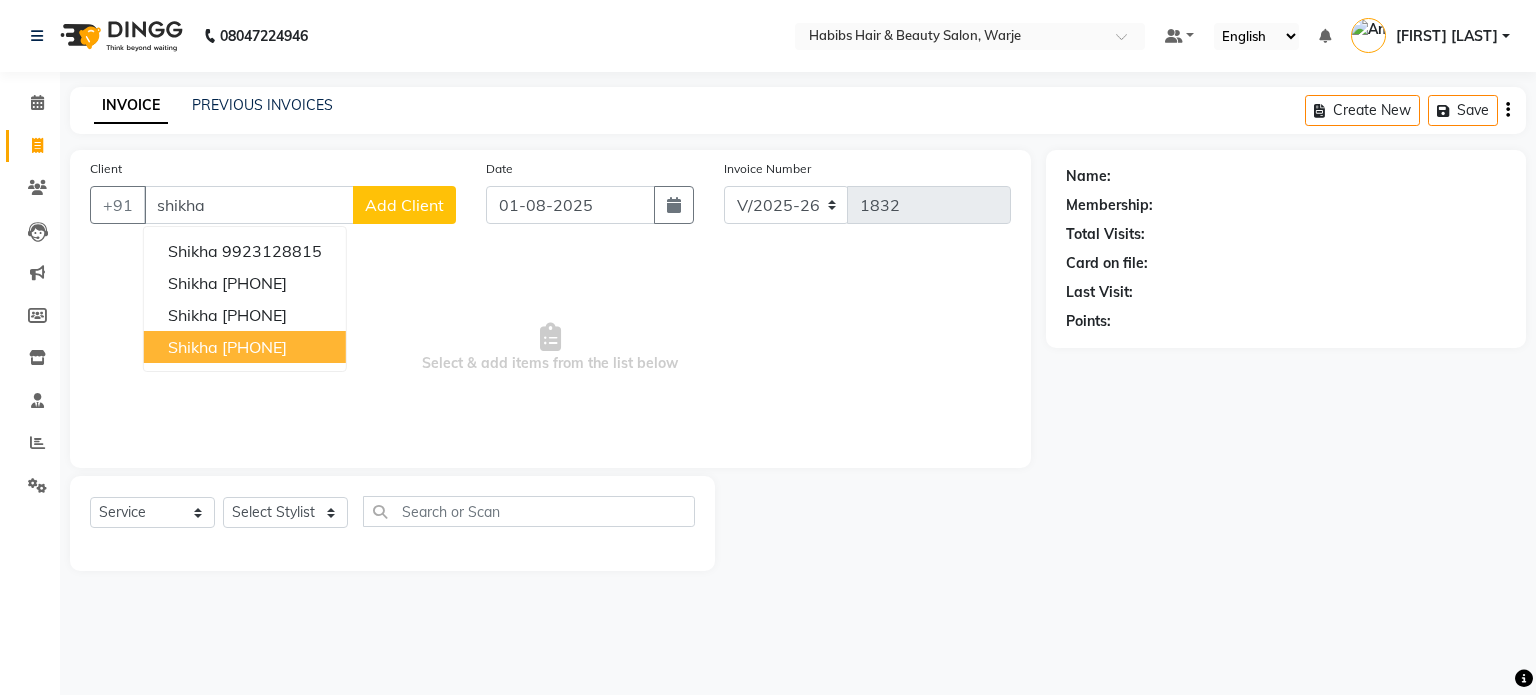 click on "[PHONE]" at bounding box center (254, 347) 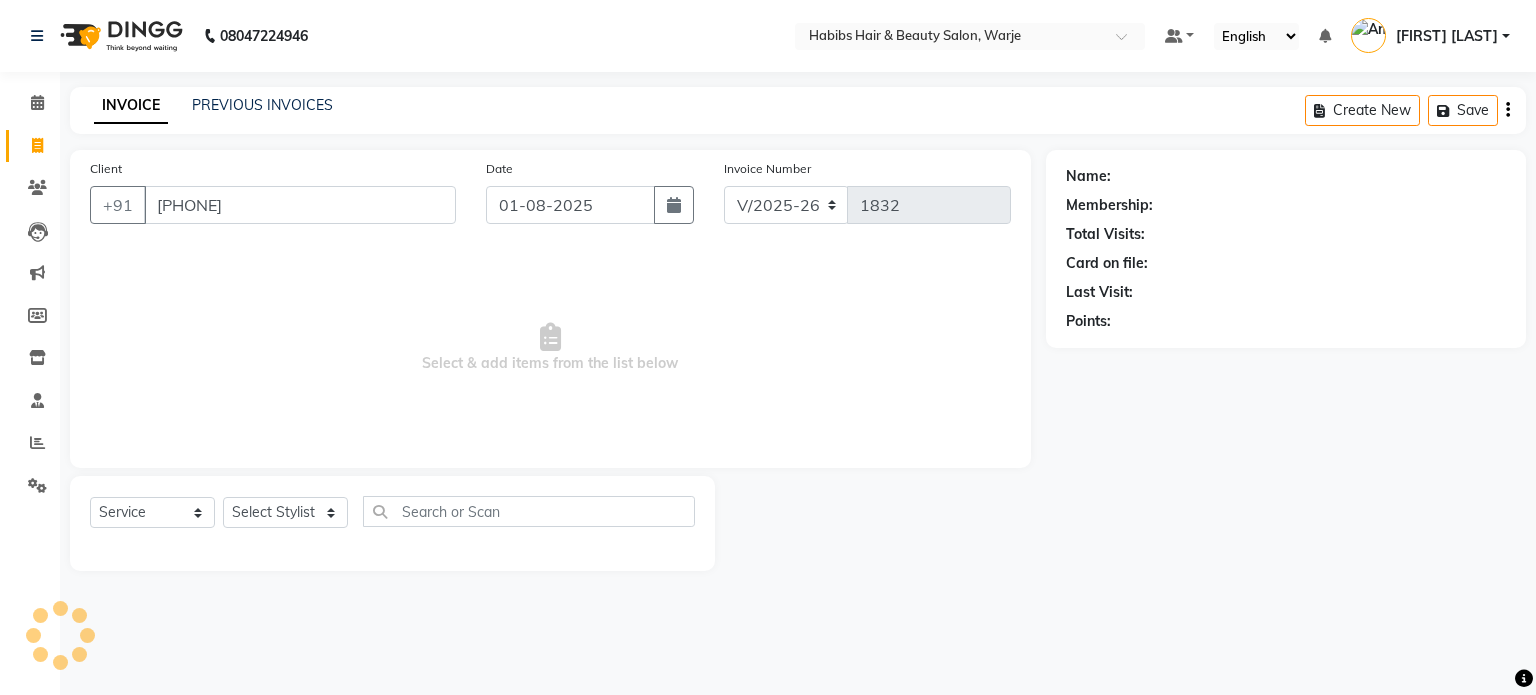 type on "[PHONE]" 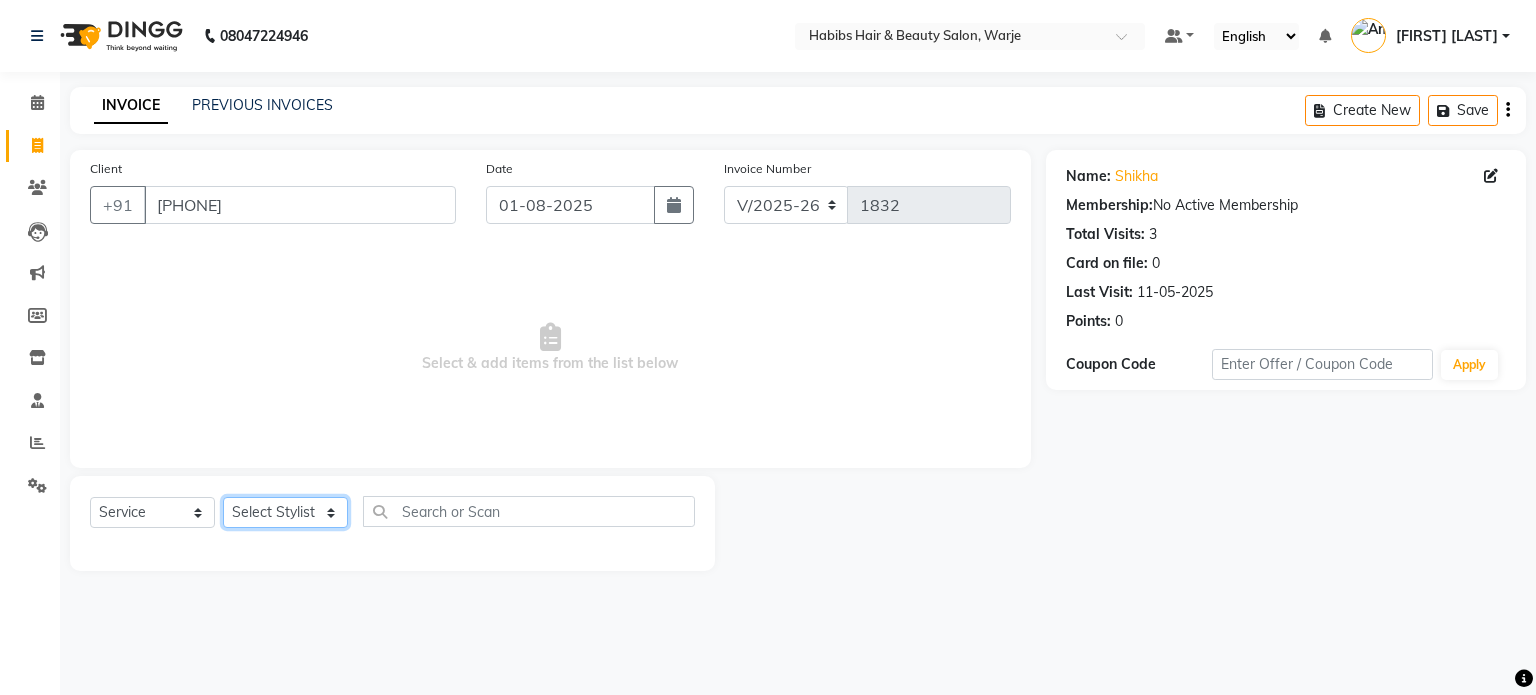 click on "Select Stylist [FIRST] [FIRST] [FIRST] [FIRST] [FIRST] [FIRST] [FIRST] [FIRST] ([TITLE]) [FIRST] [FIRST] [FIRST] [FIRST]" 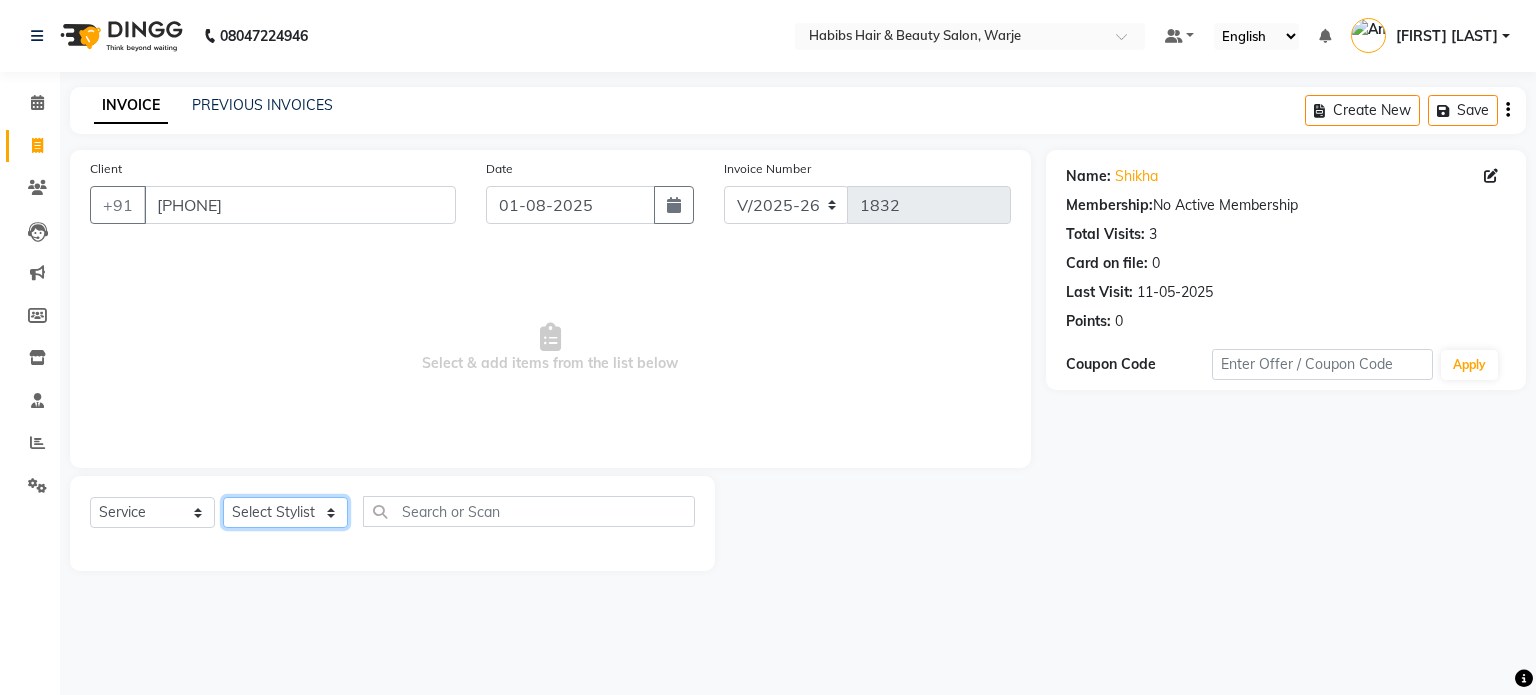 select on "17941" 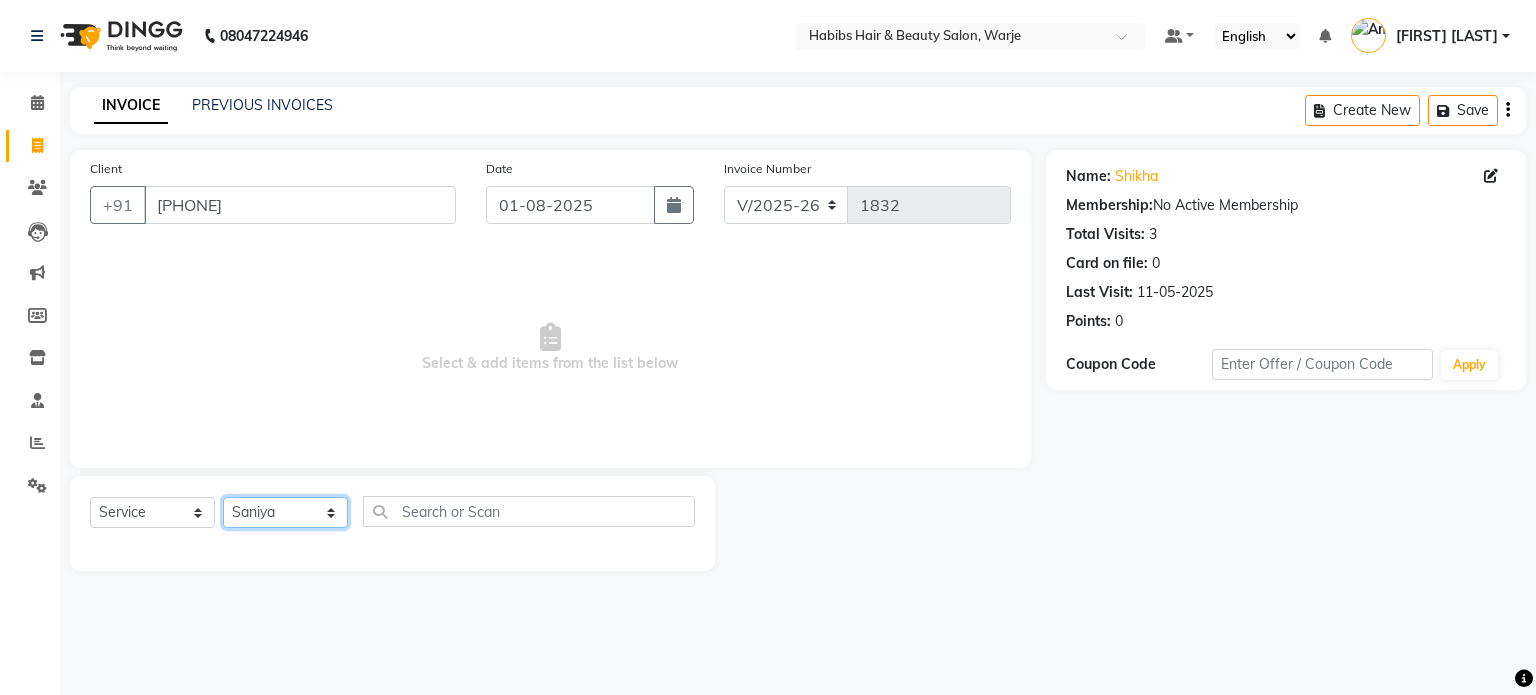 click on "Select Stylist [FIRST] [FIRST] [FIRST] [FIRST] [FIRST] [FIRST] [FIRST] [FIRST] ([TITLE]) [FIRST] [FIRST] [FIRST] [FIRST]" 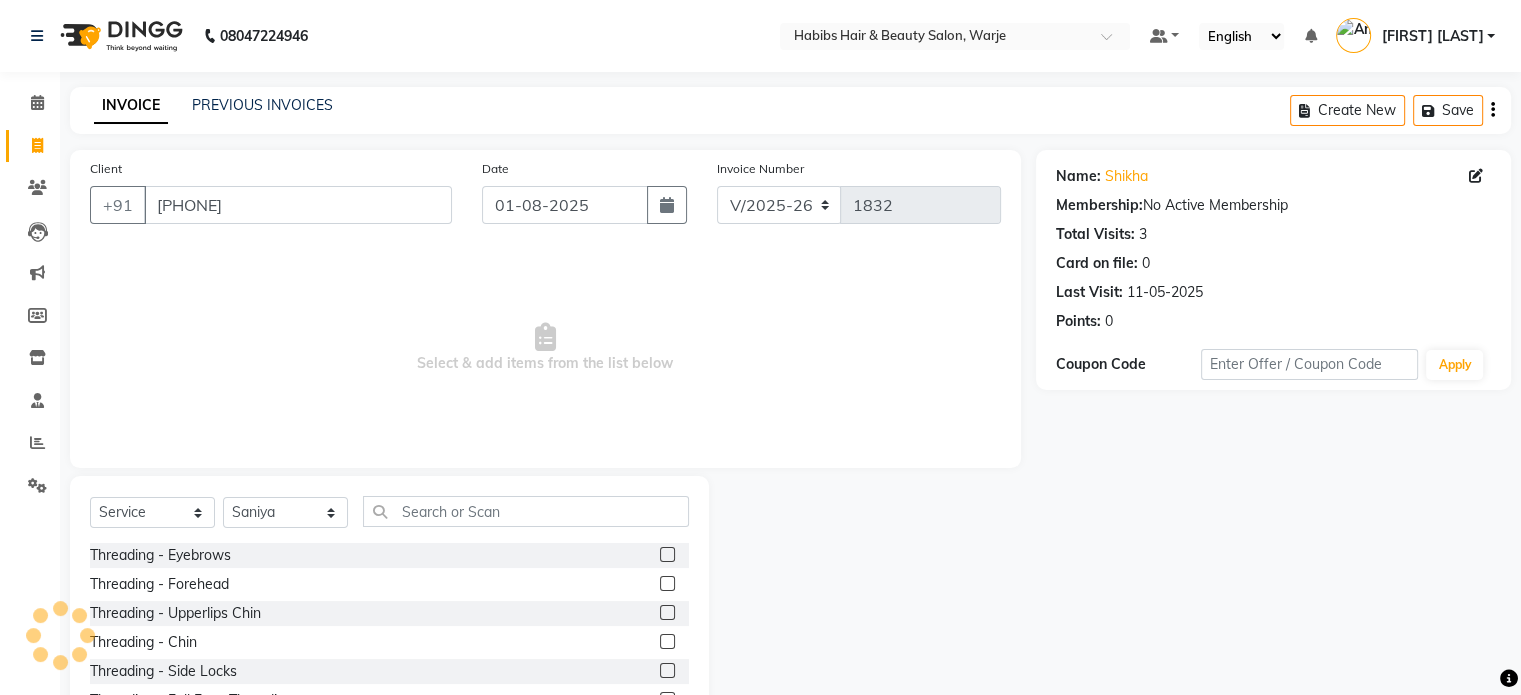 click 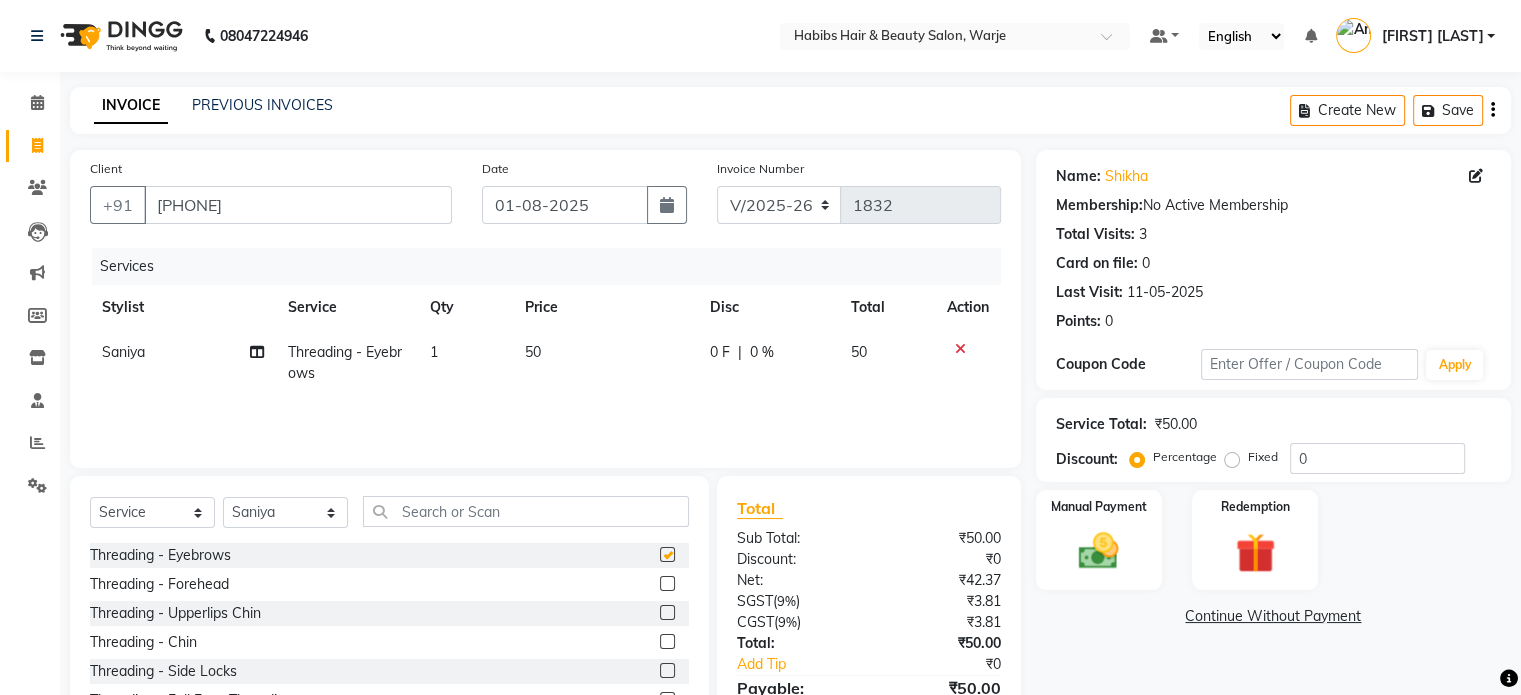 checkbox on "false" 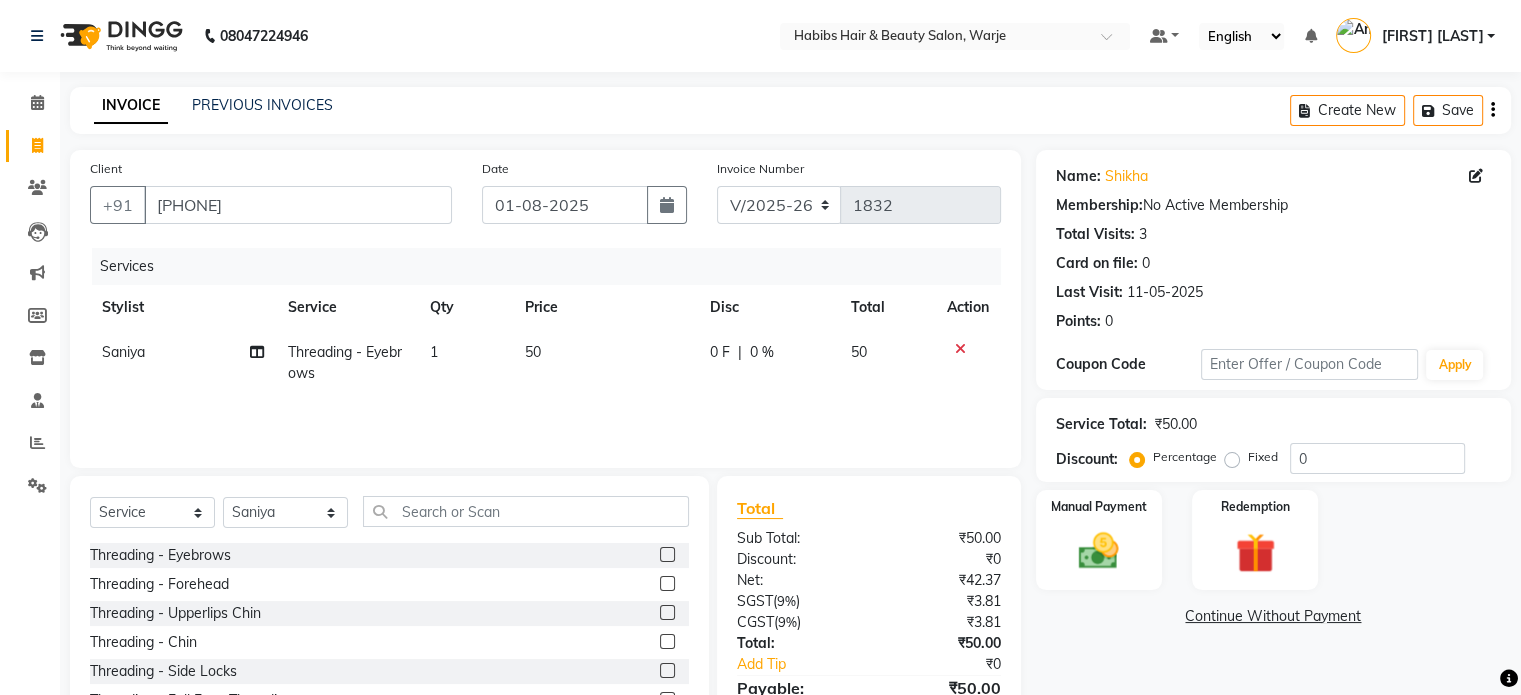 click 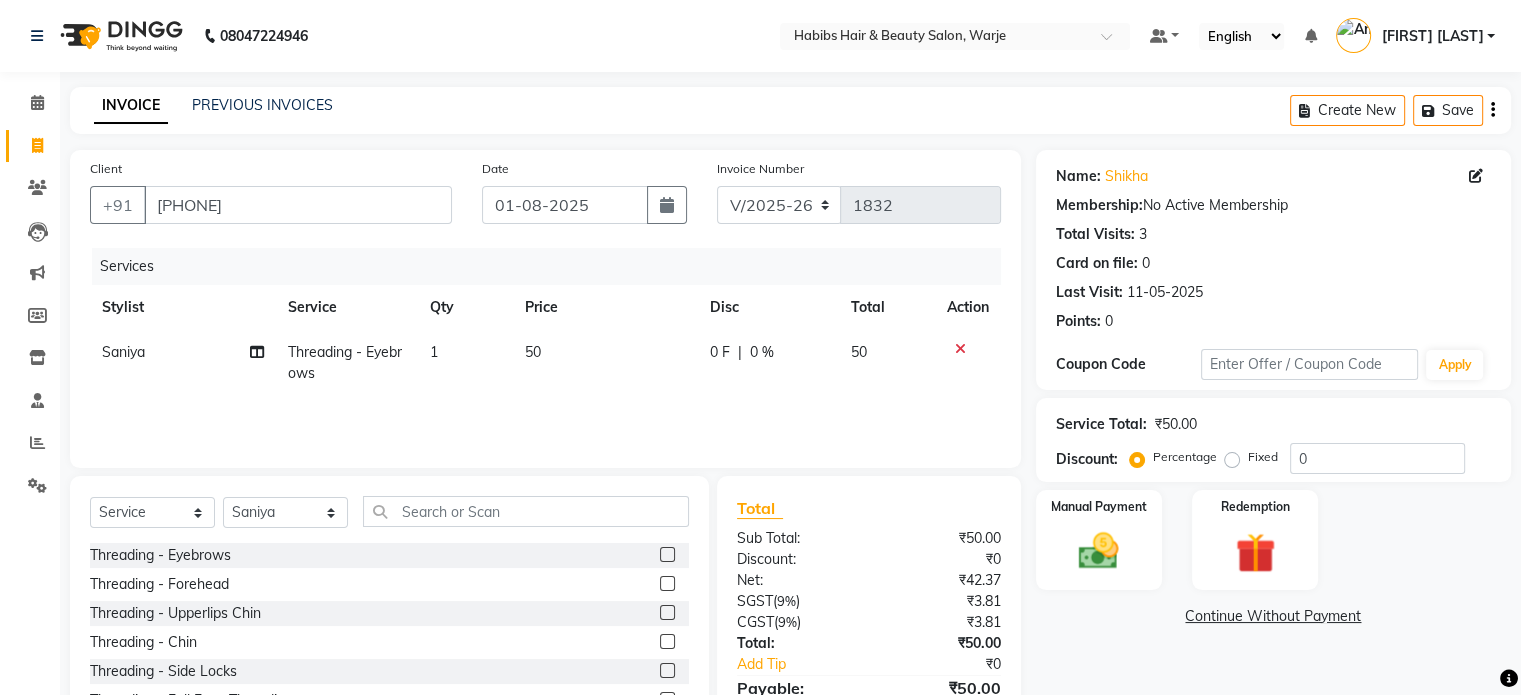 click at bounding box center [666, 584] 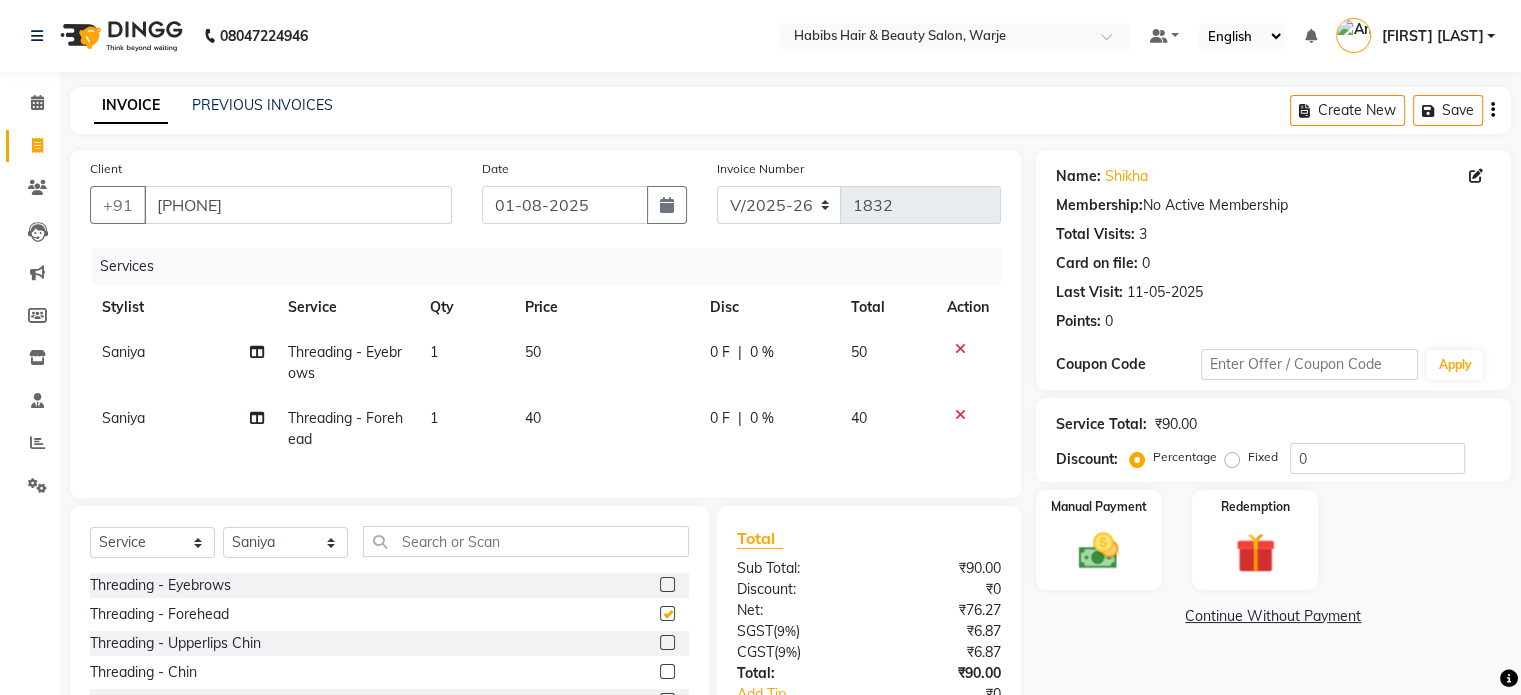 checkbox on "false" 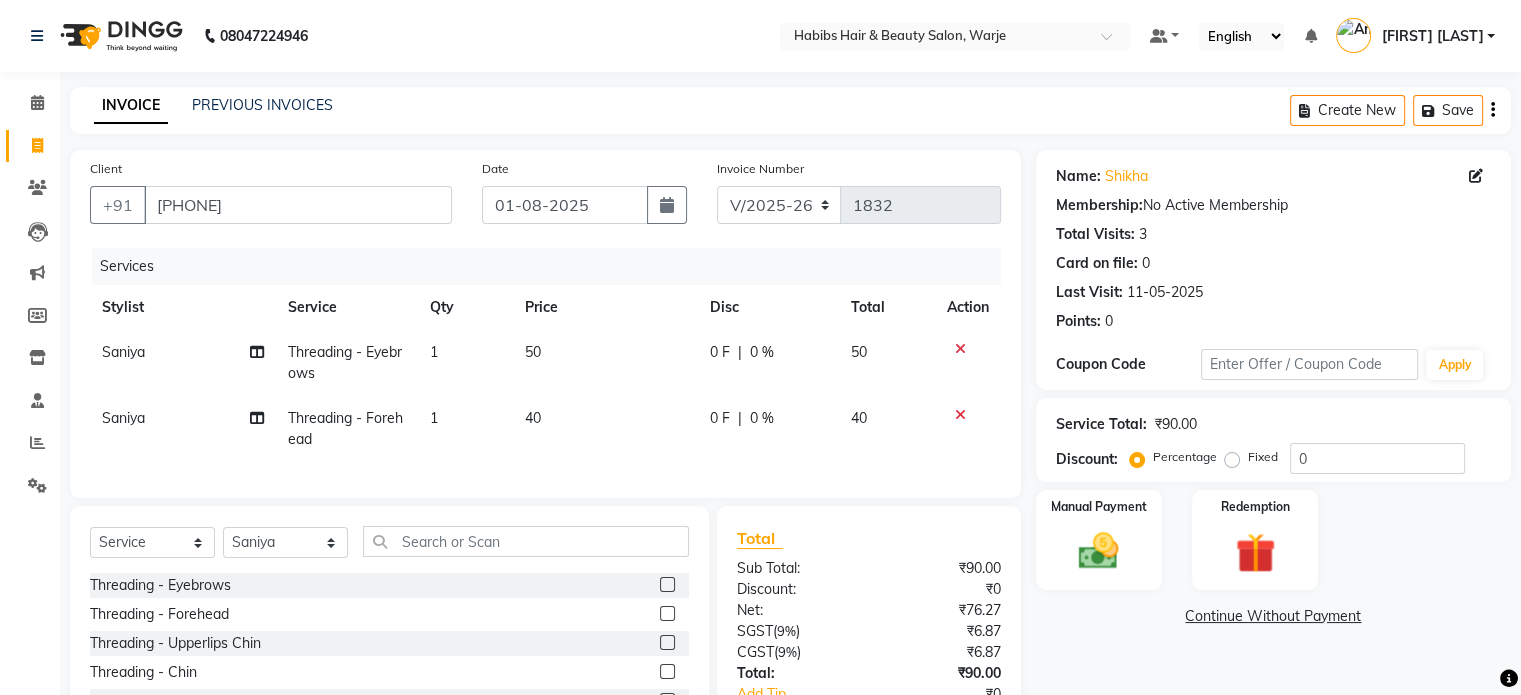 click on "40" 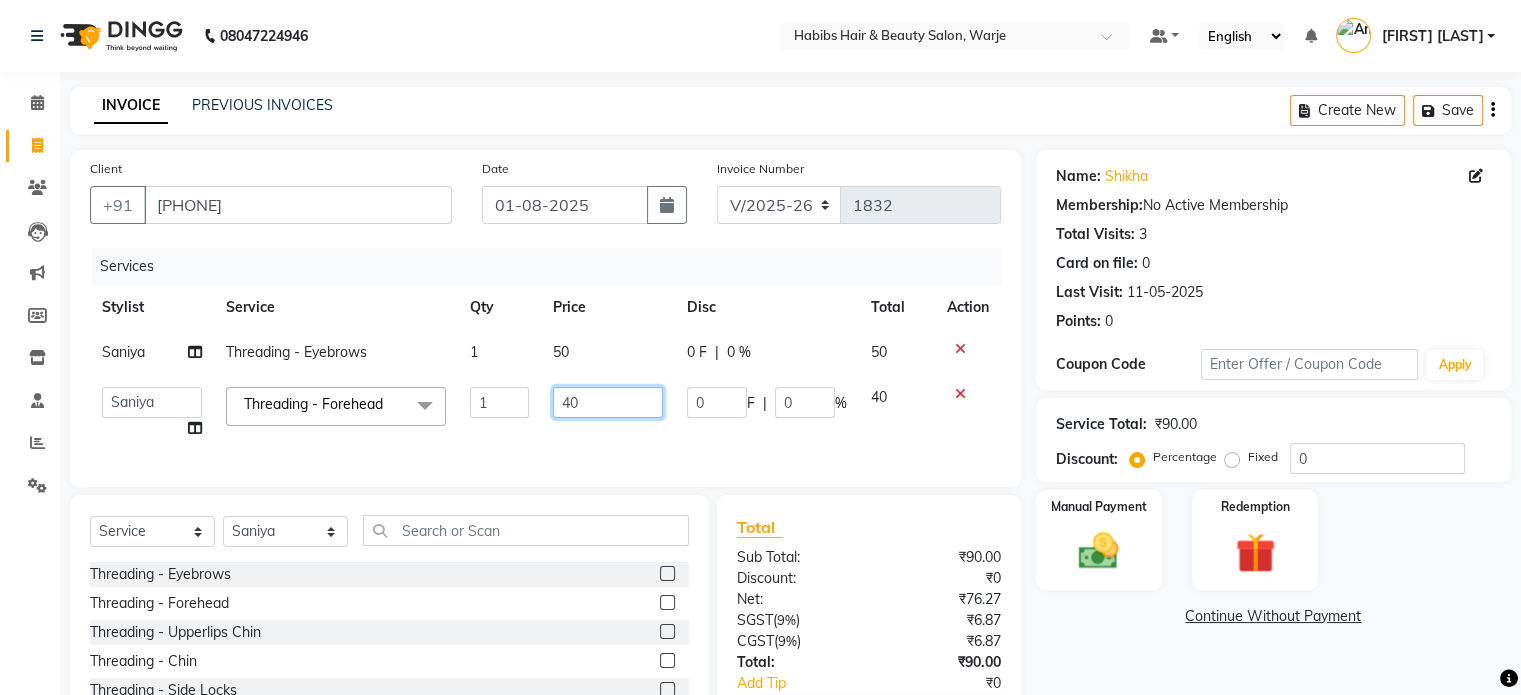 click on "40" 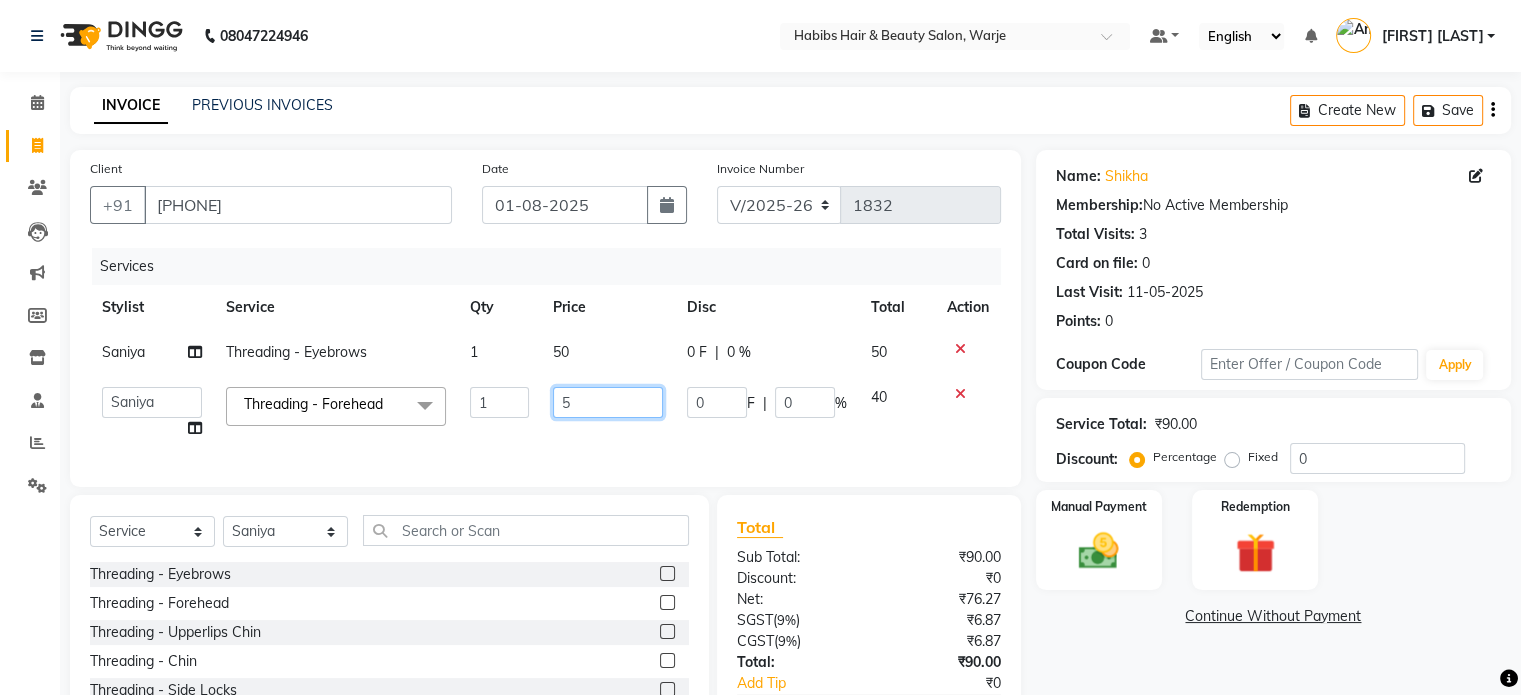 type on "50" 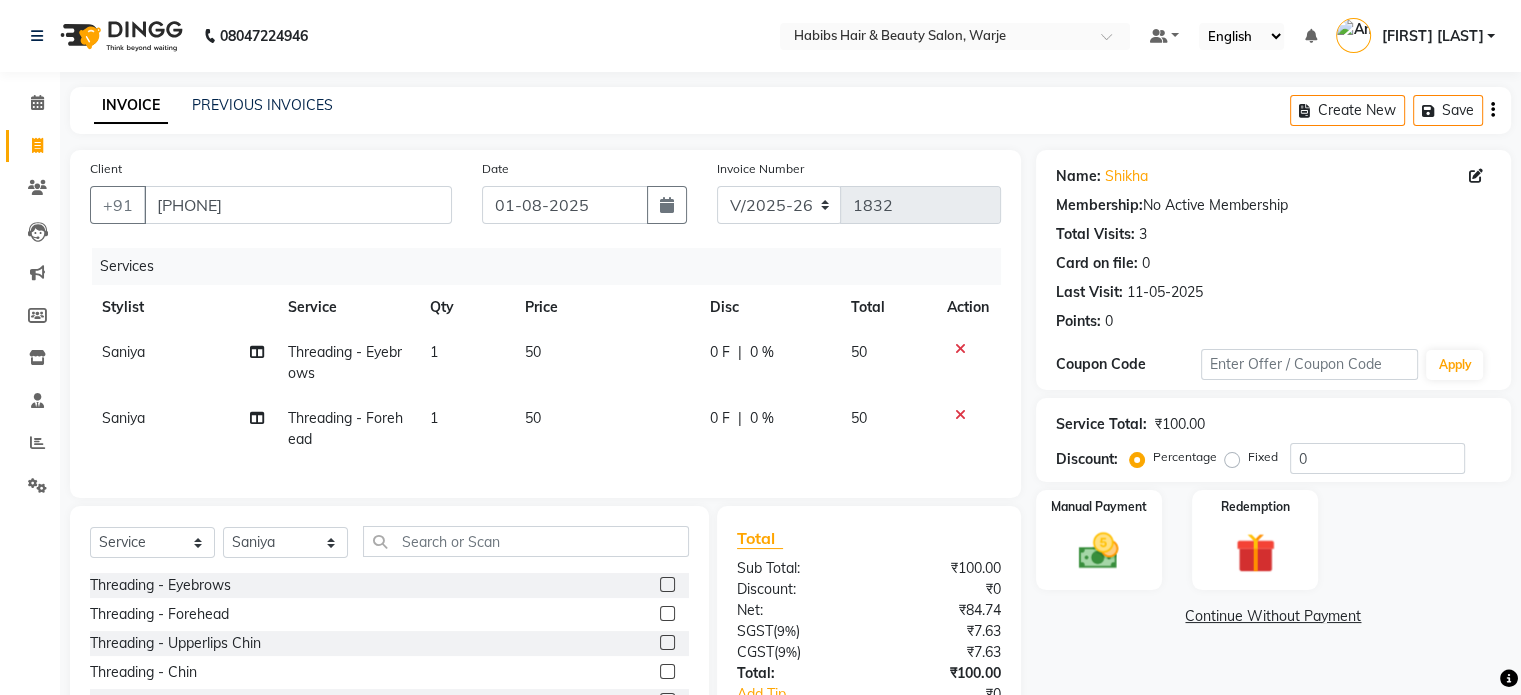 click on "50" 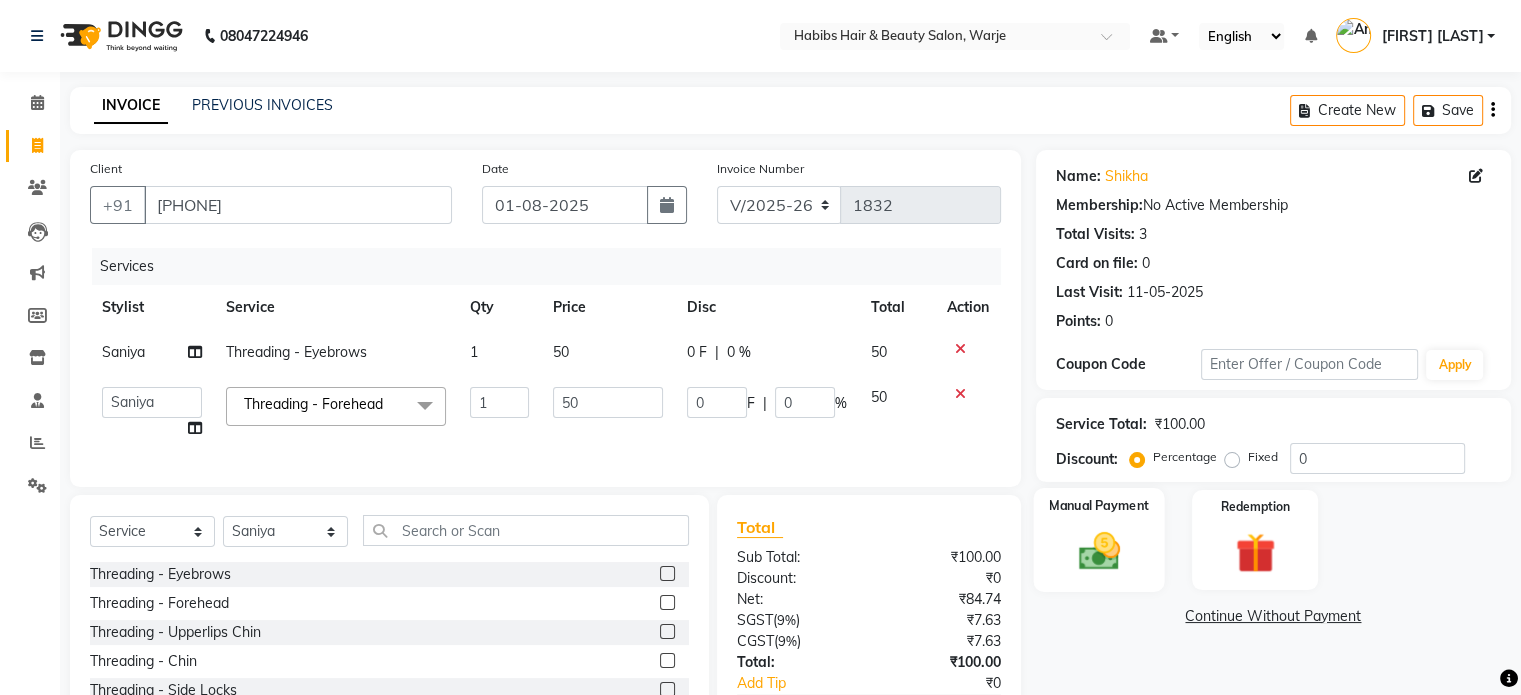 click 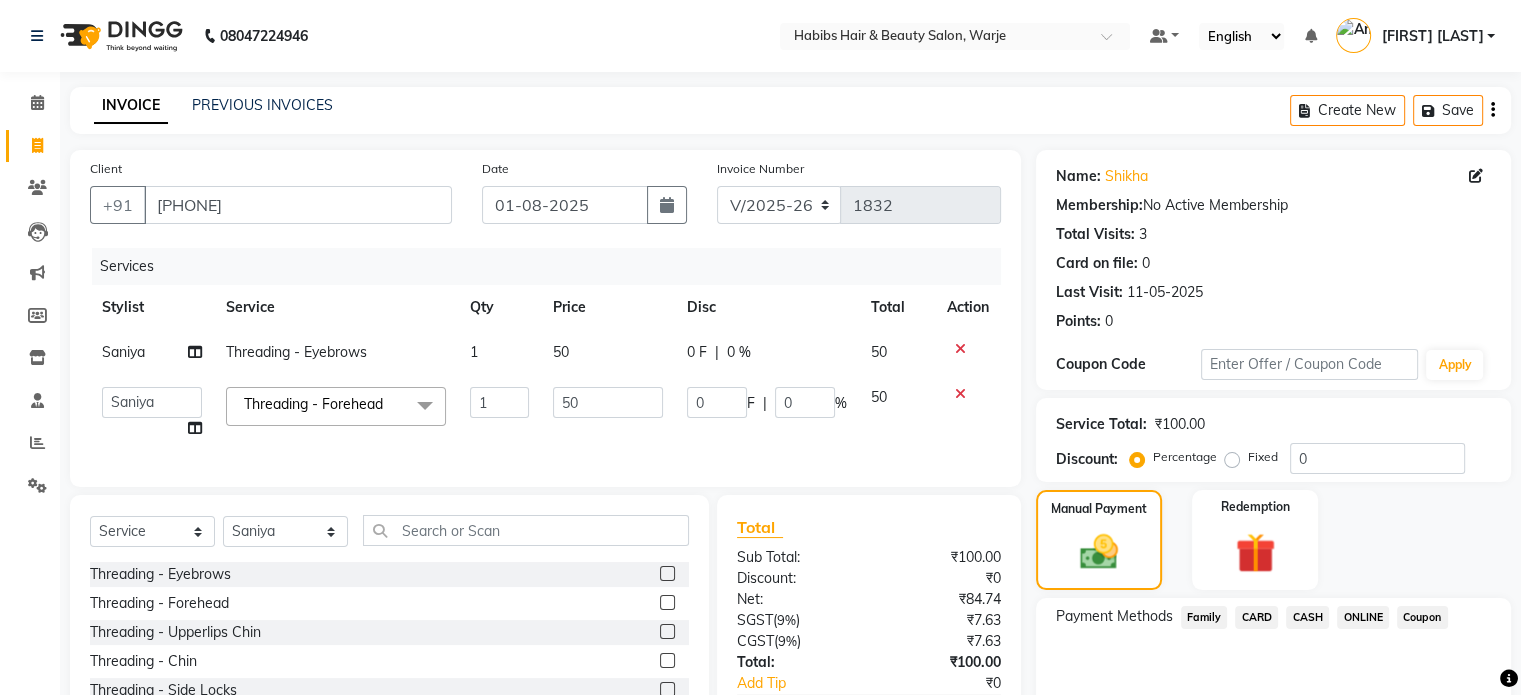 click on "ONLINE" 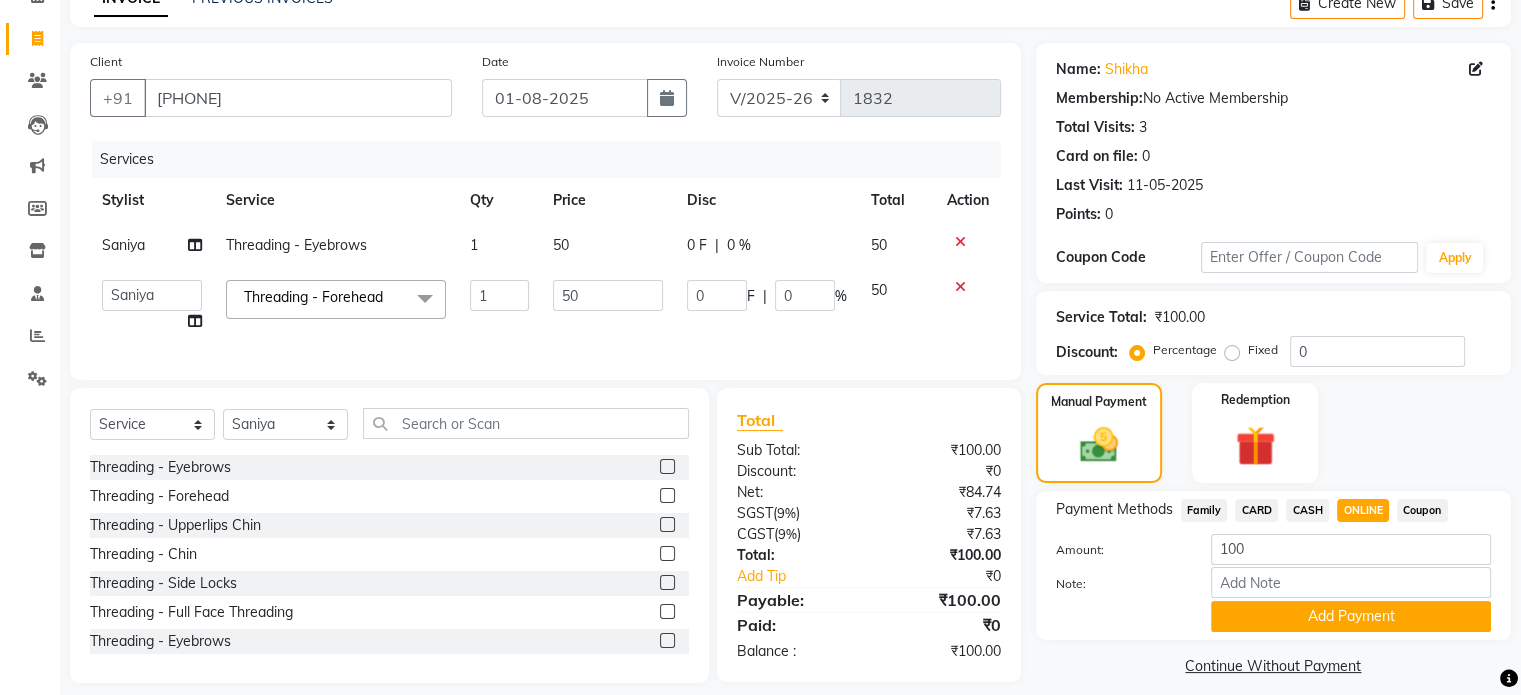 scroll, scrollTop: 108, scrollLeft: 0, axis: vertical 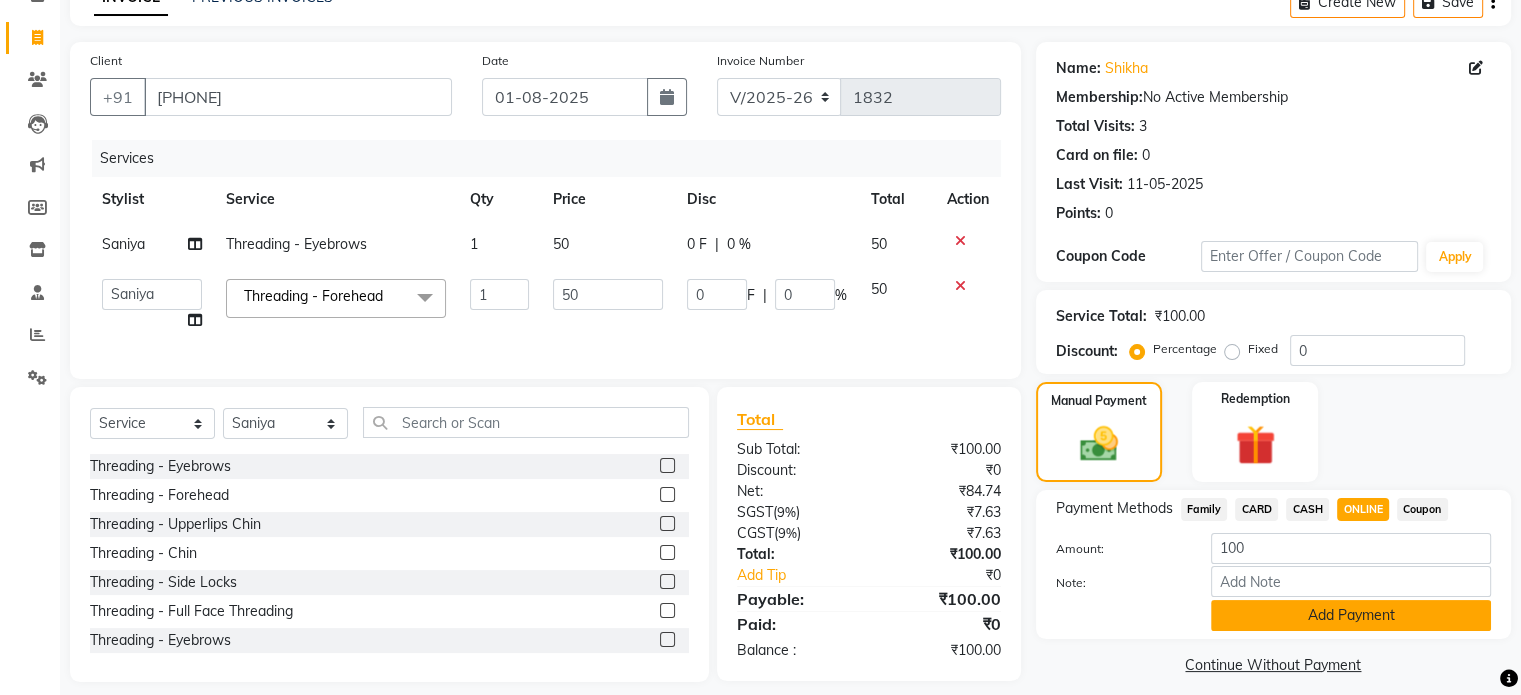 click on "Add Payment" 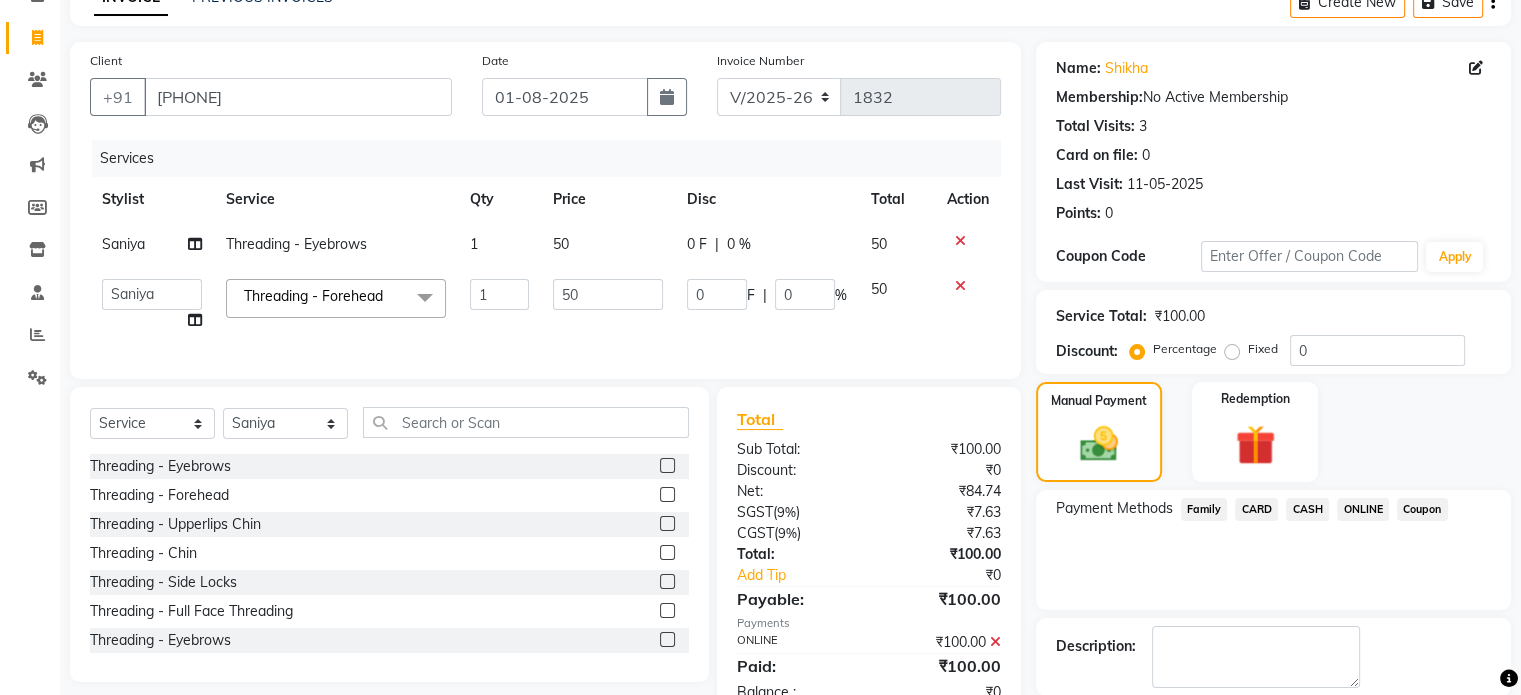 click on "FIRST Membership: No Active Membership Total Visits: 3 Card on file: 0 Last Visit: 11-05-2025 Points: 0 Coupon Code Apply Service Total: ₹100.00 Discount: Percentage Fixed 0 Manual Payment Redemption Payment Methods Family CARD CASH ONLINE Coupon Description: Send Details On SMS Email Checkout" 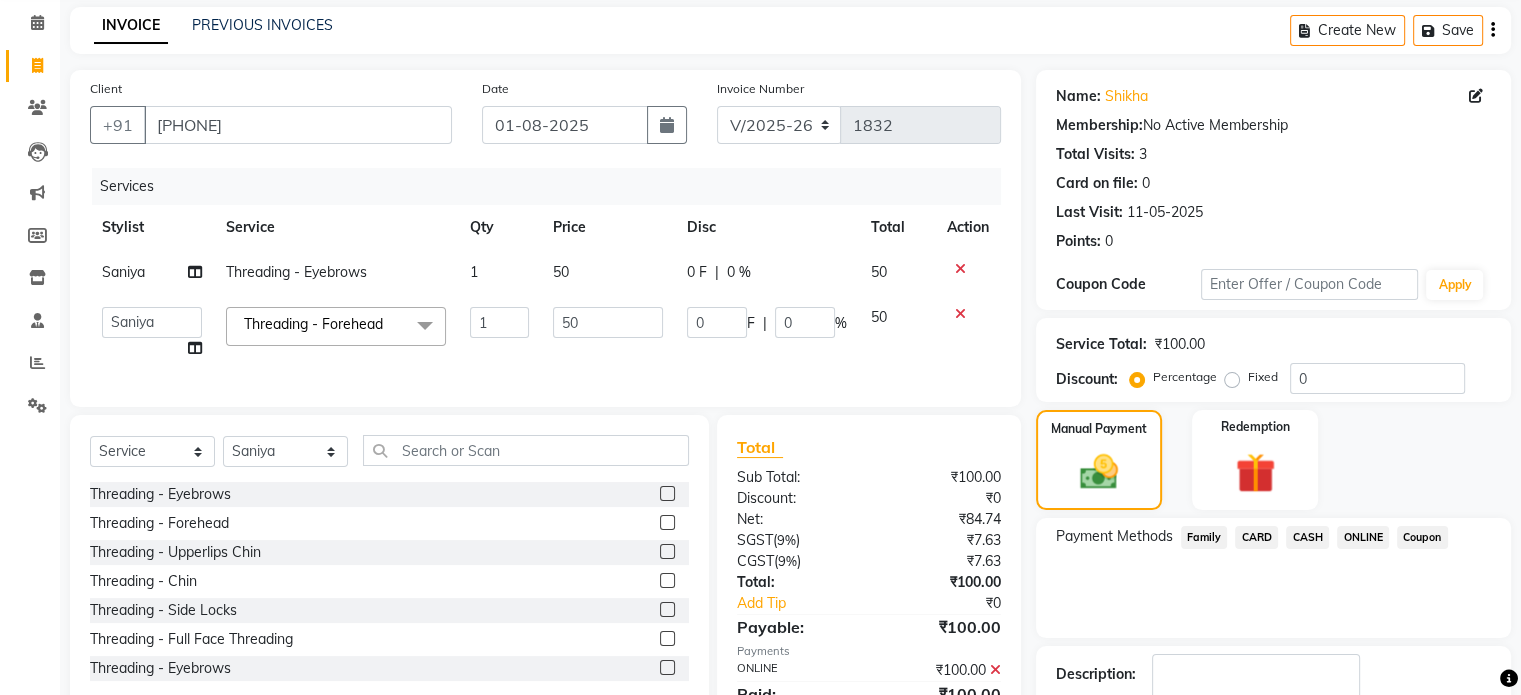 scroll, scrollTop: 205, scrollLeft: 0, axis: vertical 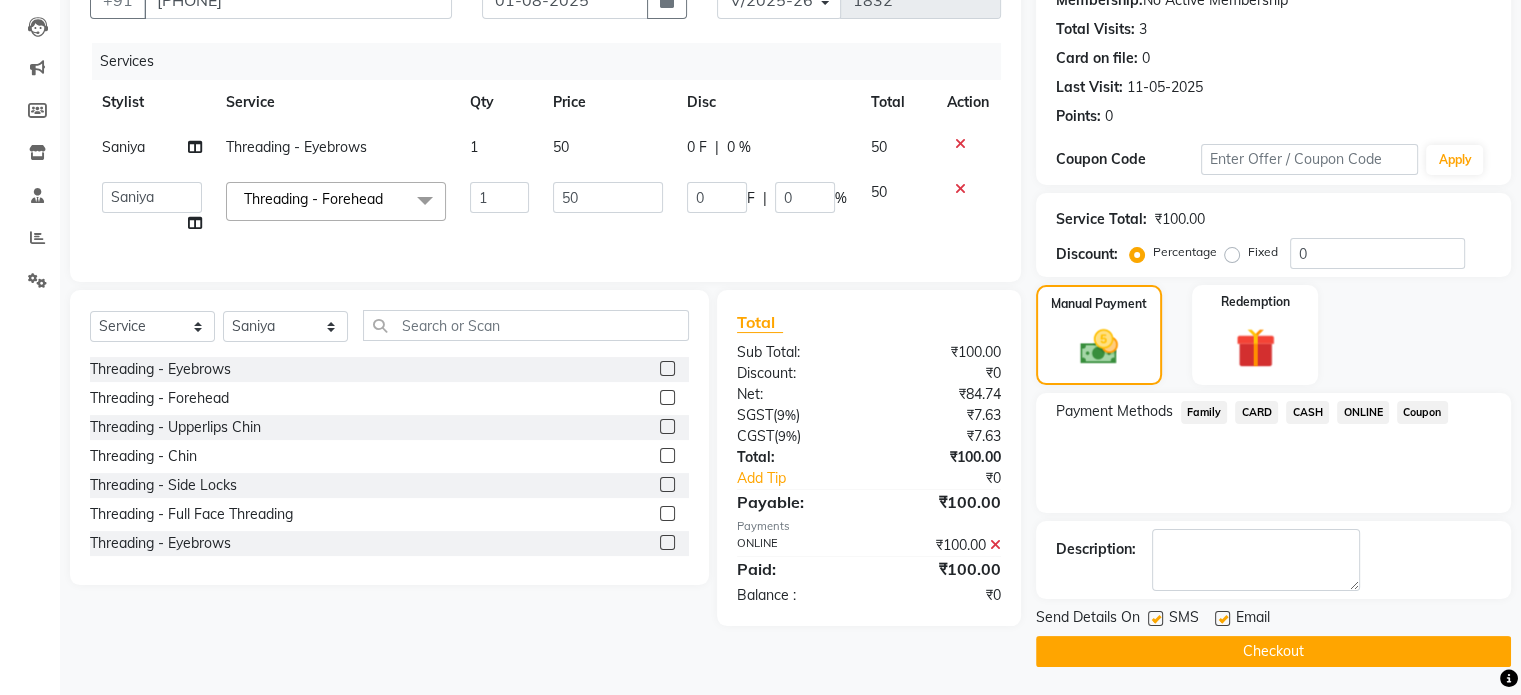 click on "Checkout" 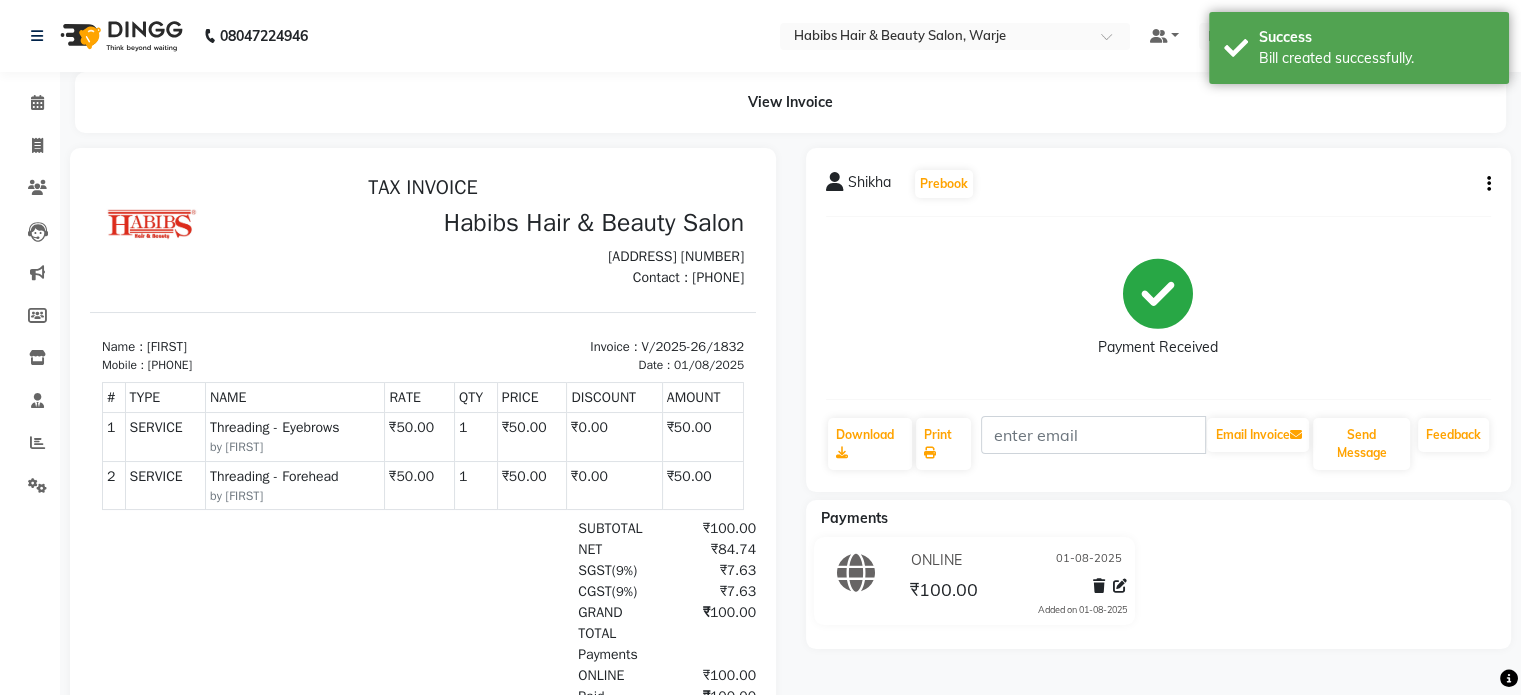 scroll, scrollTop: 0, scrollLeft: 0, axis: both 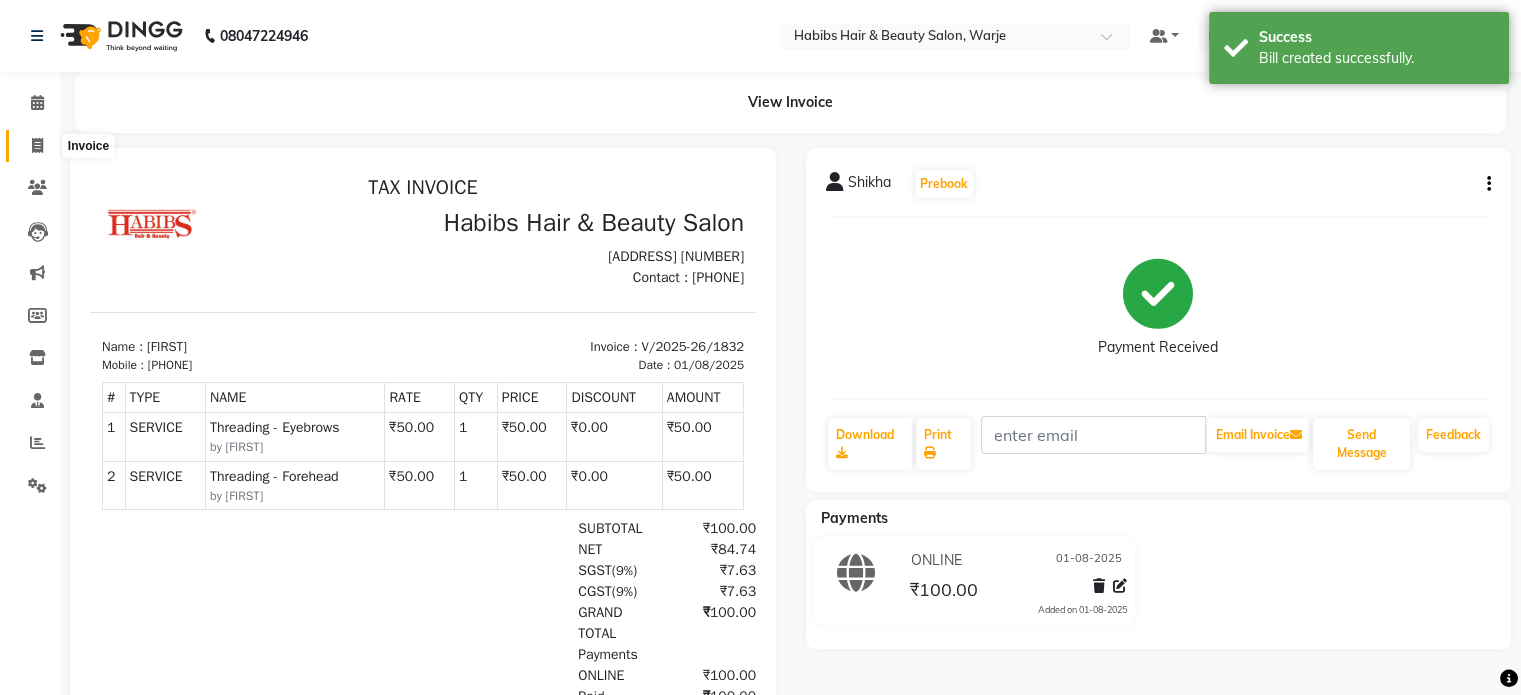 click 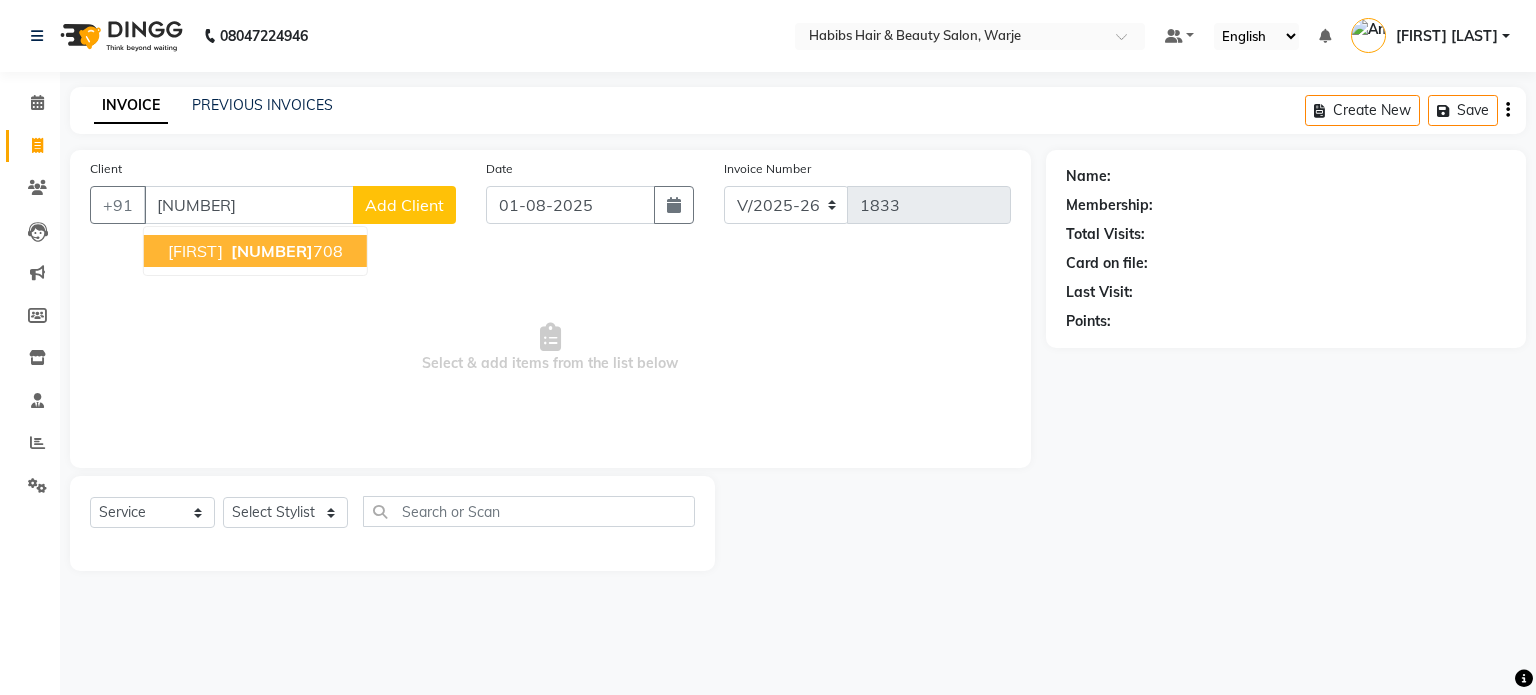 click on "[PHONE]" at bounding box center (285, 251) 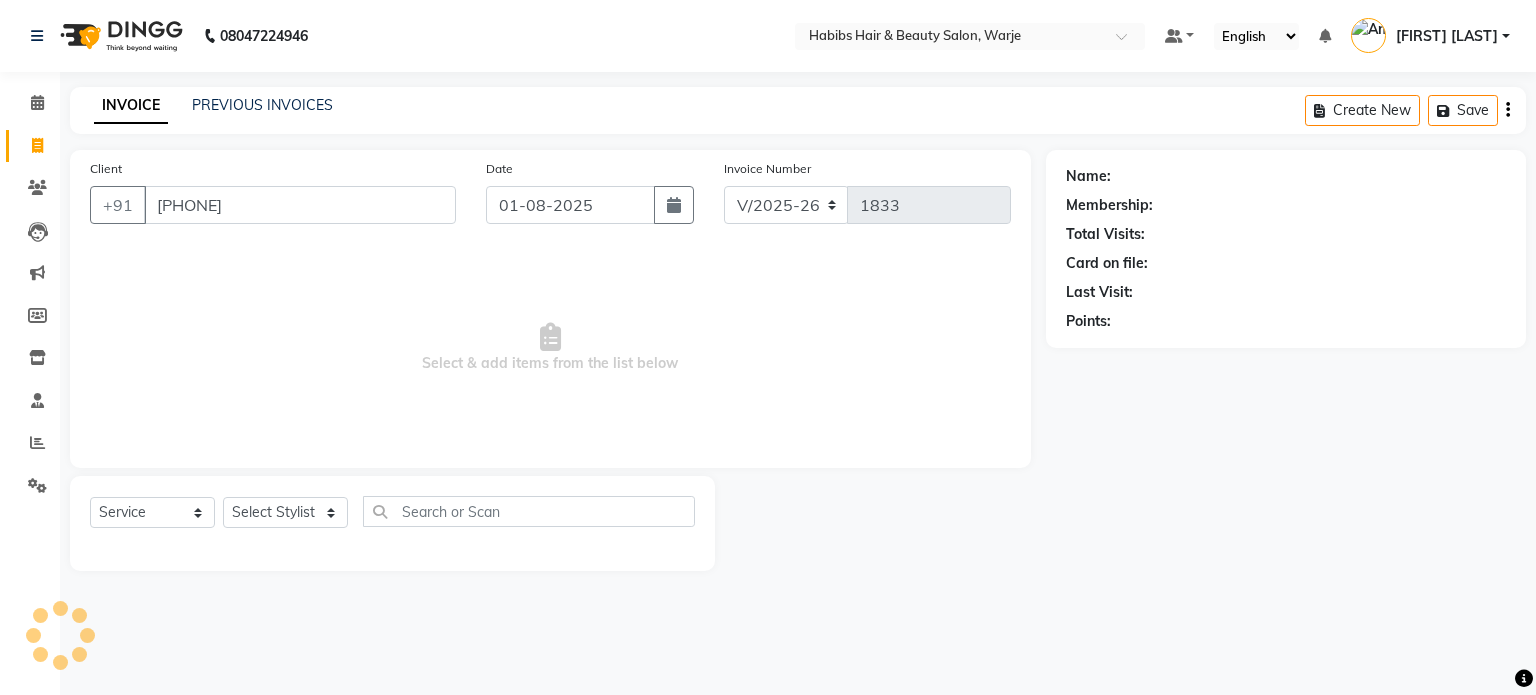 type on "[PHONE]" 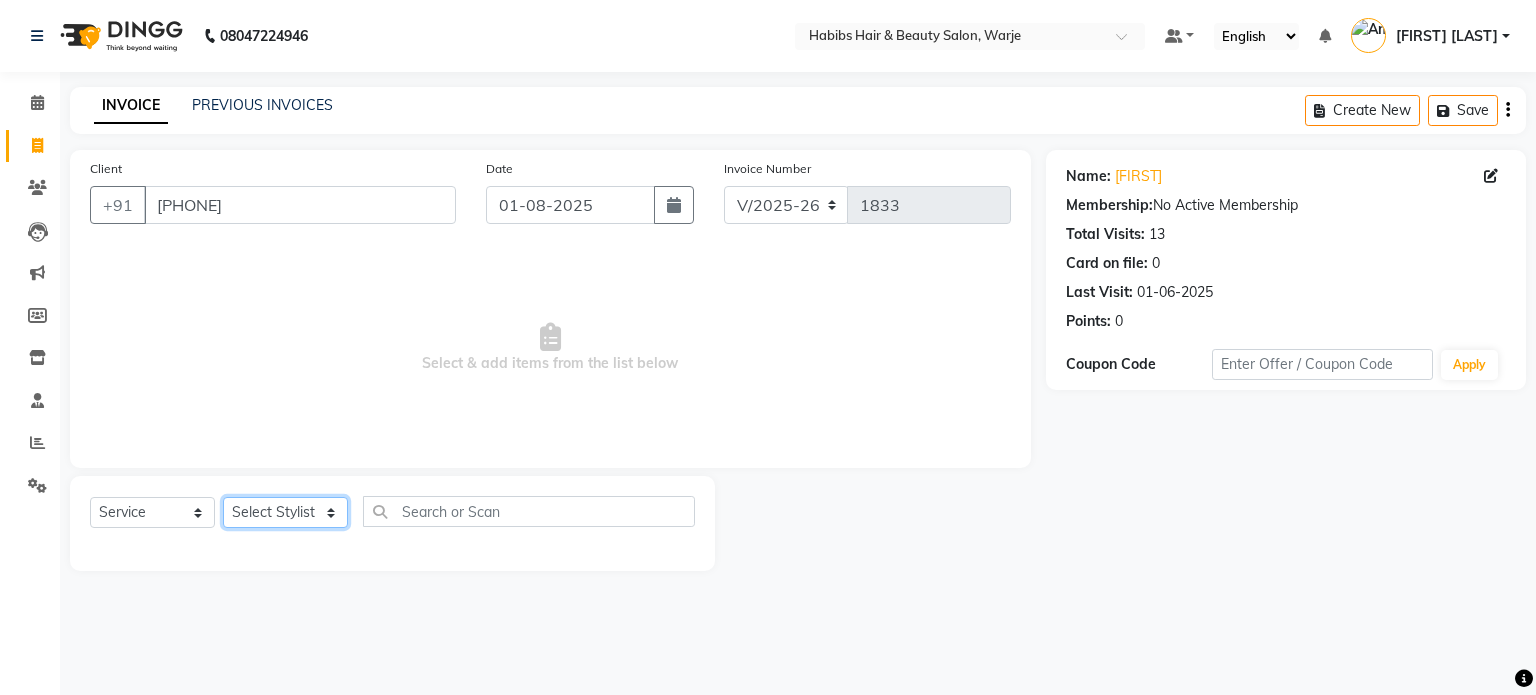 click on "Select Stylist [FIRST] [FIRST] [FIRST] [FIRST] [FIRST] [FIRST] [FIRST] [FIRST] ([TITLE]) [FIRST] [FIRST] [FIRST] [FIRST]" 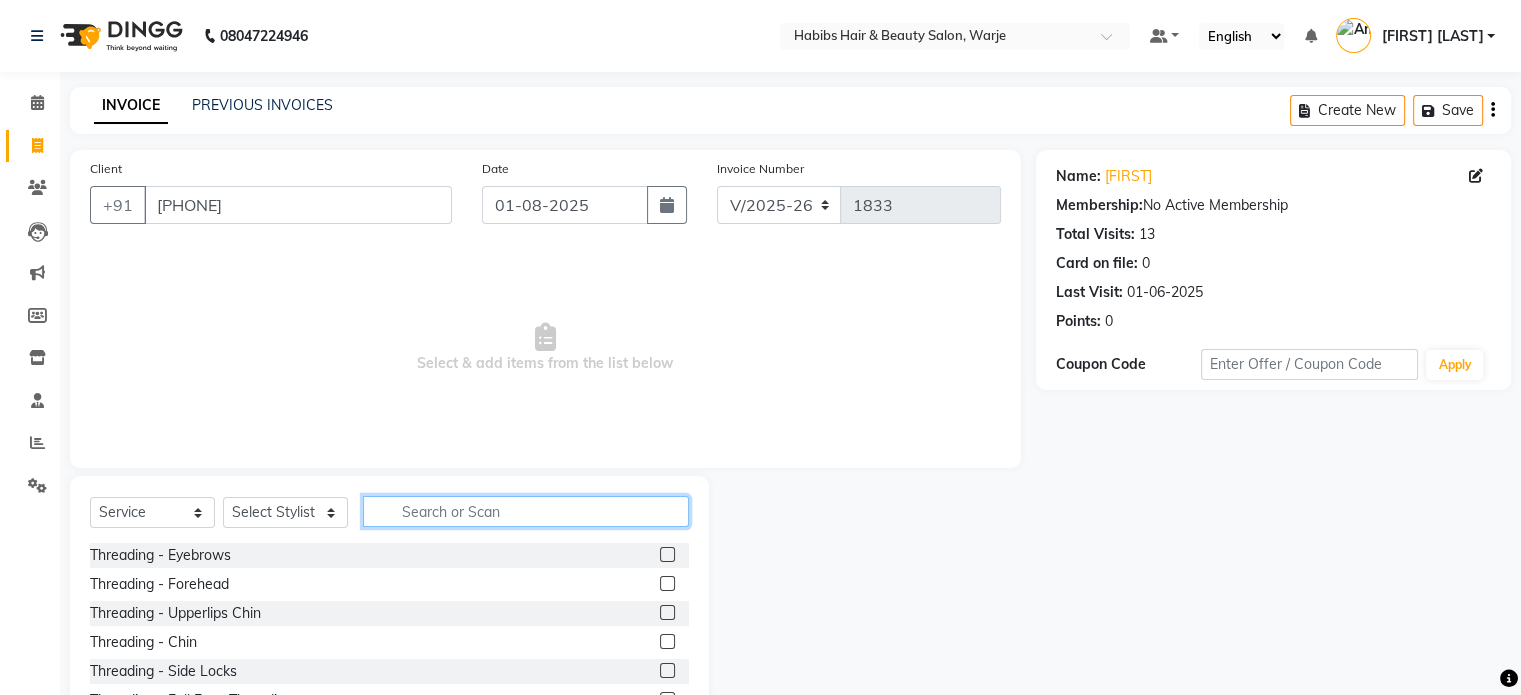 click 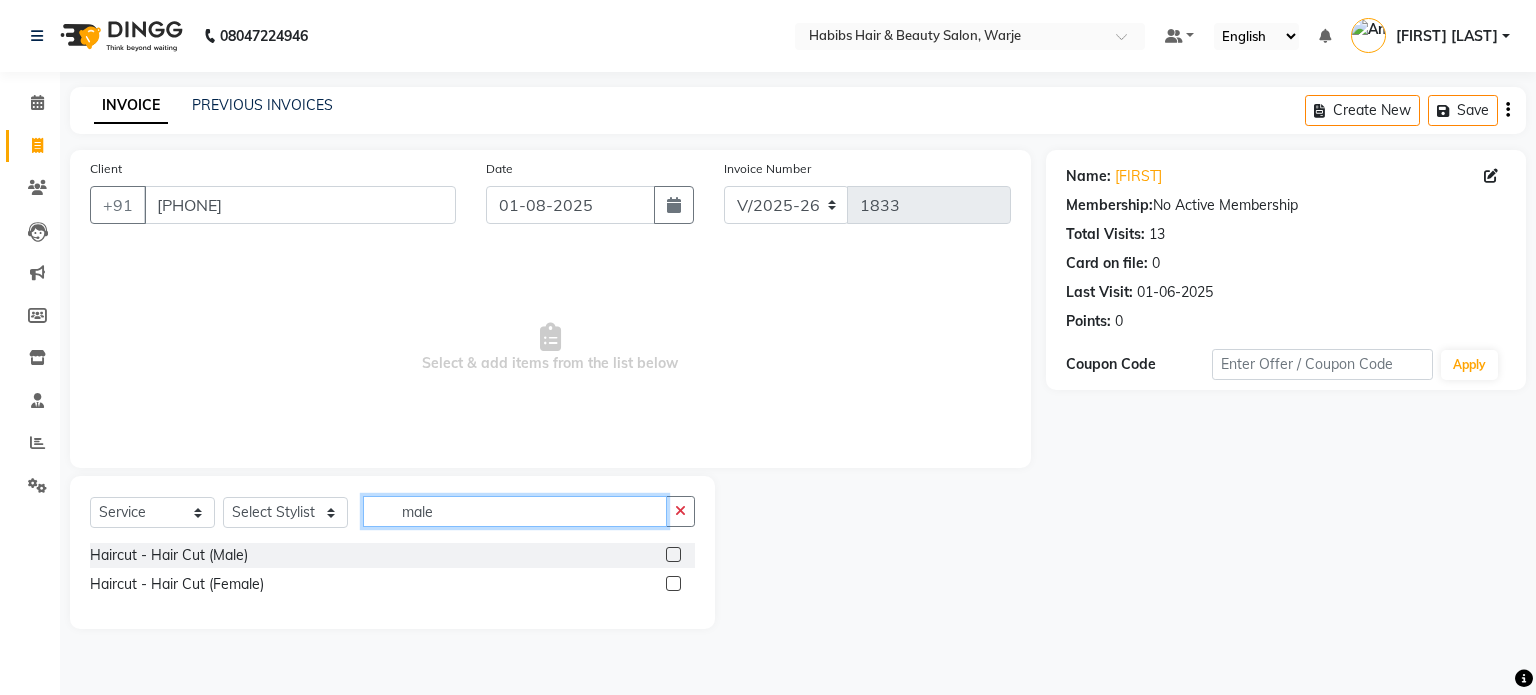 type on "male" 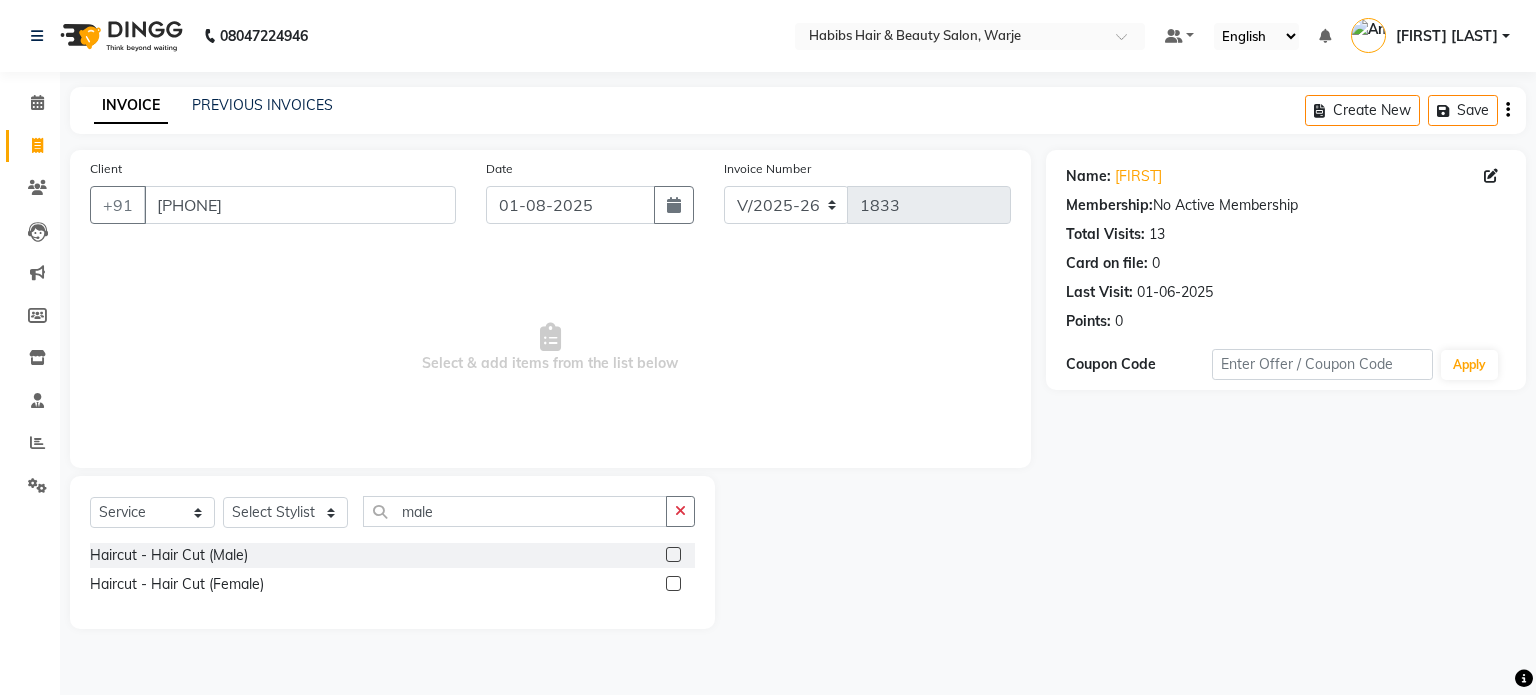 click 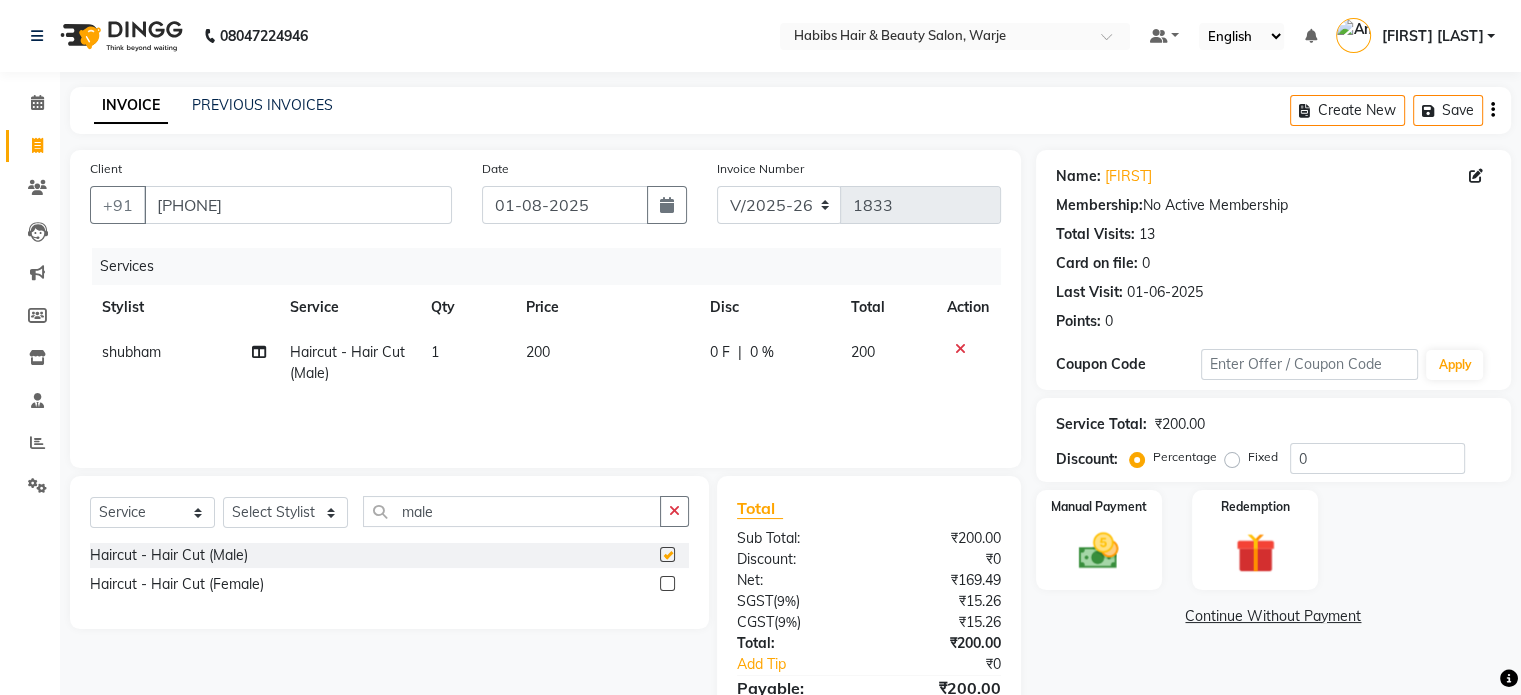 checkbox on "false" 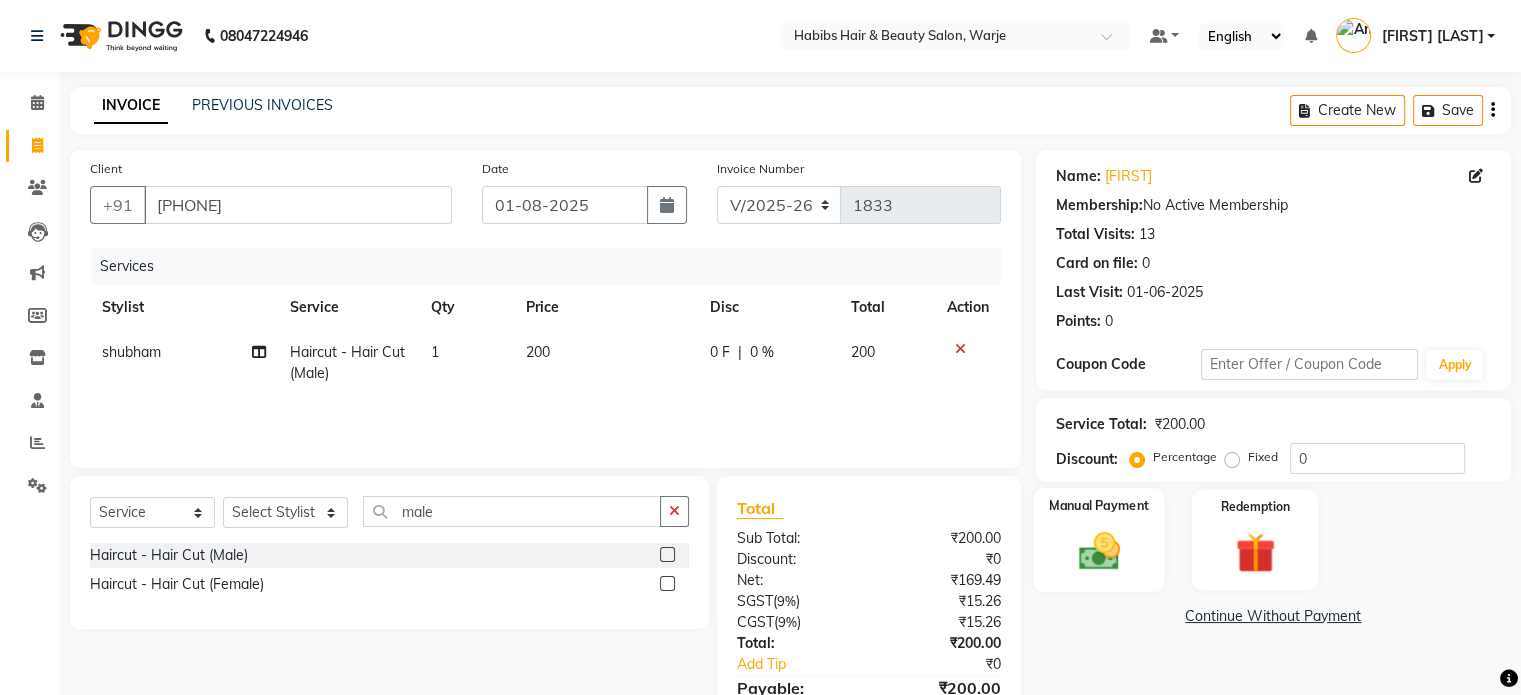 click on "Manual Payment" 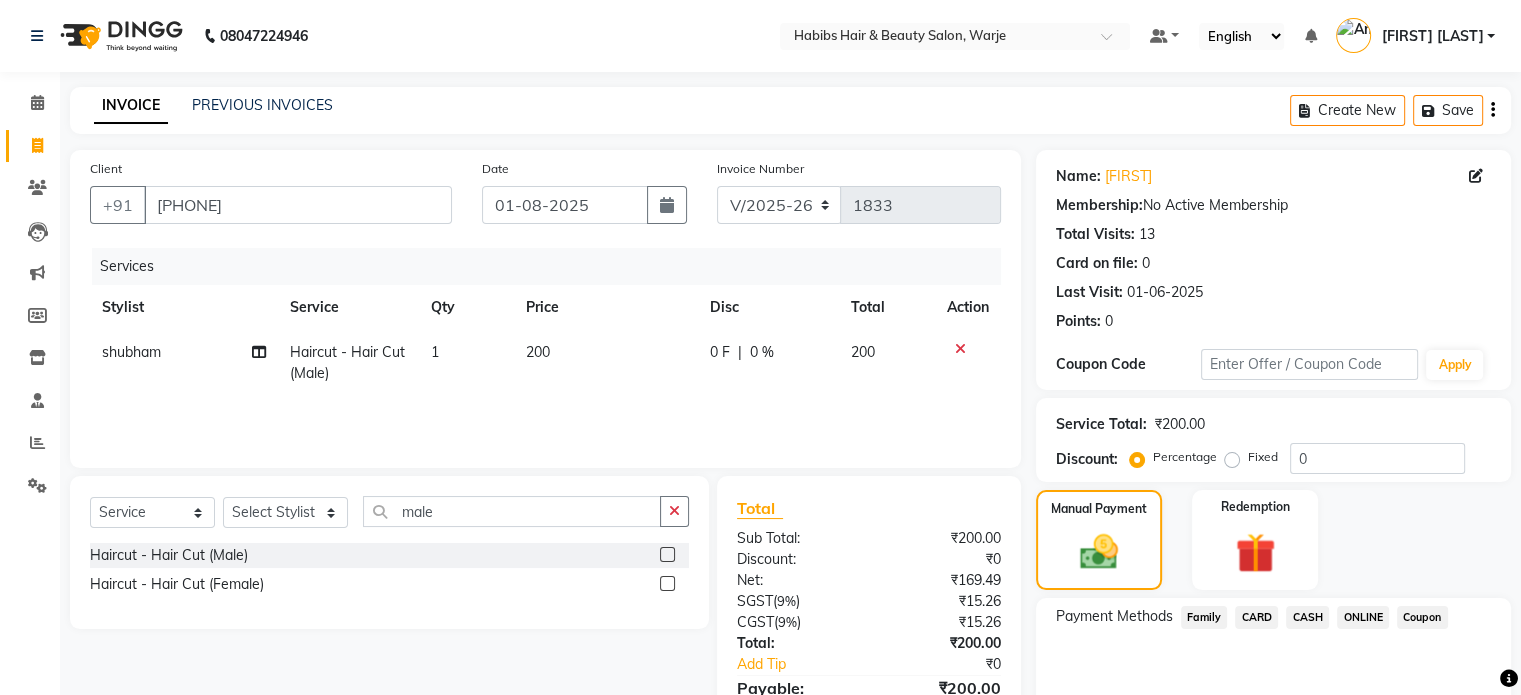 click on "ONLINE" 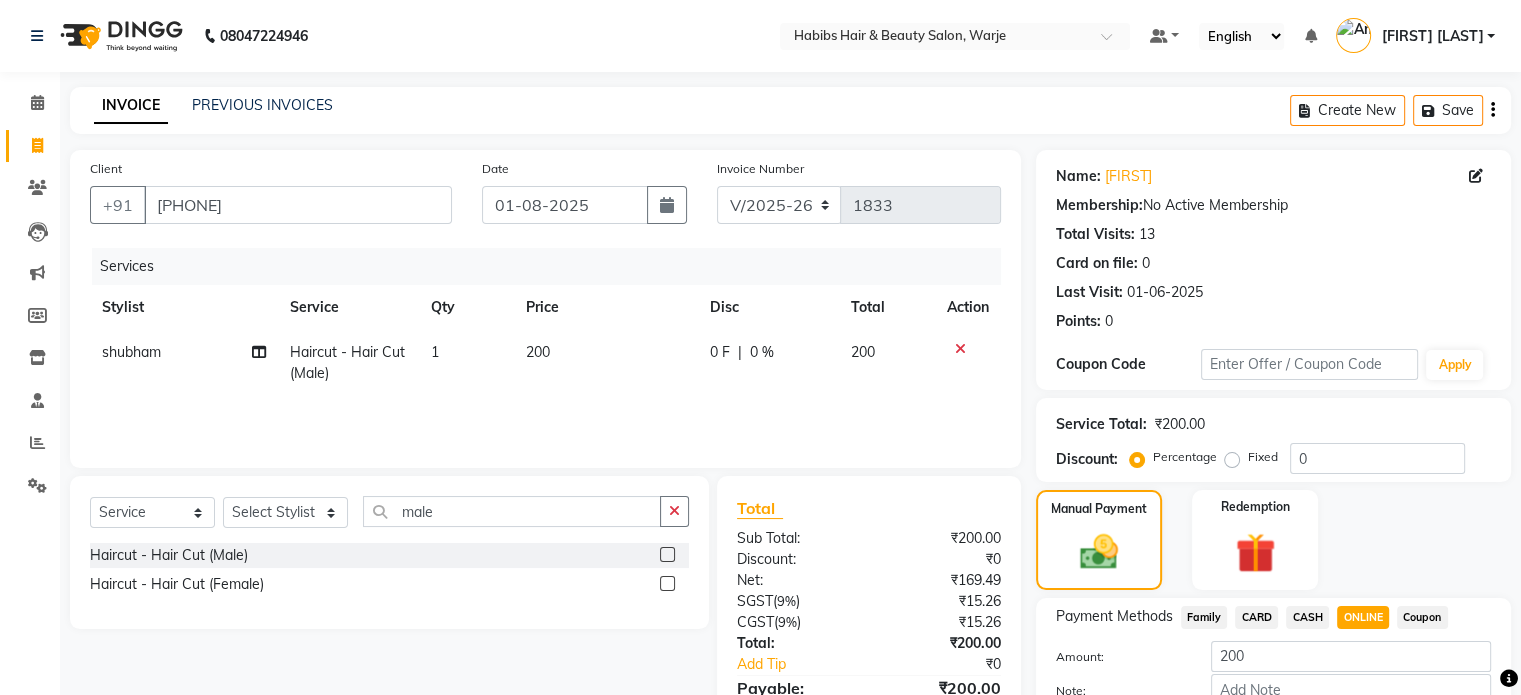 scroll, scrollTop: 124, scrollLeft: 0, axis: vertical 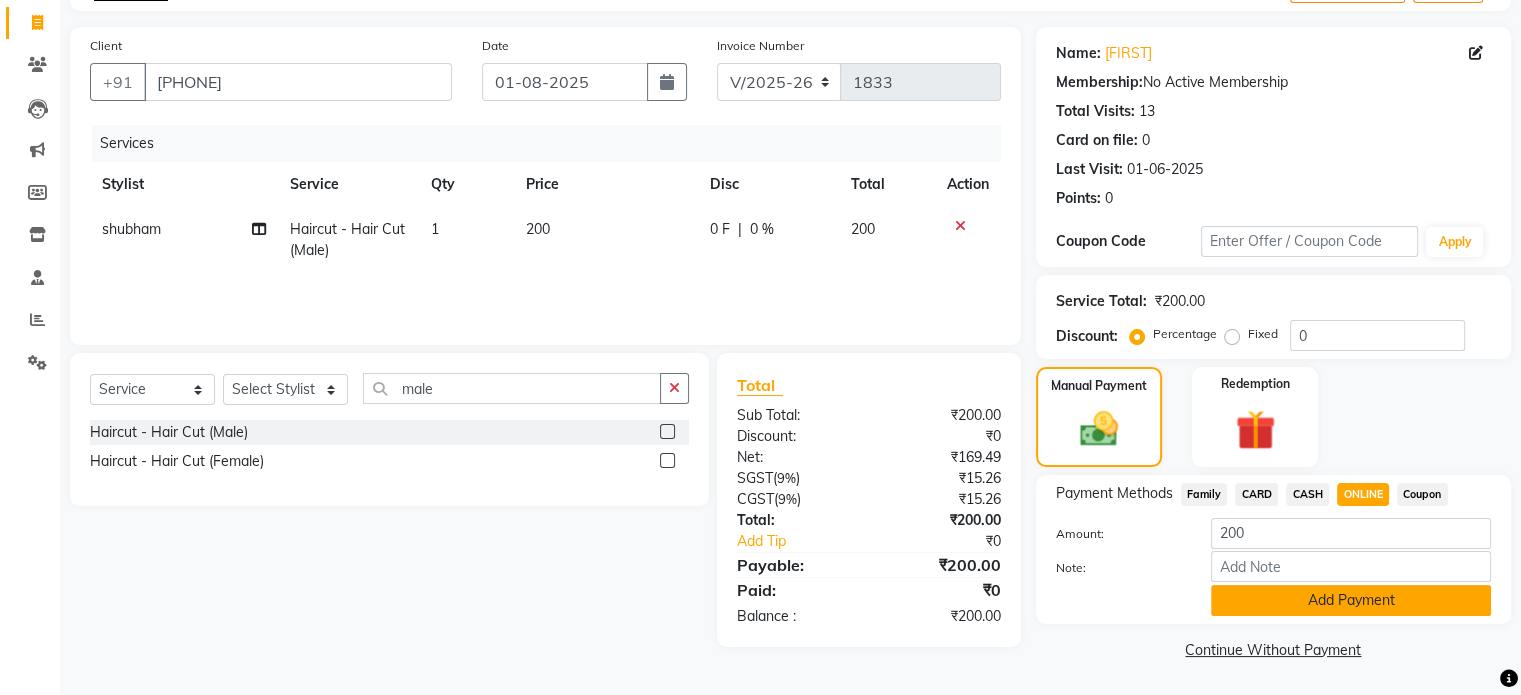 click on "Add Payment" 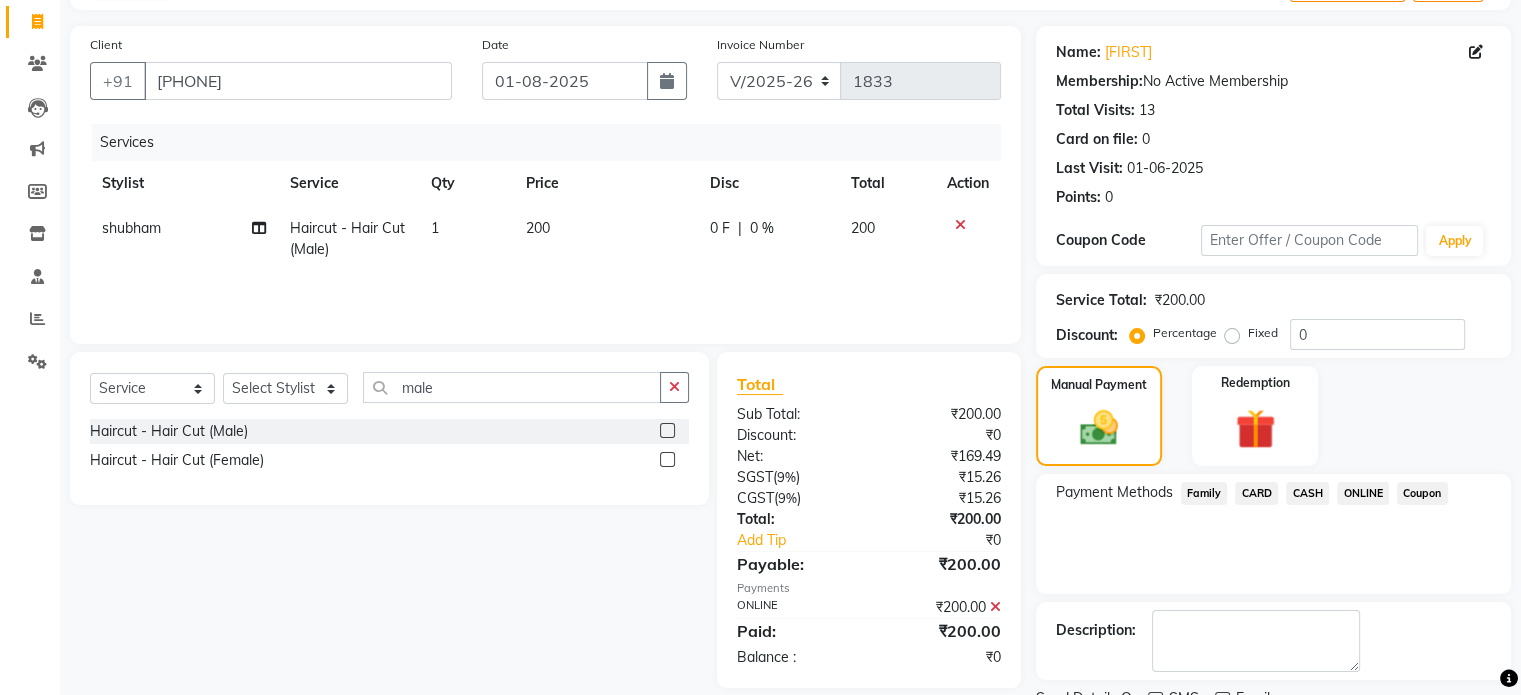 scroll, scrollTop: 205, scrollLeft: 0, axis: vertical 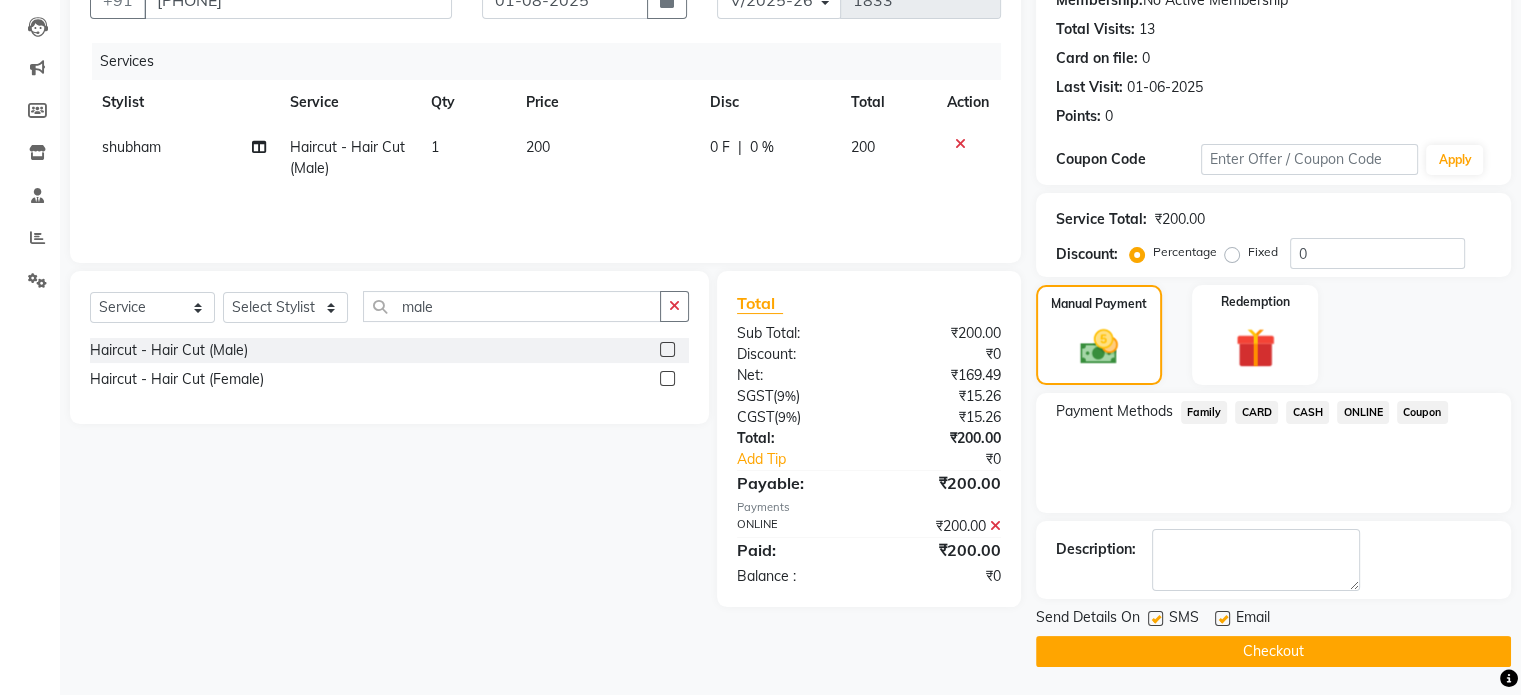 click on "Checkout" 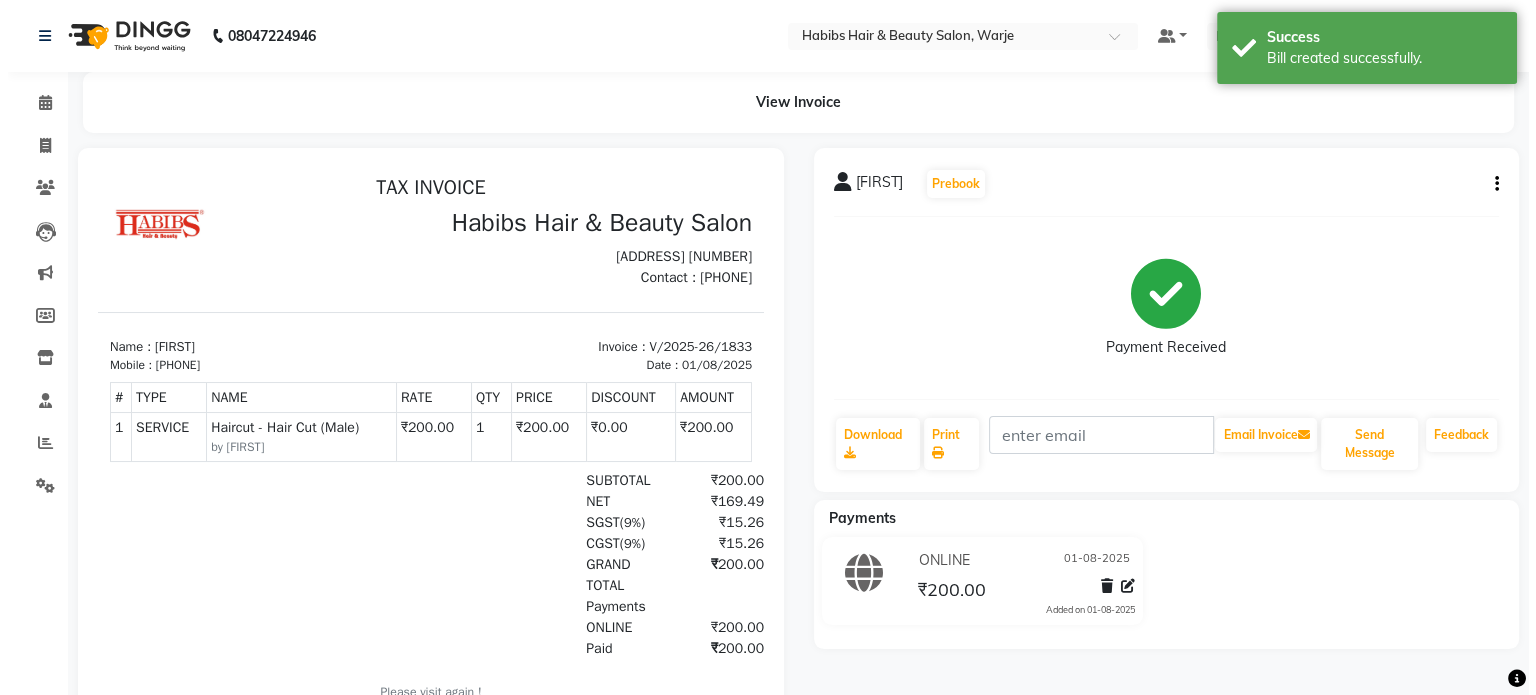 scroll, scrollTop: 0, scrollLeft: 0, axis: both 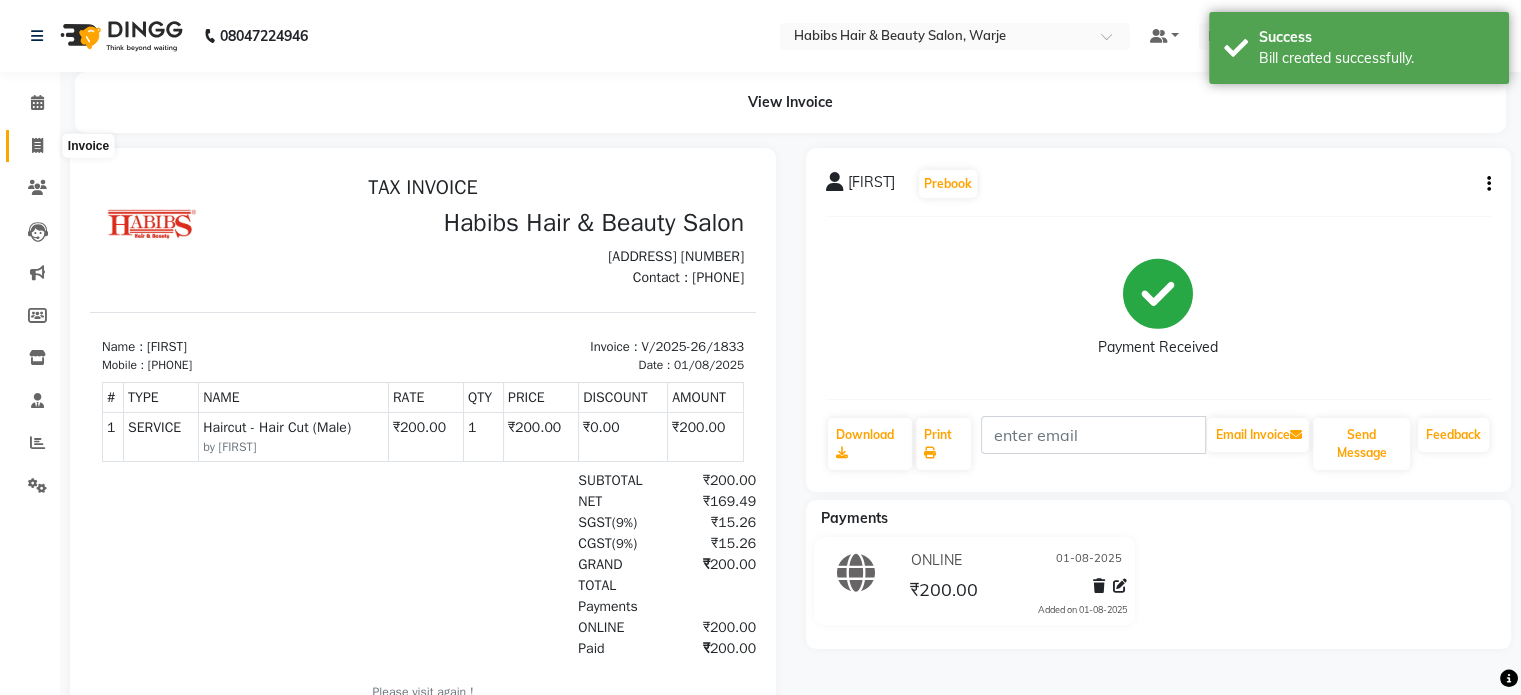 click 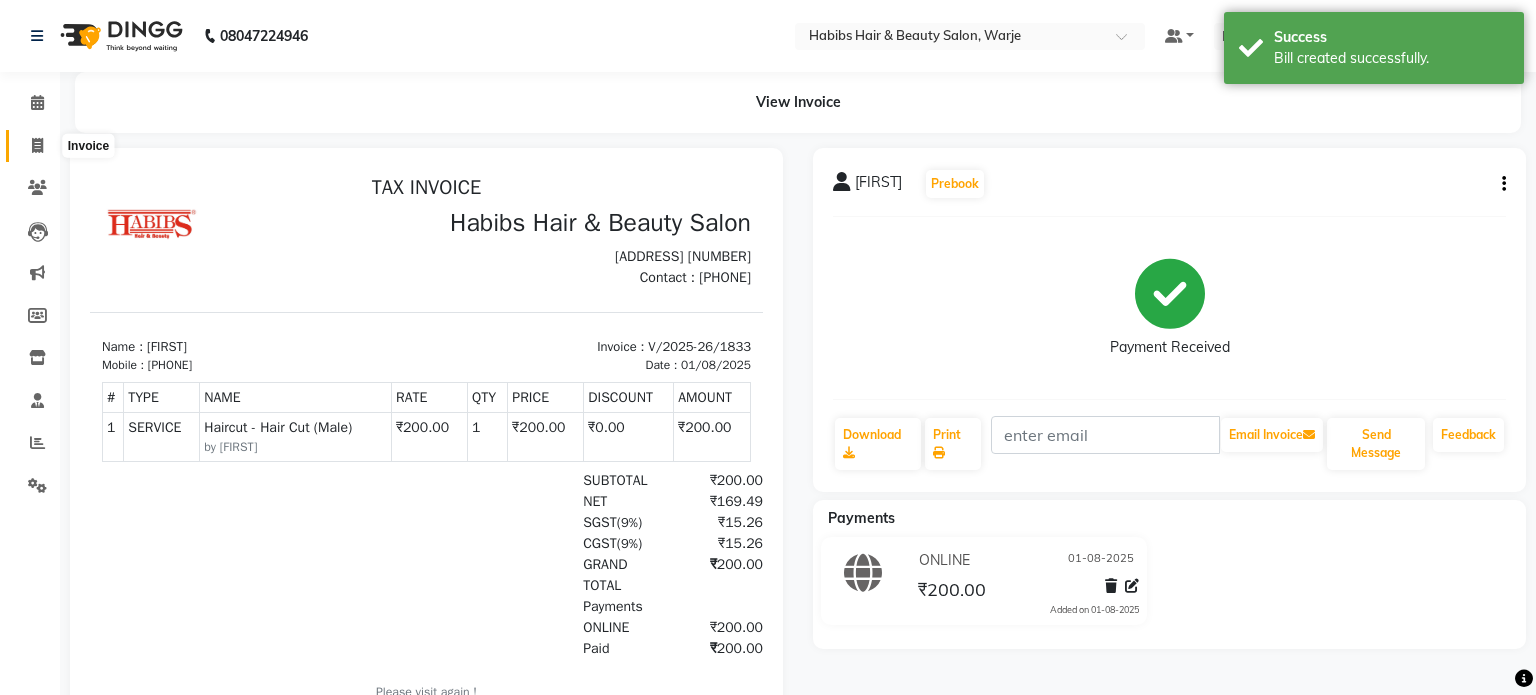 select on "3753" 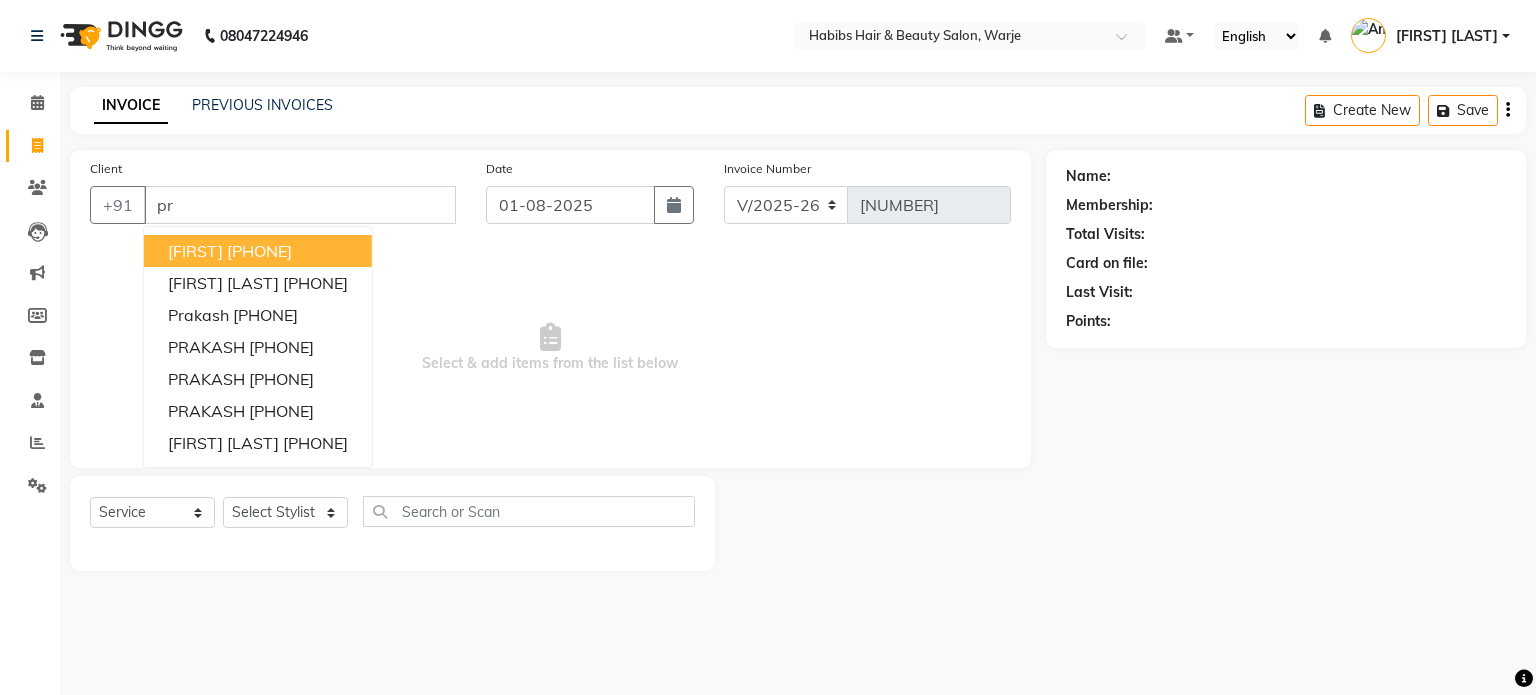 type on "p" 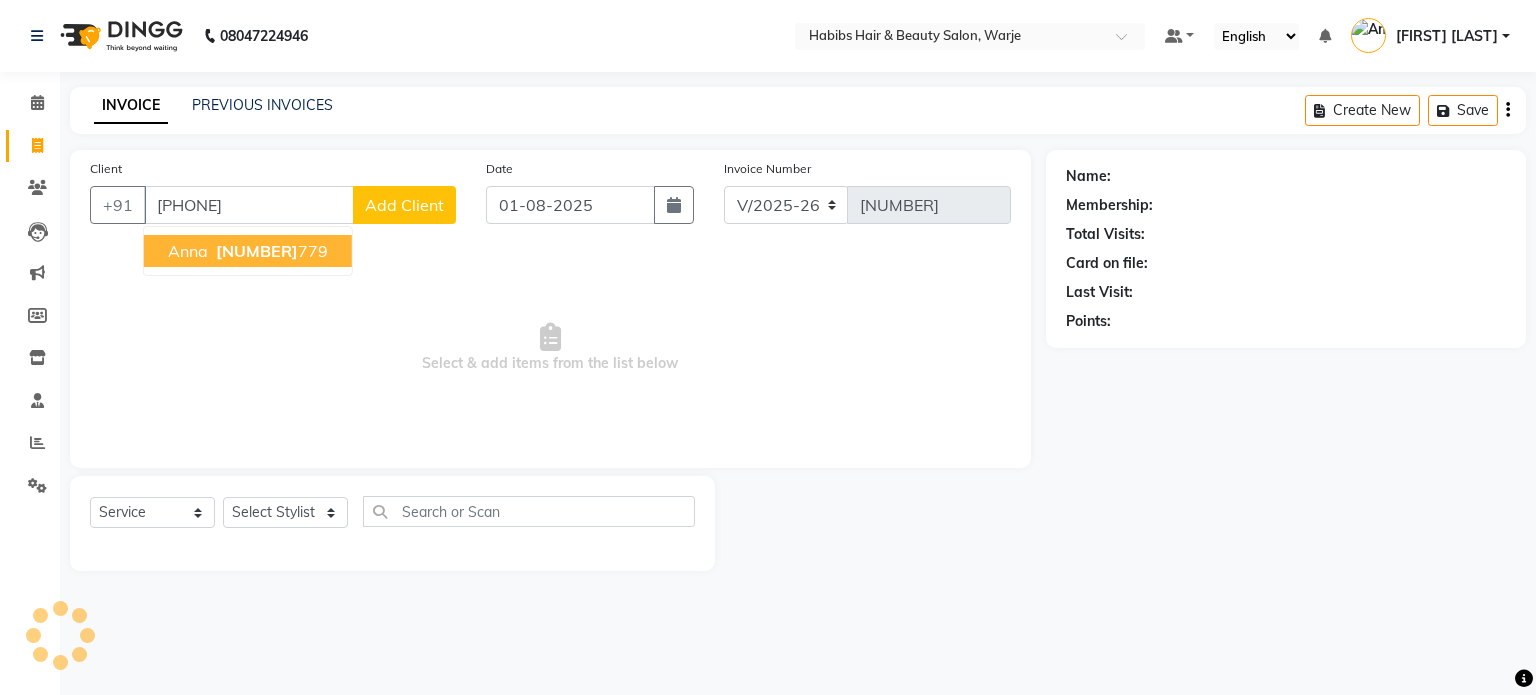type on "[PHONE]" 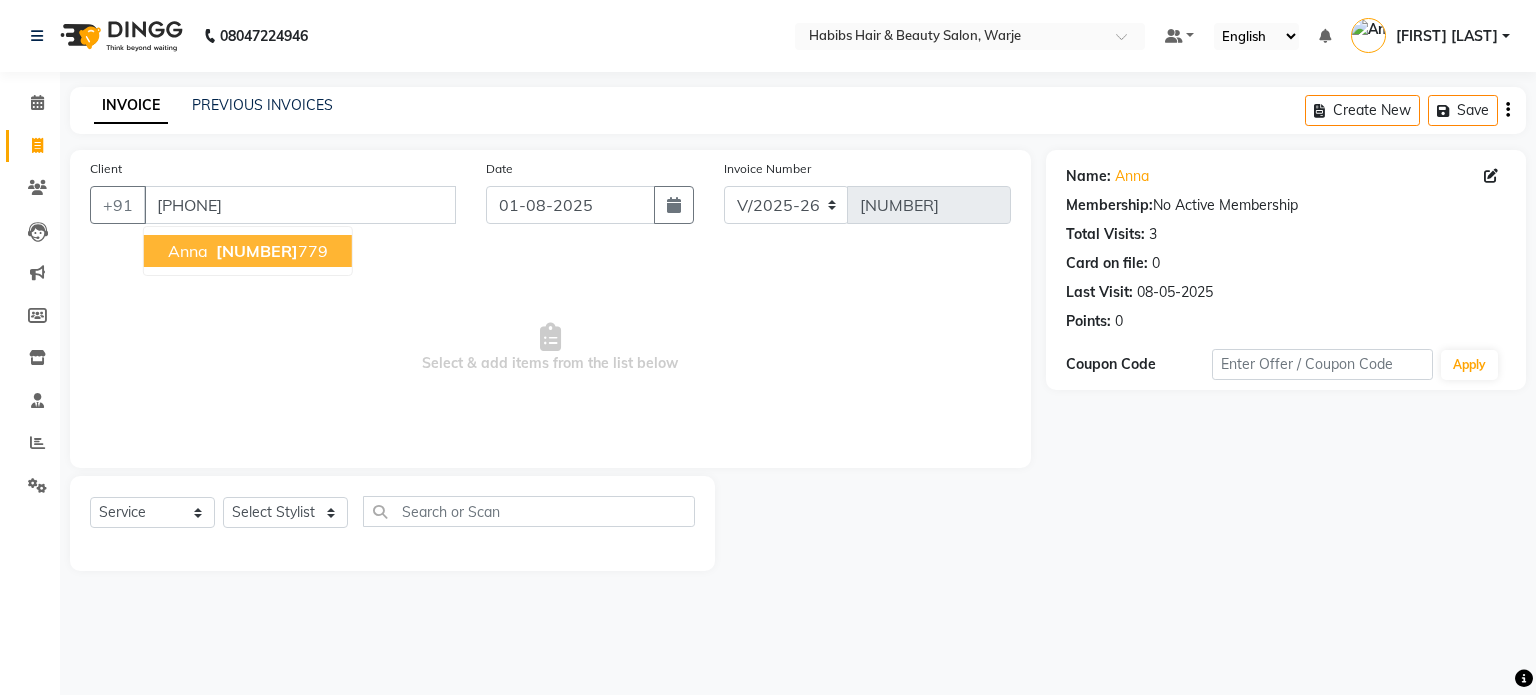 click on "[PHONE]" at bounding box center (270, 251) 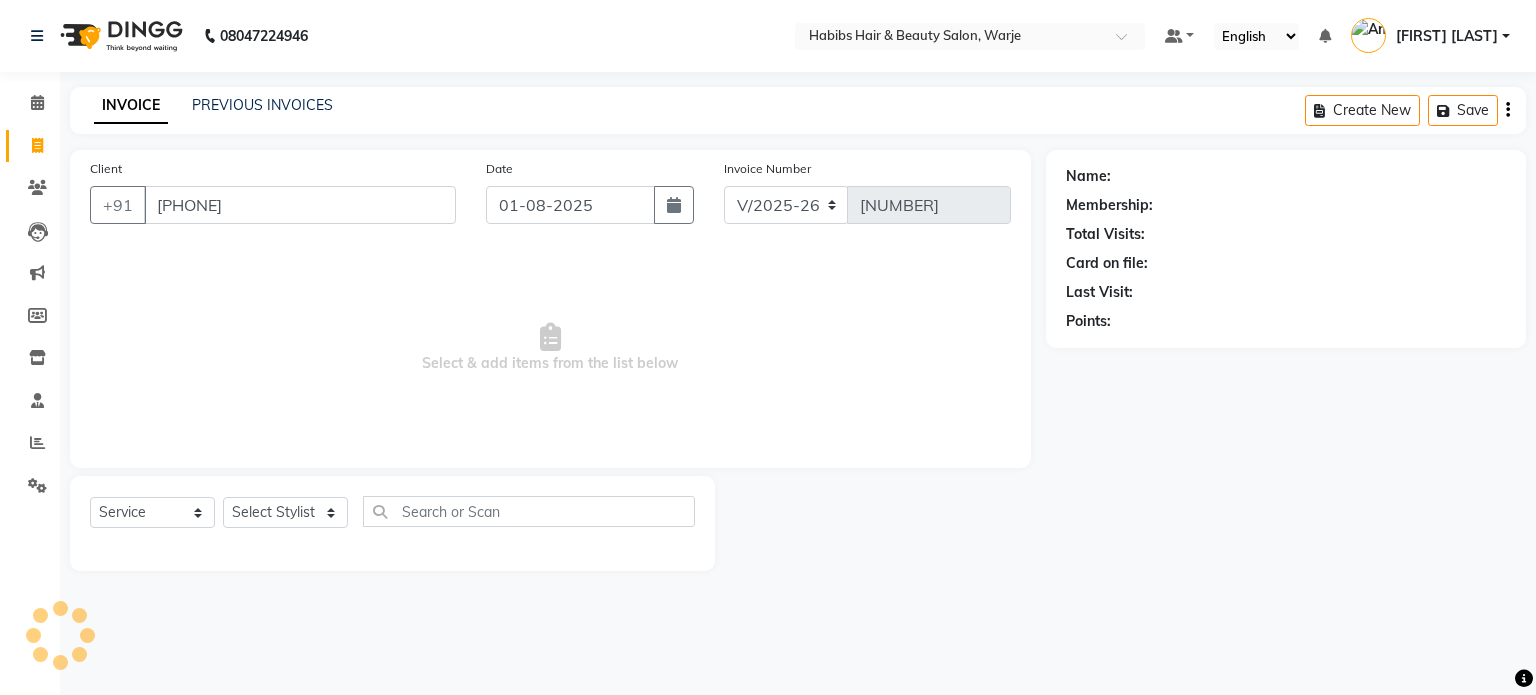 click on "Select & add items from the list below" at bounding box center (550, 348) 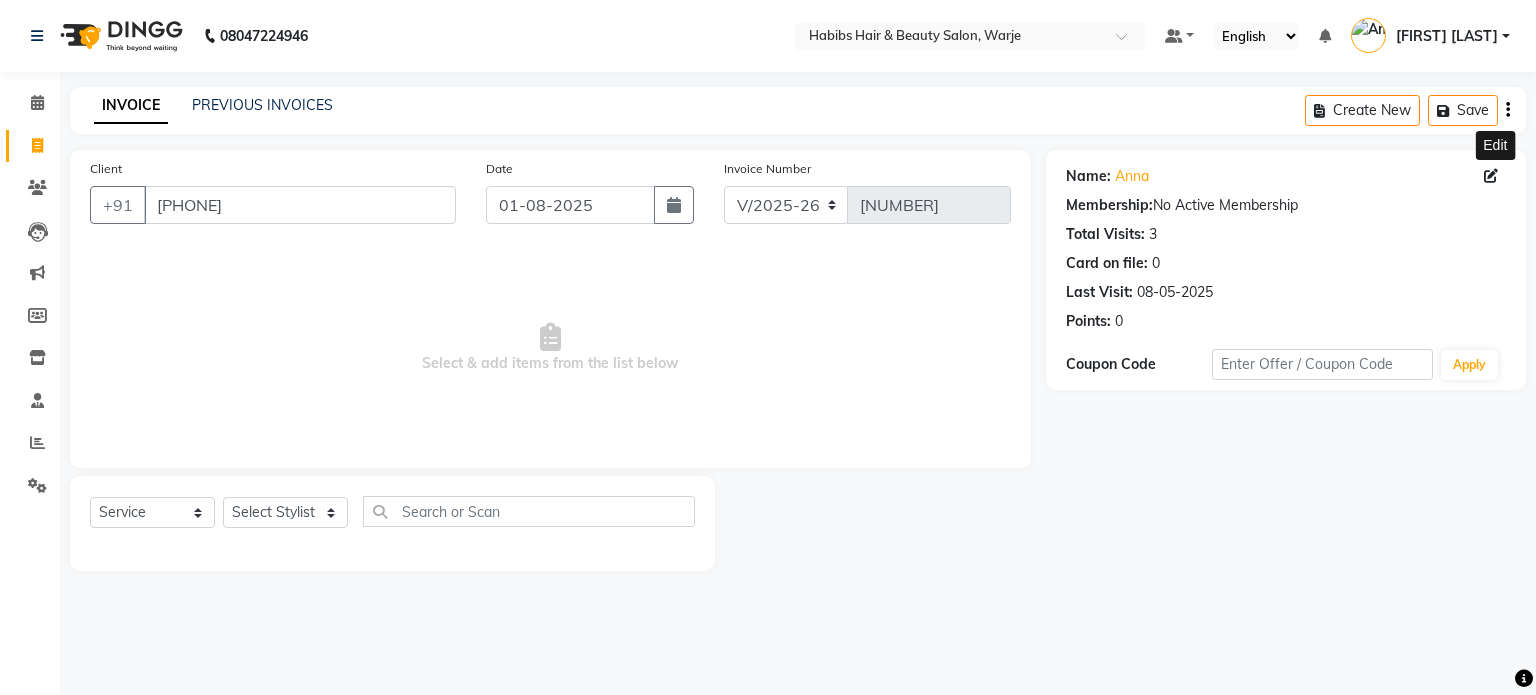 click 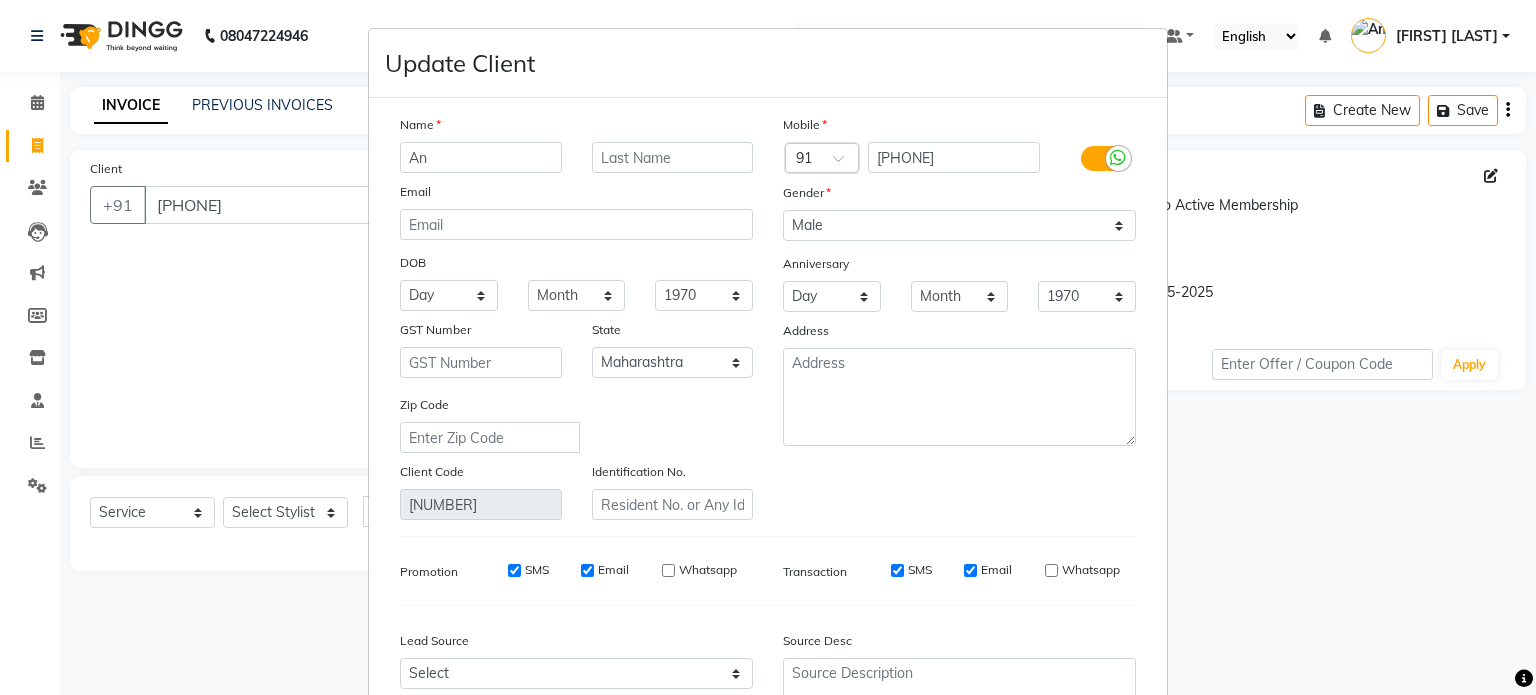 type on "A" 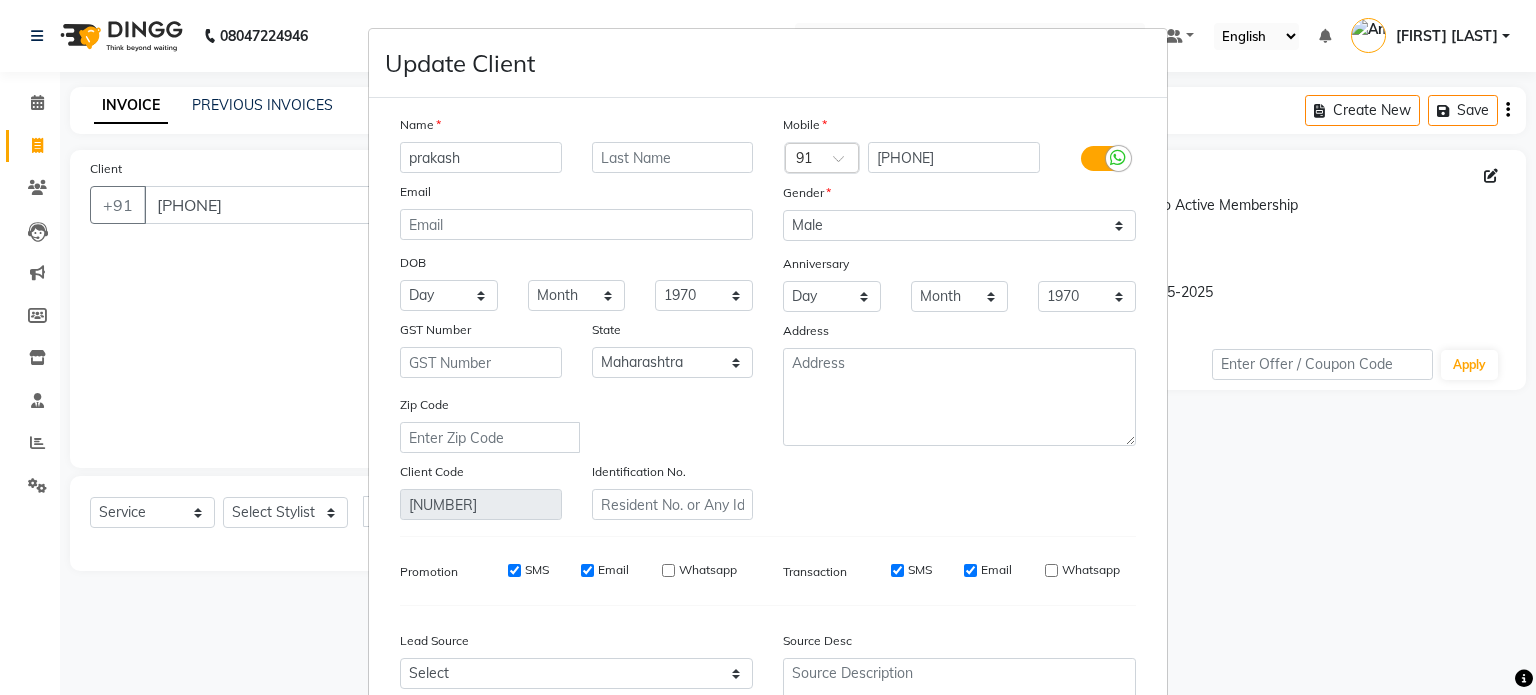 type on "prakash" 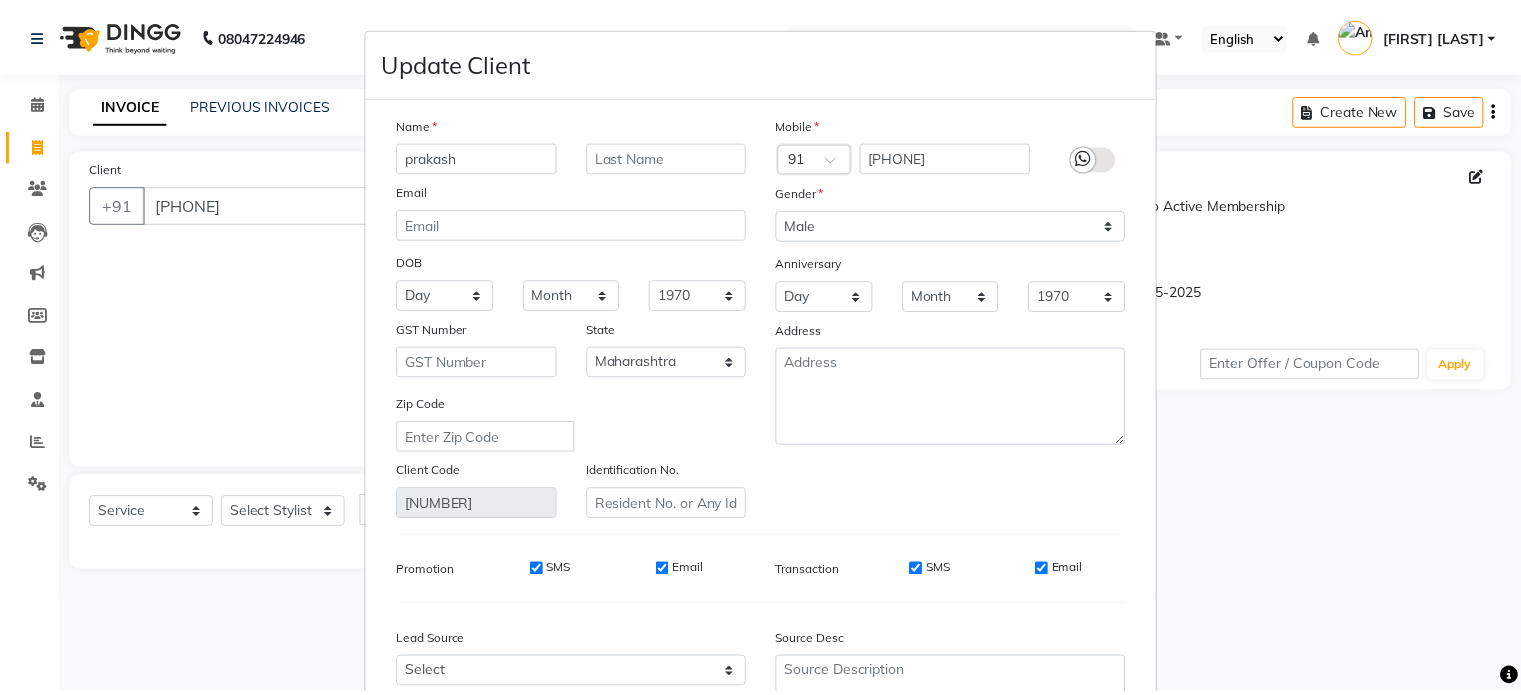 scroll, scrollTop: 202, scrollLeft: 0, axis: vertical 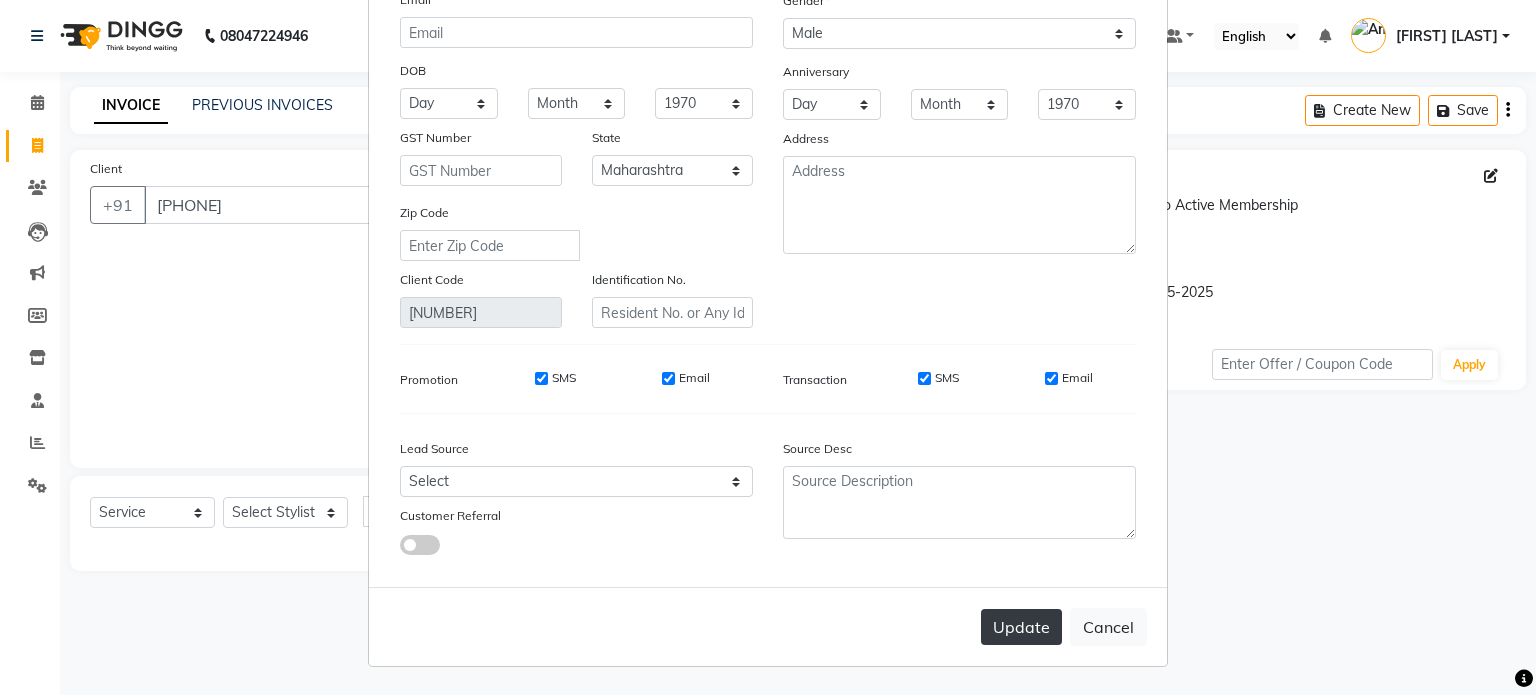 click on "Update" at bounding box center (1021, 627) 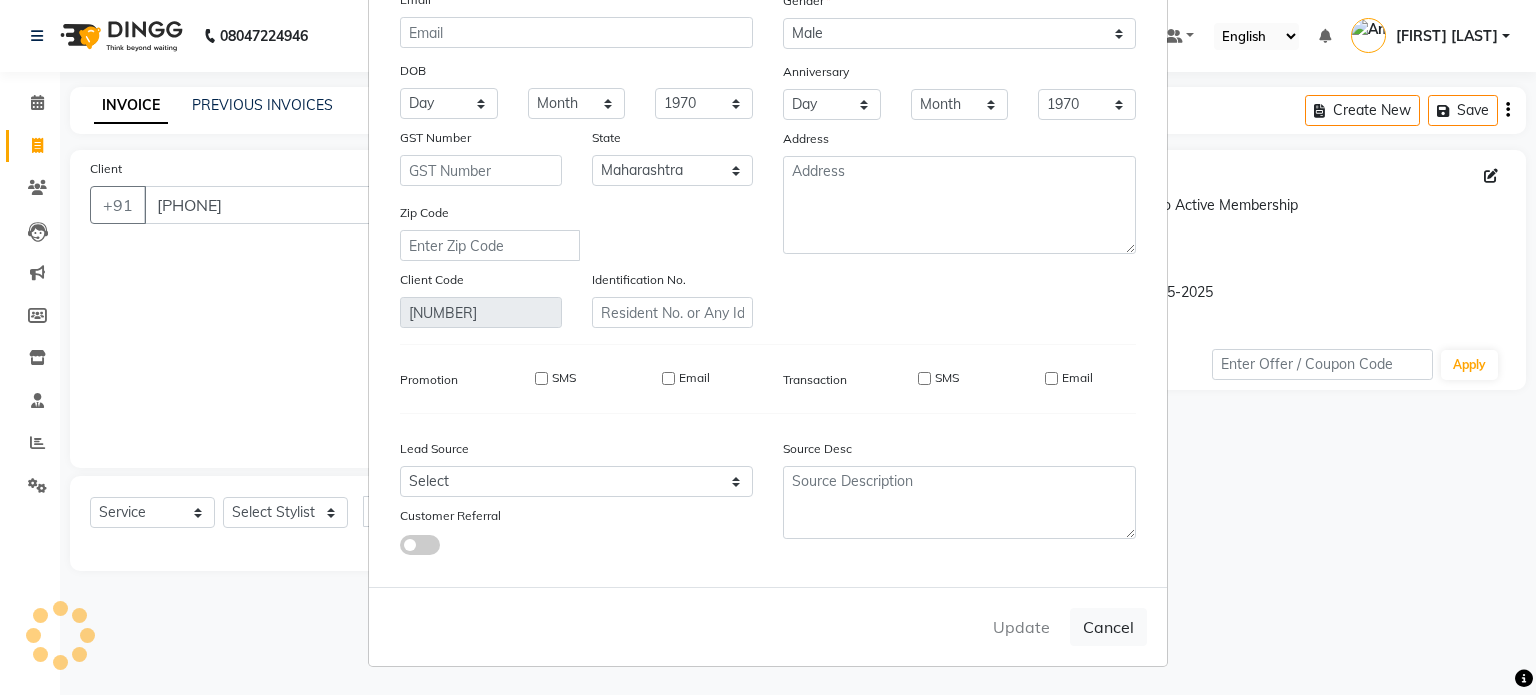 type 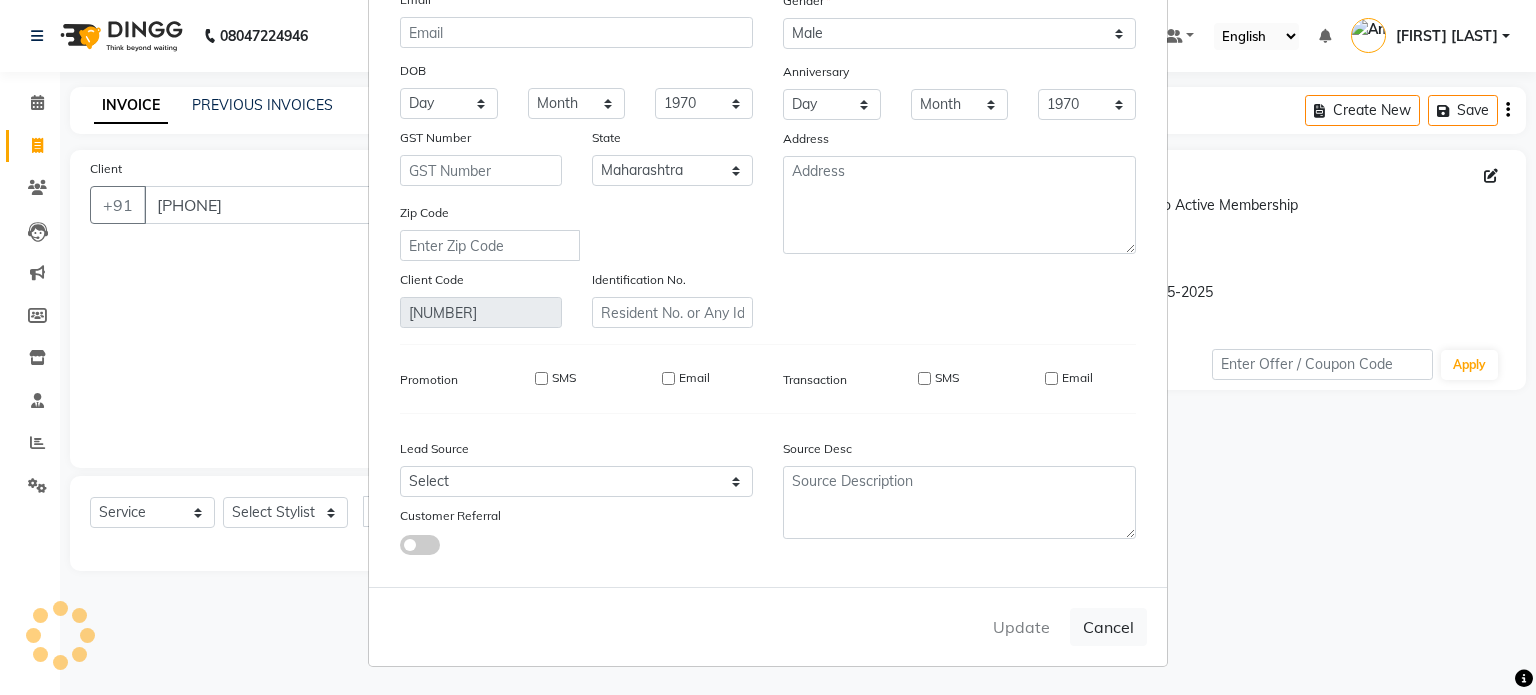 select 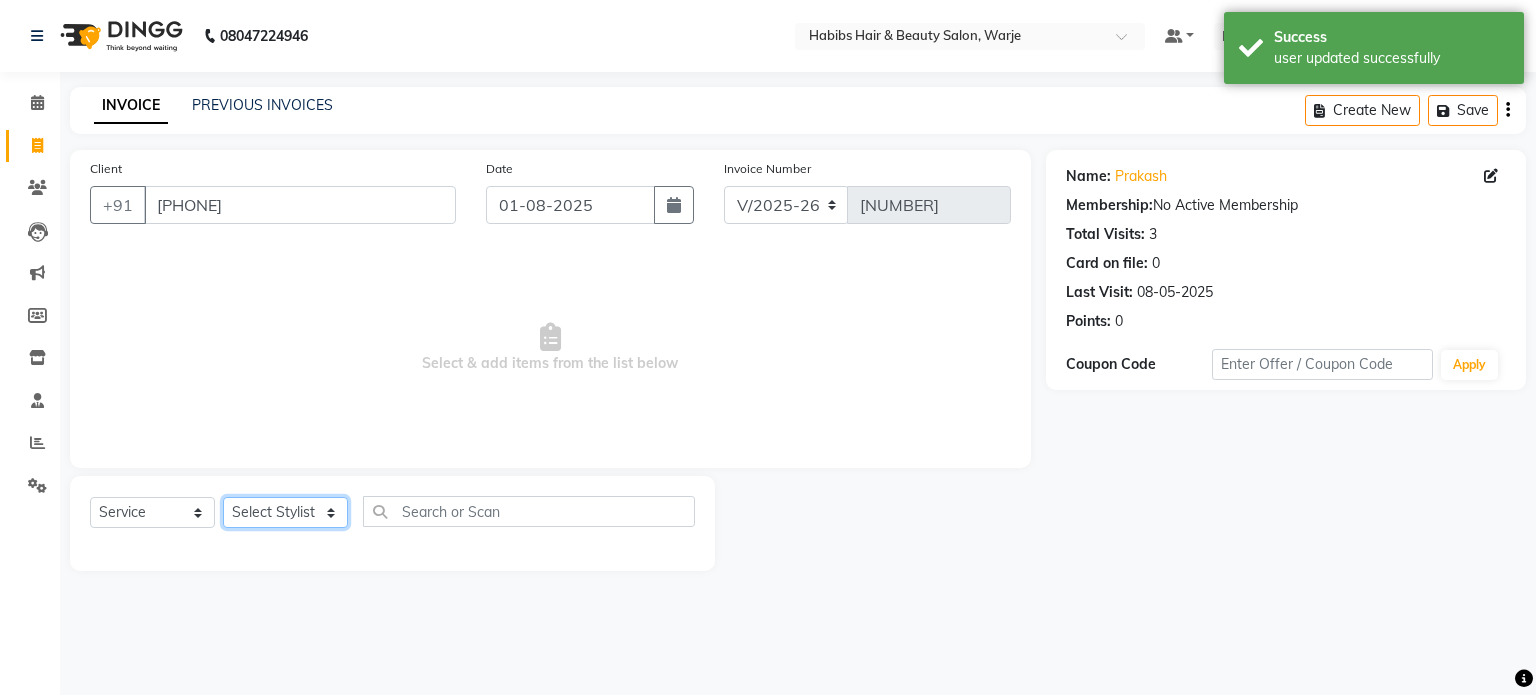 click on "Select Stylist [FIRST] [FIRST] [FIRST] [FIRST] [FIRST] [FIRST] [FIRST] [FIRST] ([TITLE]) [FIRST] [FIRST] [FIRST] [FIRST]" 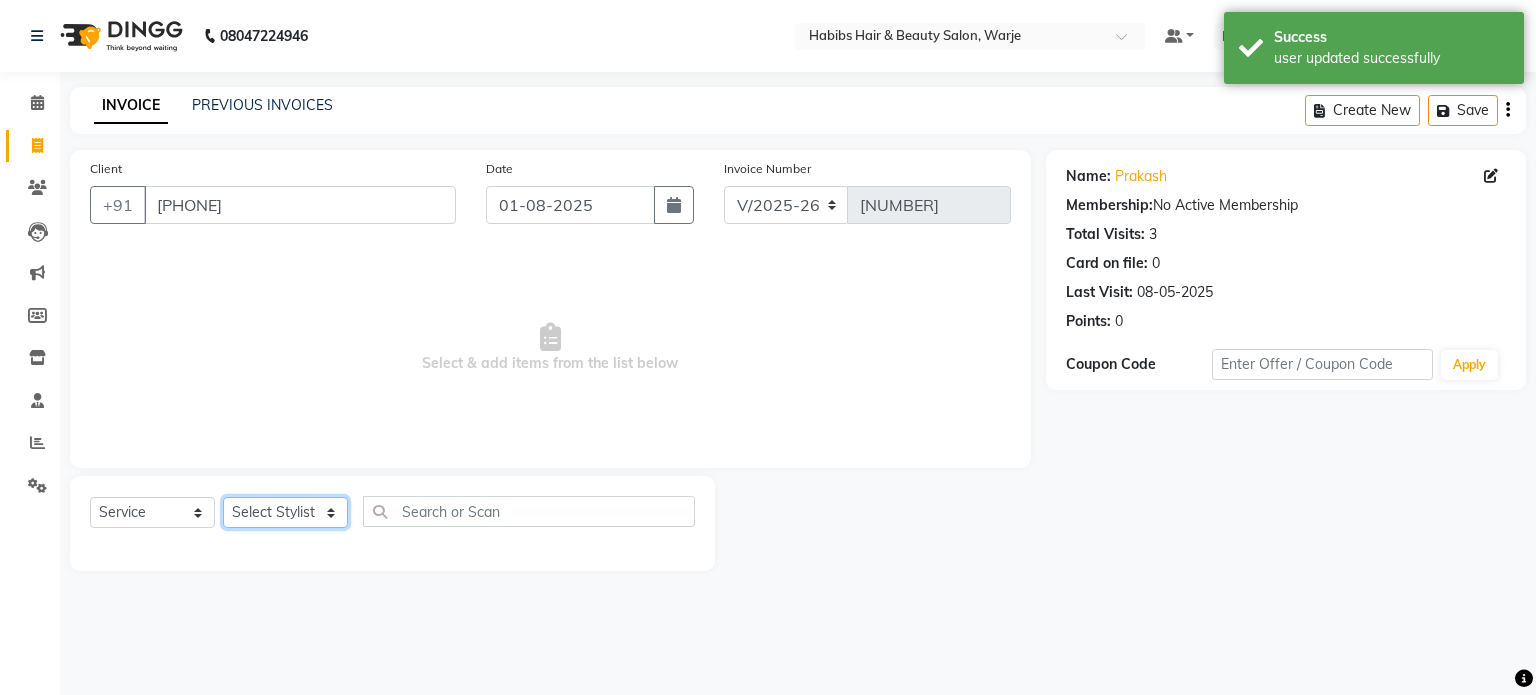 select on "48479" 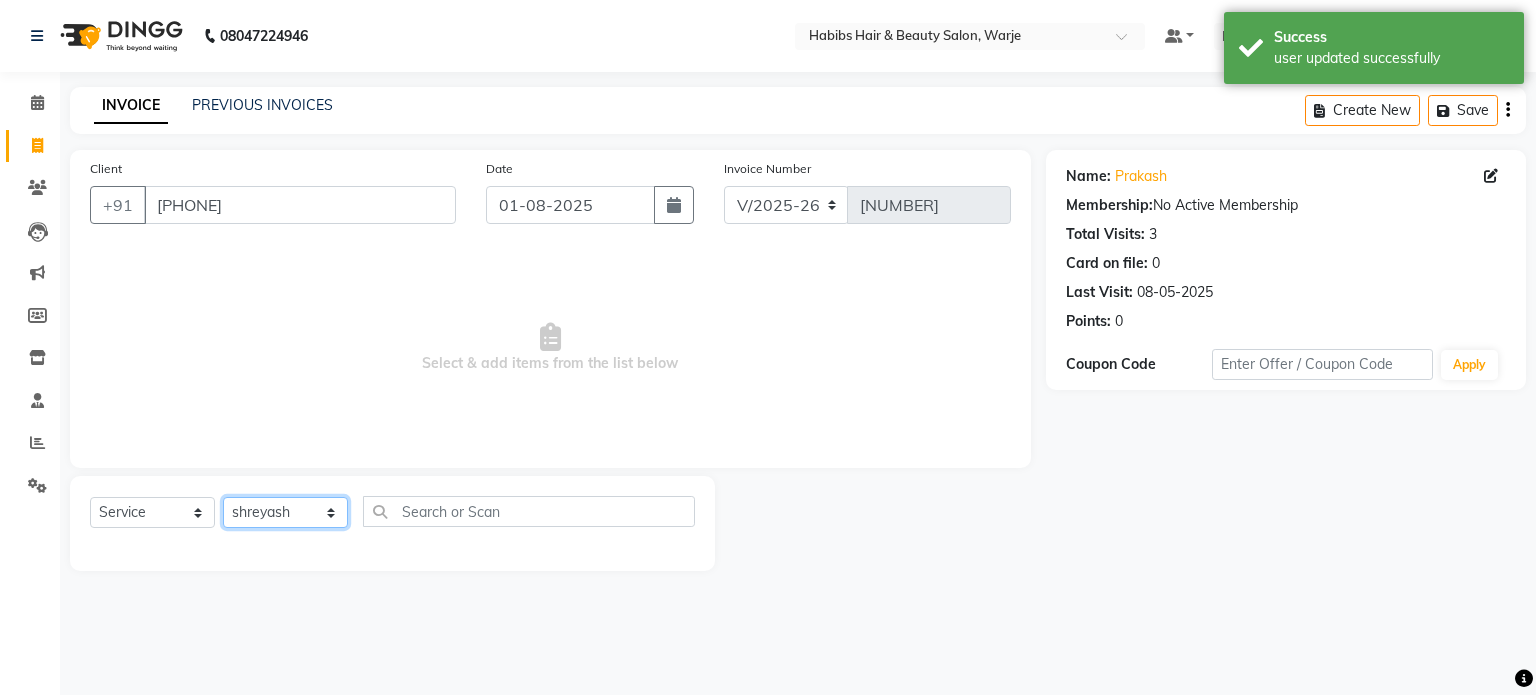click on "Select Stylist [FIRST] [FIRST] [FIRST] [FIRST] [FIRST] [FIRST] [FIRST] [FIRST] ([TITLE]) [FIRST] [FIRST] [FIRST] [FIRST]" 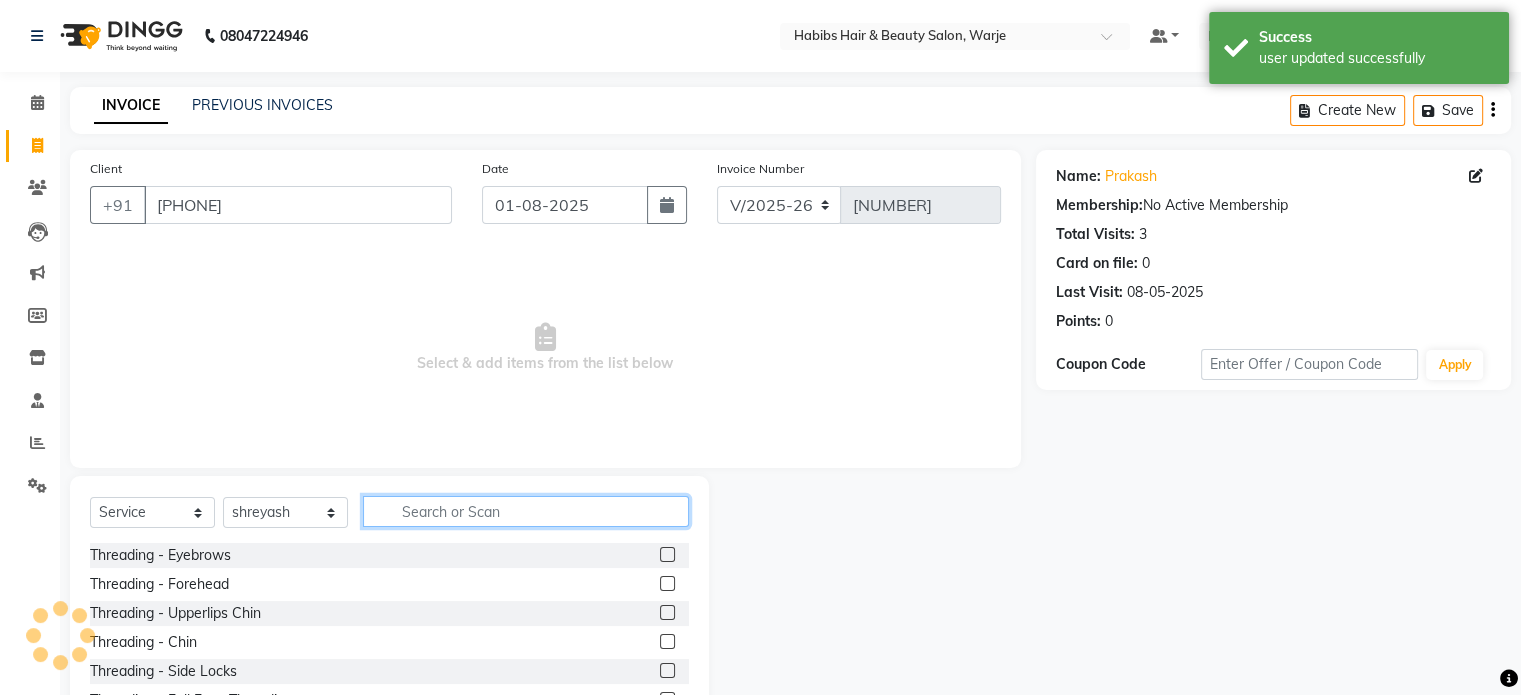 click 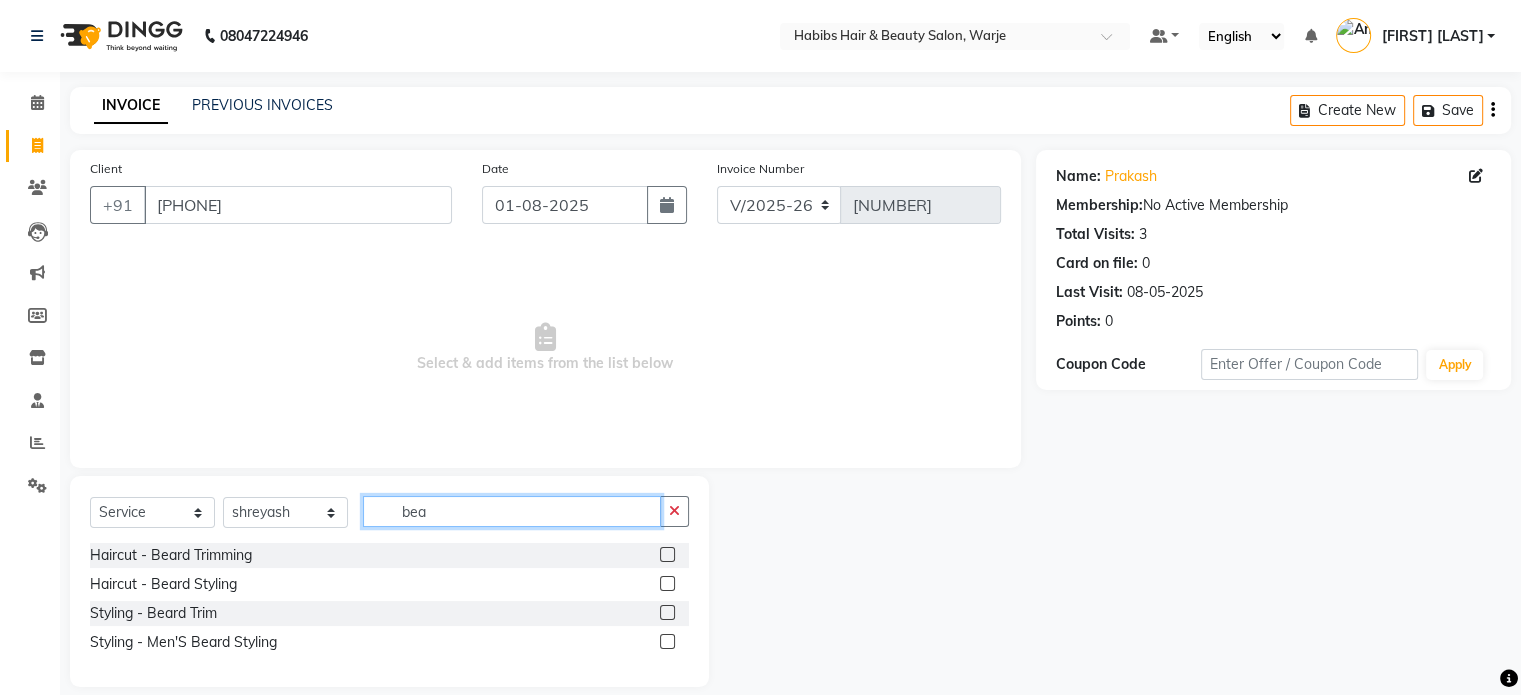 type on "bea" 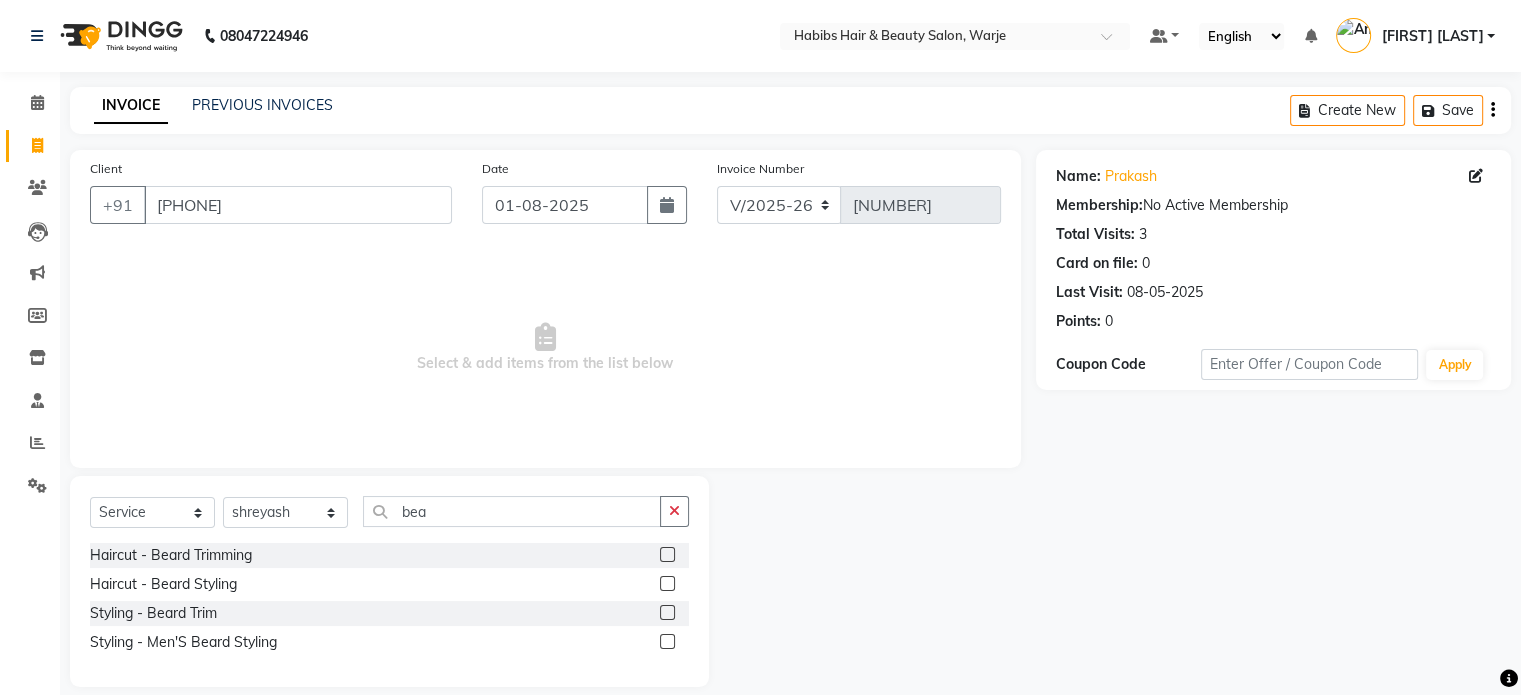 click 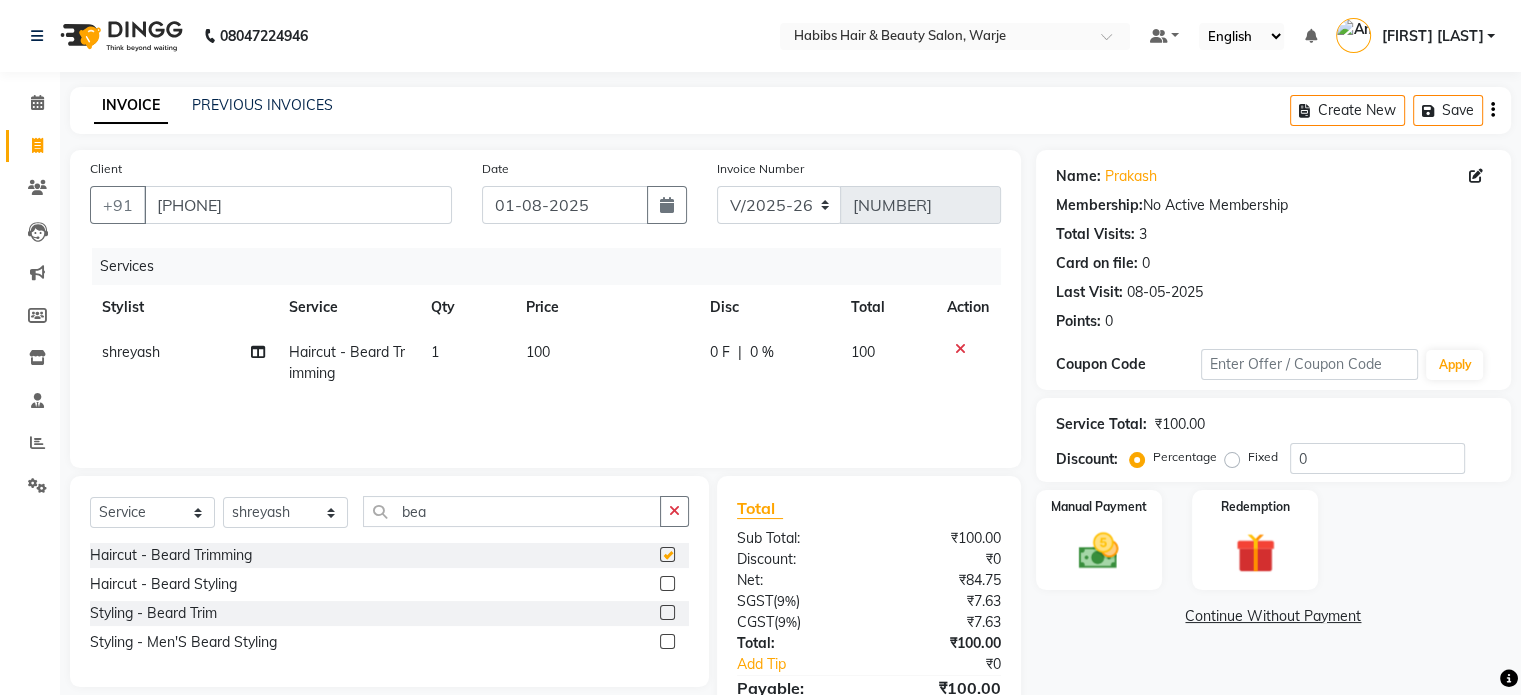 checkbox on "false" 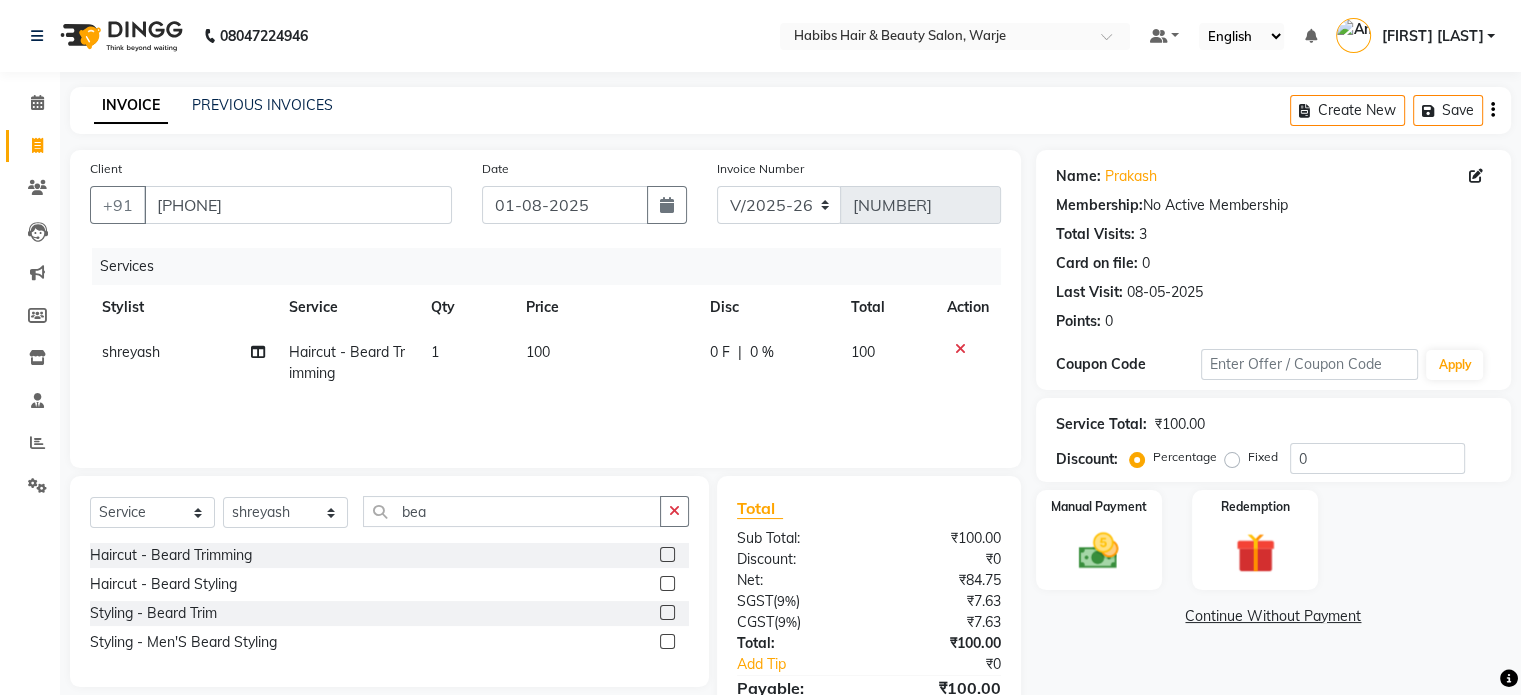 click 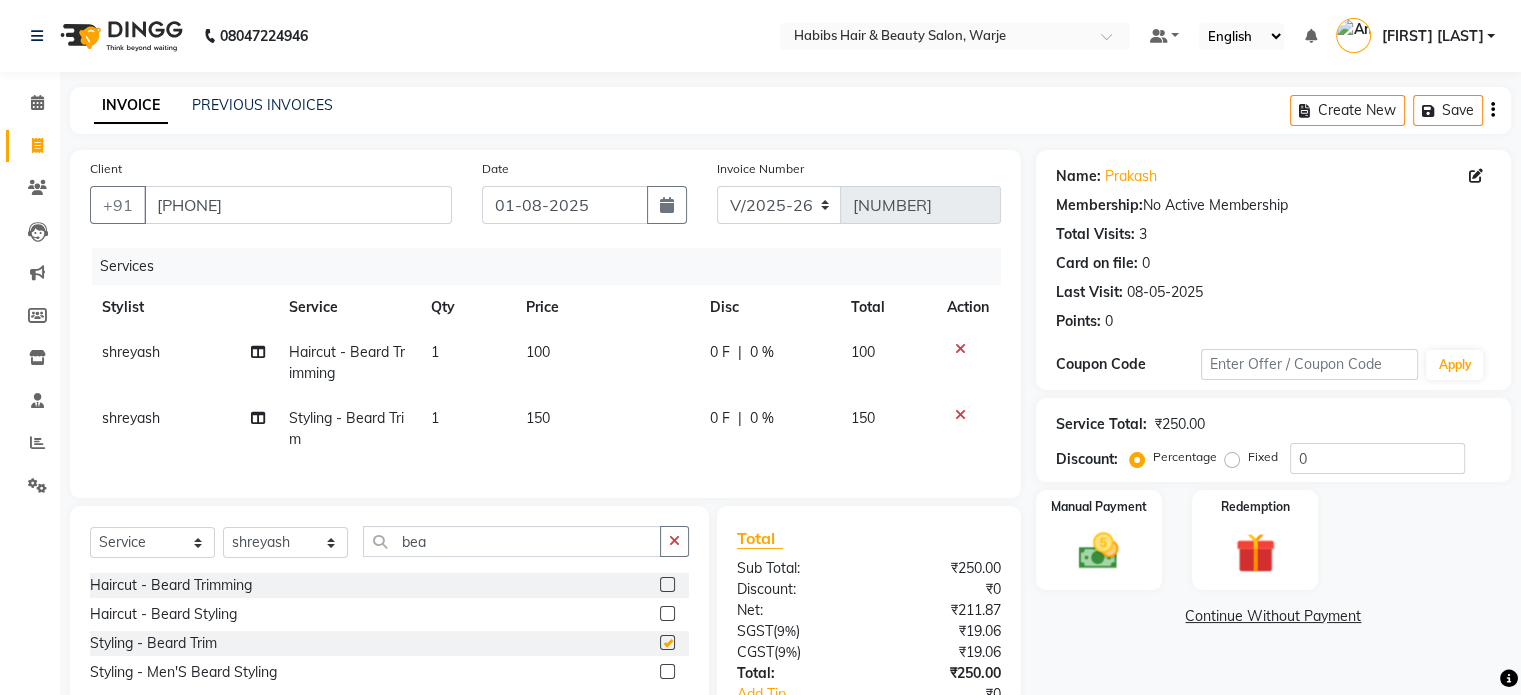 checkbox on "false" 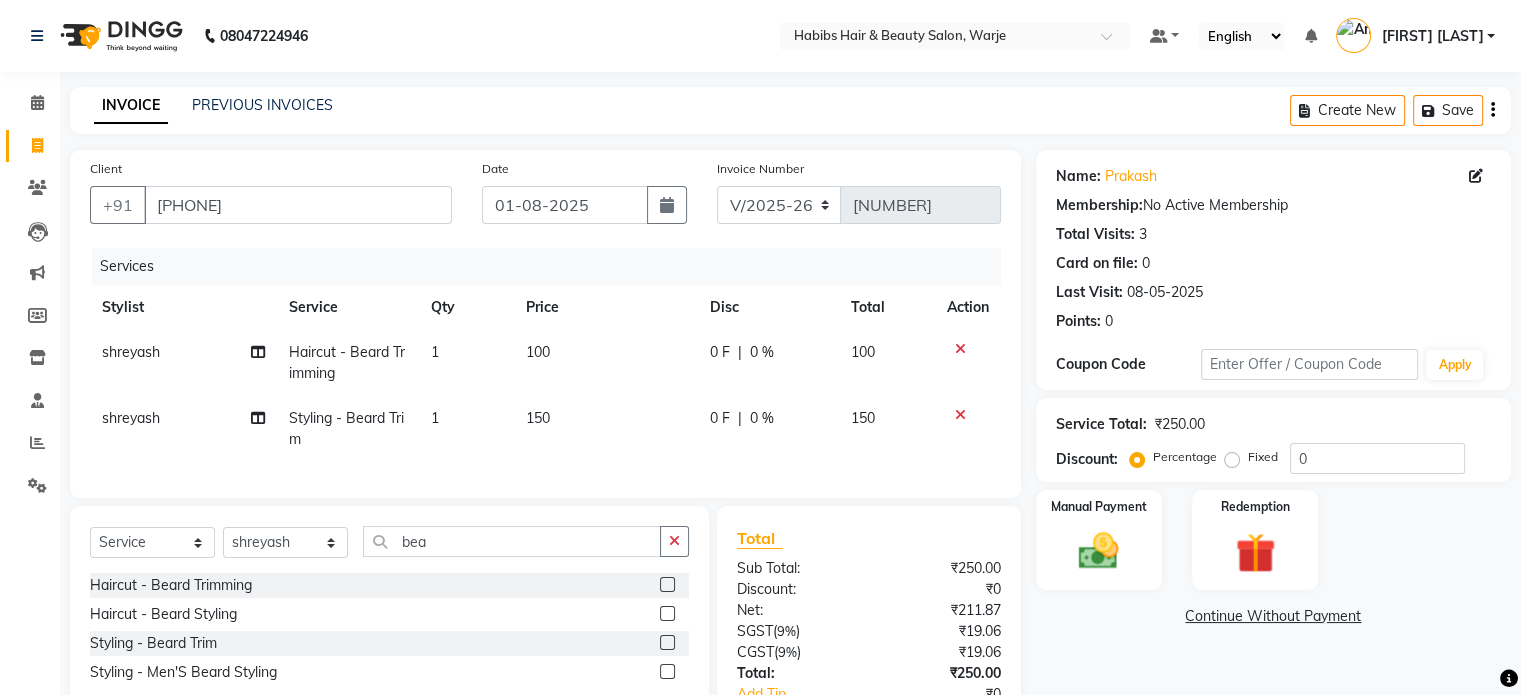 click 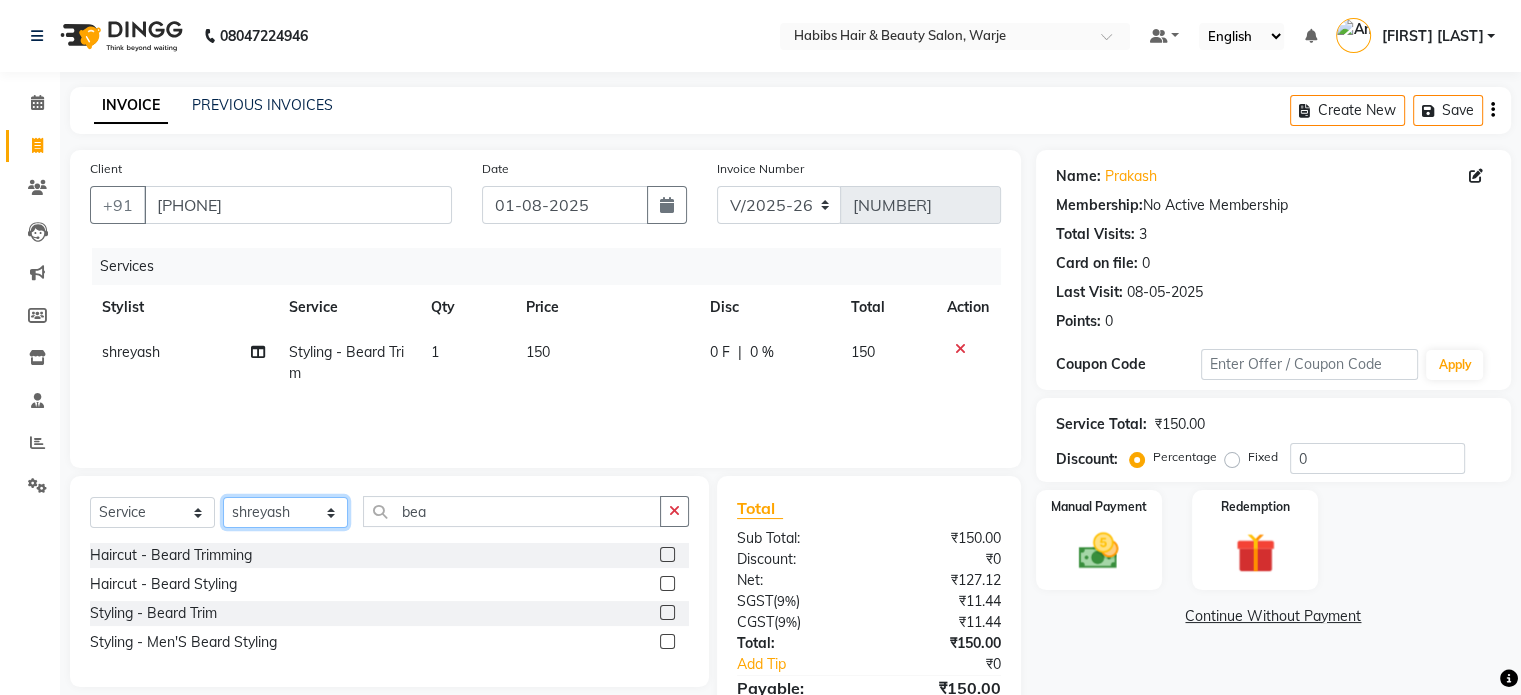 click on "Select Stylist [FIRST] [FIRST] [FIRST] [FIRST] [FIRST] [FIRST] [FIRST] [FIRST] ([TITLE]) [FIRST] [FIRST] [FIRST] [FIRST]" 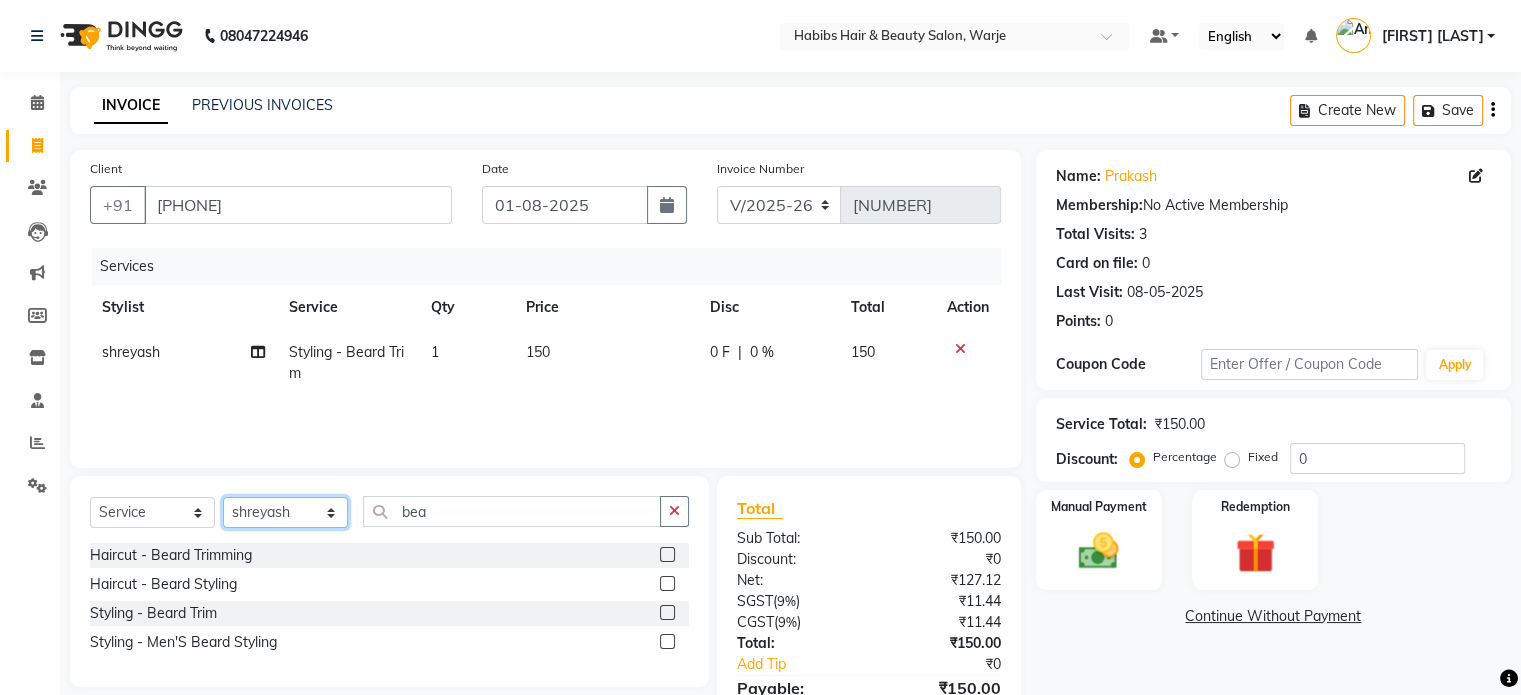 select on "17941" 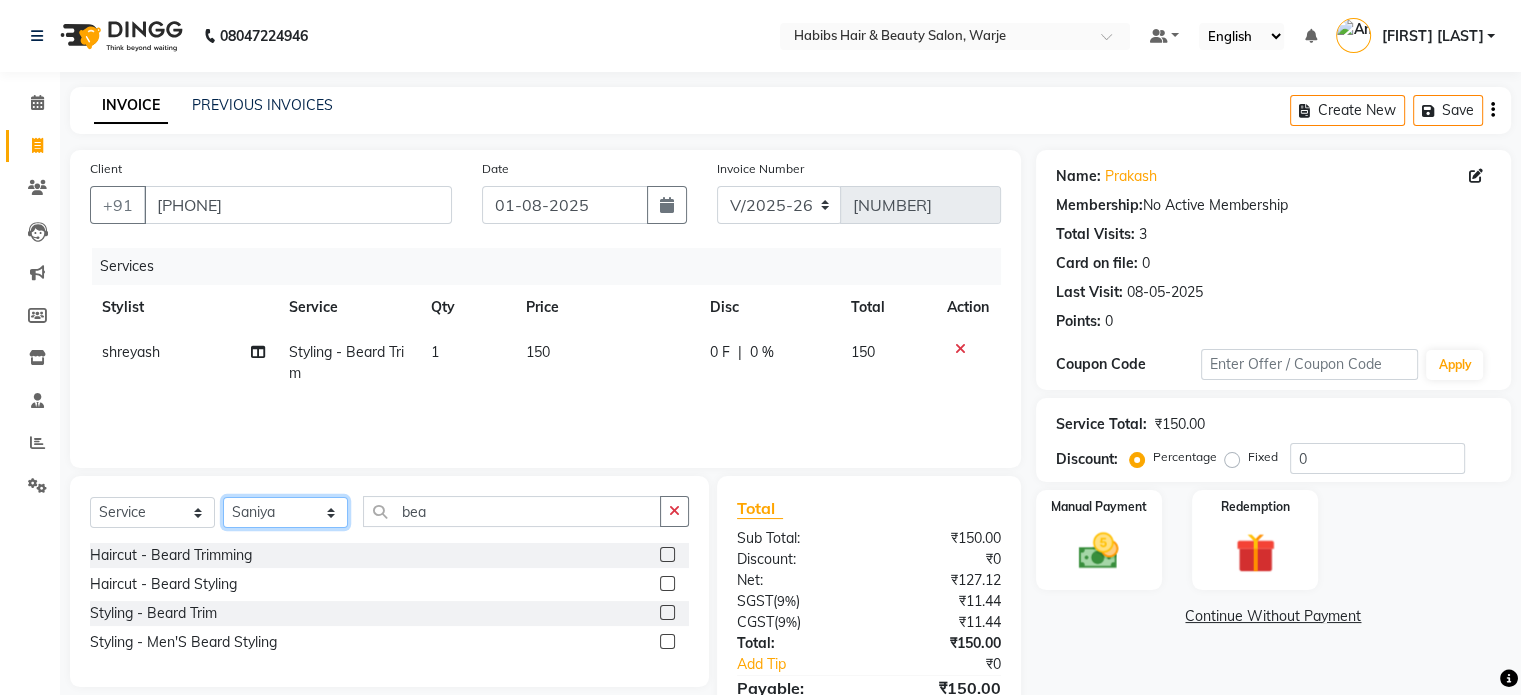 click on "Select Stylist [FIRST] [FIRST] [FIRST] [FIRST] [FIRST] [FIRST] [FIRST] [FIRST] ([TITLE]) [FIRST] [FIRST] [FIRST] [FIRST]" 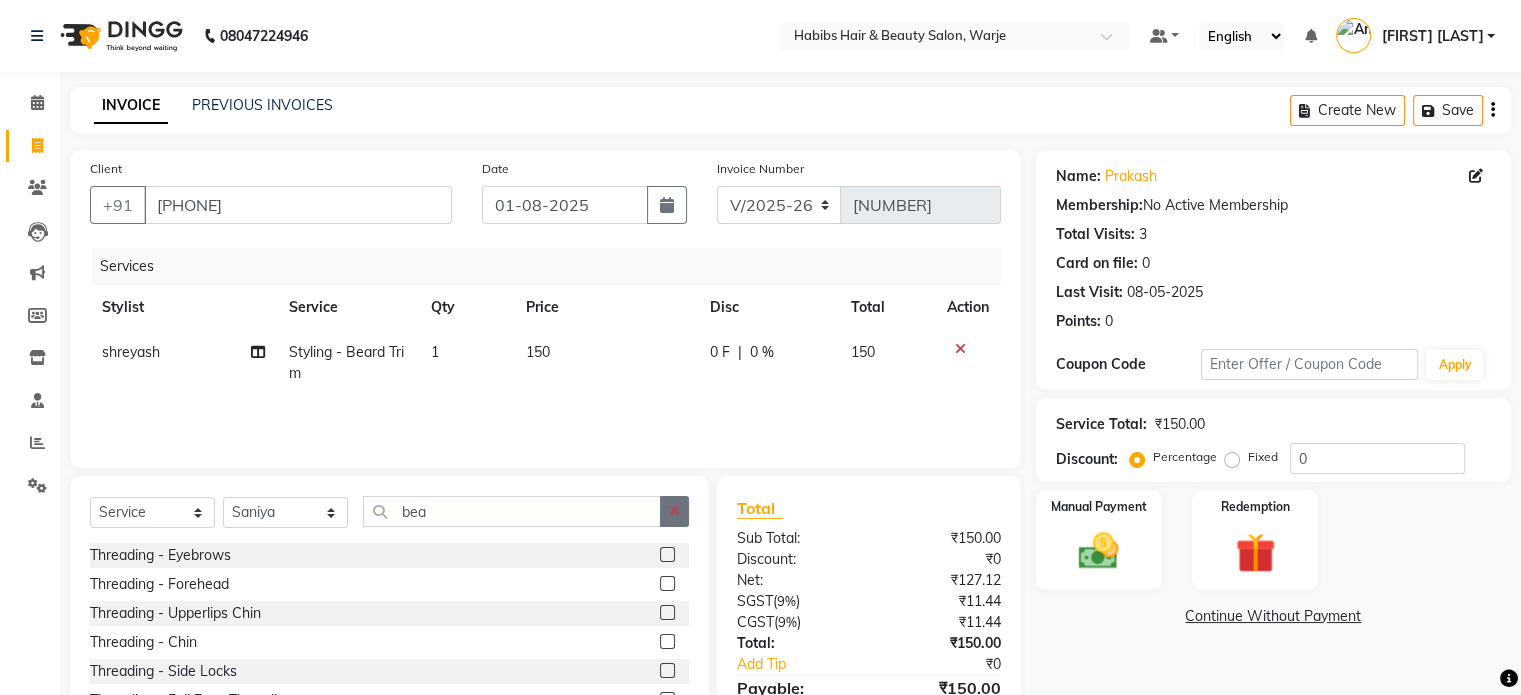 click 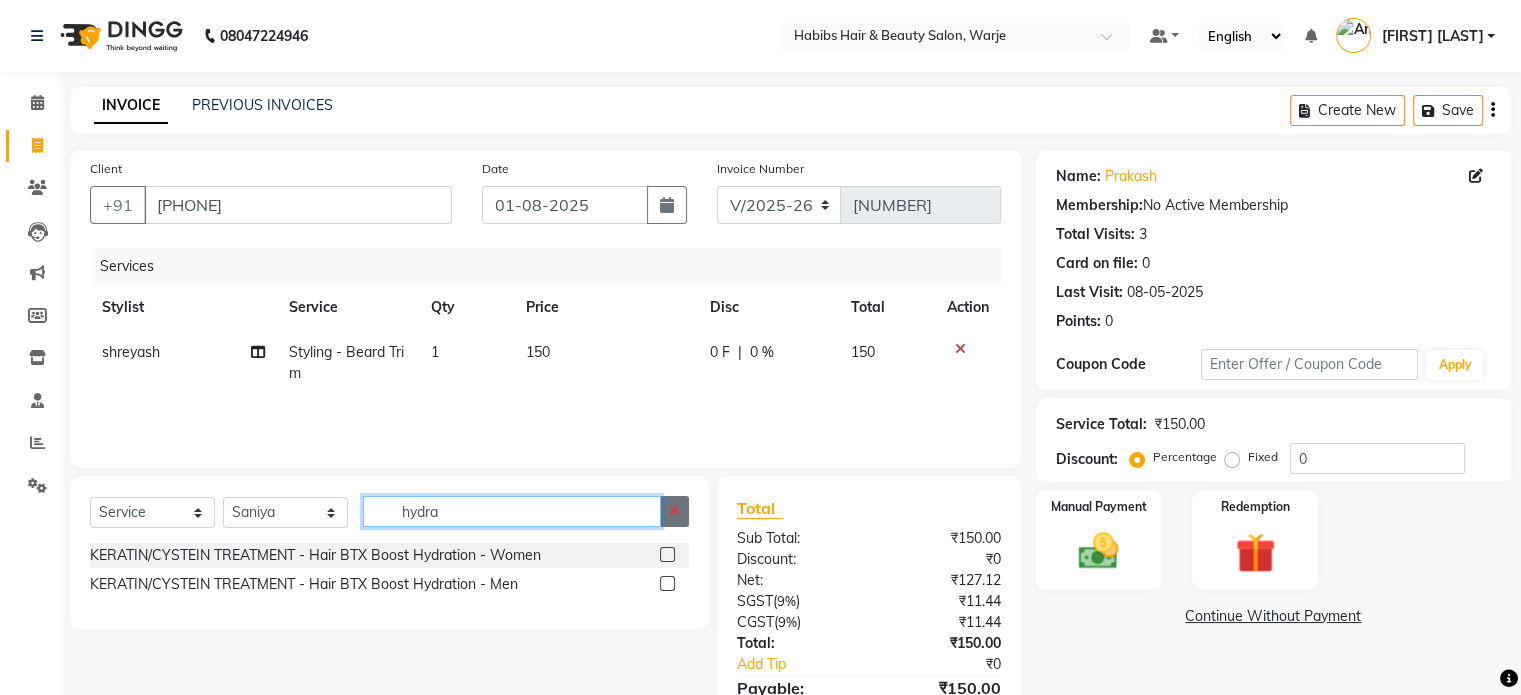 type on "hydra" 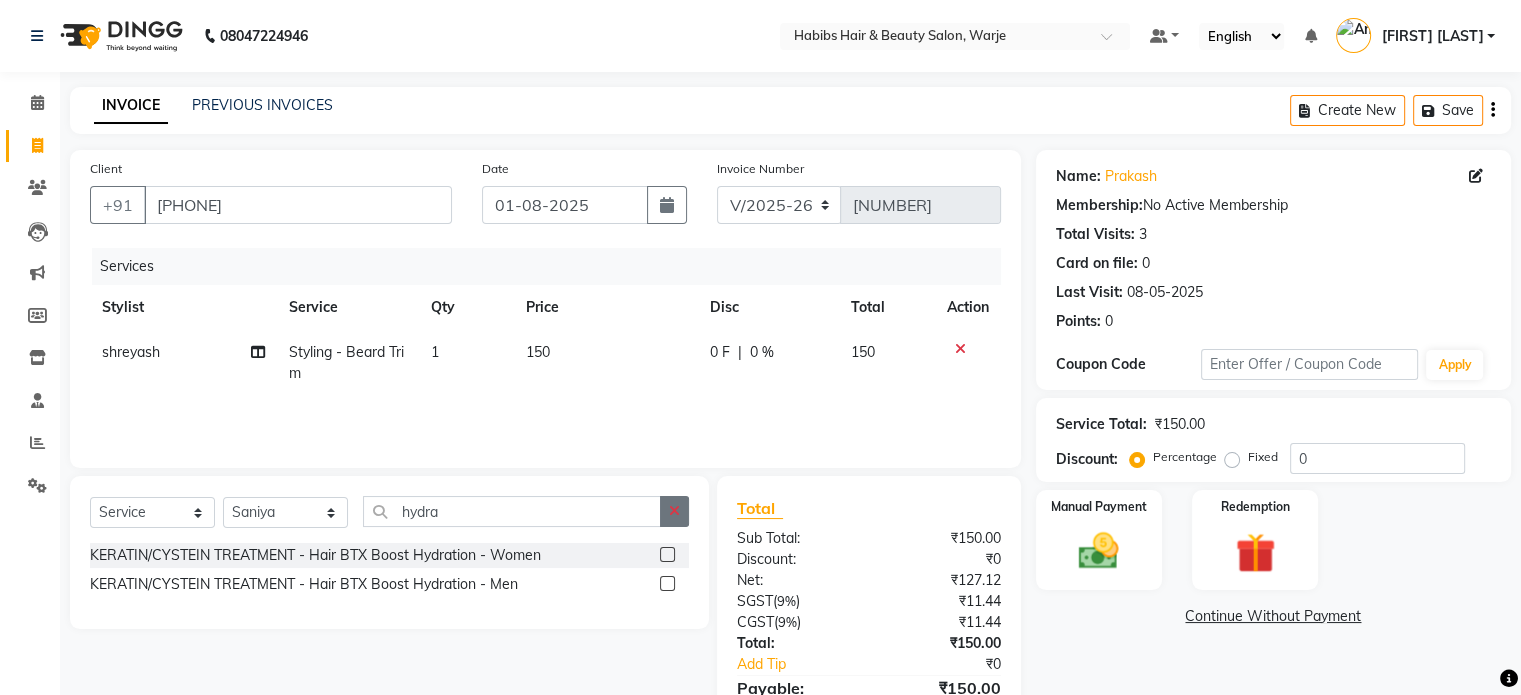 click 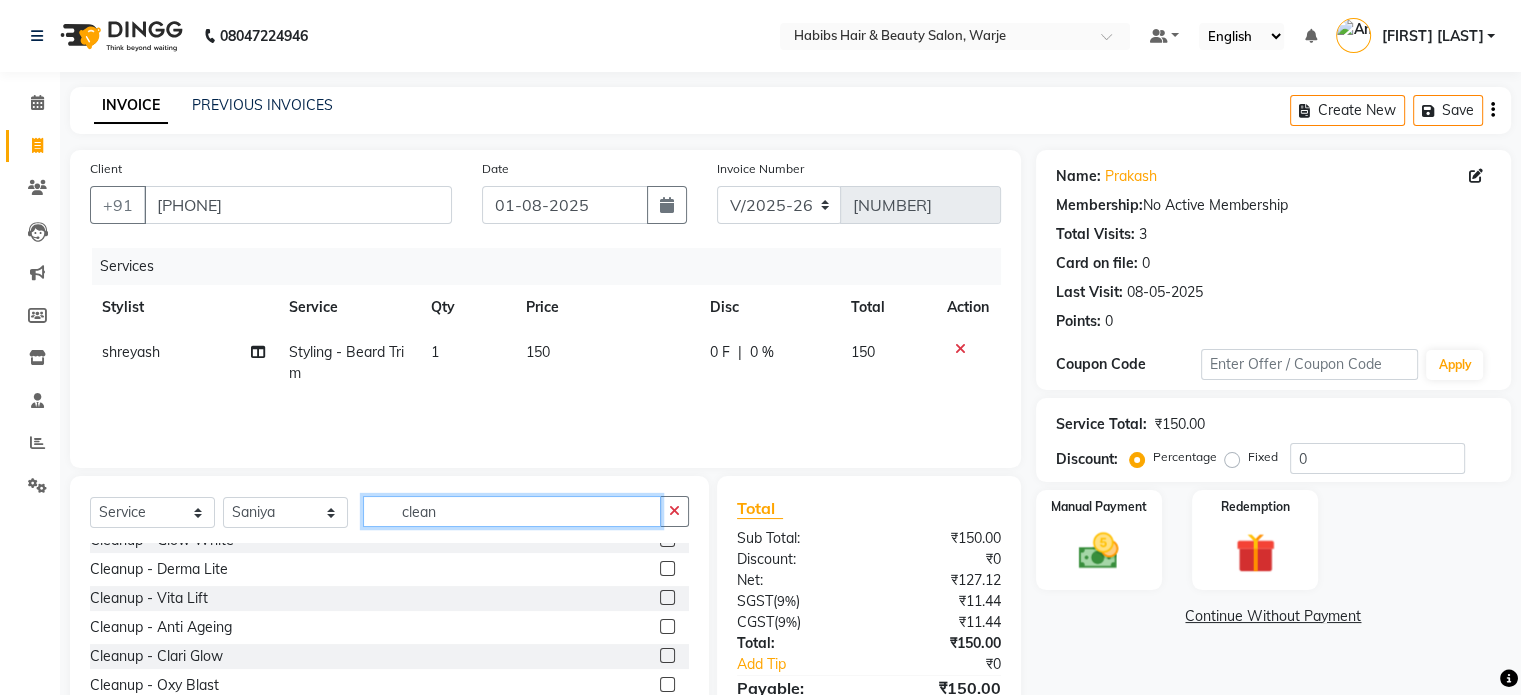 scroll, scrollTop: 380, scrollLeft: 0, axis: vertical 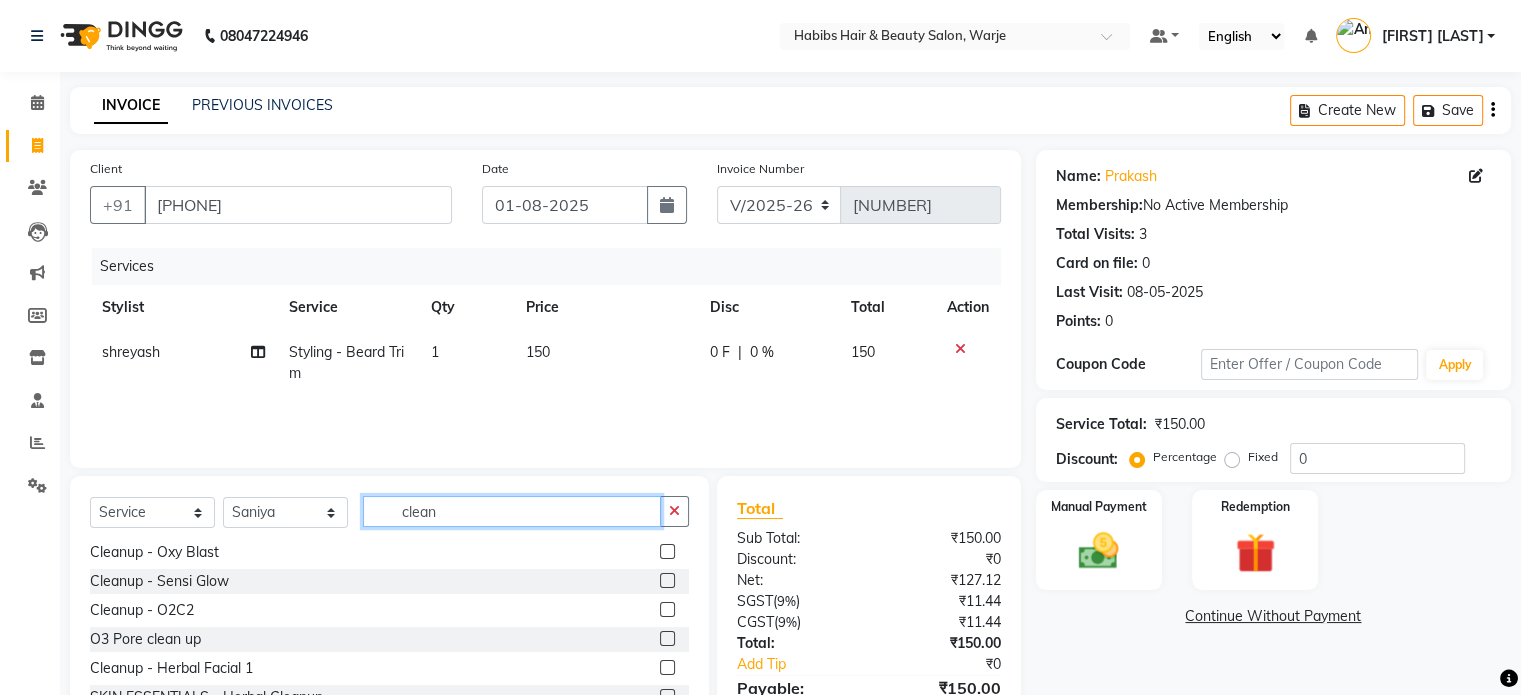 type on "clean" 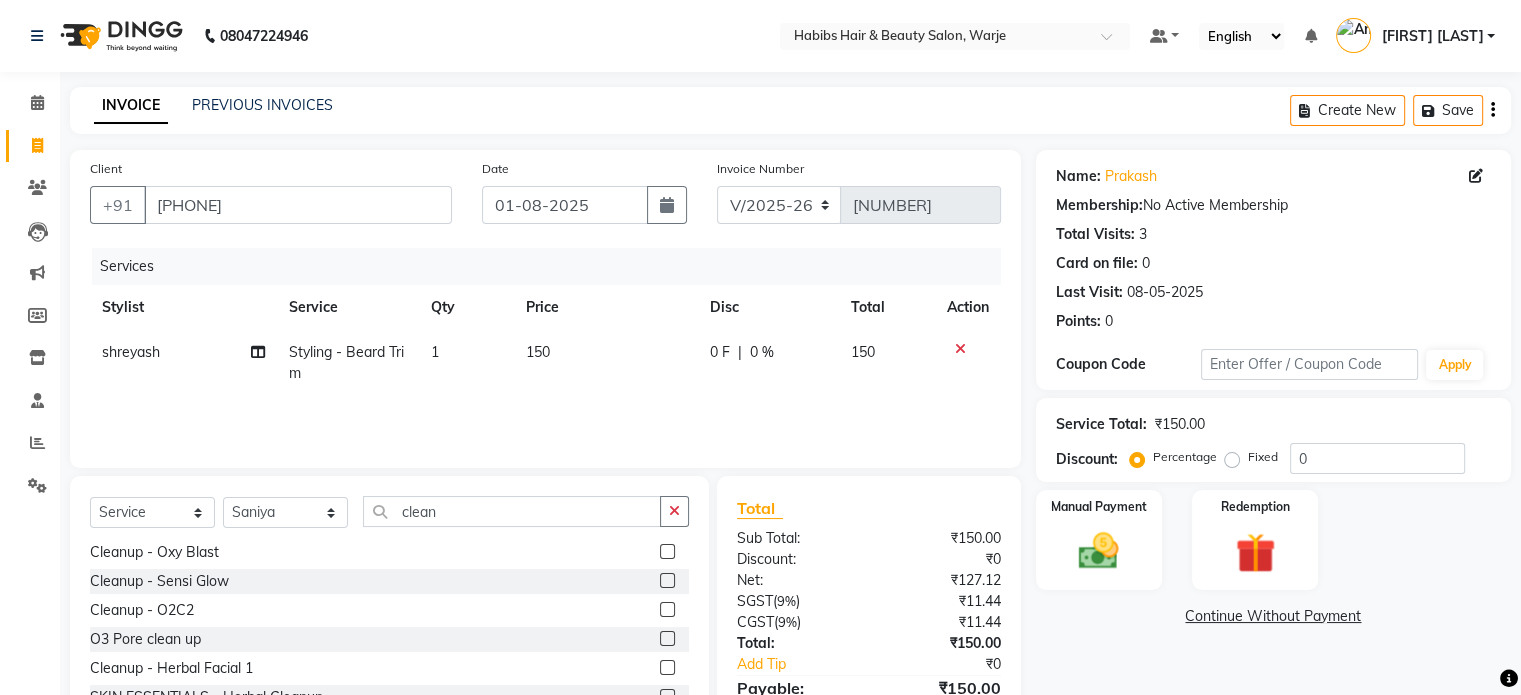 click 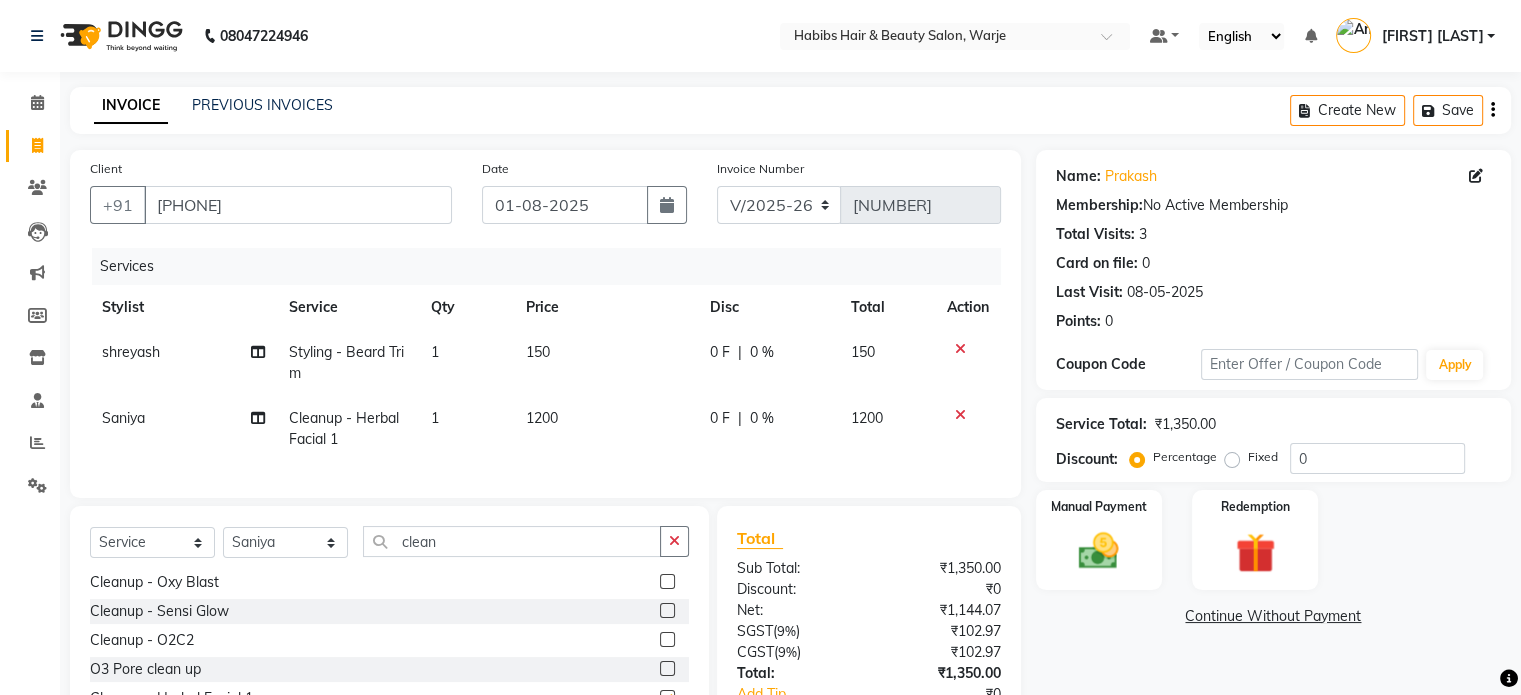 checkbox on "false" 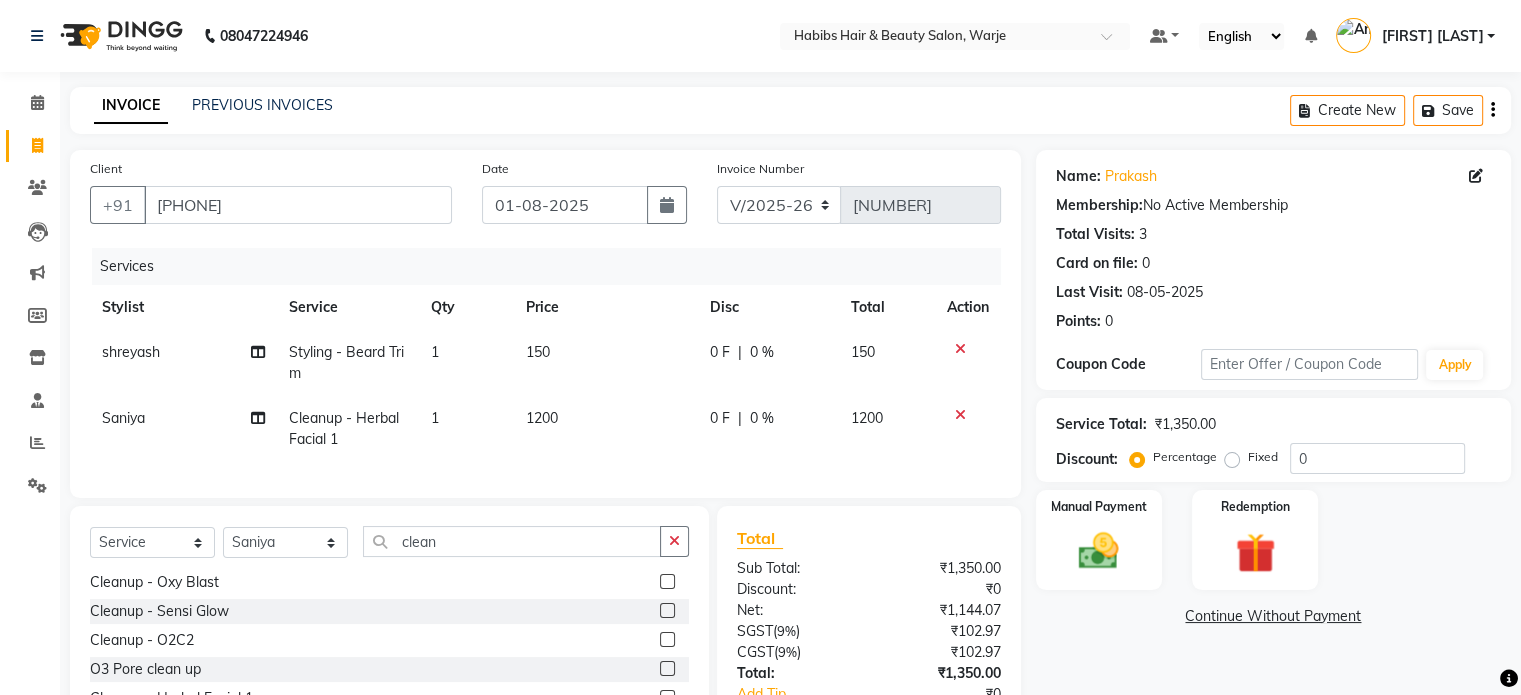 click on "1200" 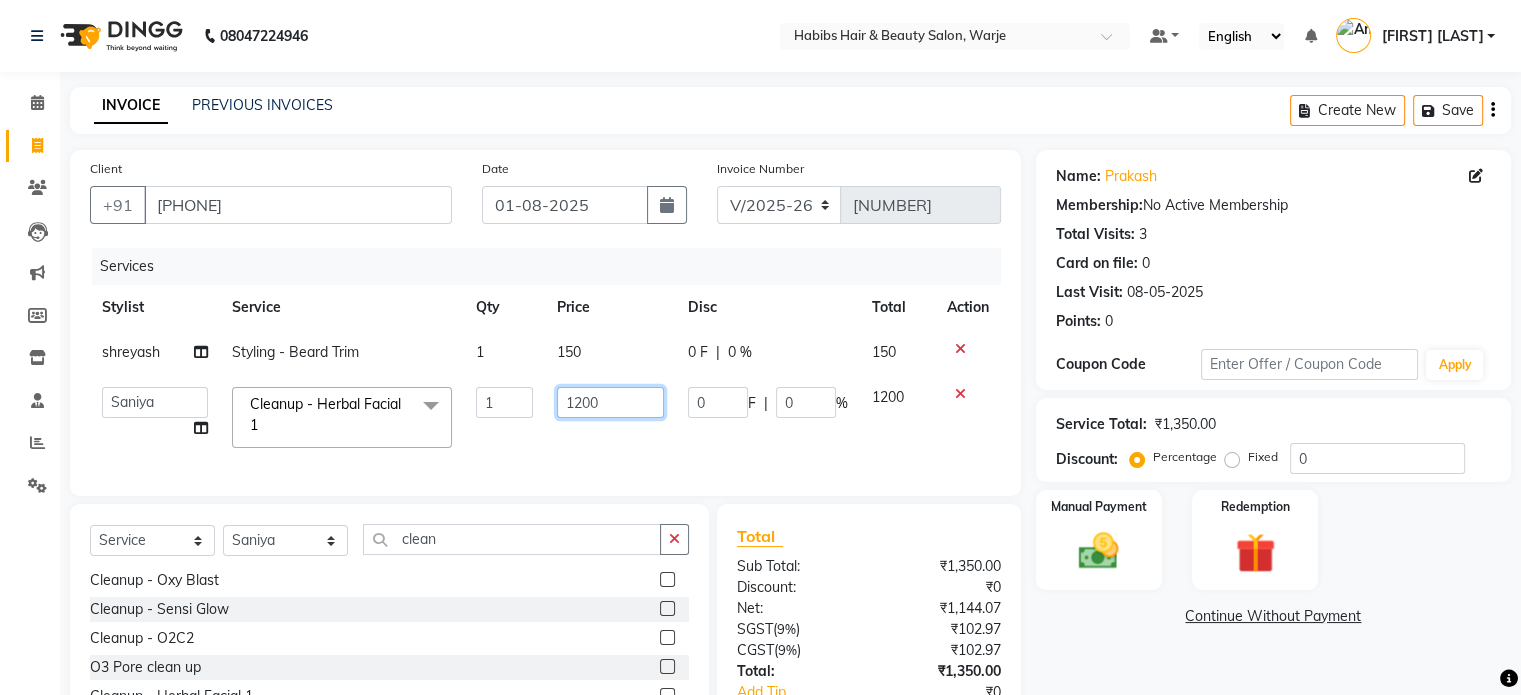 click on "1200" 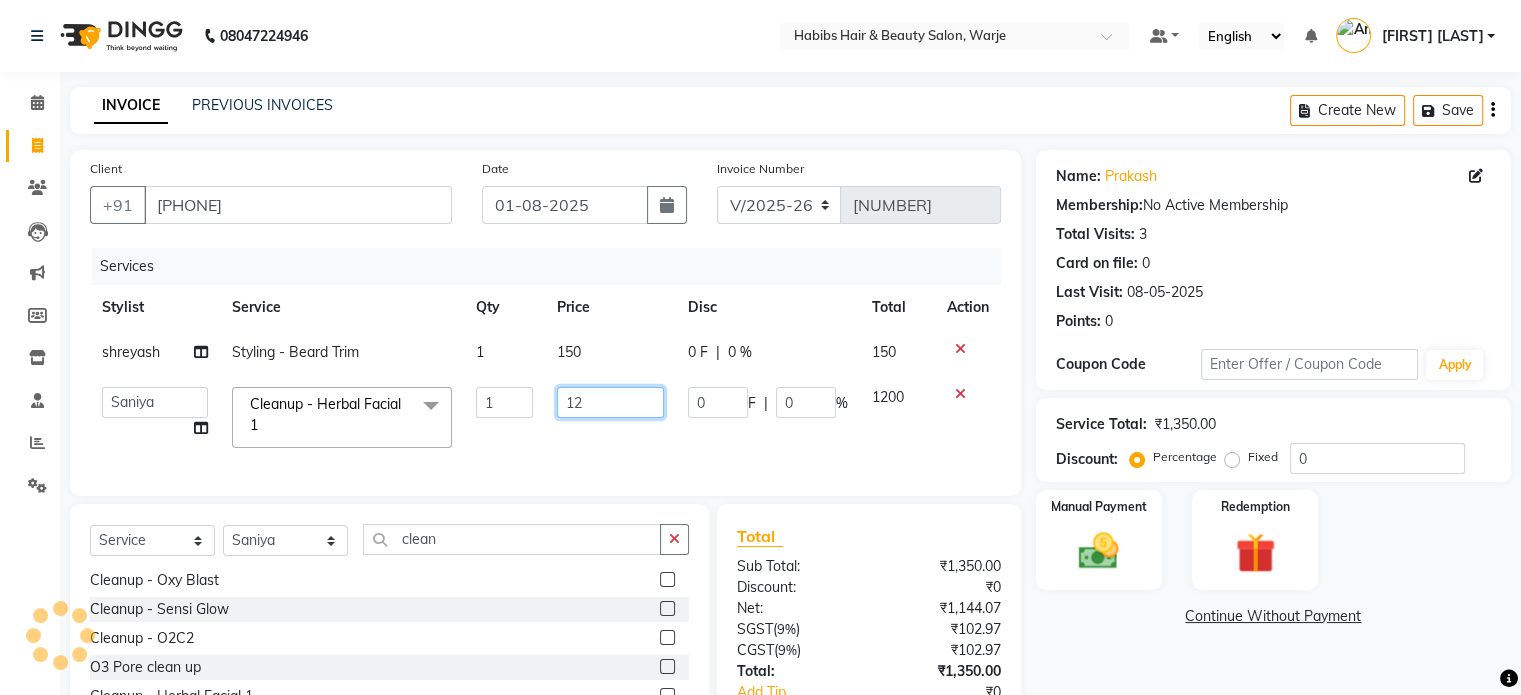 type on "1" 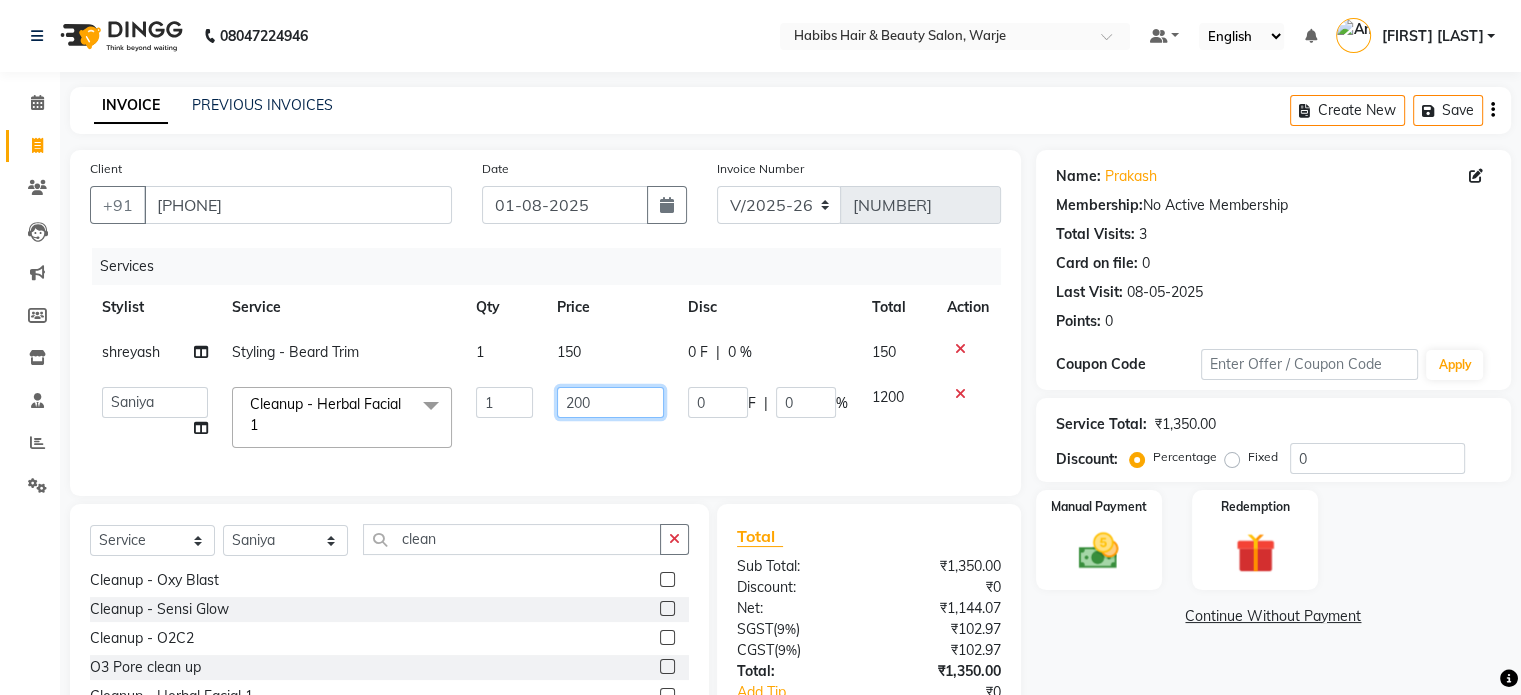 type on "2000" 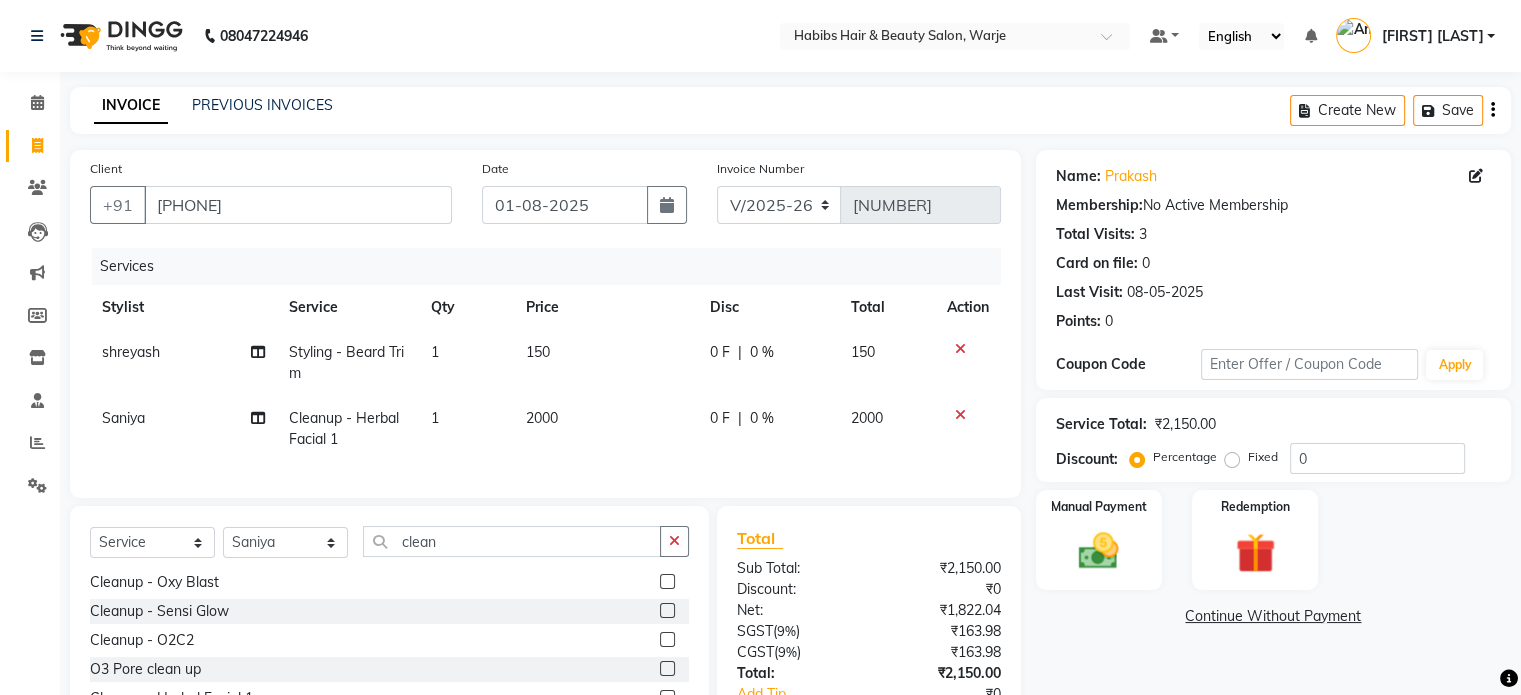 click on "2000" 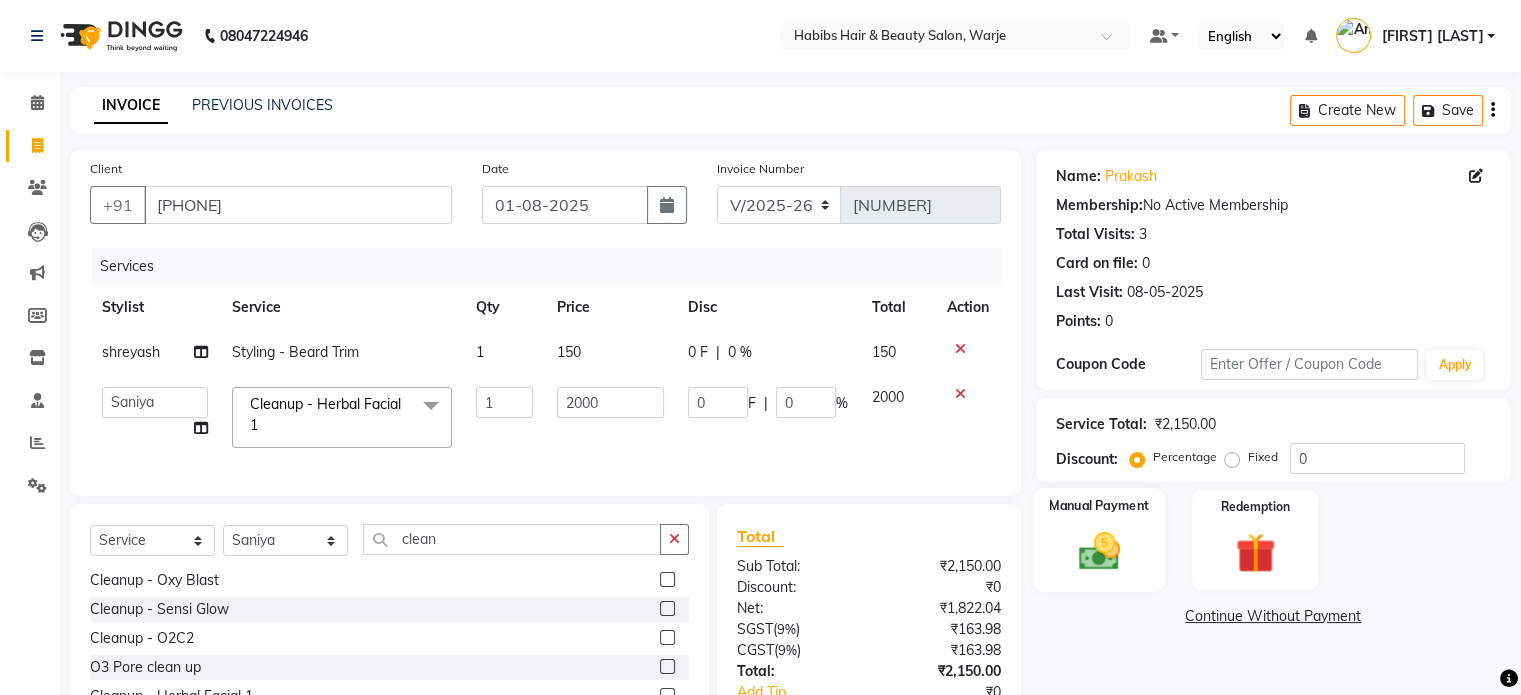 click on "Manual Payment" 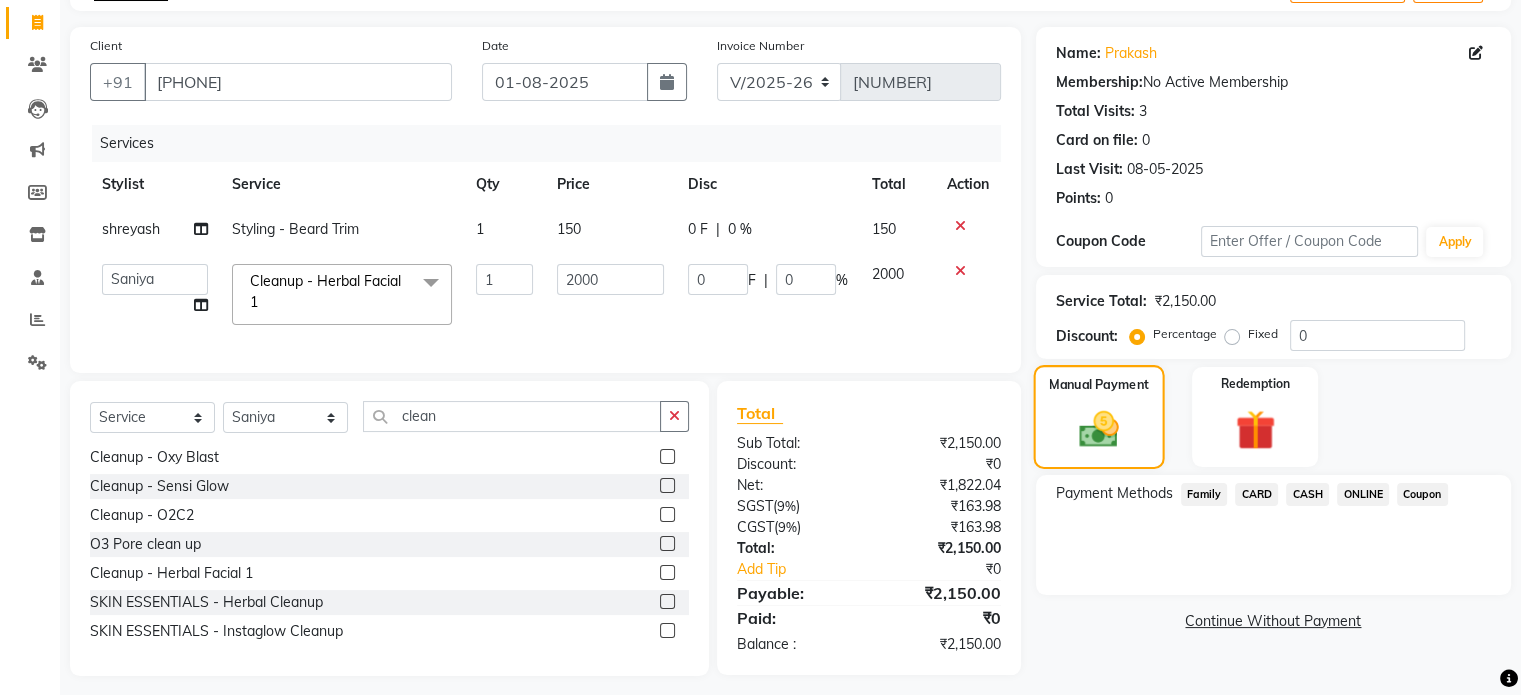 scroll, scrollTop: 124, scrollLeft: 0, axis: vertical 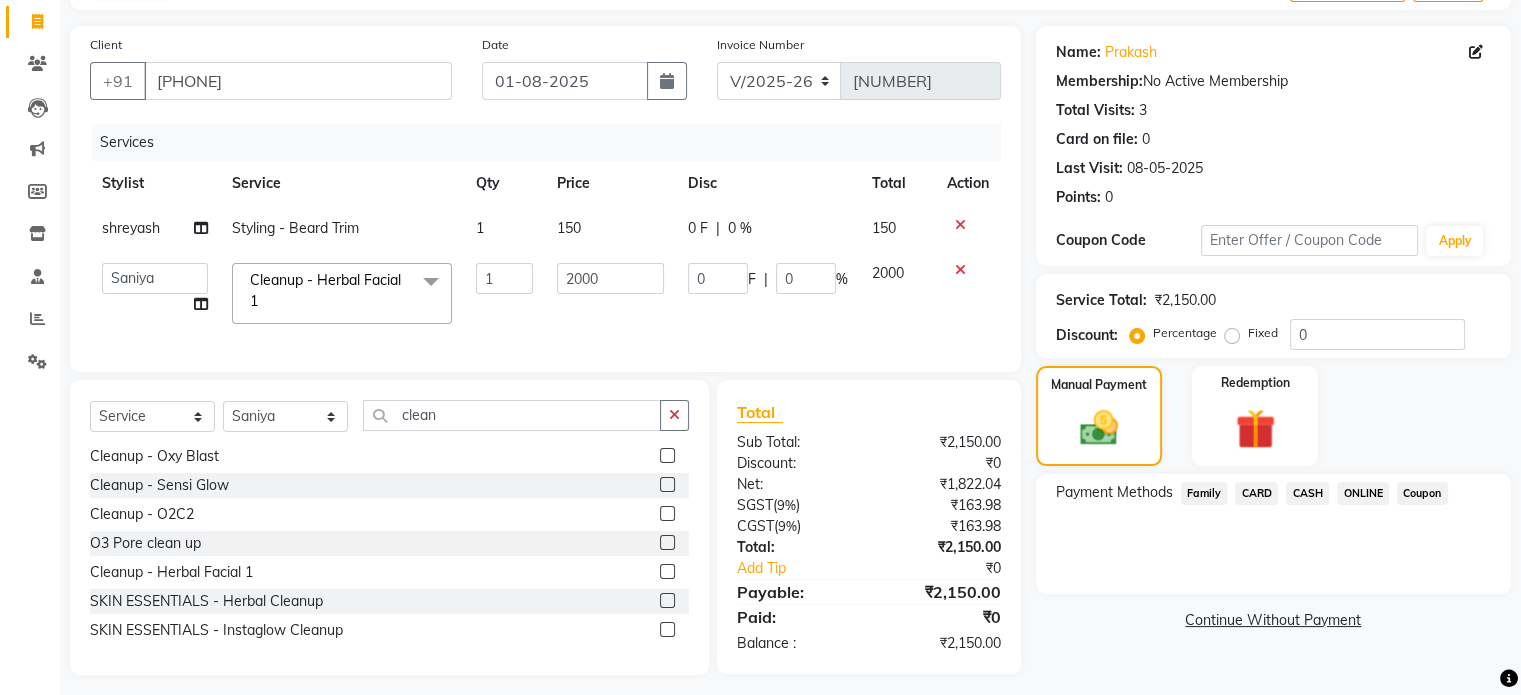click on "ONLINE" 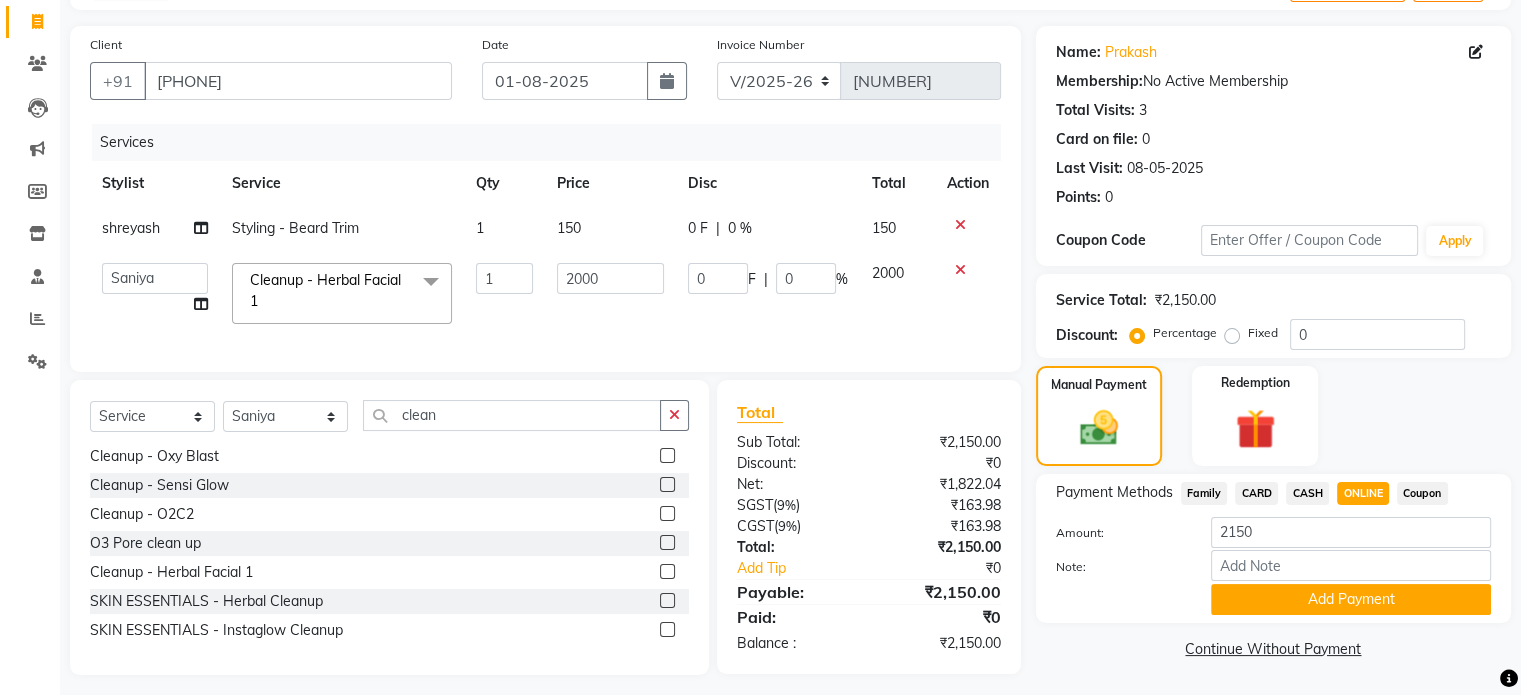 scroll, scrollTop: 149, scrollLeft: 0, axis: vertical 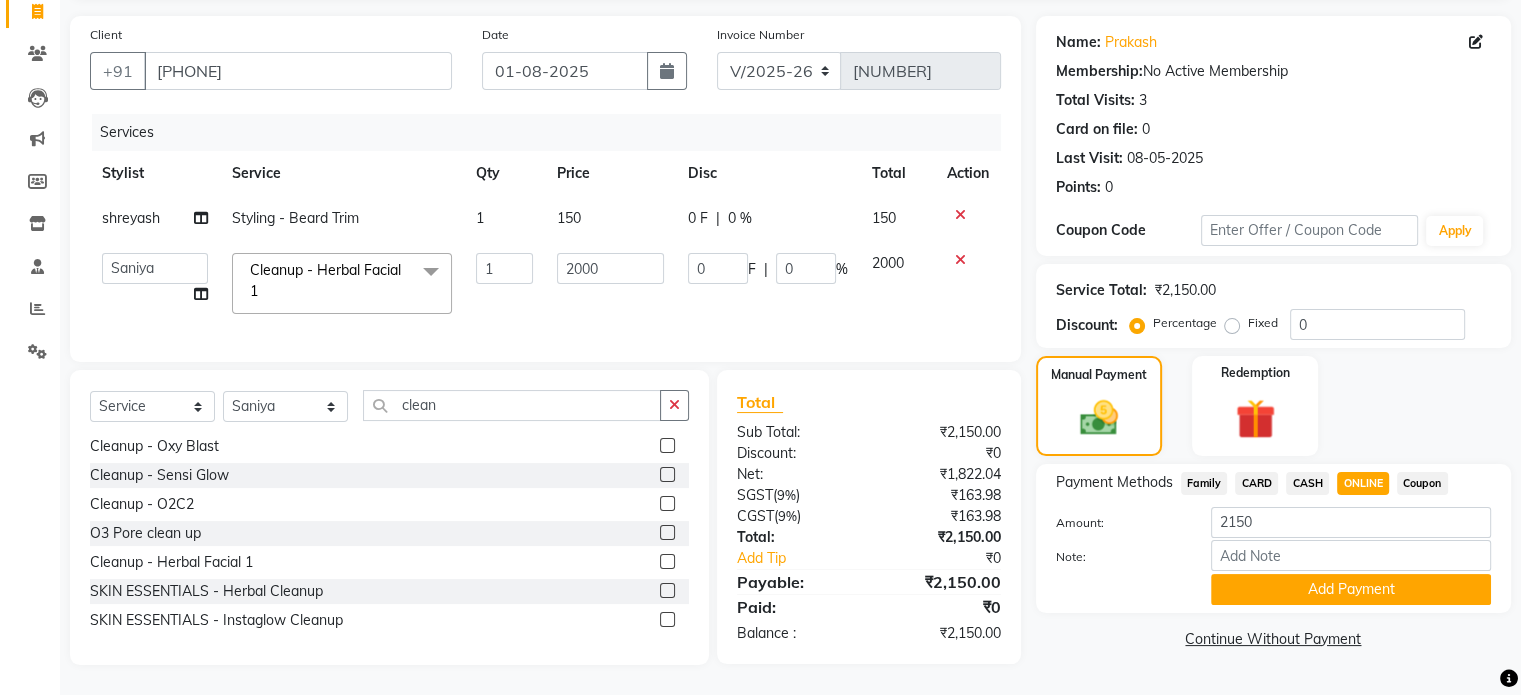click on "Payment Methods  Family   CARD   CASH   ONLINE   Coupon  Amount: 2150 Note: Add Payment" 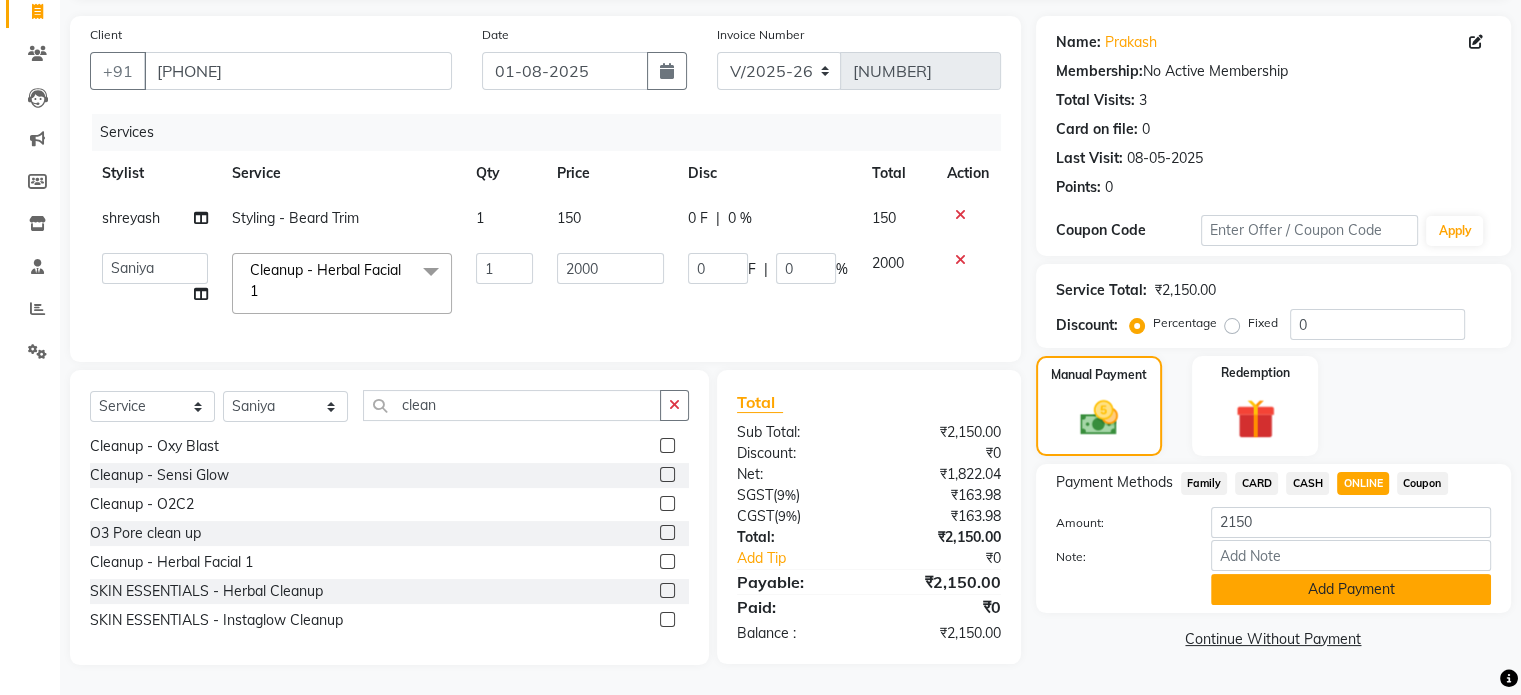 click on "Add Payment" 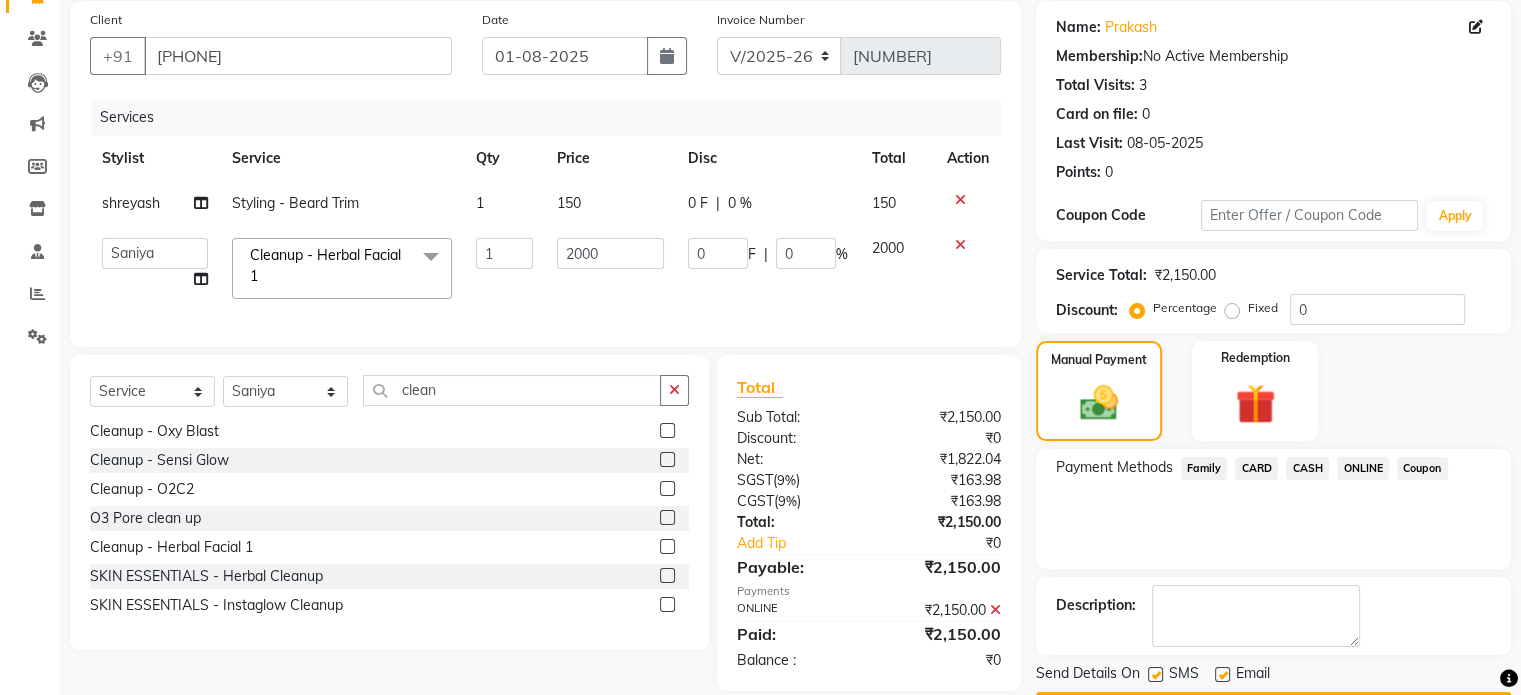 scroll, scrollTop: 205, scrollLeft: 0, axis: vertical 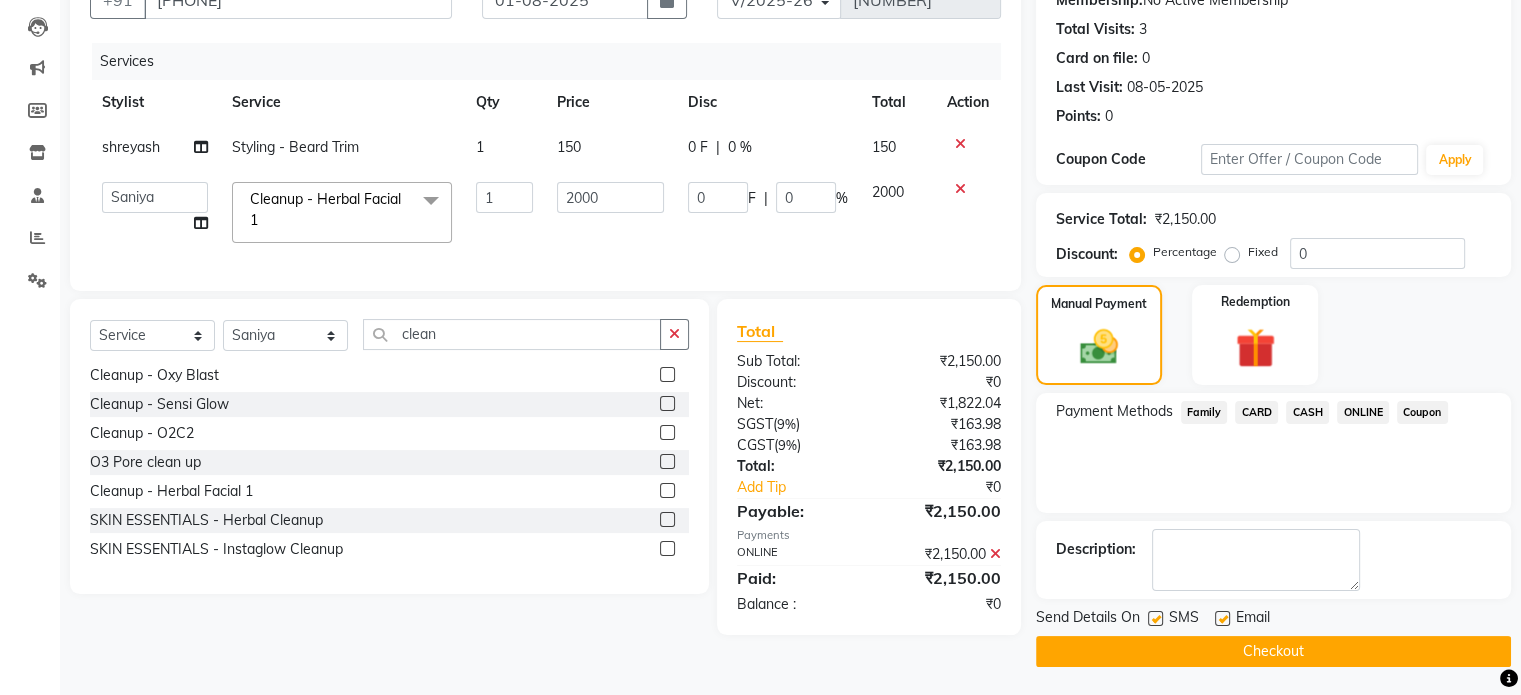 click on "Checkout" 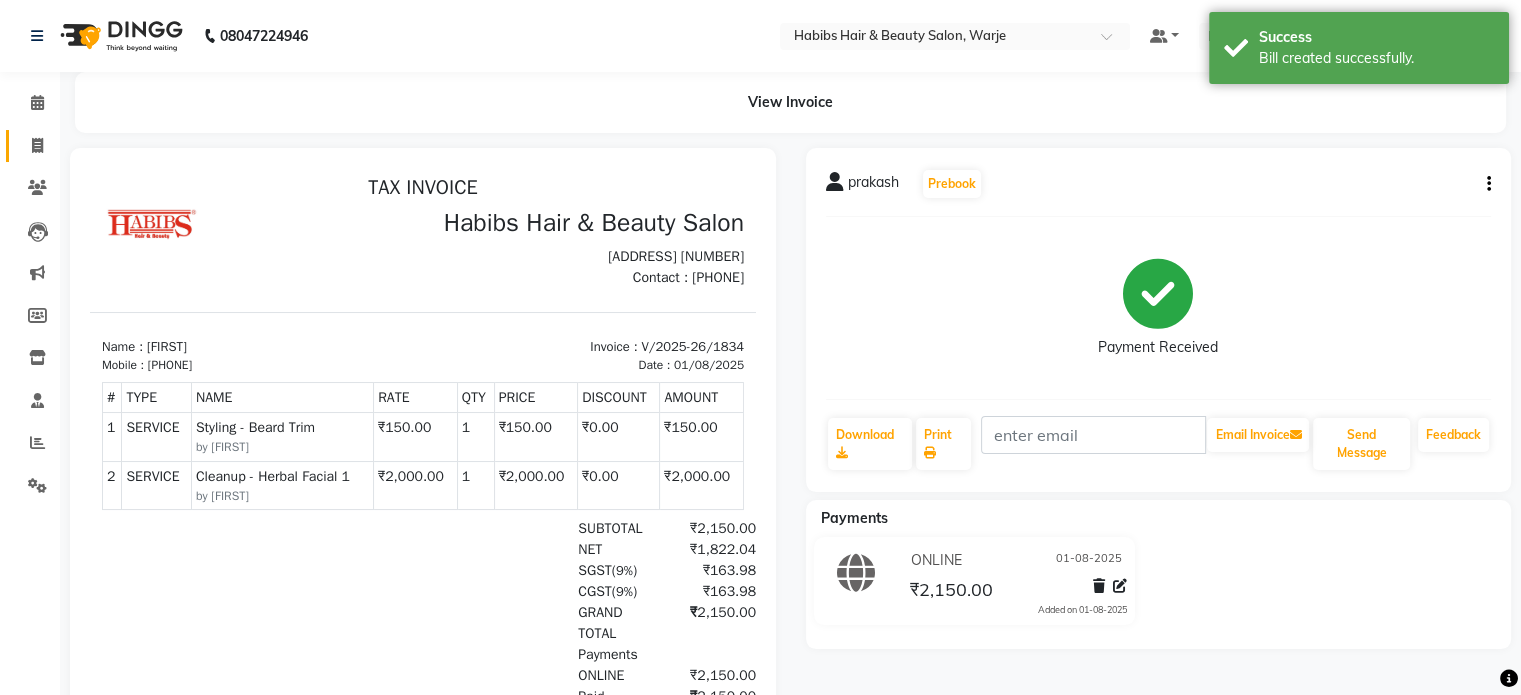 scroll, scrollTop: 0, scrollLeft: 0, axis: both 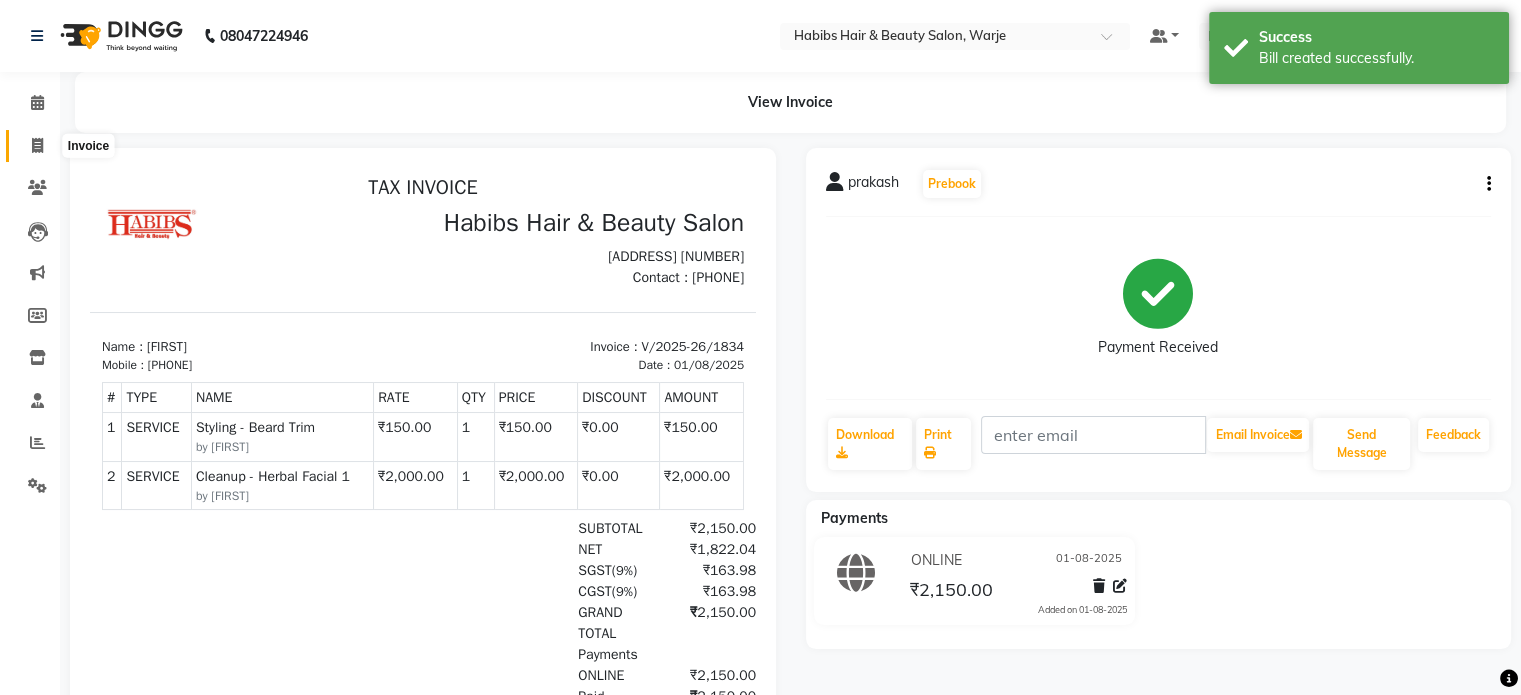 click 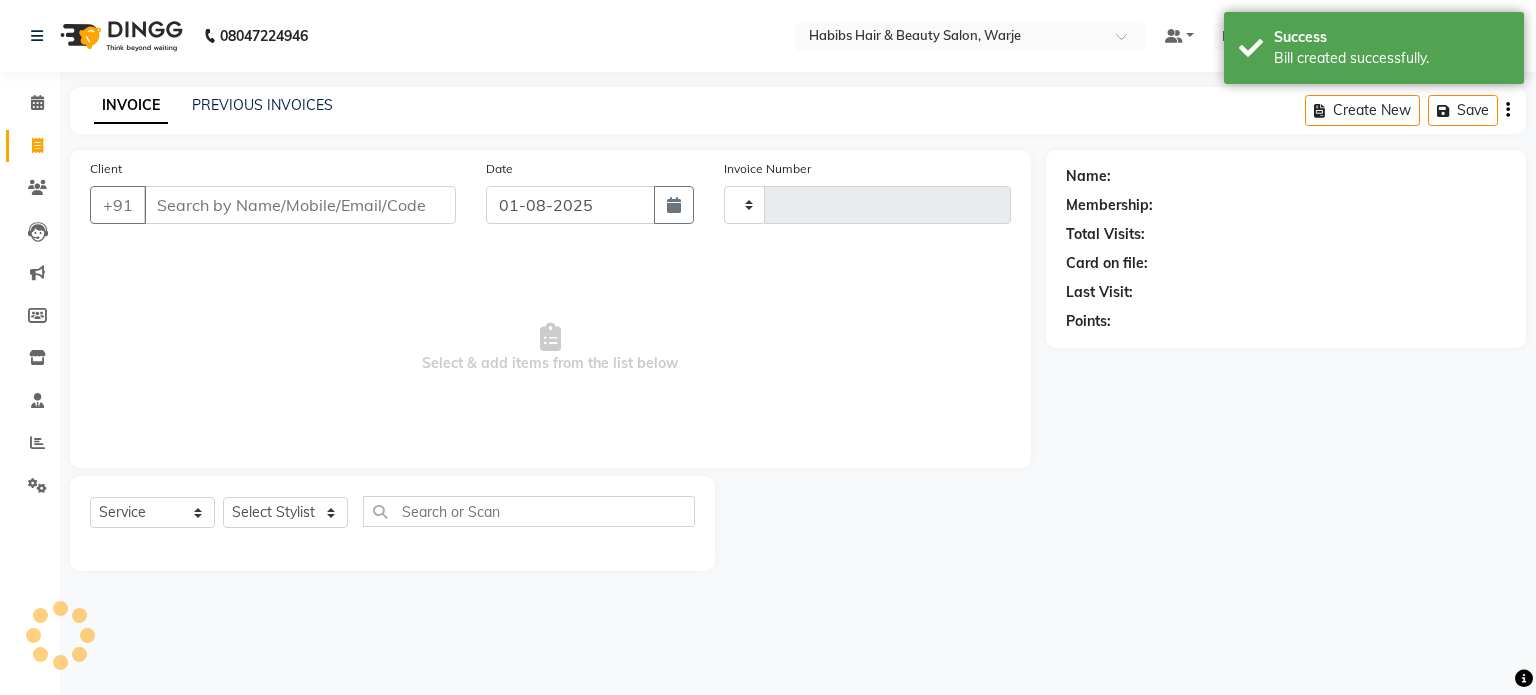 type on "1835" 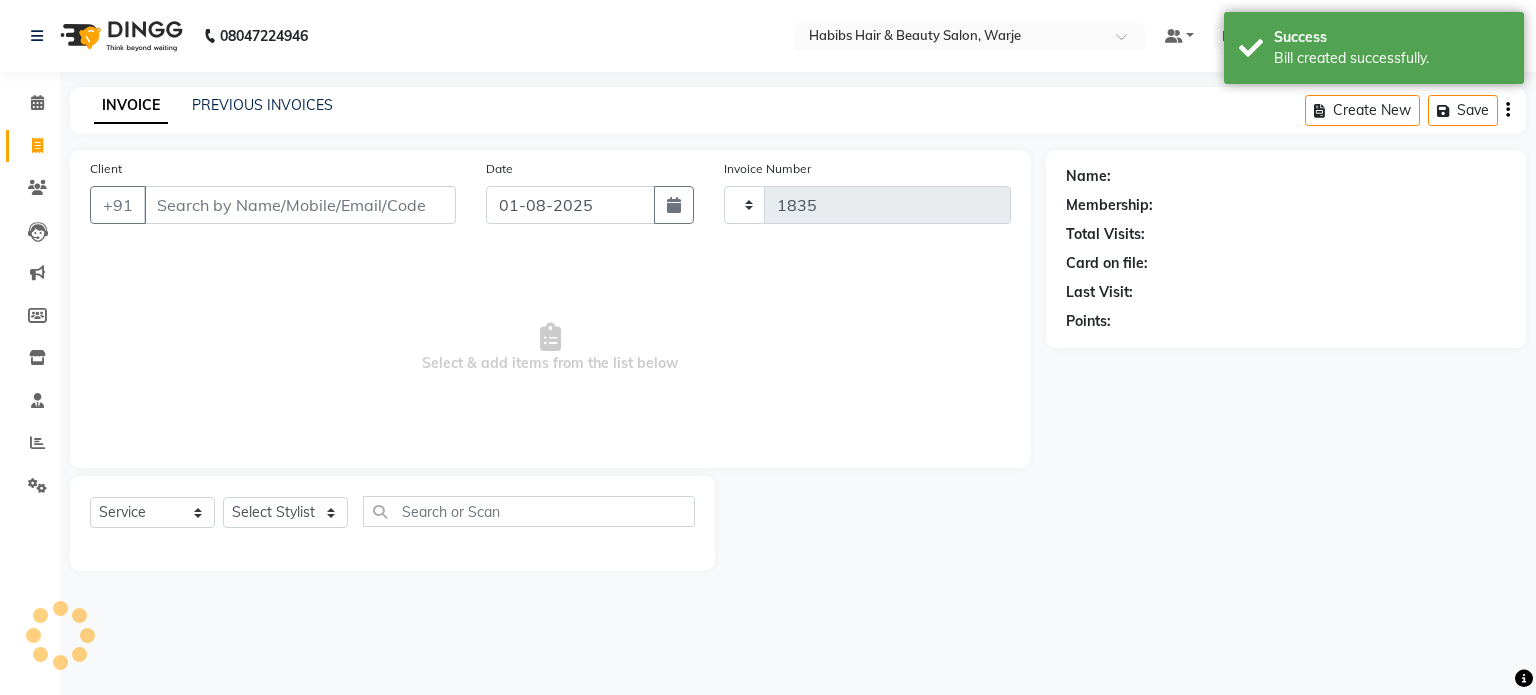select on "3753" 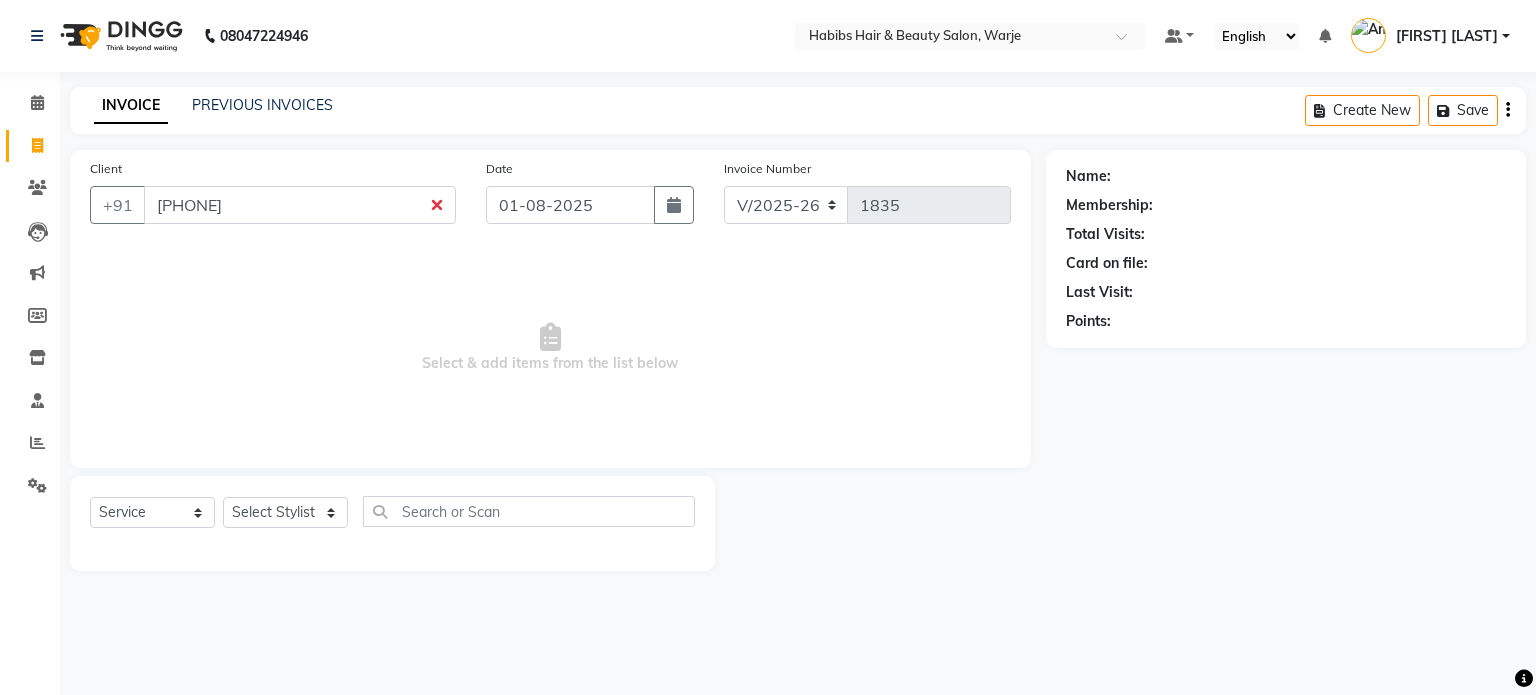 click on "[PHONE]" at bounding box center [300, 205] 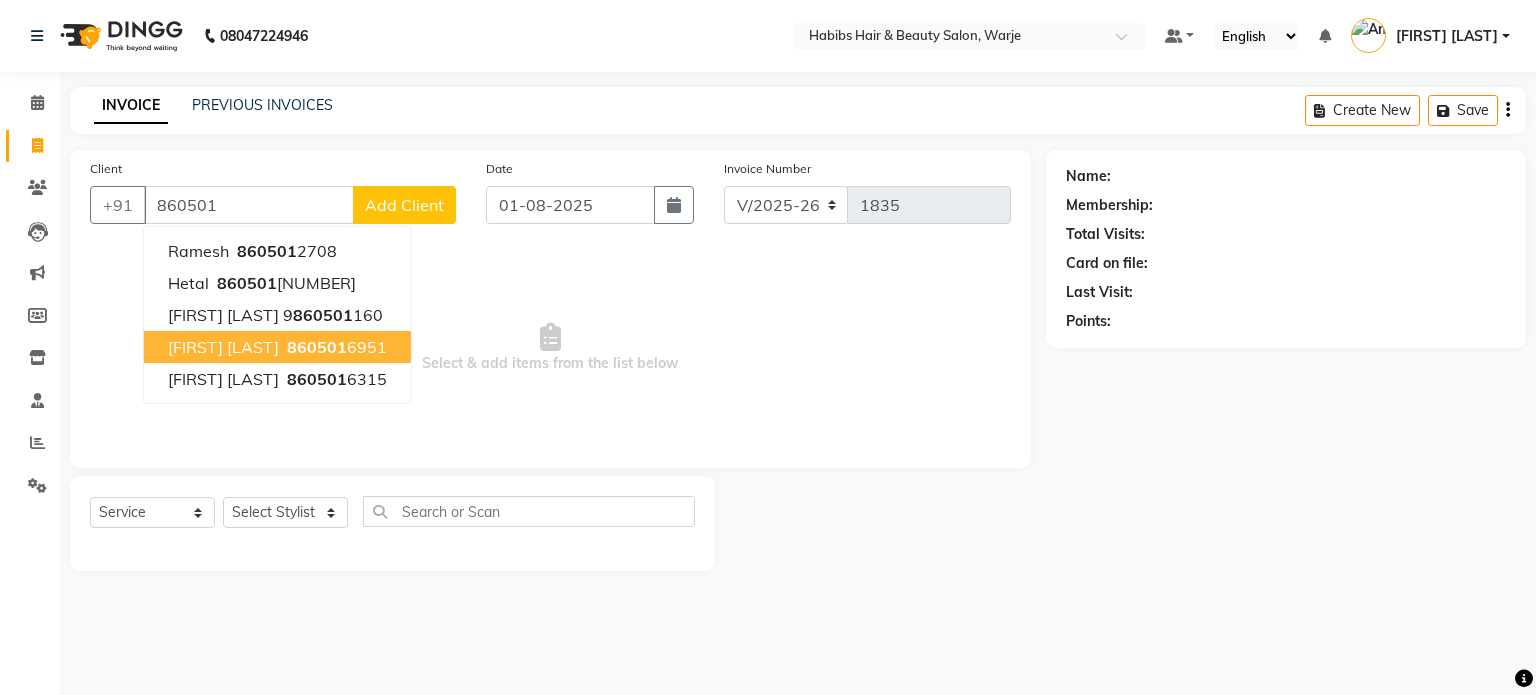 click on "[FIRST] [LAST]" at bounding box center (223, 347) 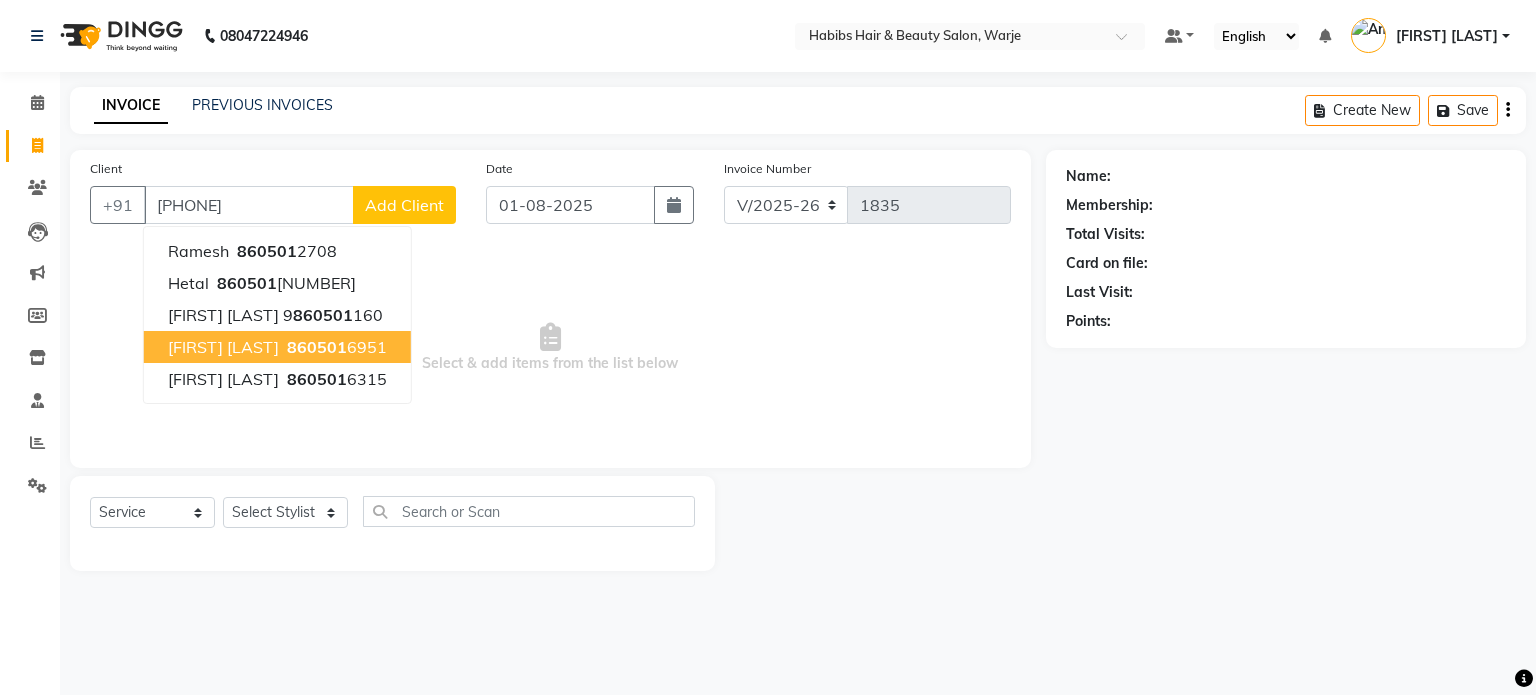 type on "[PHONE]" 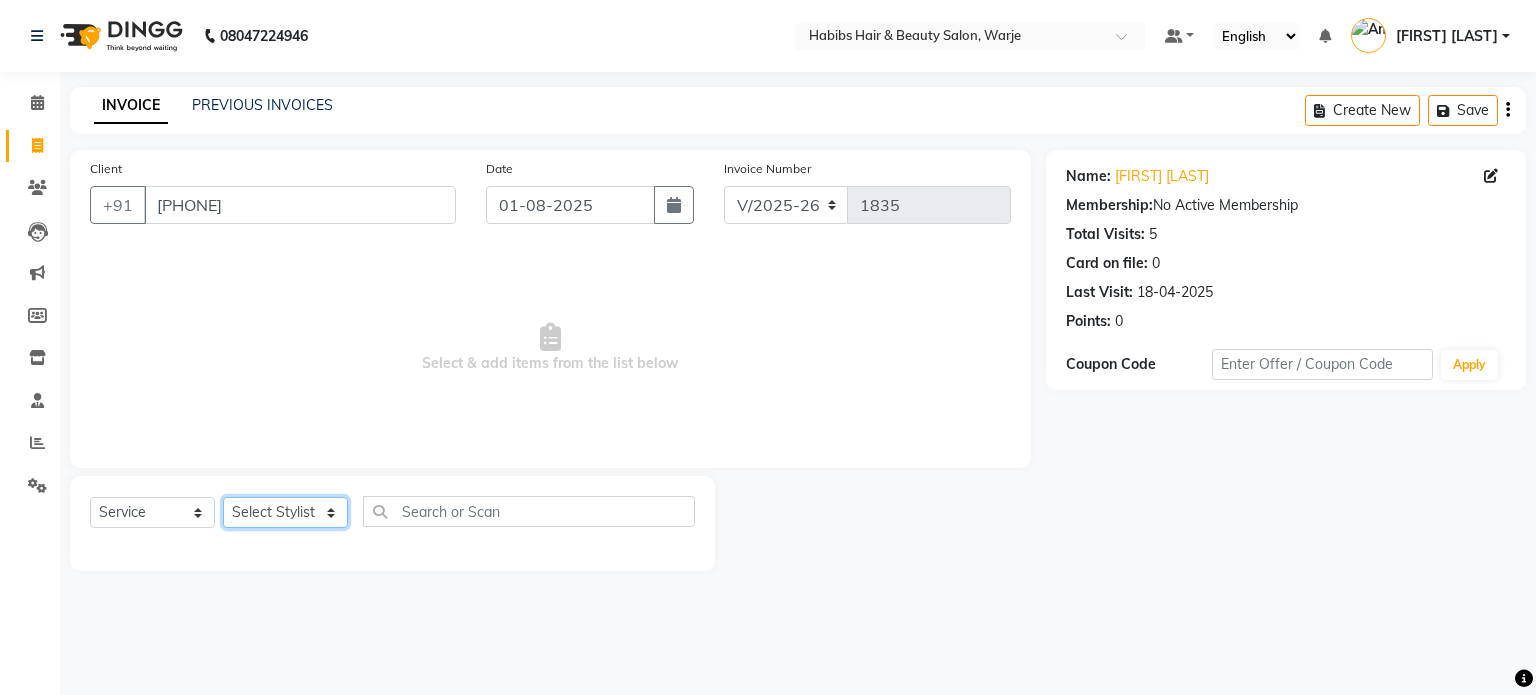 click on "Select Stylist [FIRST] [FIRST] [FIRST] [FIRST] [FIRST] [FIRST] [FIRST] [FIRST] ([TITLE]) [FIRST] [FIRST] [FIRST] [FIRST]" 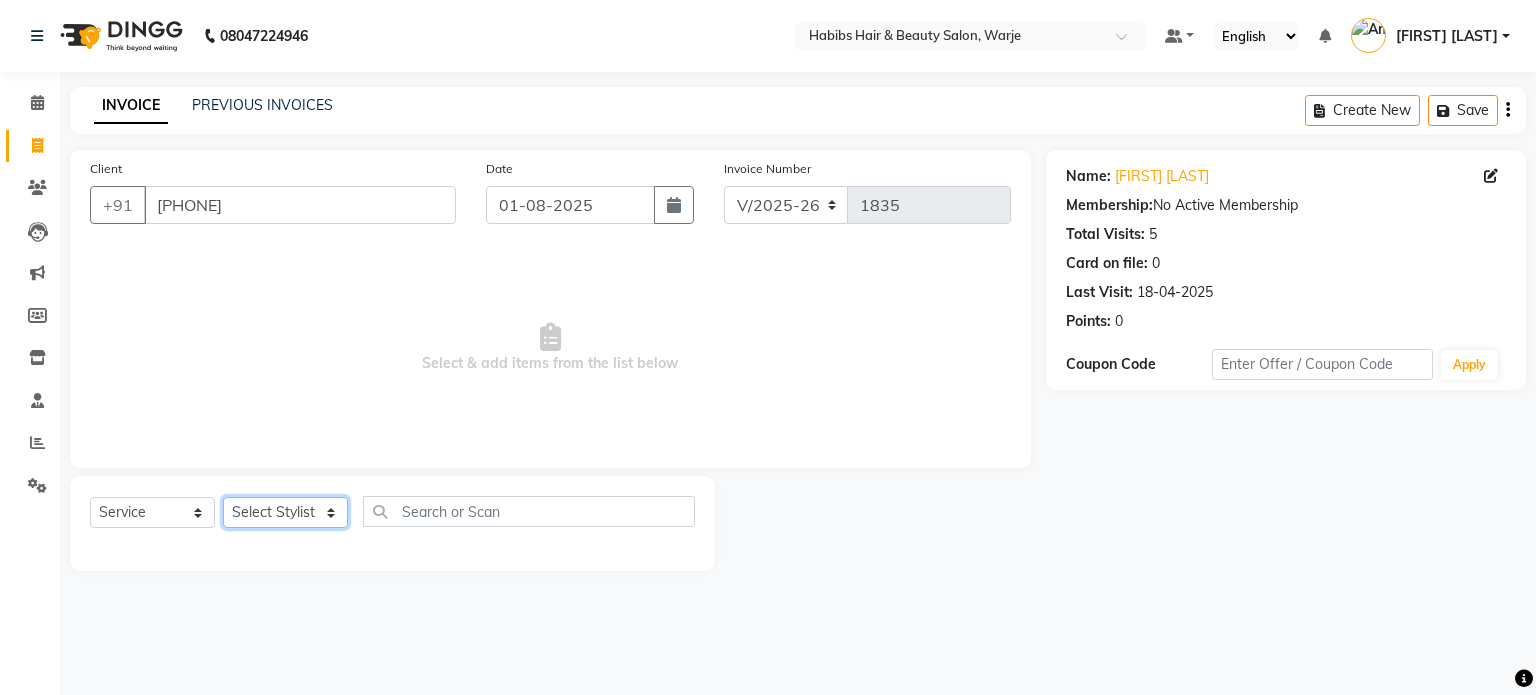 select on "27578" 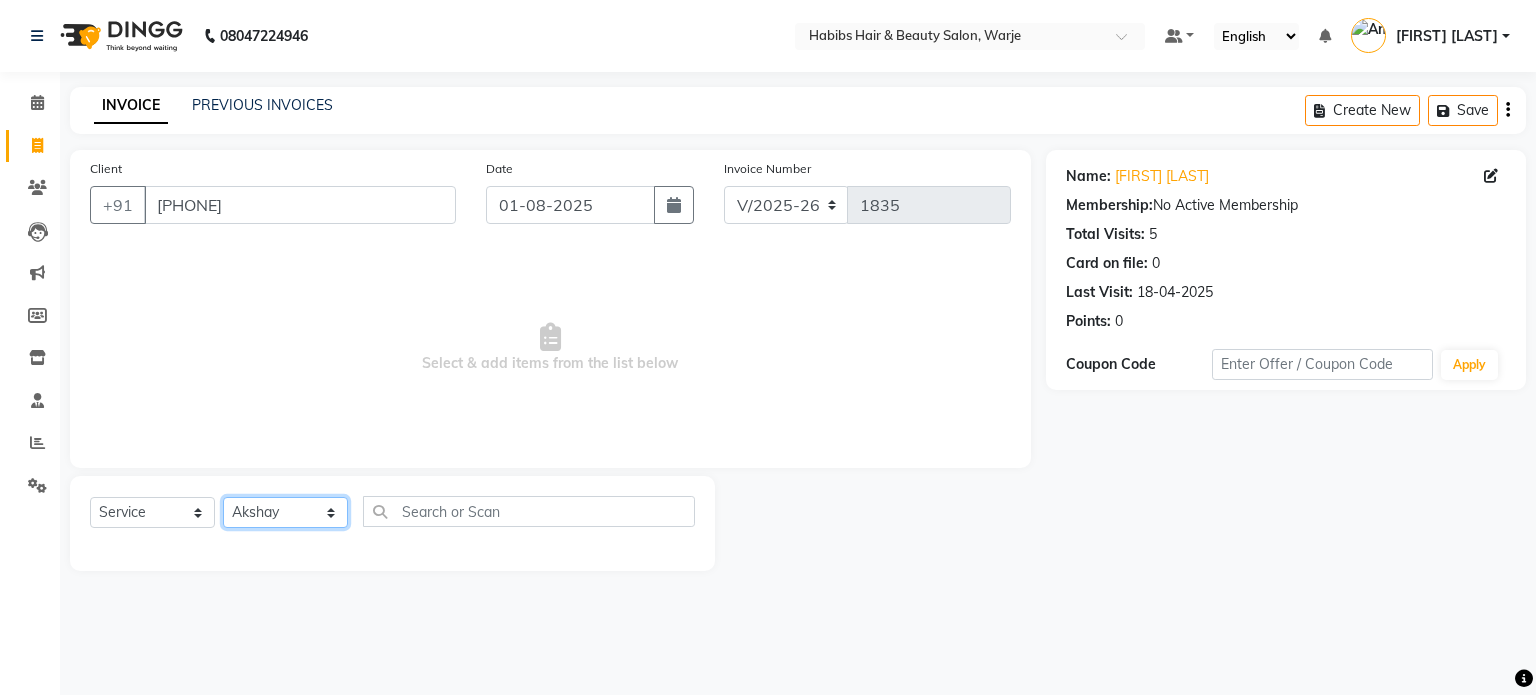 click on "Select Stylist [FIRST] [FIRST] [FIRST] [FIRST] [FIRST] [FIRST] [FIRST] [FIRST] ([TITLE]) [FIRST] [FIRST] [FIRST] [FIRST]" 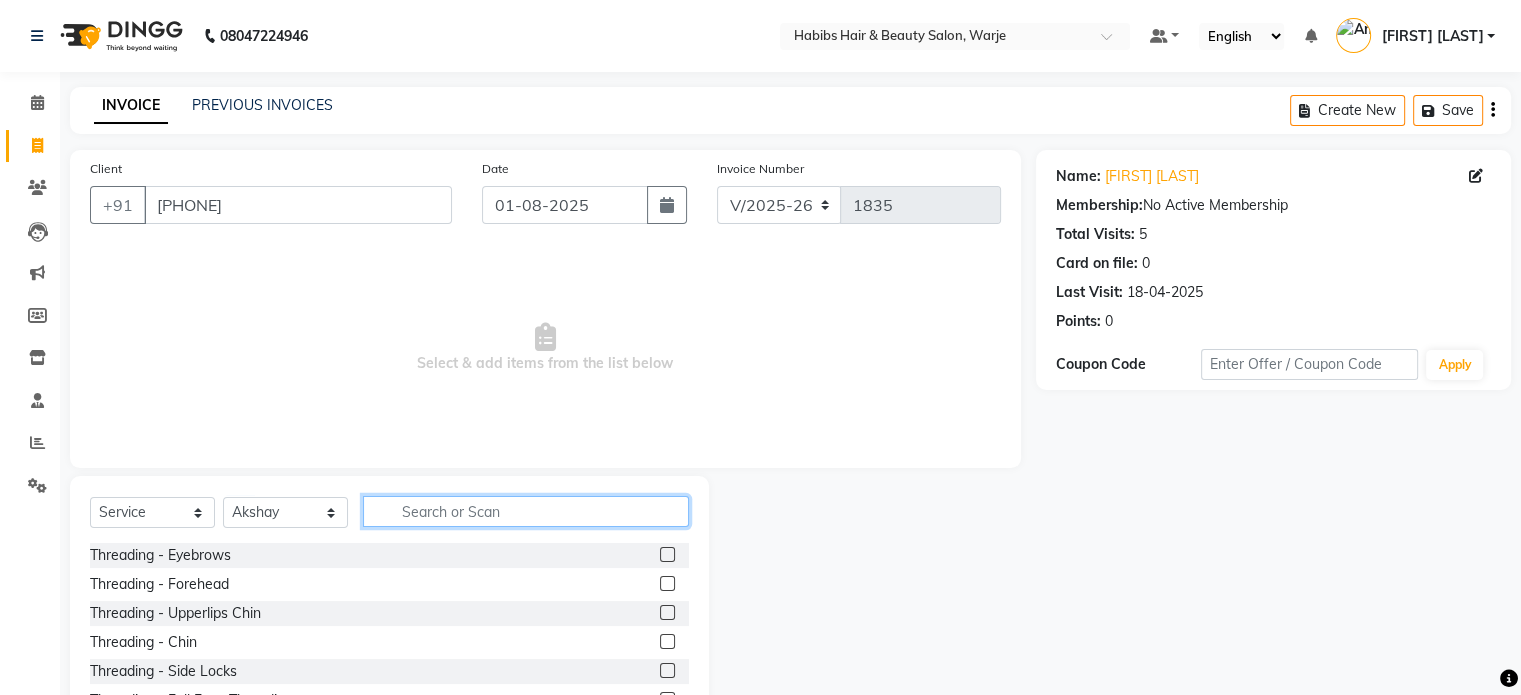 click 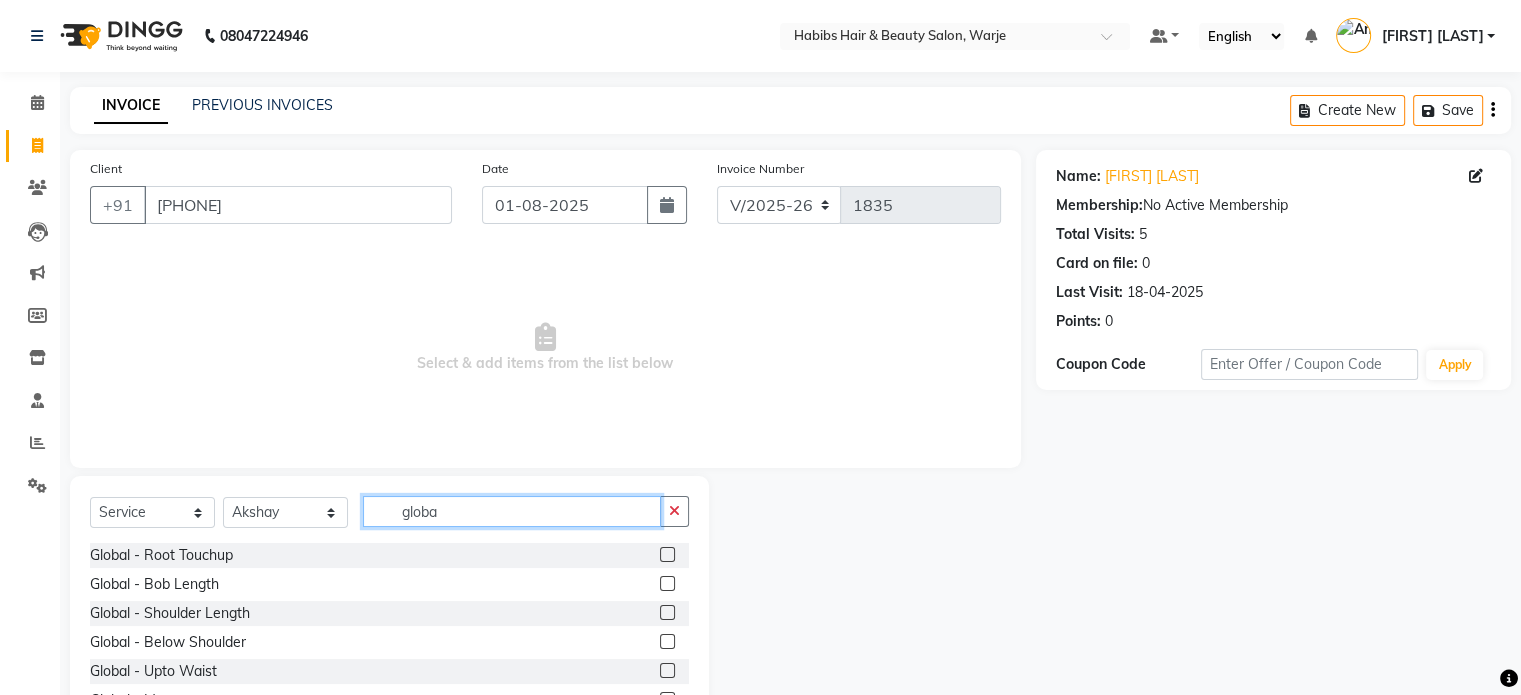 type on "globa" 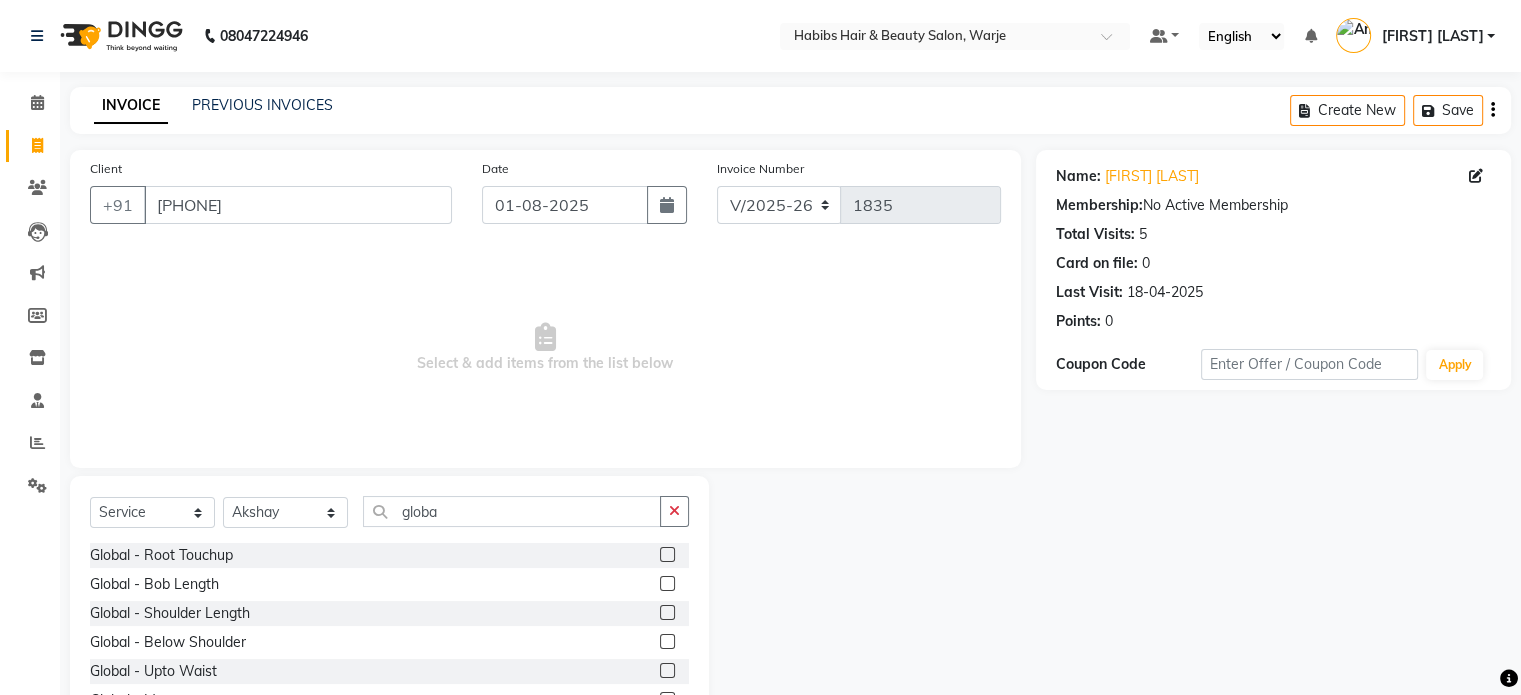 click 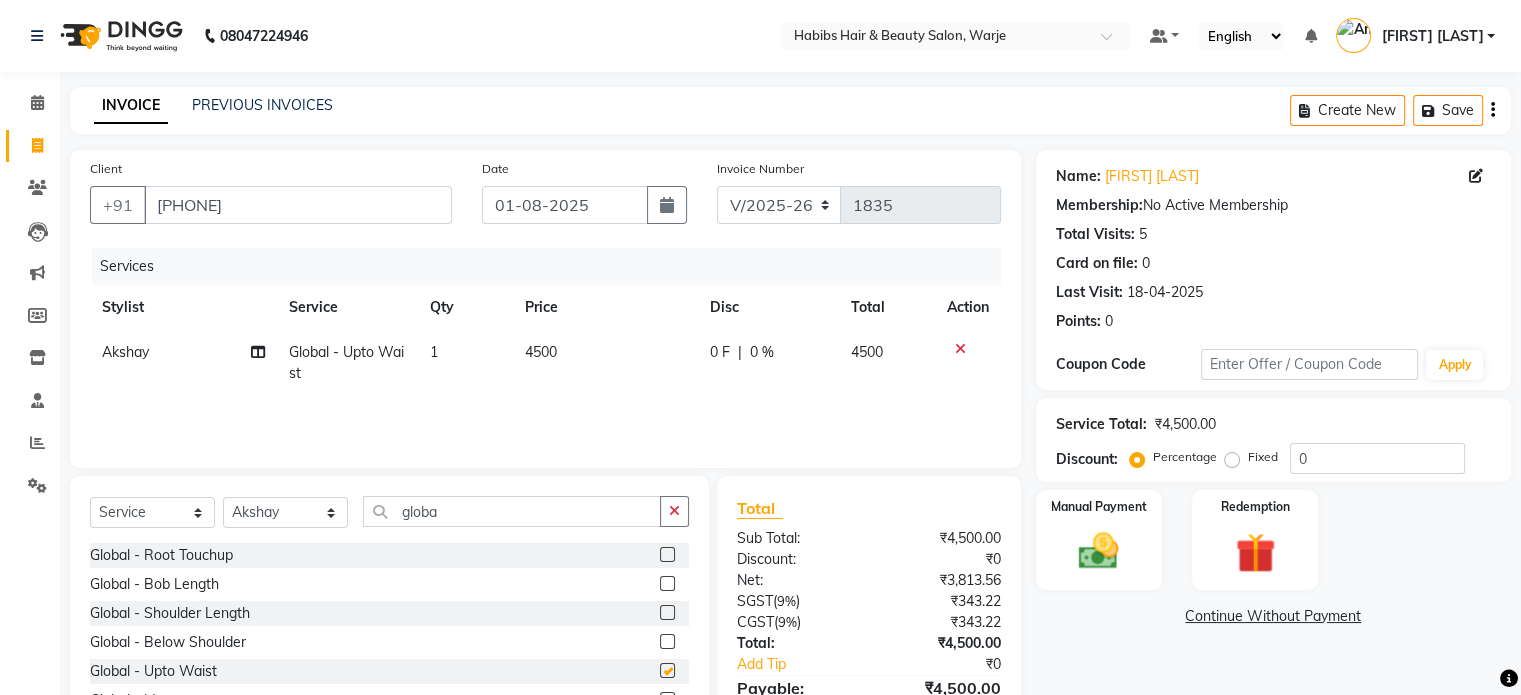 checkbox on "false" 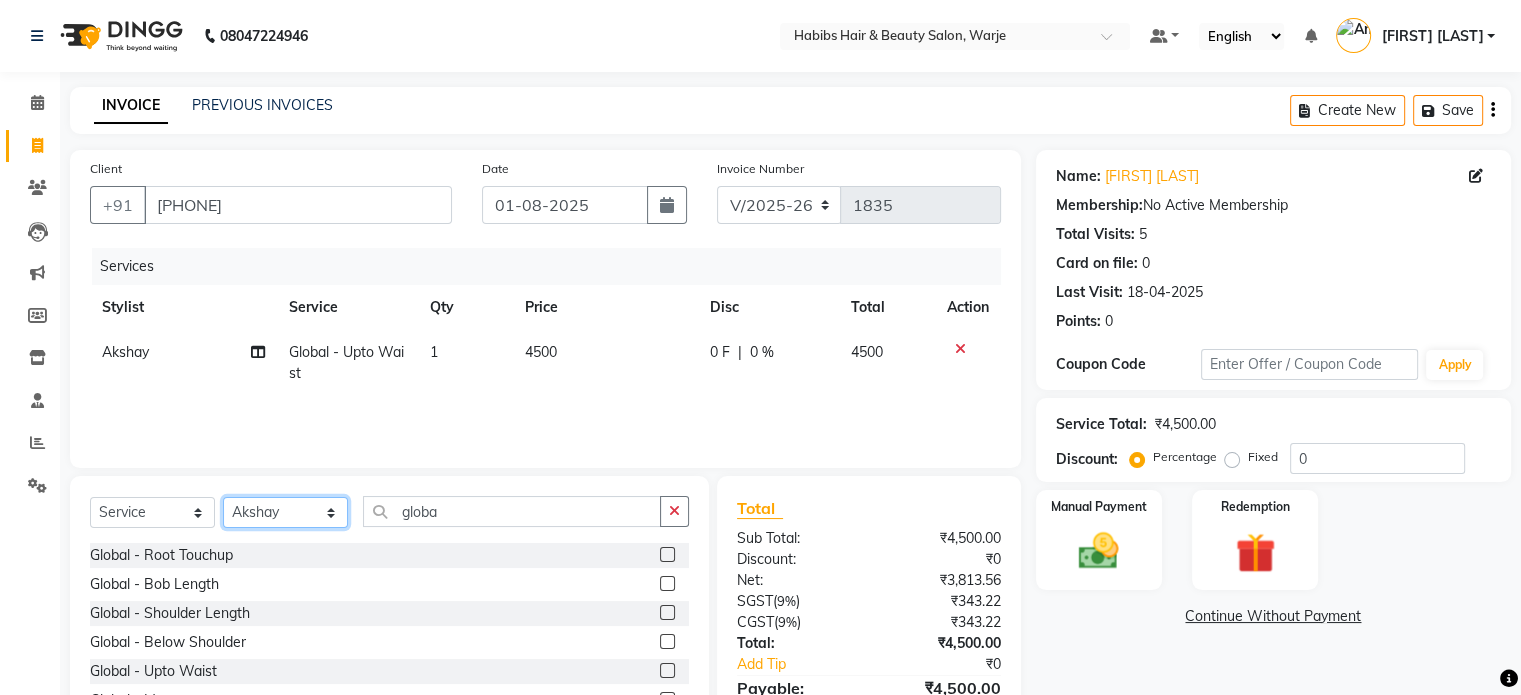 click on "Select Stylist [FIRST] [FIRST] [FIRST] [FIRST] [FIRST] [FIRST] [FIRST] [FIRST] ([TITLE]) [FIRST] [FIRST] [FIRST] [FIRST]" 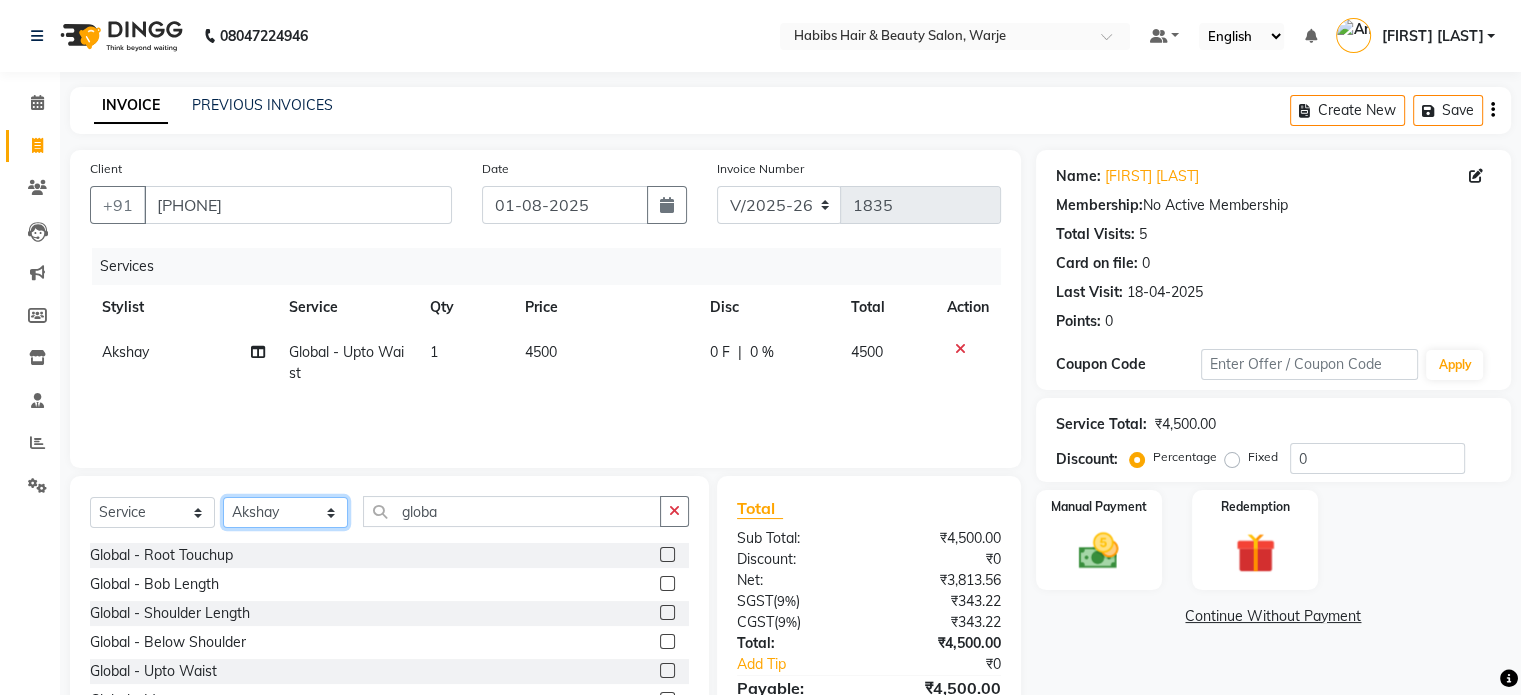 select on "17941" 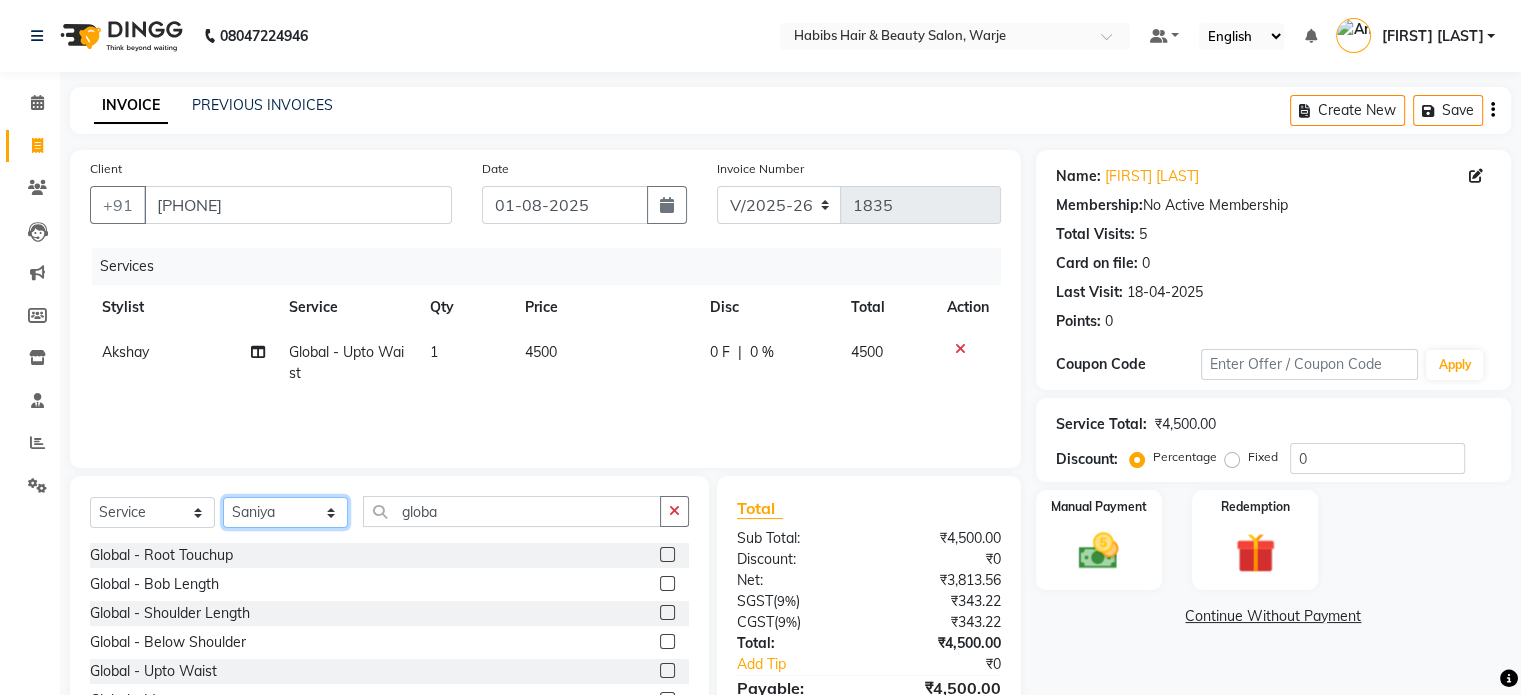 click on "Select Stylist [FIRST] [FIRST] [FIRST] [FIRST] [FIRST] [FIRST] [FIRST] [FIRST] ([TITLE]) [FIRST] [FIRST] [FIRST] [FIRST]" 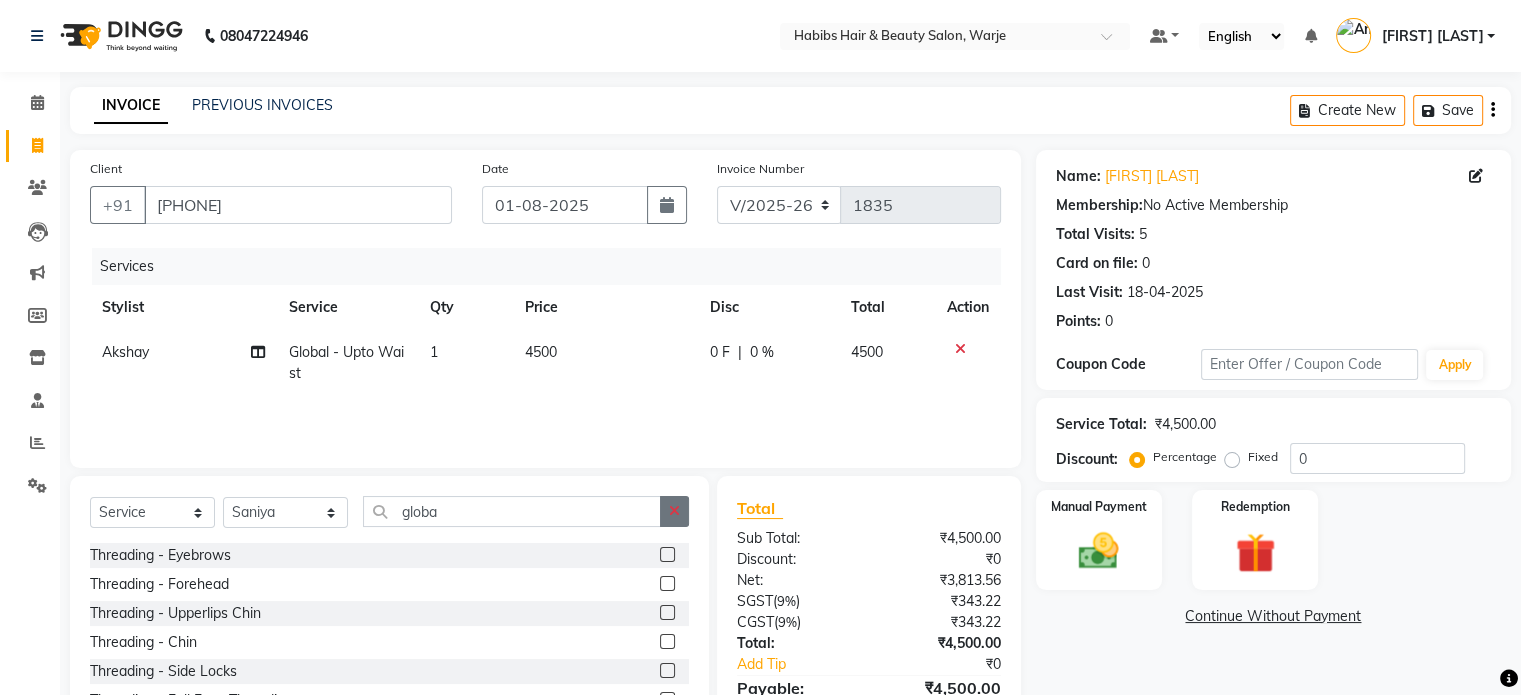 click 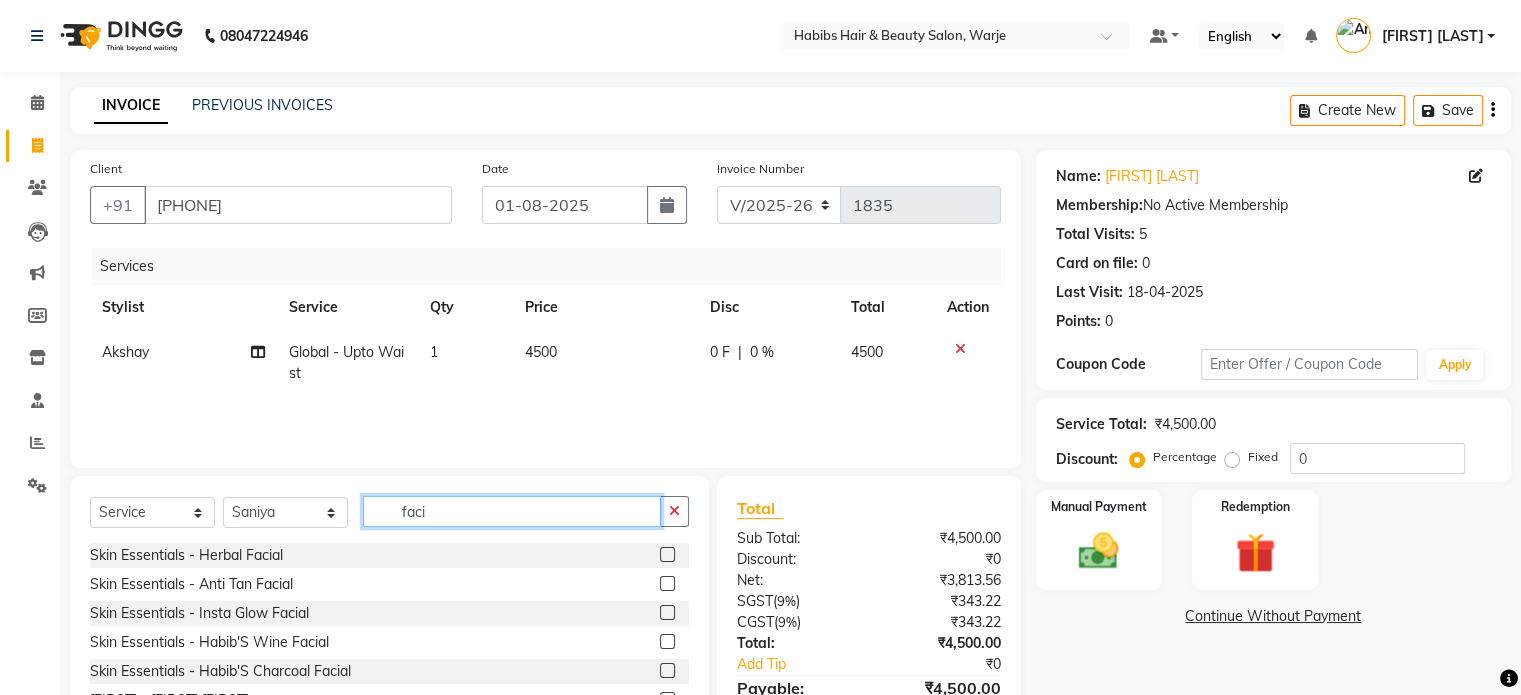 type on "faci" 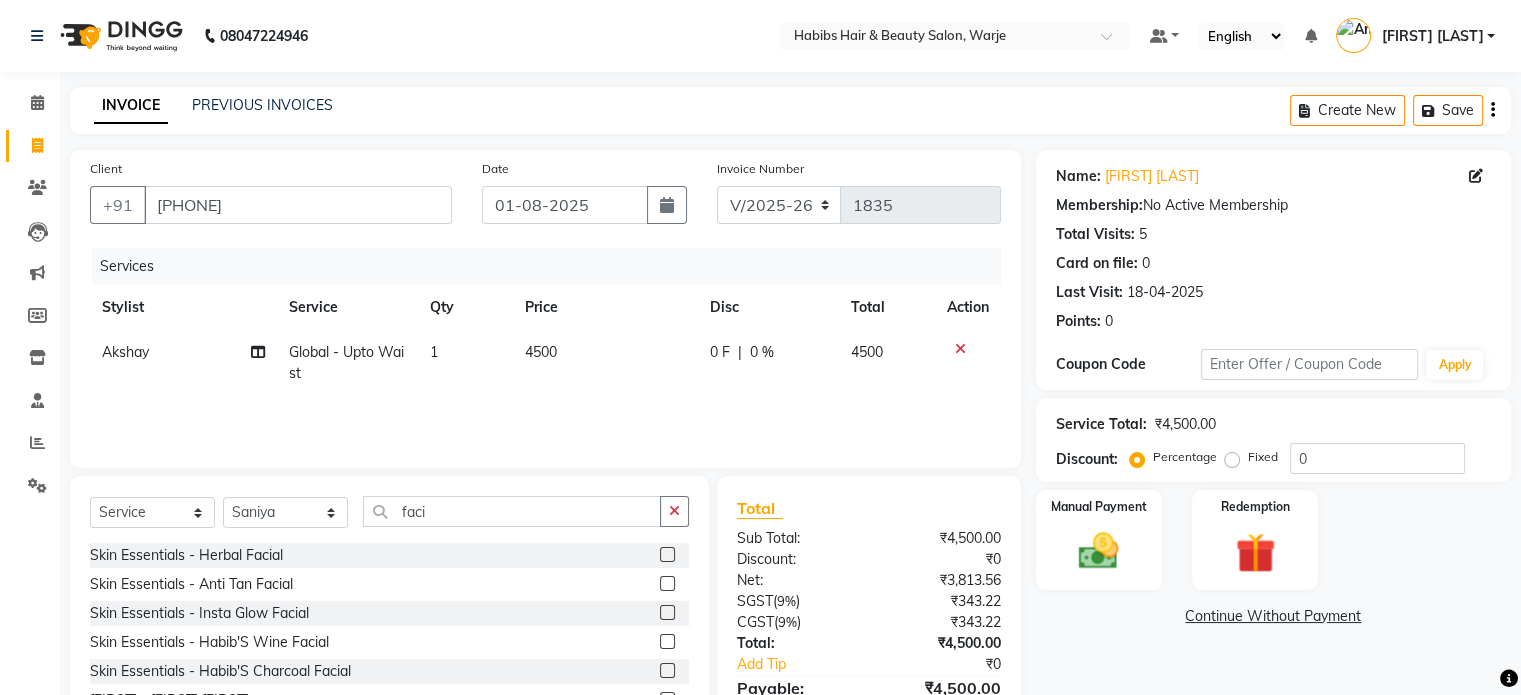 click 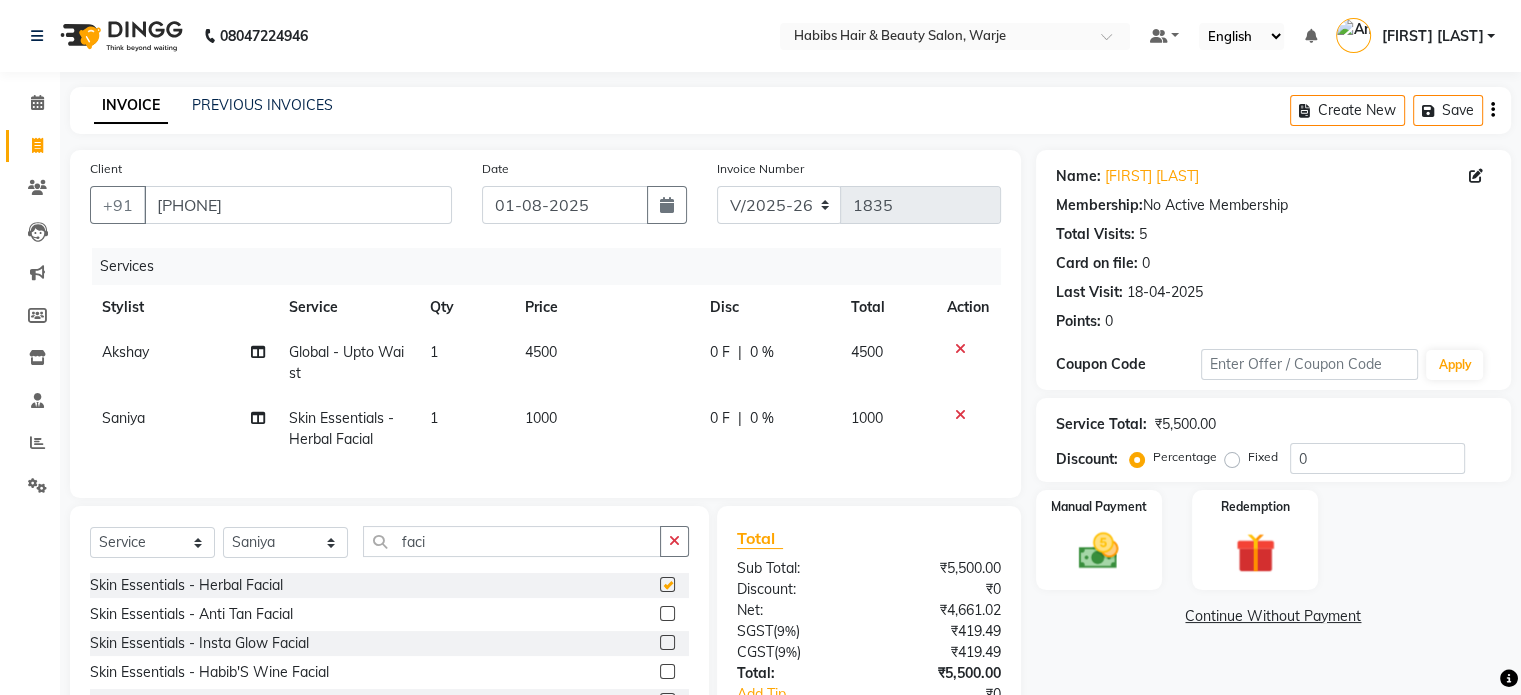 checkbox on "false" 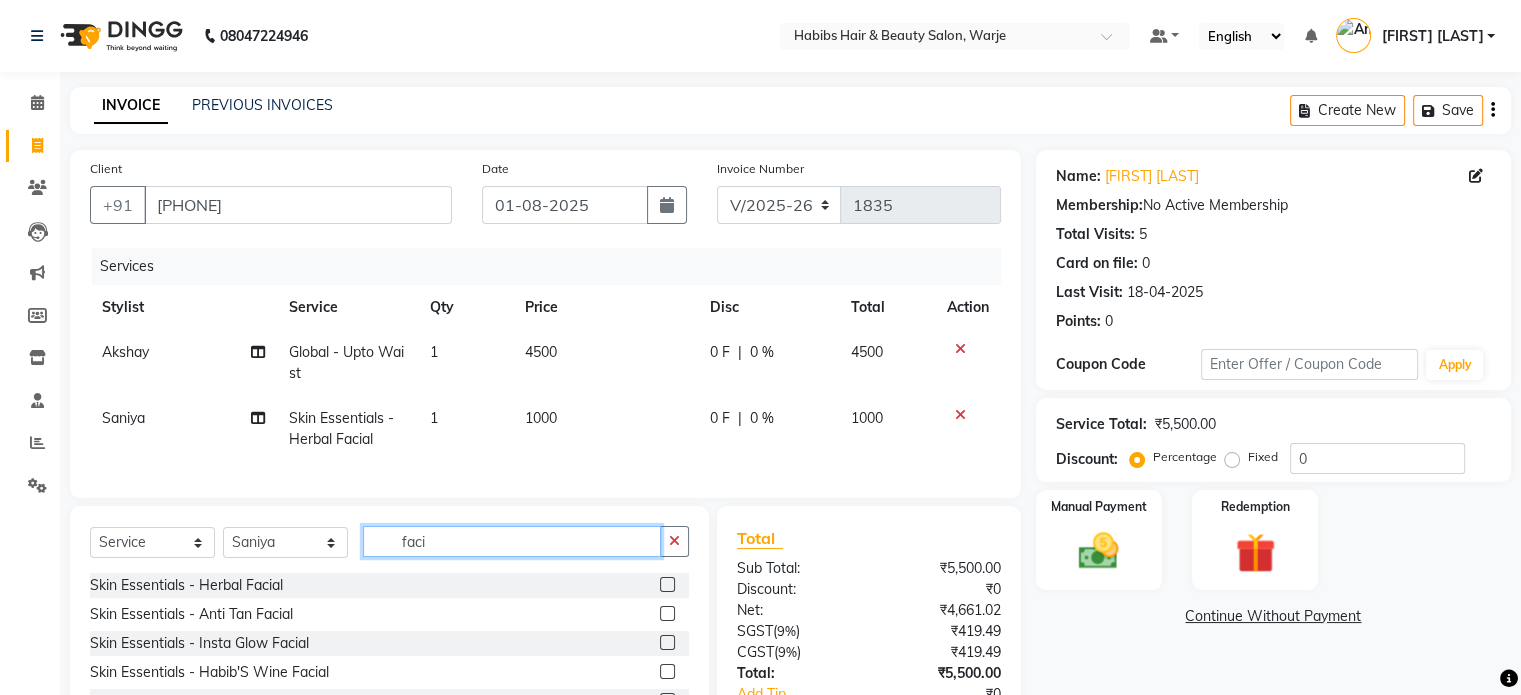 click on "faci" 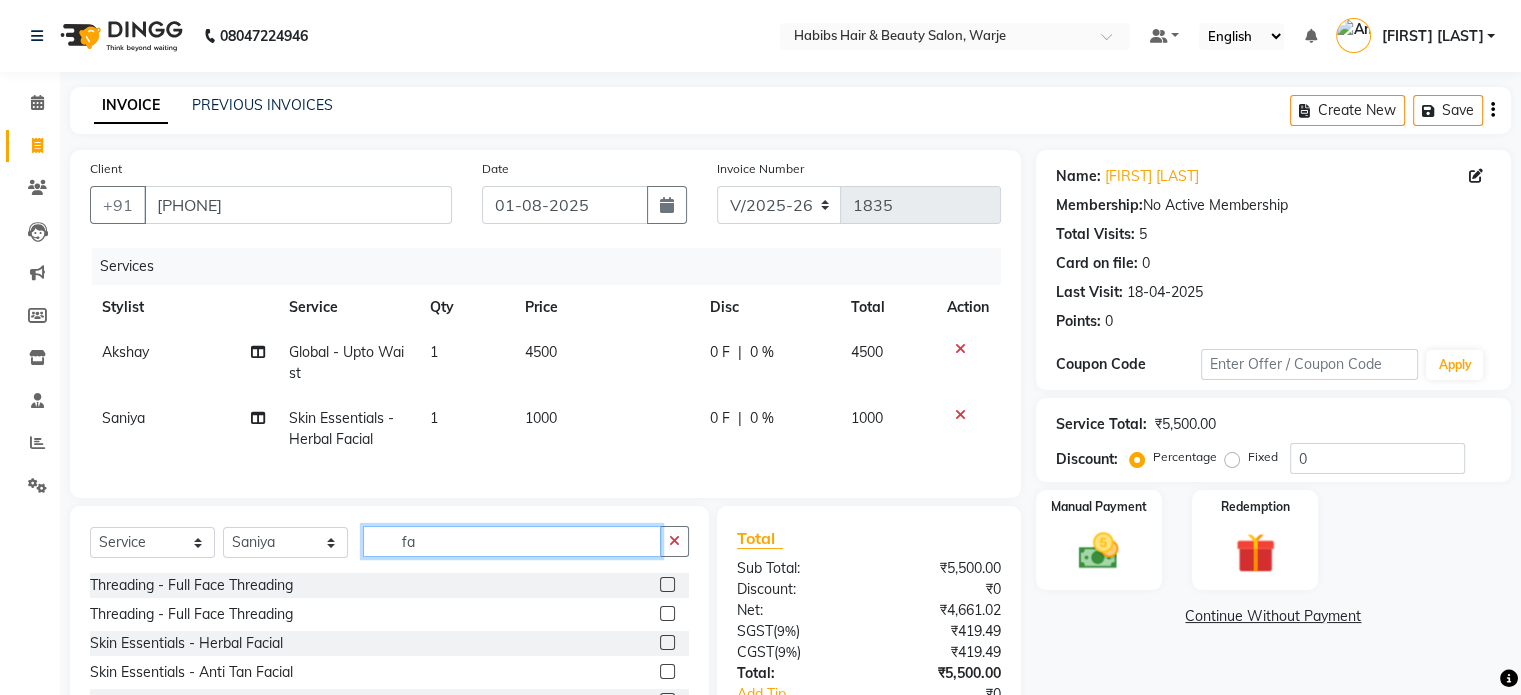 type on "f" 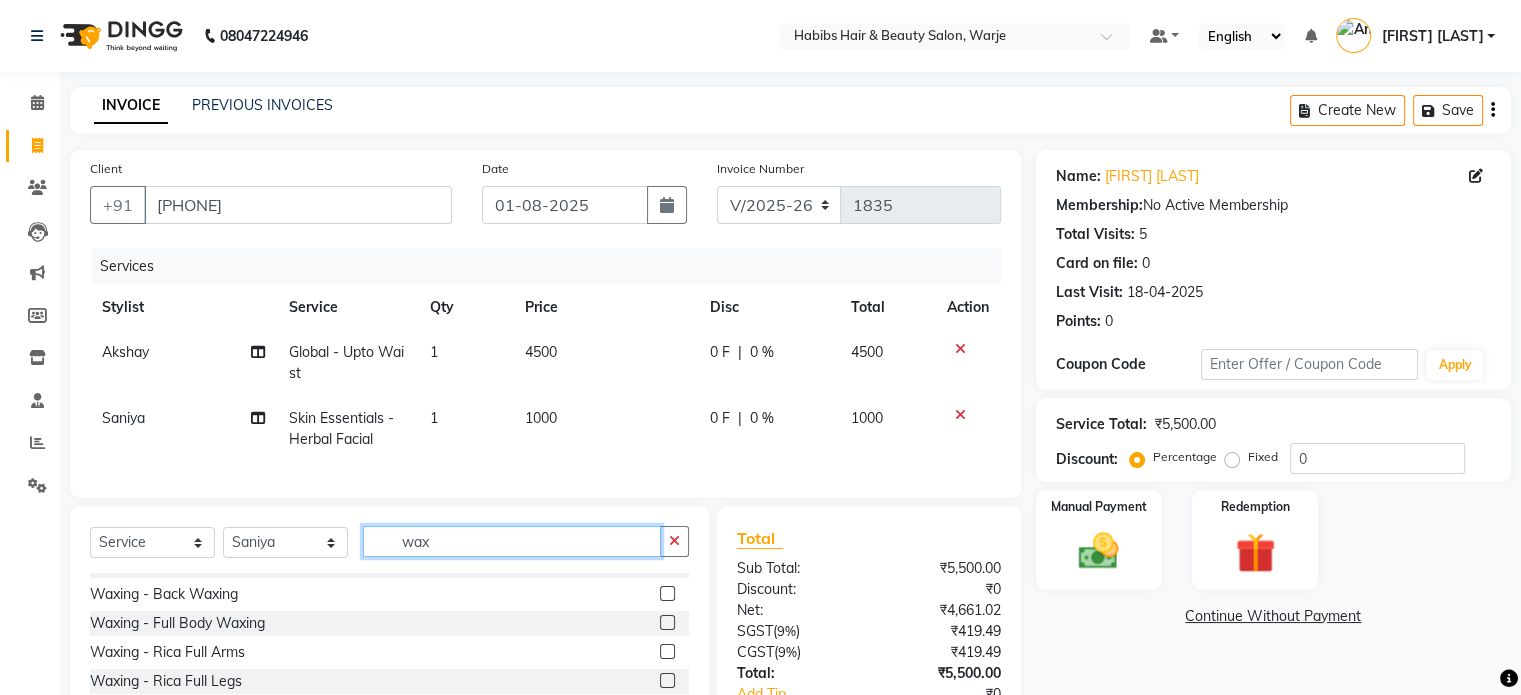 scroll, scrollTop: 138, scrollLeft: 0, axis: vertical 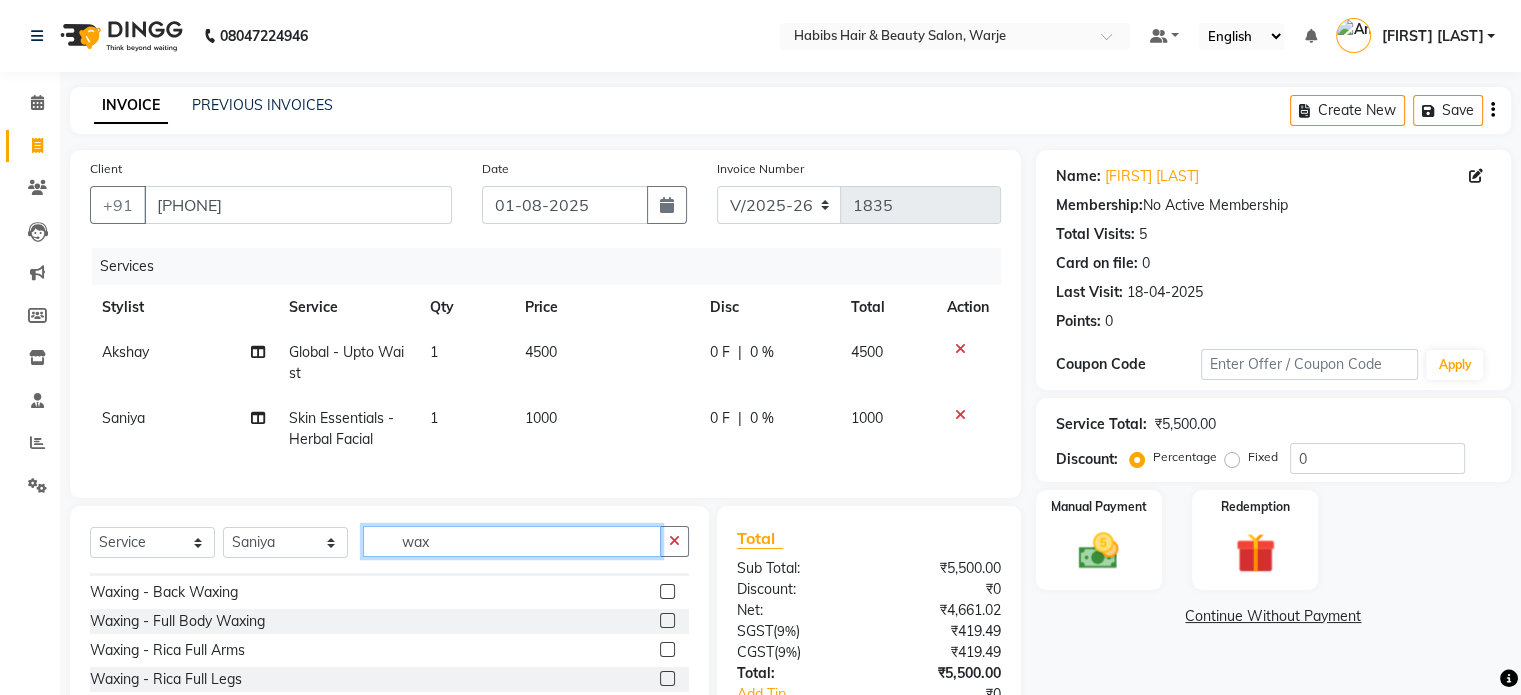 type on "wax" 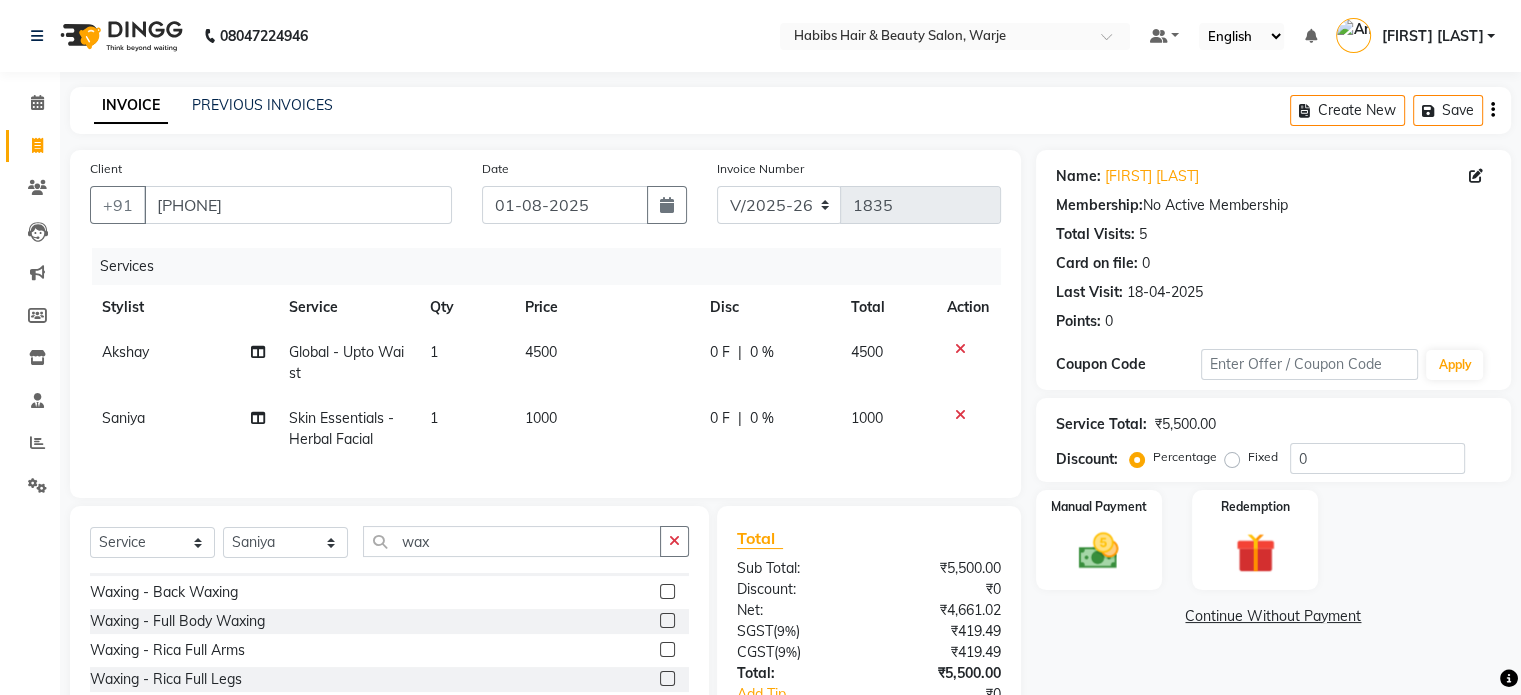 click 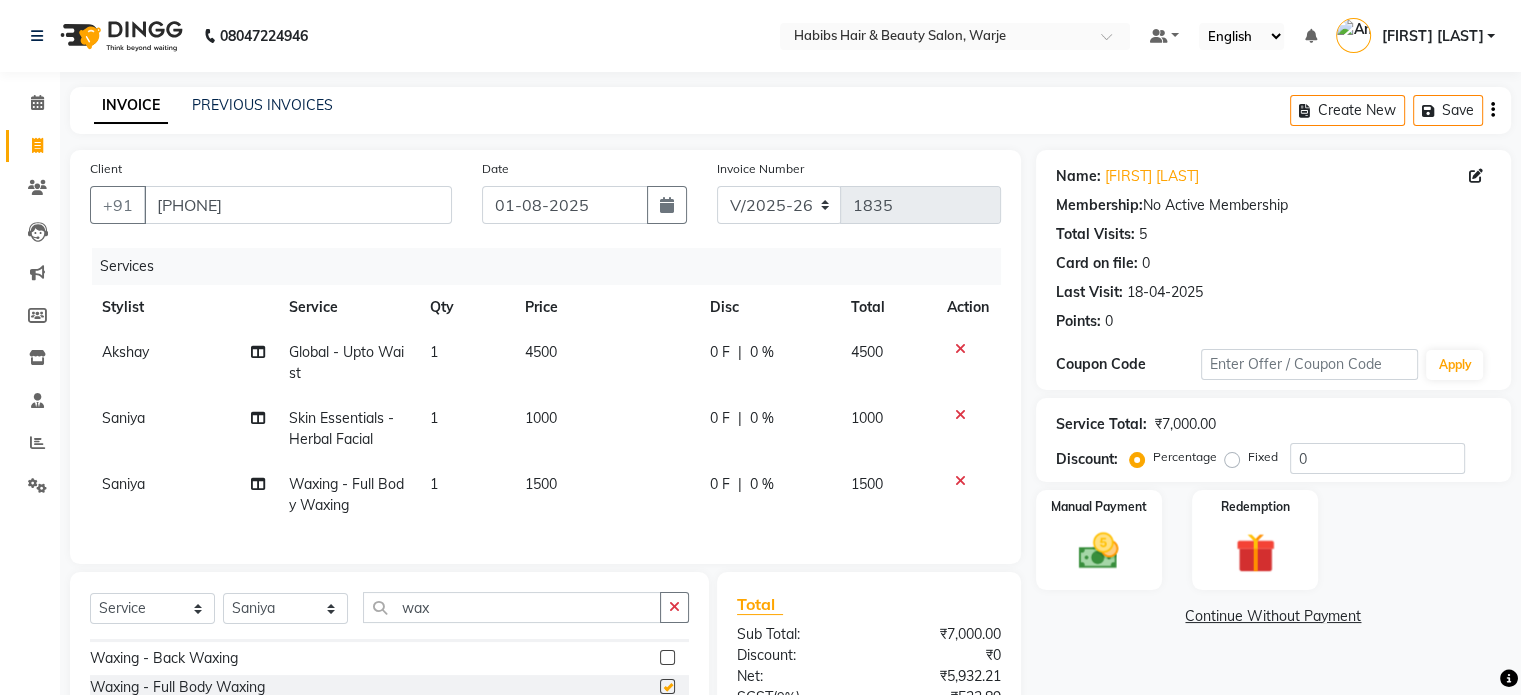 checkbox on "false" 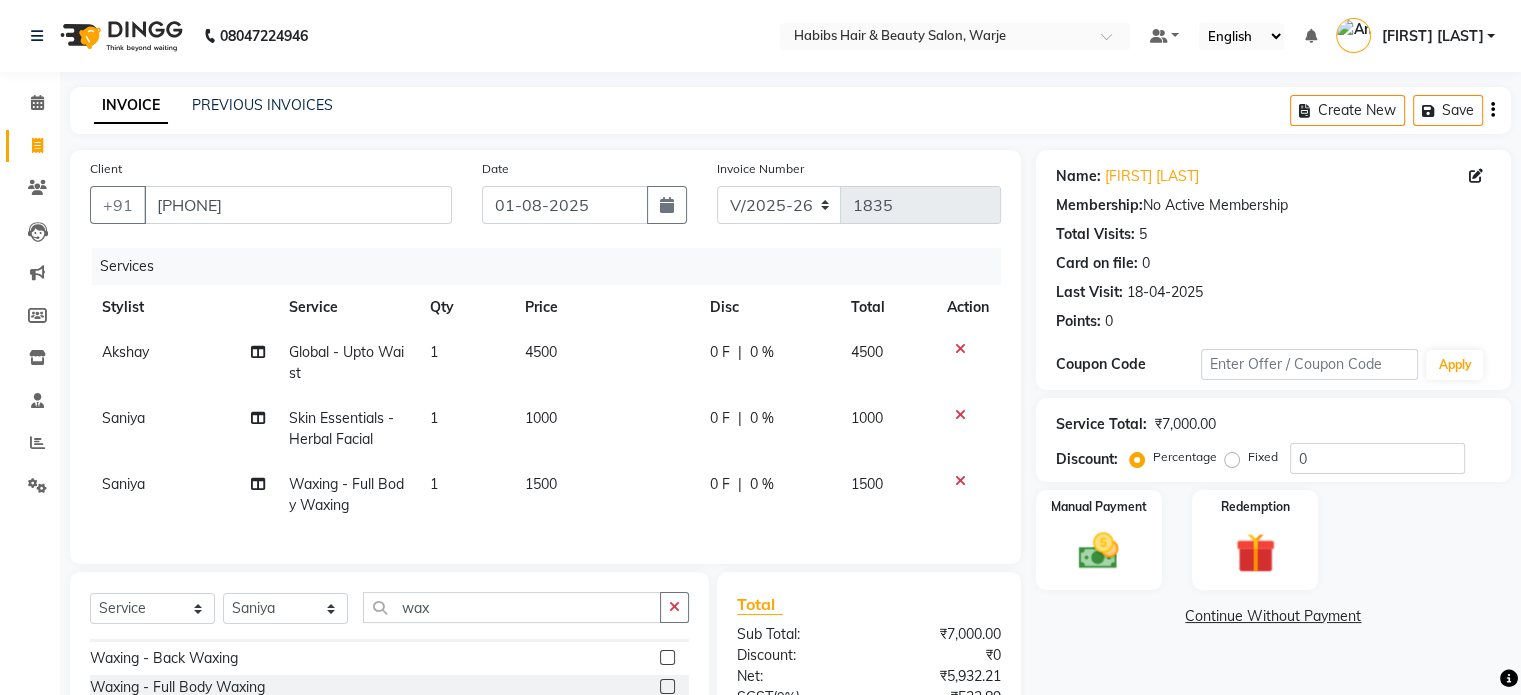 scroll, scrollTop: 122, scrollLeft: 0, axis: vertical 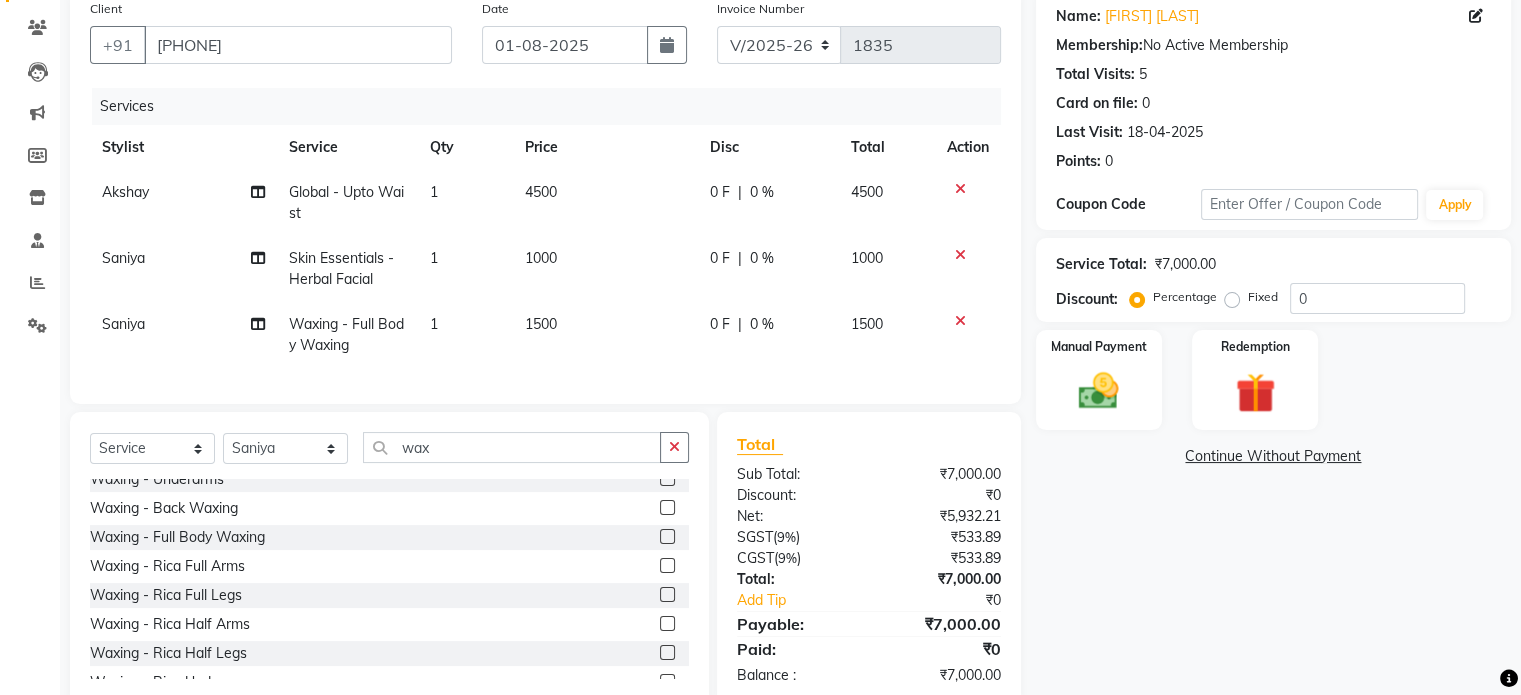 click on "Select Service Product Membership Package Voucher Prepaid Gift Card Select Stylist [FIRST] [FIRST] [FIRST] [FIRST] [FIRST] [FIRST] [FIRST] [FIRST] ([TITLE]) [FIRST] [FIRST] [FIRST] [FIRST] Wax Waxing - Full Arms Waxing - Full Legs Waxing - Half Arms Waxing - Half Legs Waxing - Underarms Waxing - Back Waxing Waxing - Full Body Waxing Waxing (Rica) - Full Arms Waxing (Rica) - Full Legs Waxing (Rica) - Half Arms Waxing (Rica) - Half Legs Waxing (Rica) - Underarms Waxing (Rica) - Back Waxing Waxing (Rica) - Full Body Waxing Waxing (Rica) - Full Arms Waxing (Rica) - Full Legs Waxing (Rica) - Half Arms Waxing (Rica) - Half Legs Waxing (Rica) - Underarms Waxing (Rica) - Bikini Wax Waxing (Rica) - Back Waxing Waxing (Rica) - Full Body Waxing Waxing (Normal) - Full Arms Waxing (Normal) - Full Legs Waxing (Normal) - Half Arms Waxing (Normal) - Half Legs Waxing (Normal) - Underarms Waxing (Normal) - Bikini Wax Waxing (Normal) - Back Waxing Waxing (Normal) - Full Body Waxing" 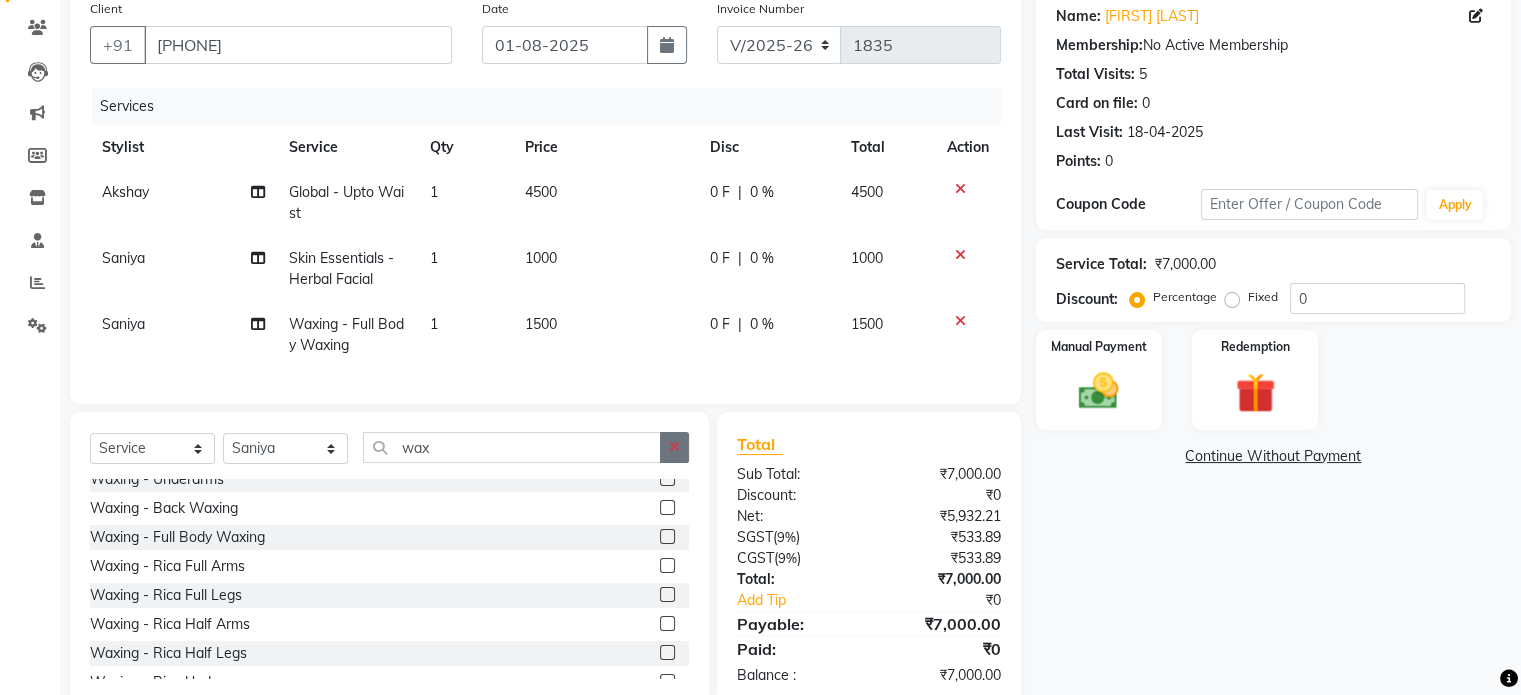 click 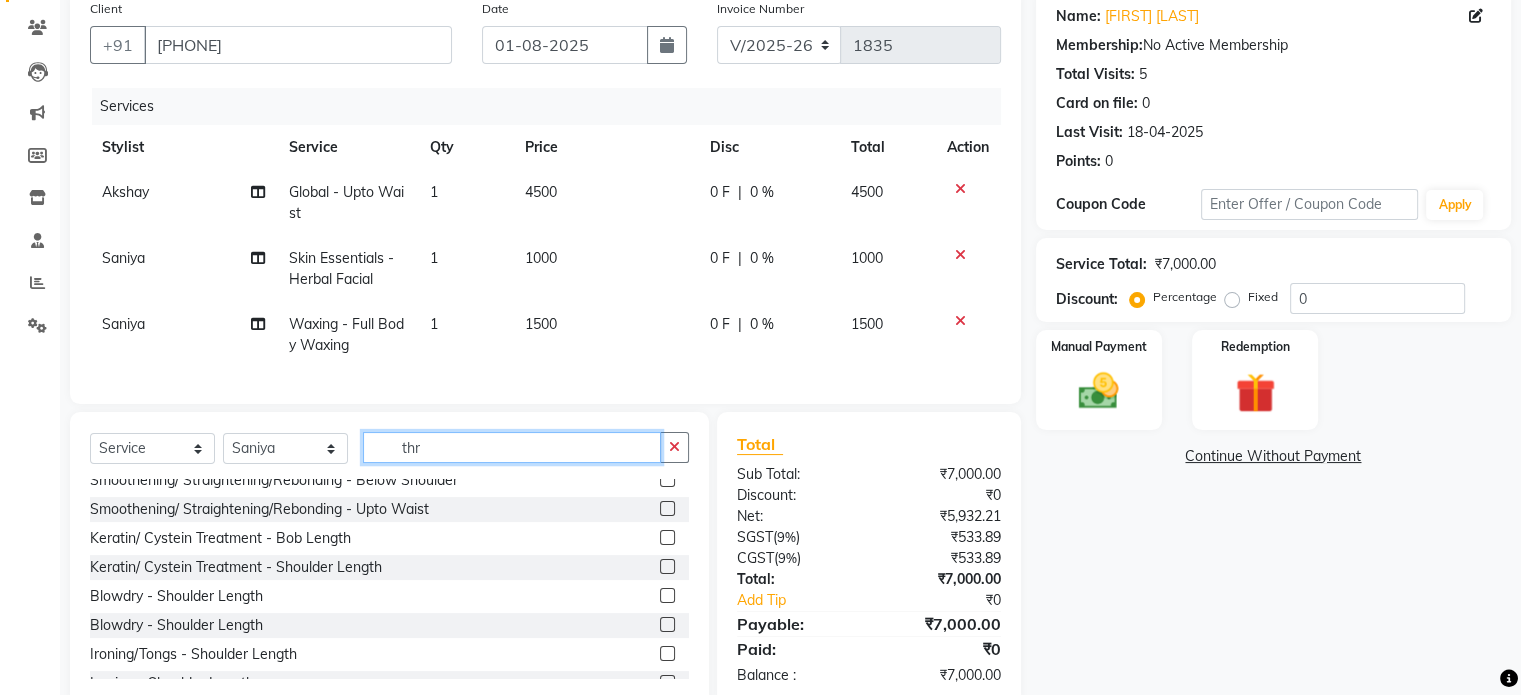 scroll, scrollTop: 176, scrollLeft: 0, axis: vertical 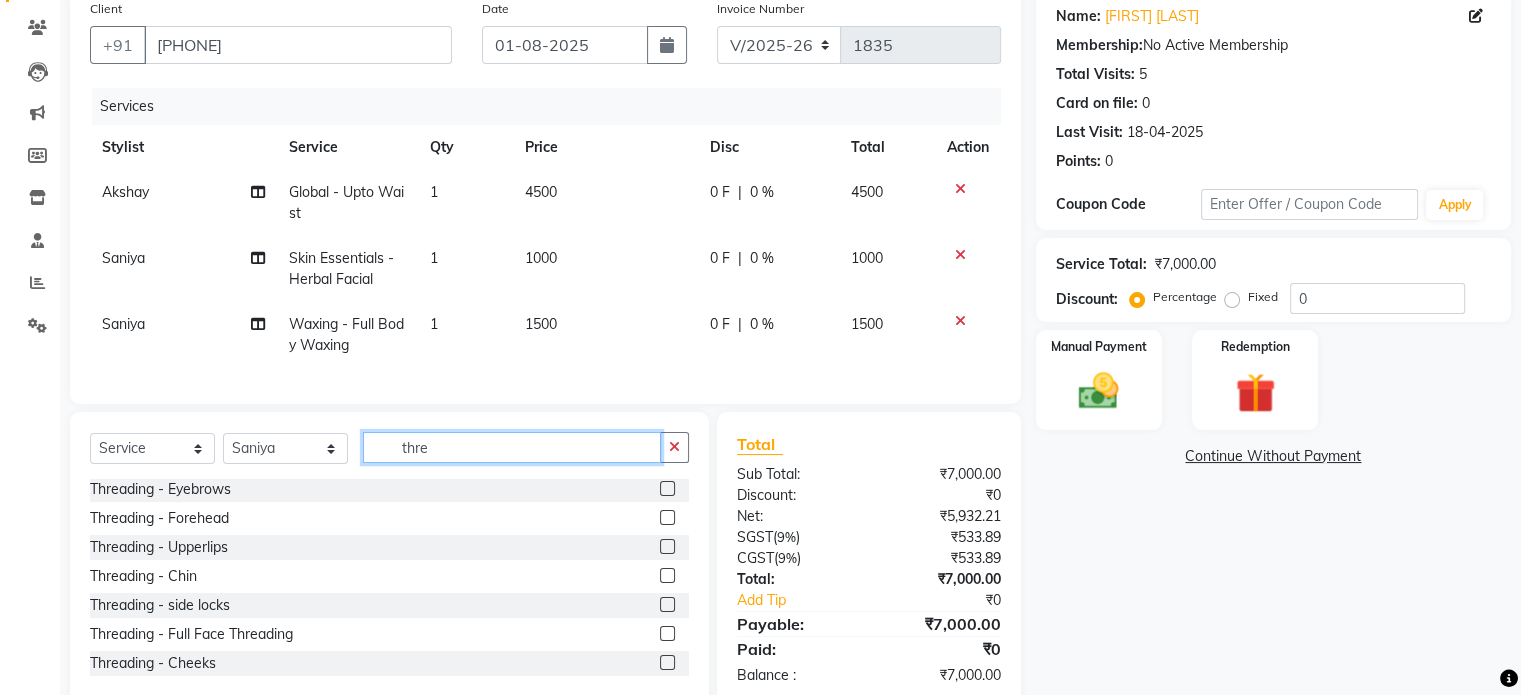 type on "thre" 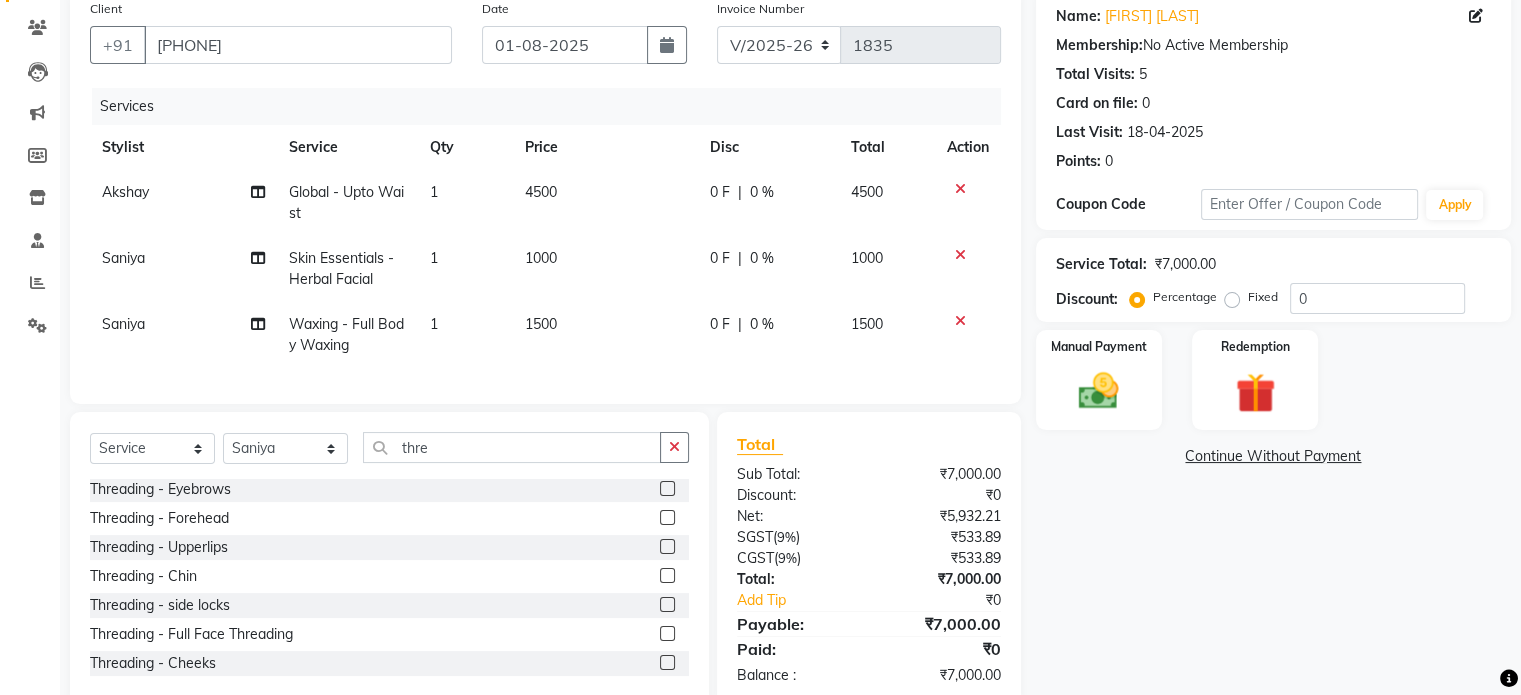 click 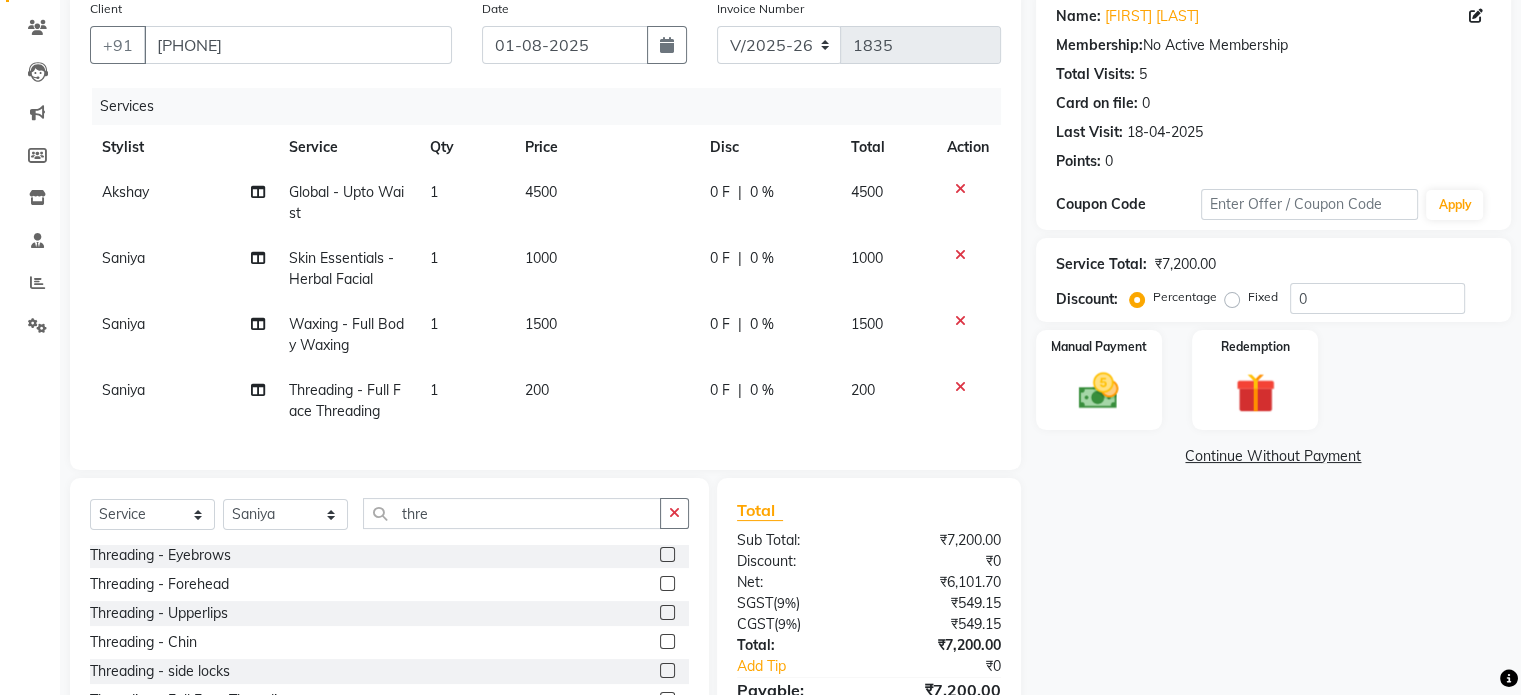 checkbox on "false" 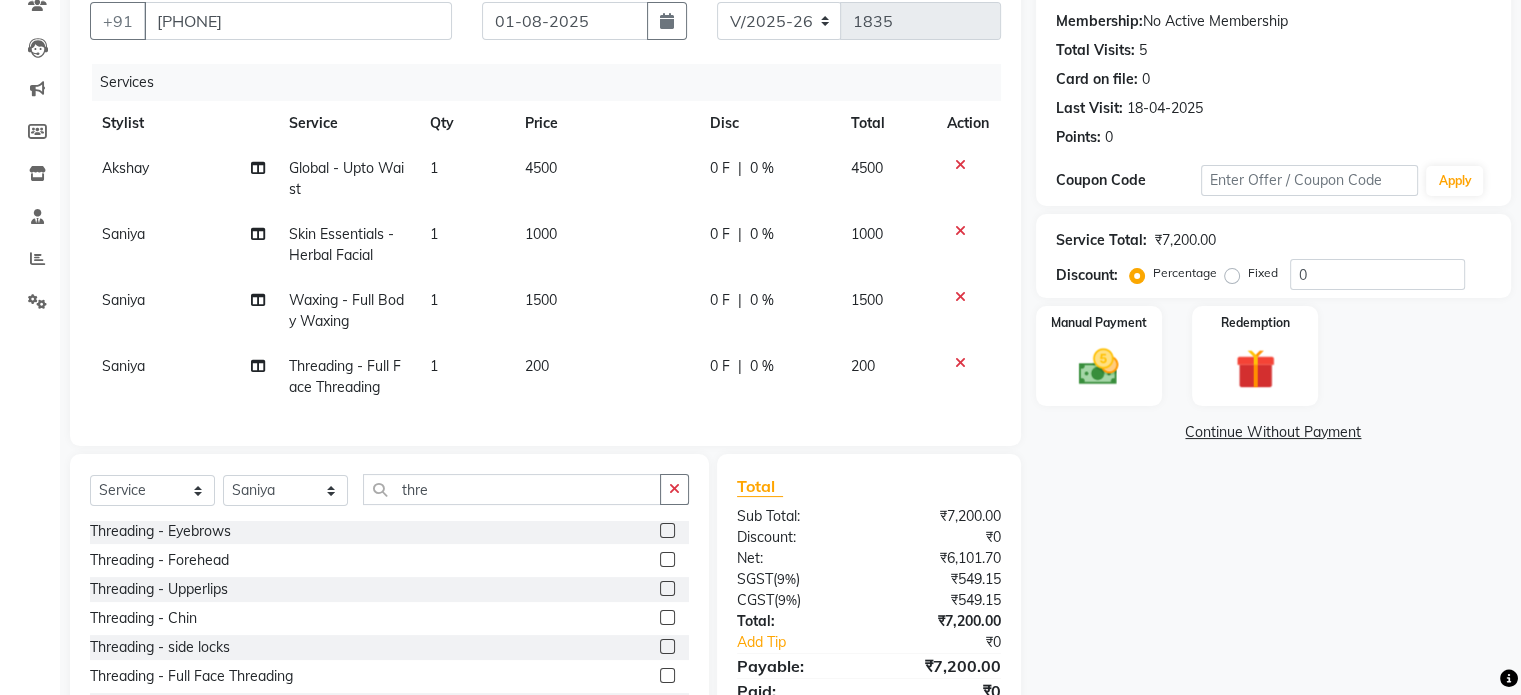scroll, scrollTop: 182, scrollLeft: 0, axis: vertical 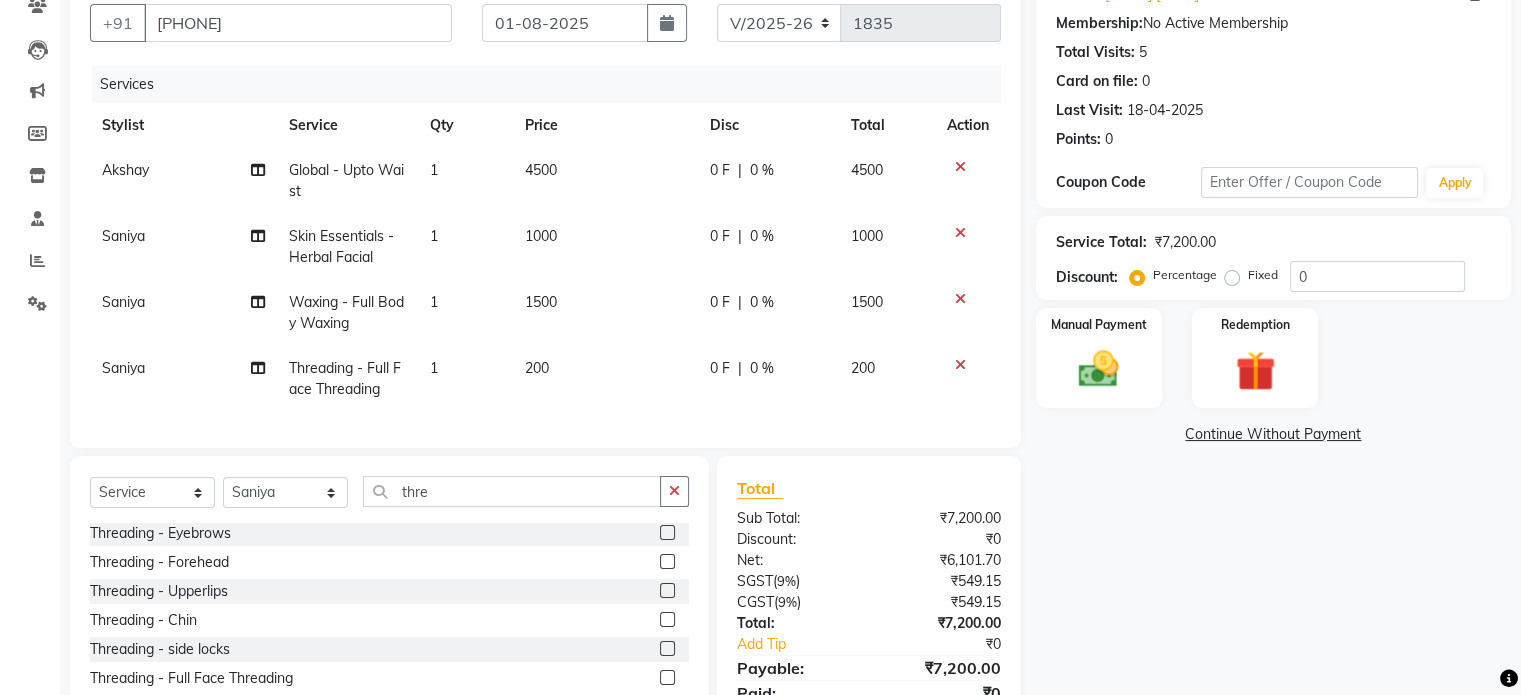 click on "1000" 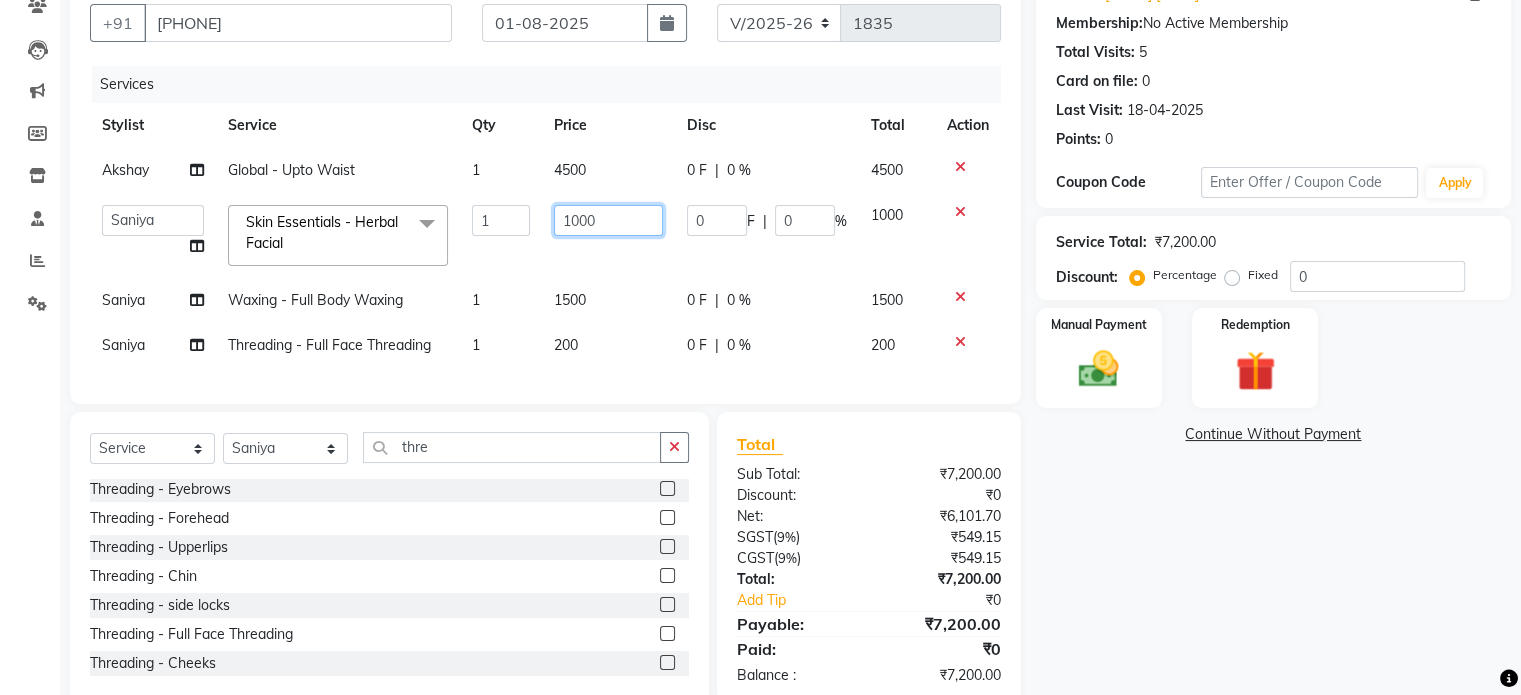 click on "1000" 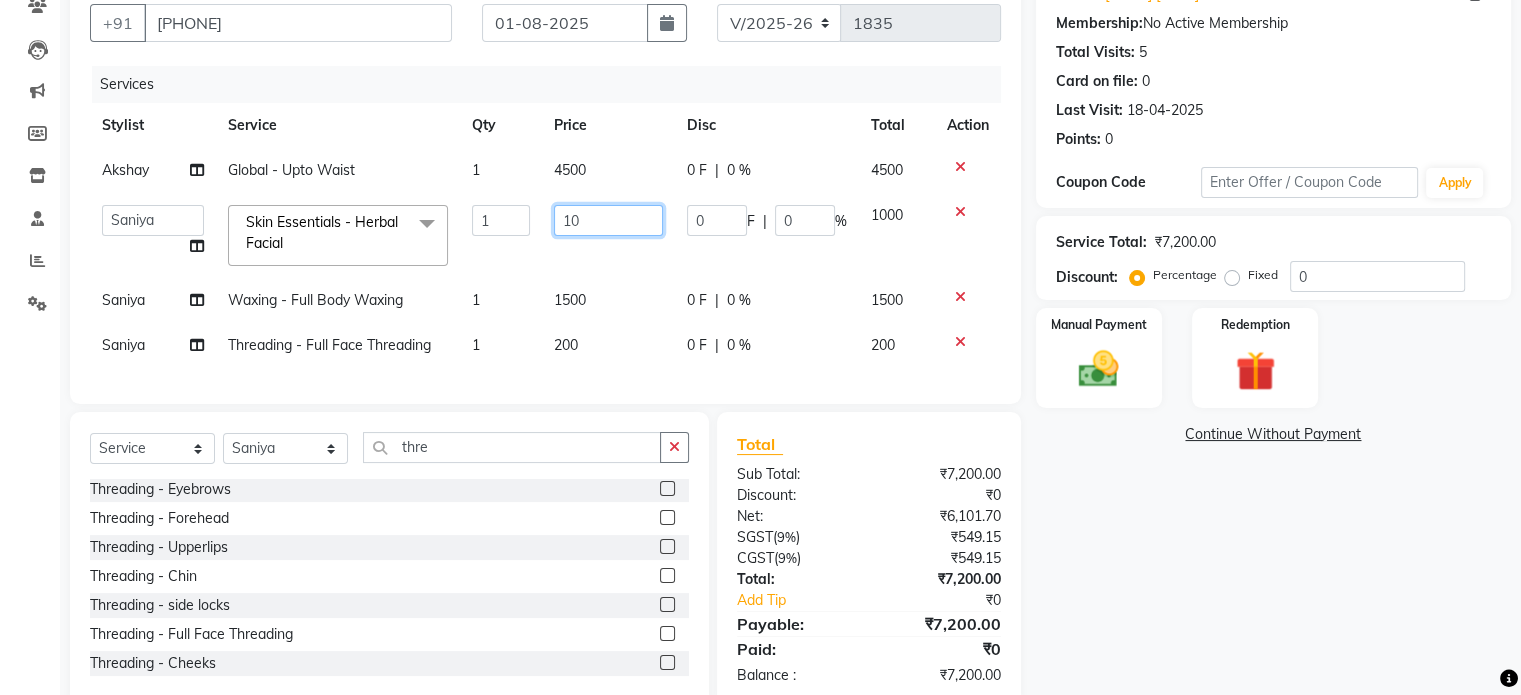 type on "1" 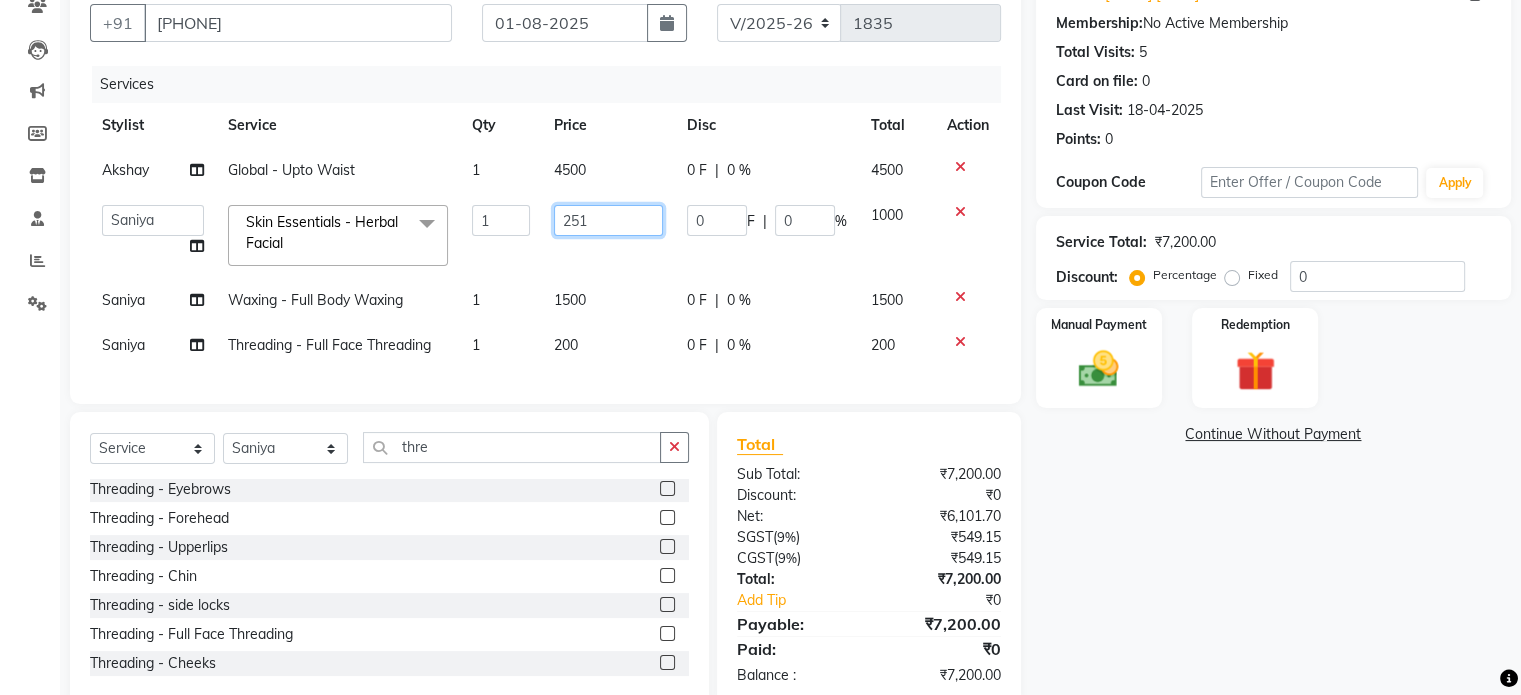 type on "2510" 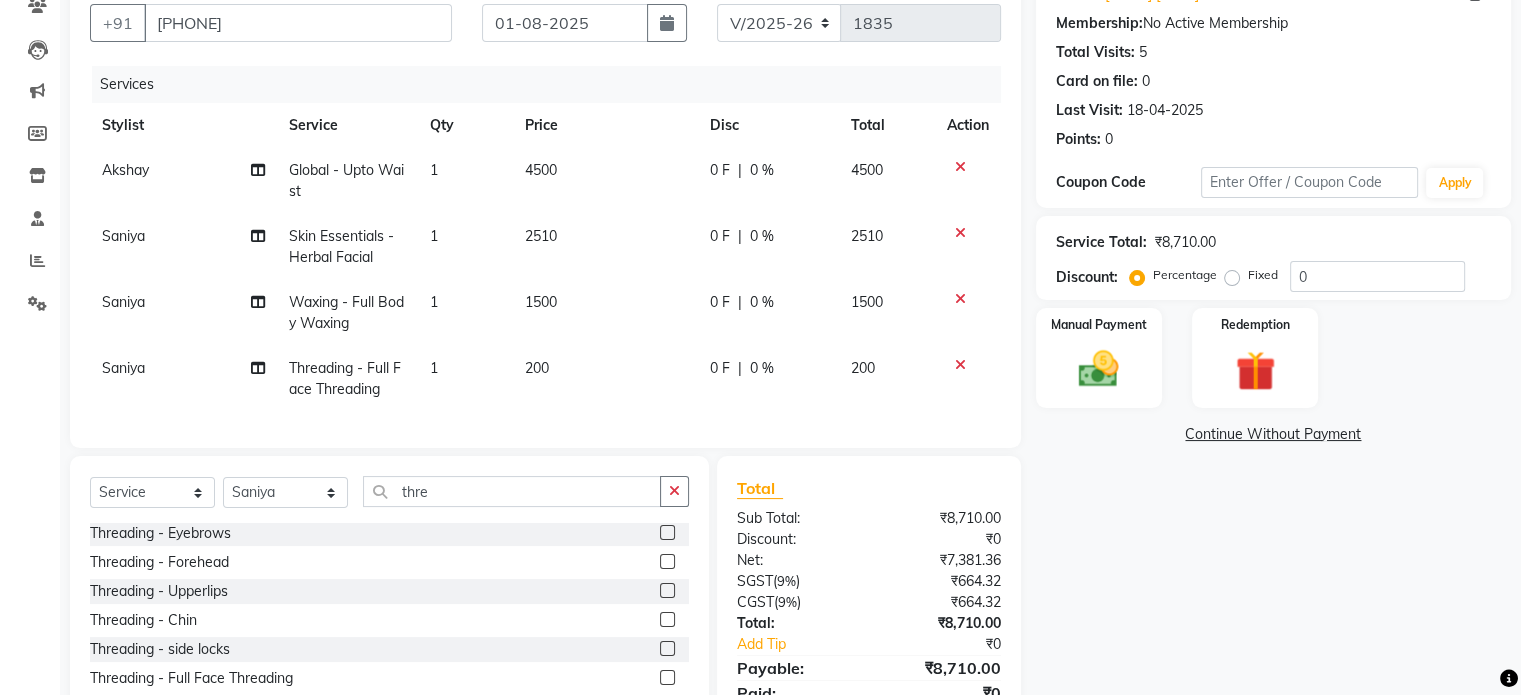 click on "2510" 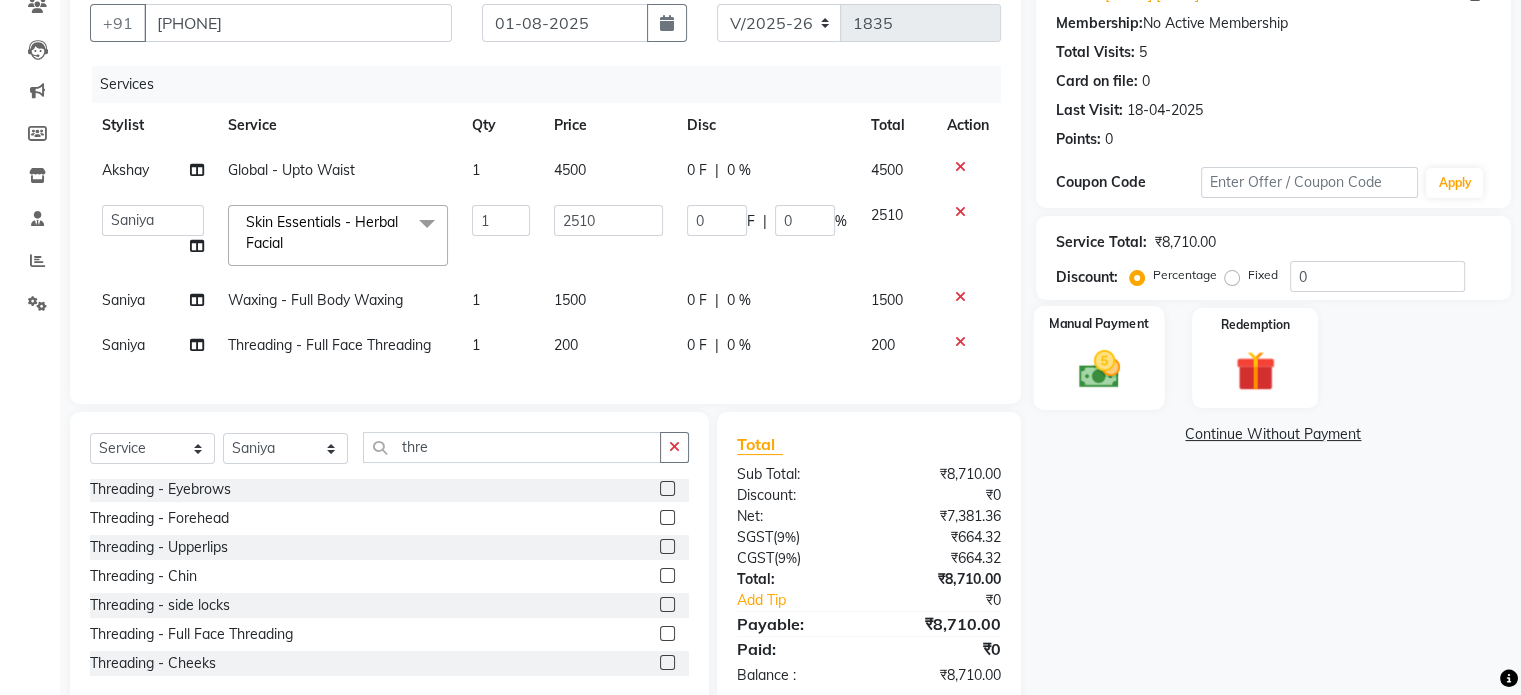click 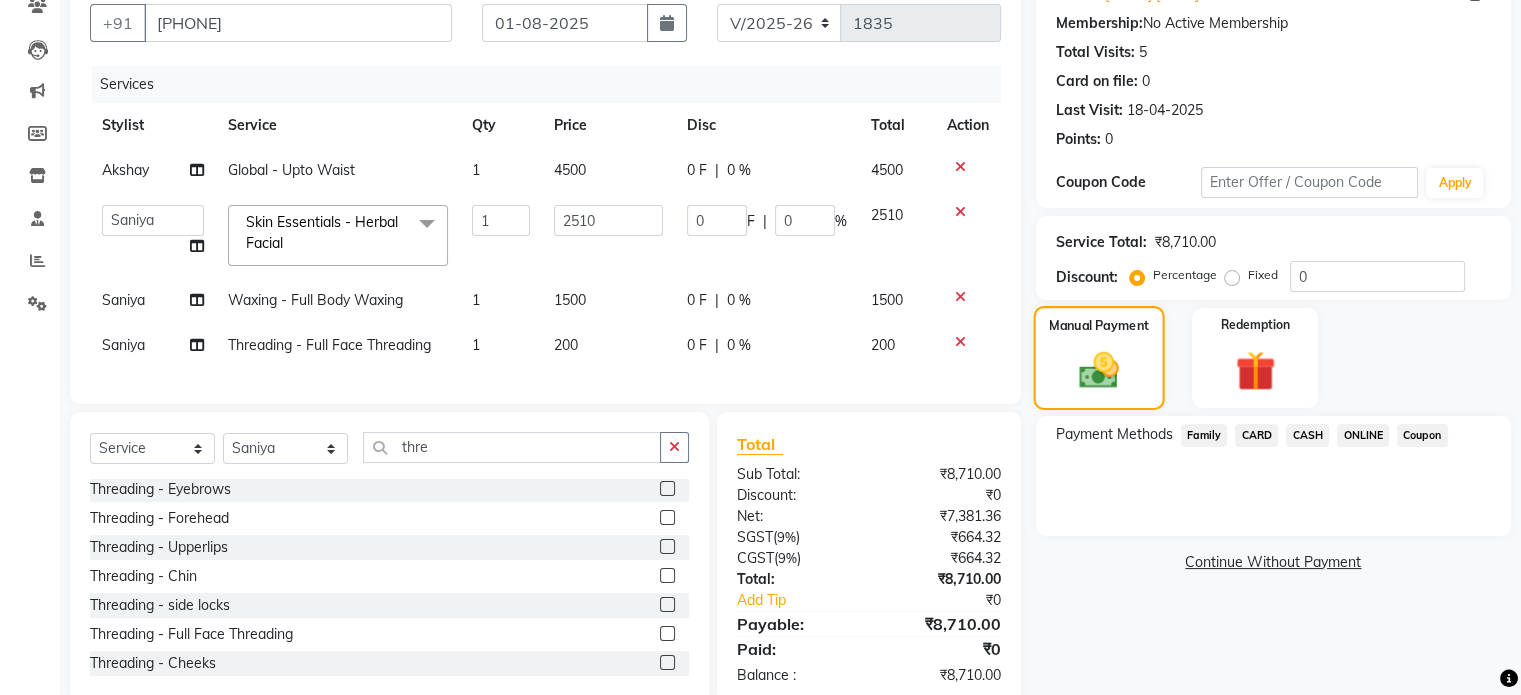 scroll, scrollTop: 239, scrollLeft: 0, axis: vertical 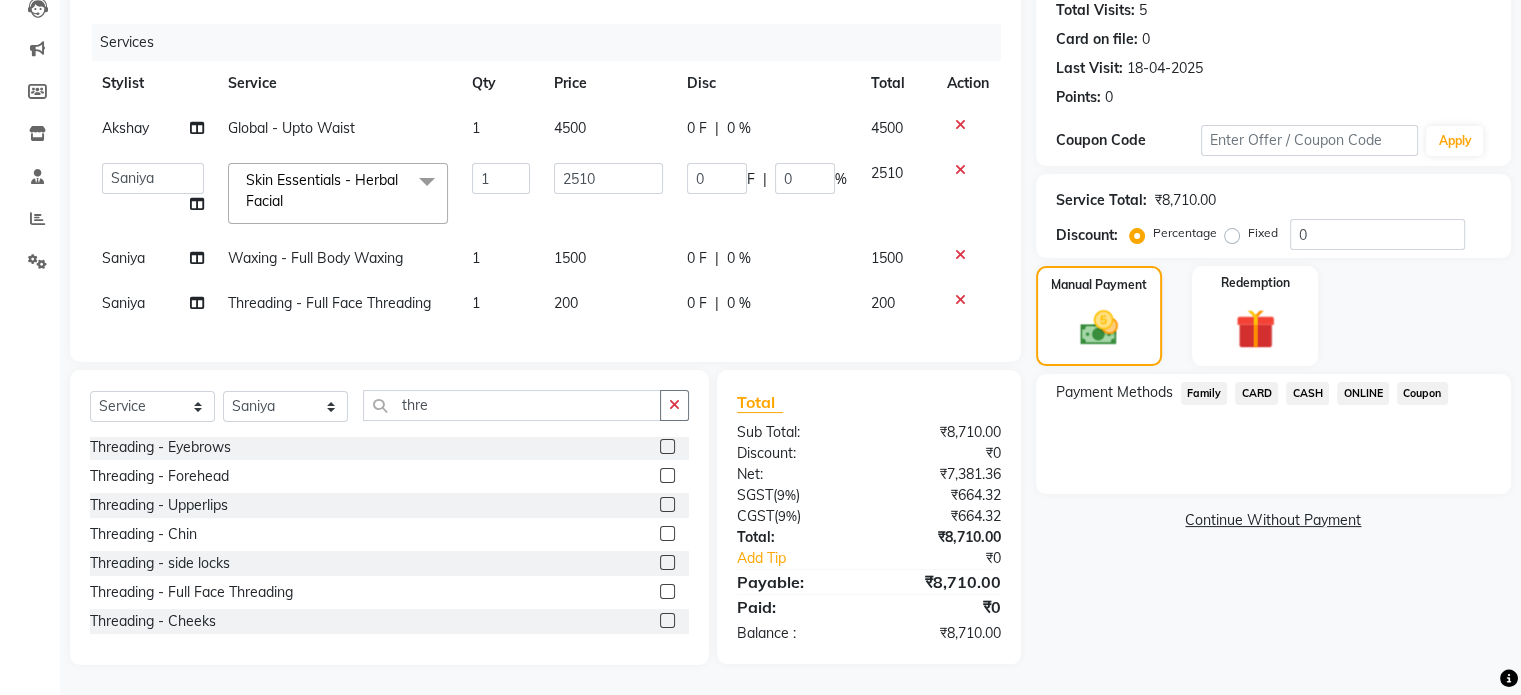 click on "CASH" 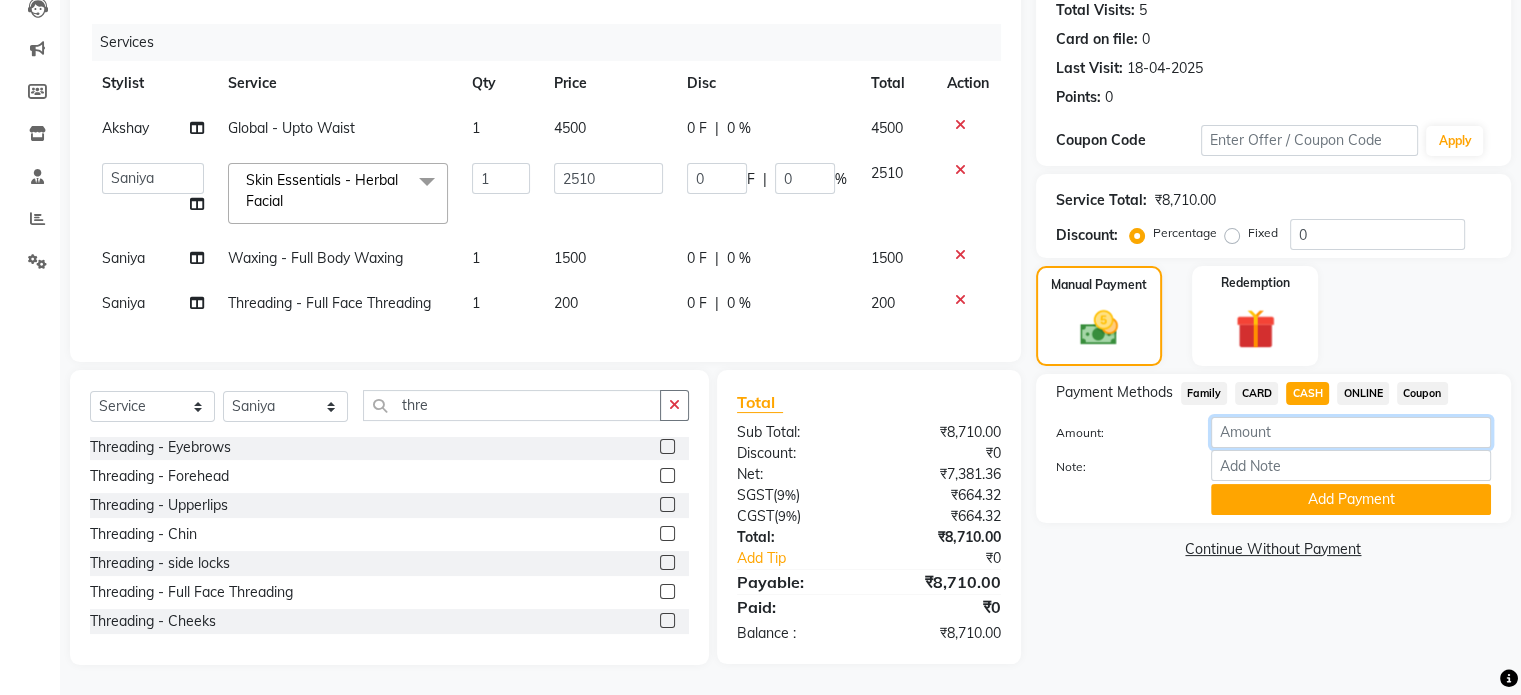 click on "[NUMBER]" 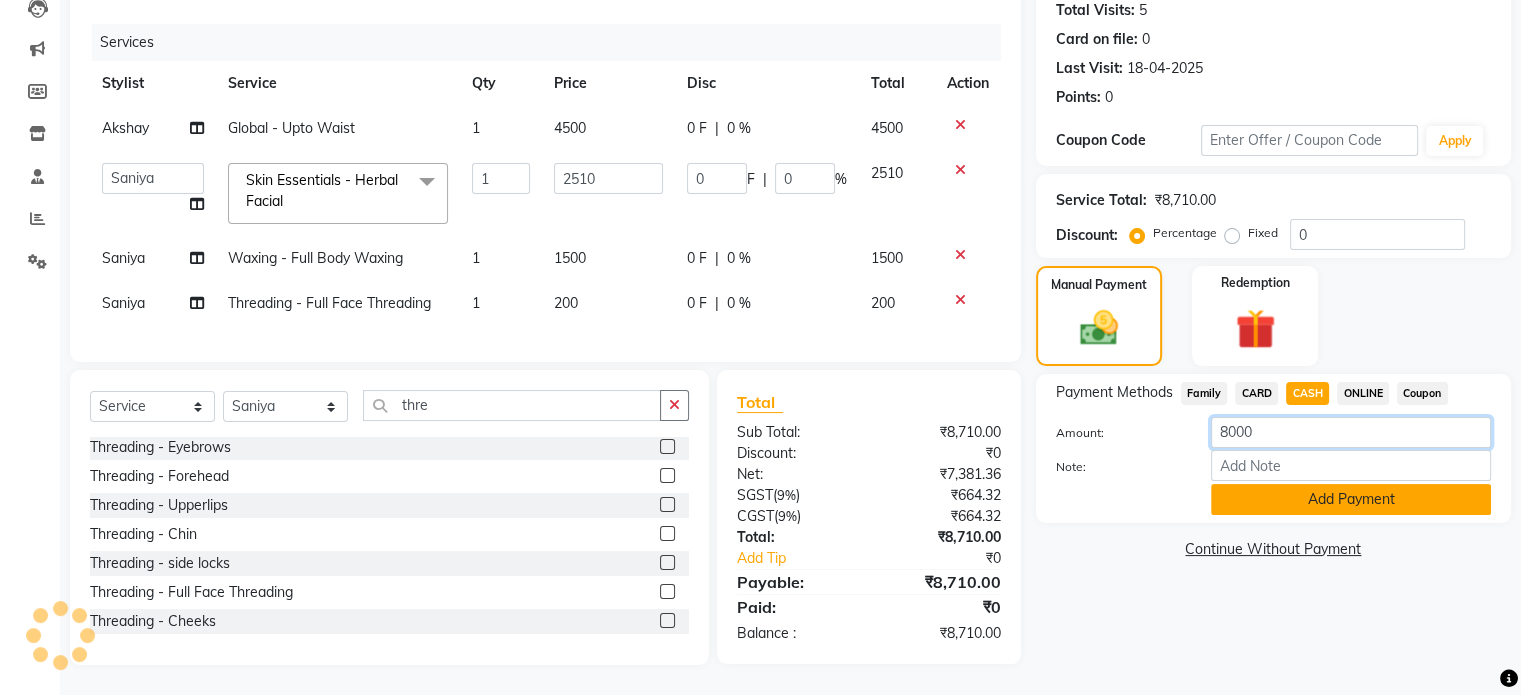 type on "8000" 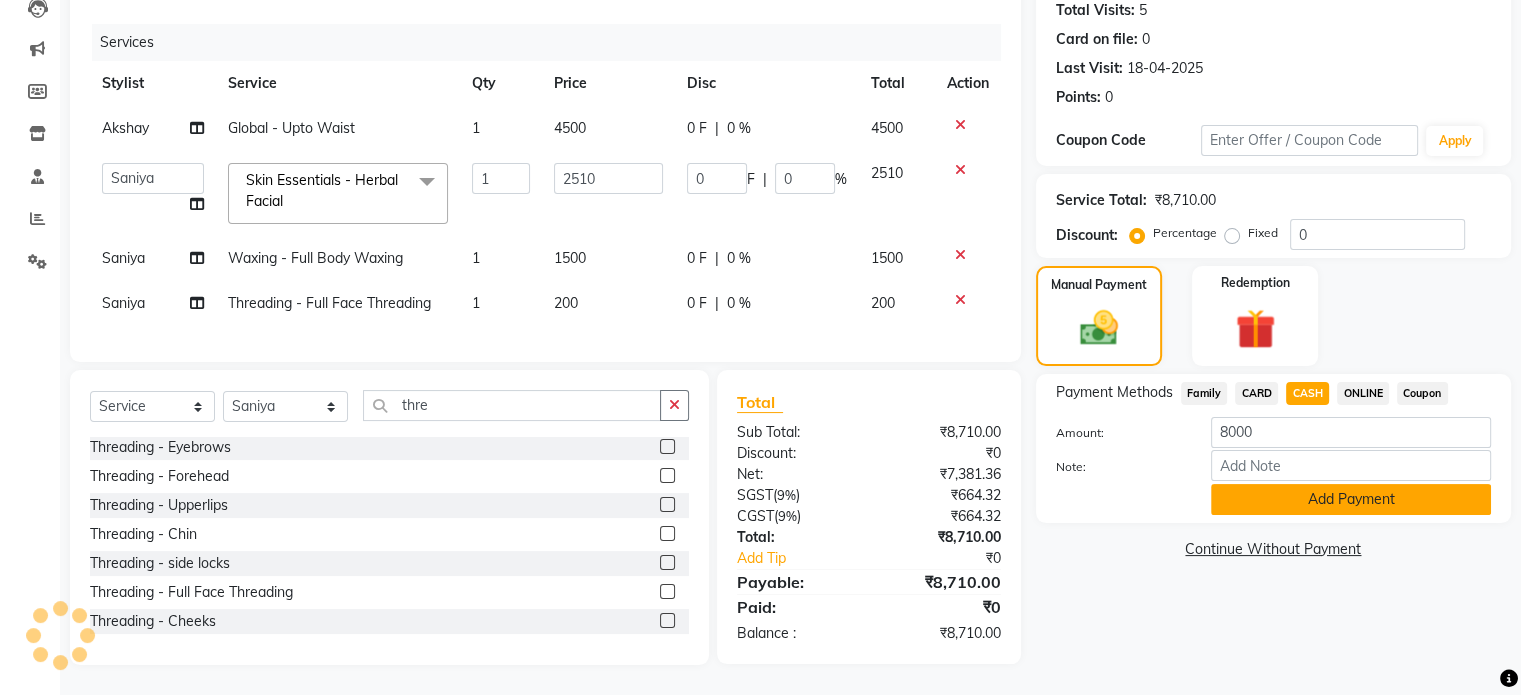 click on "Add Payment" 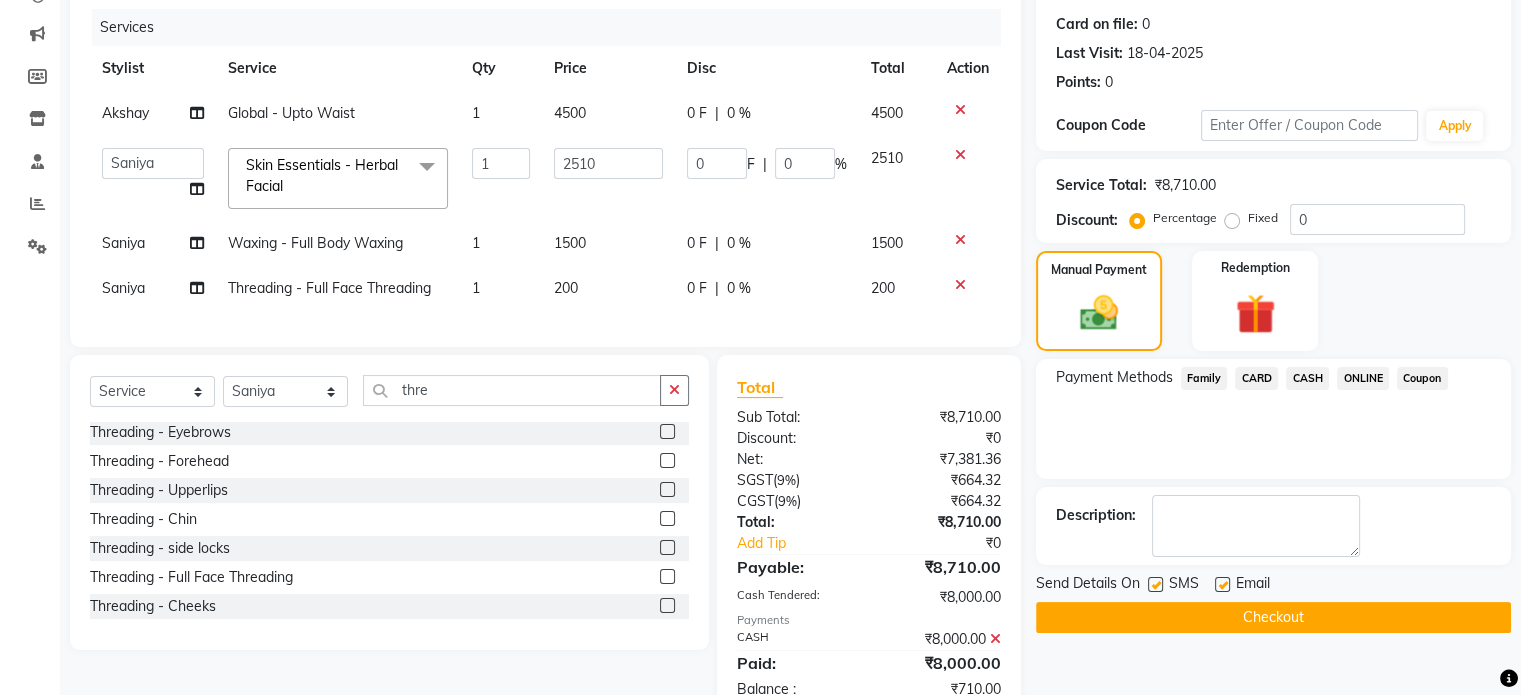click on "ONLINE" 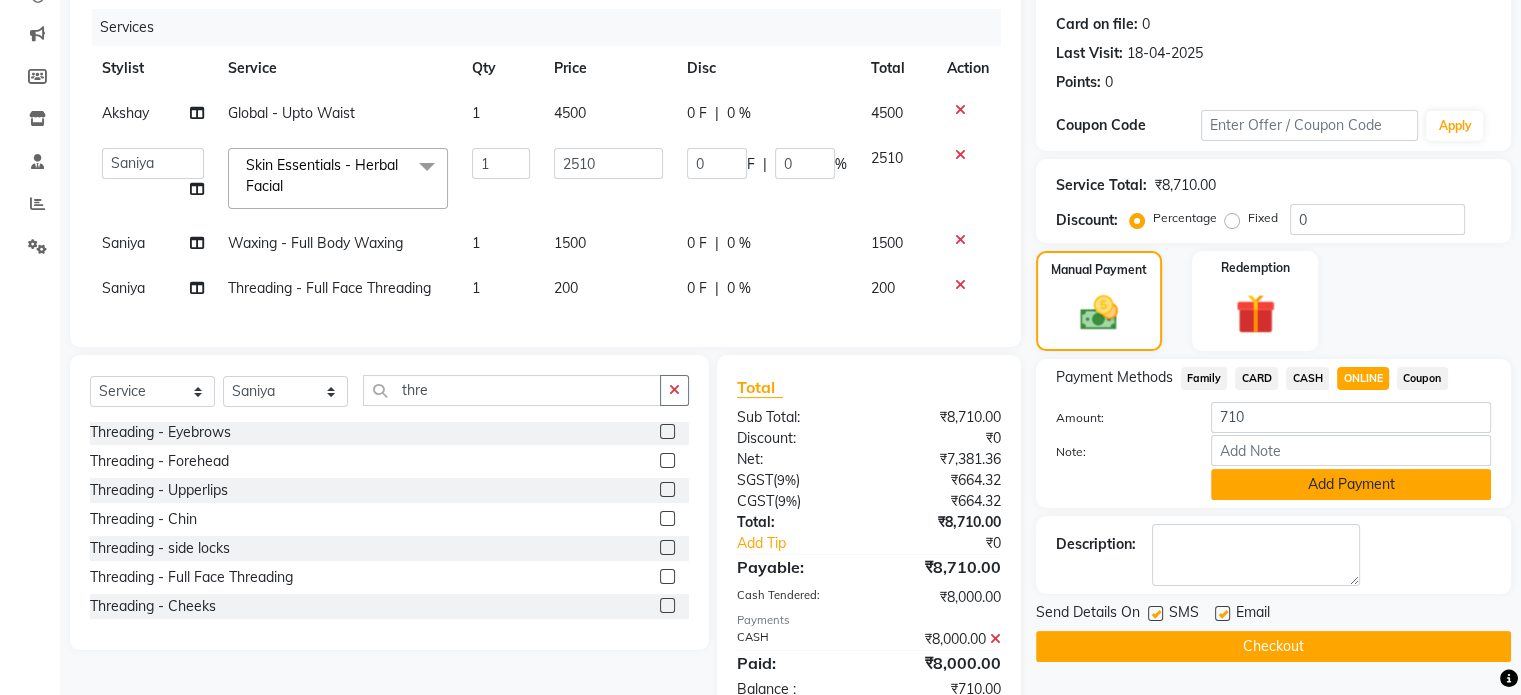 click on "Add Payment" 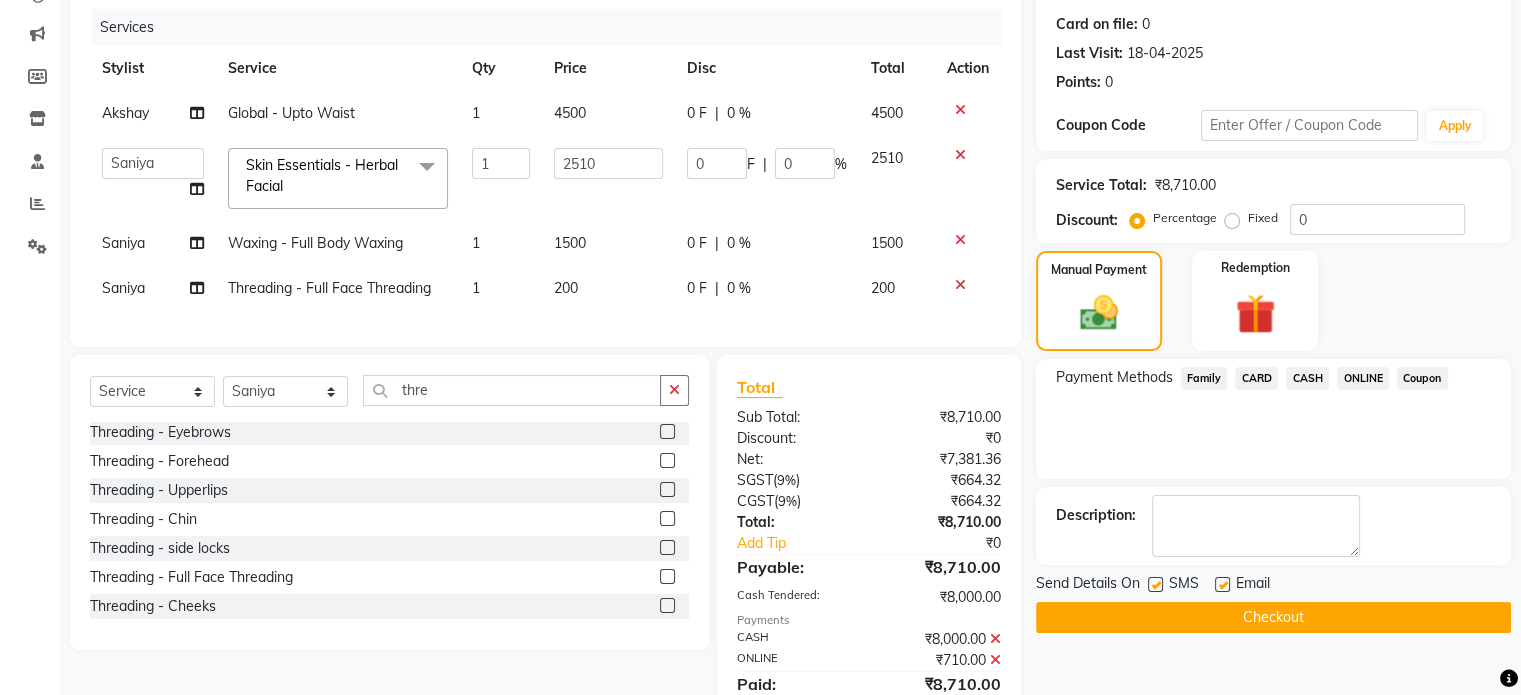 click on "Checkout" 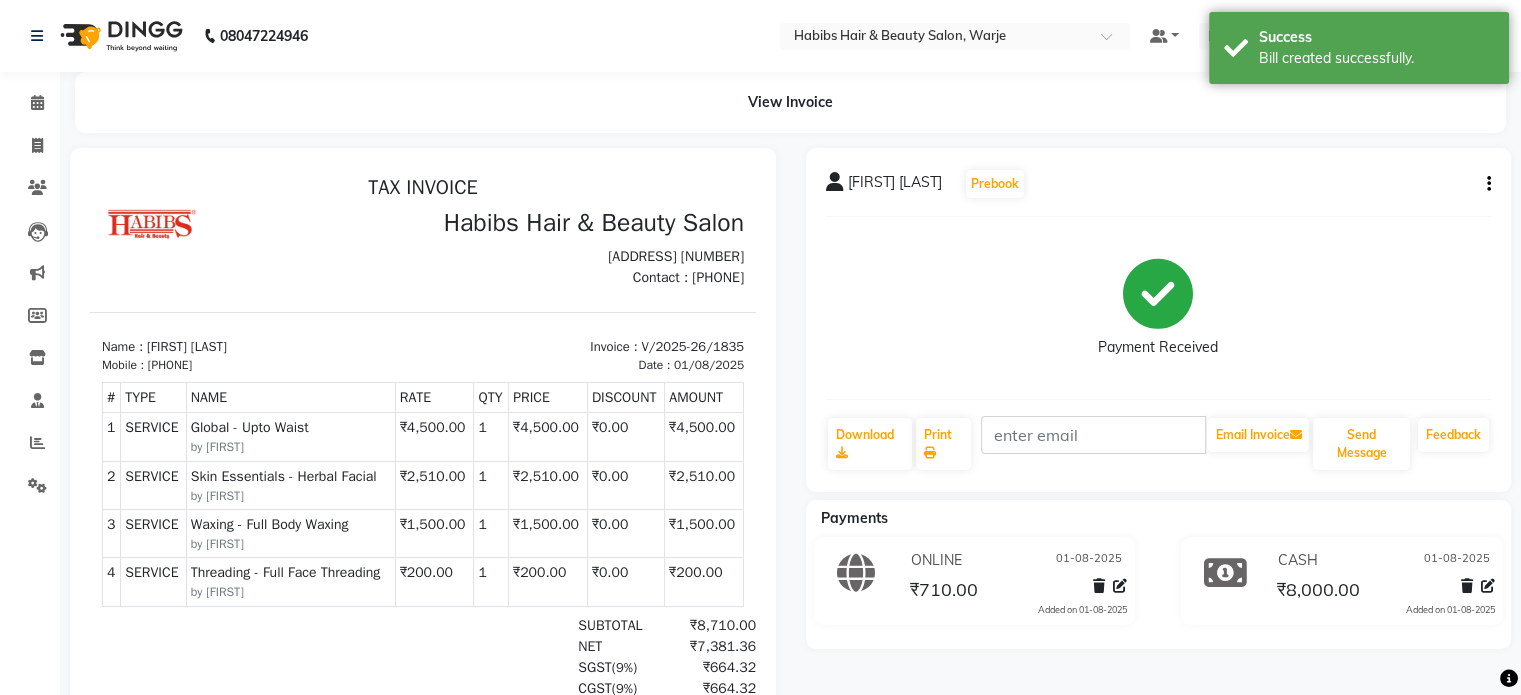 scroll, scrollTop: 0, scrollLeft: 0, axis: both 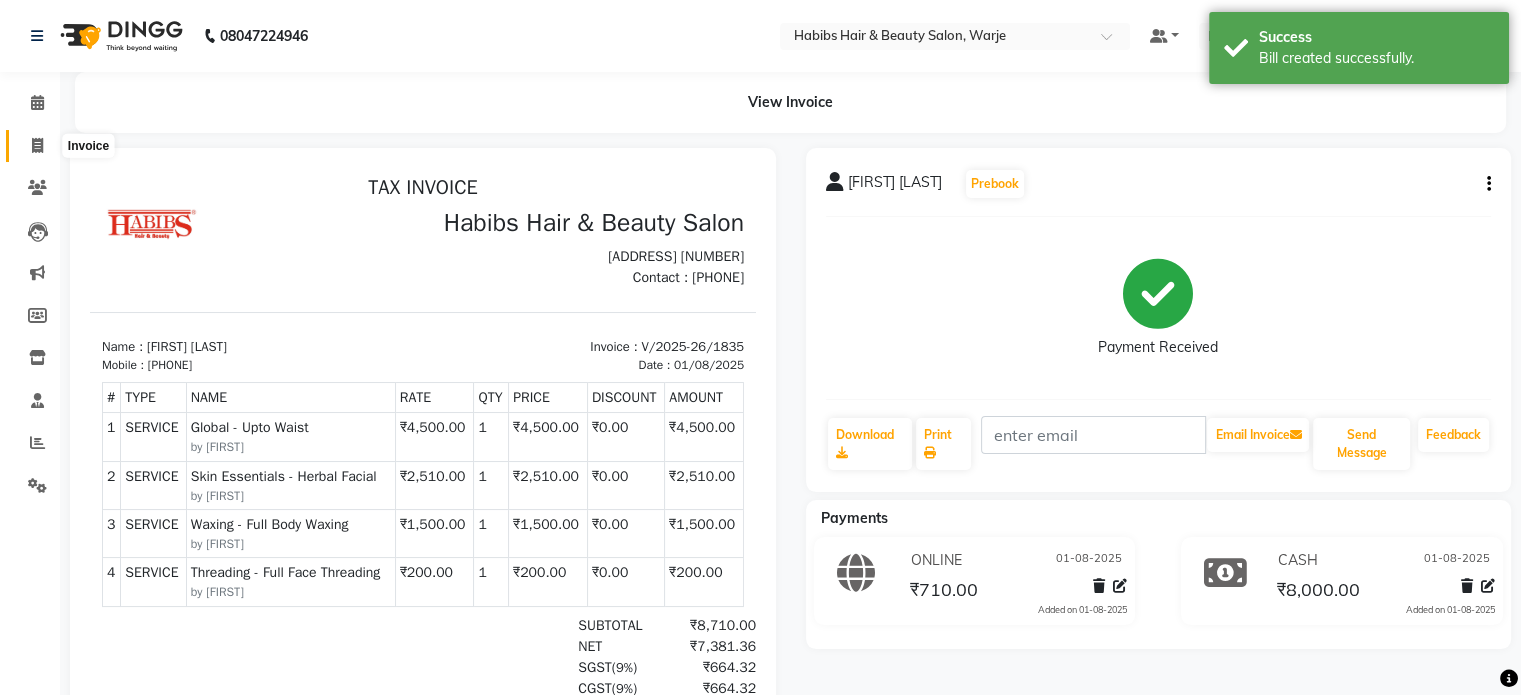 click 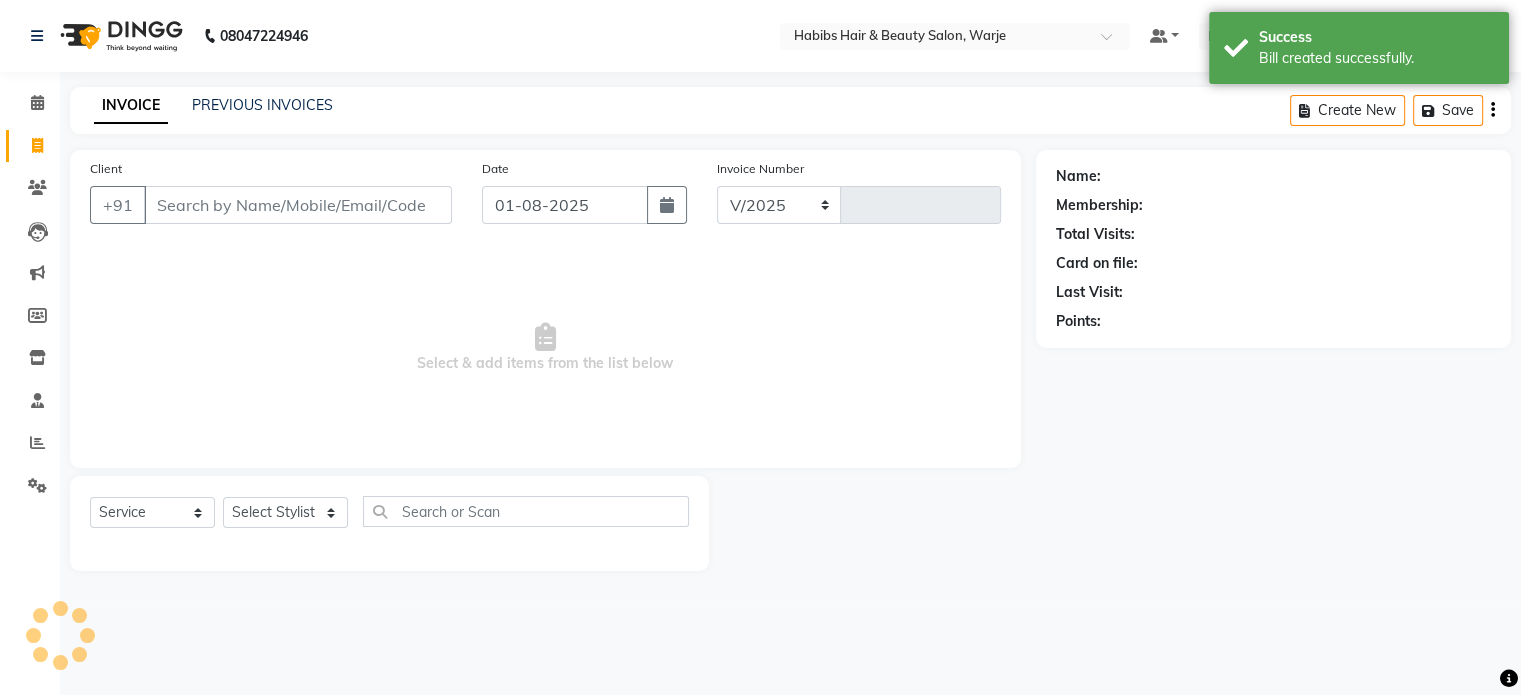 select on "3753" 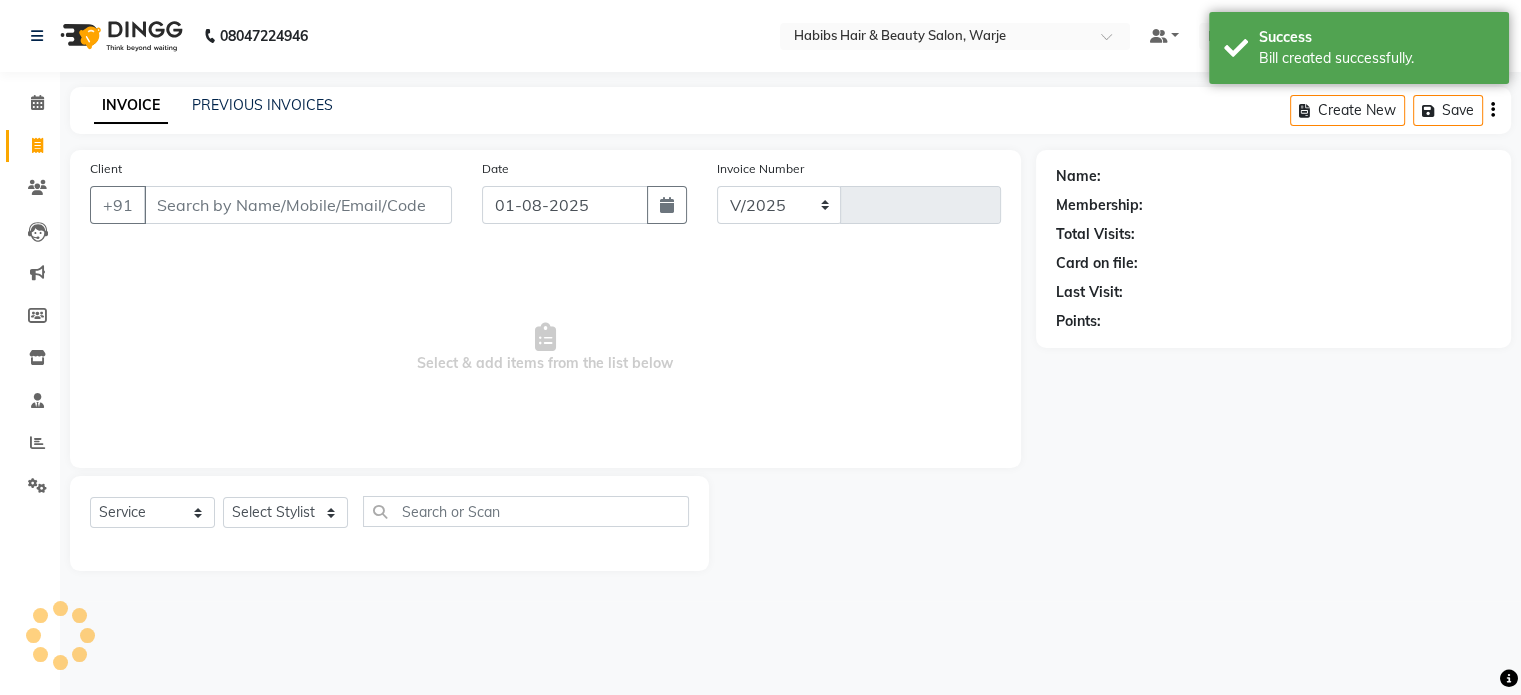 type on "1836" 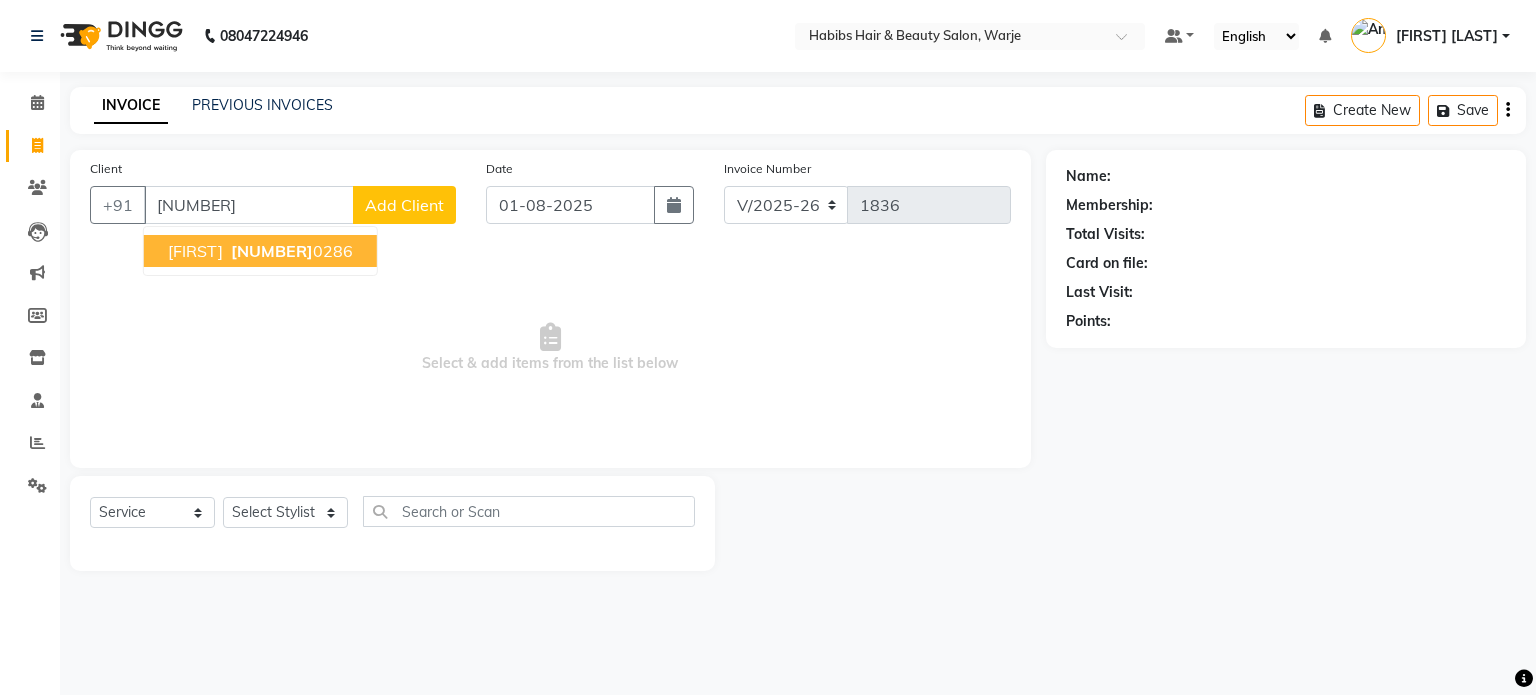 click on "[PHONE]" at bounding box center (290, 251) 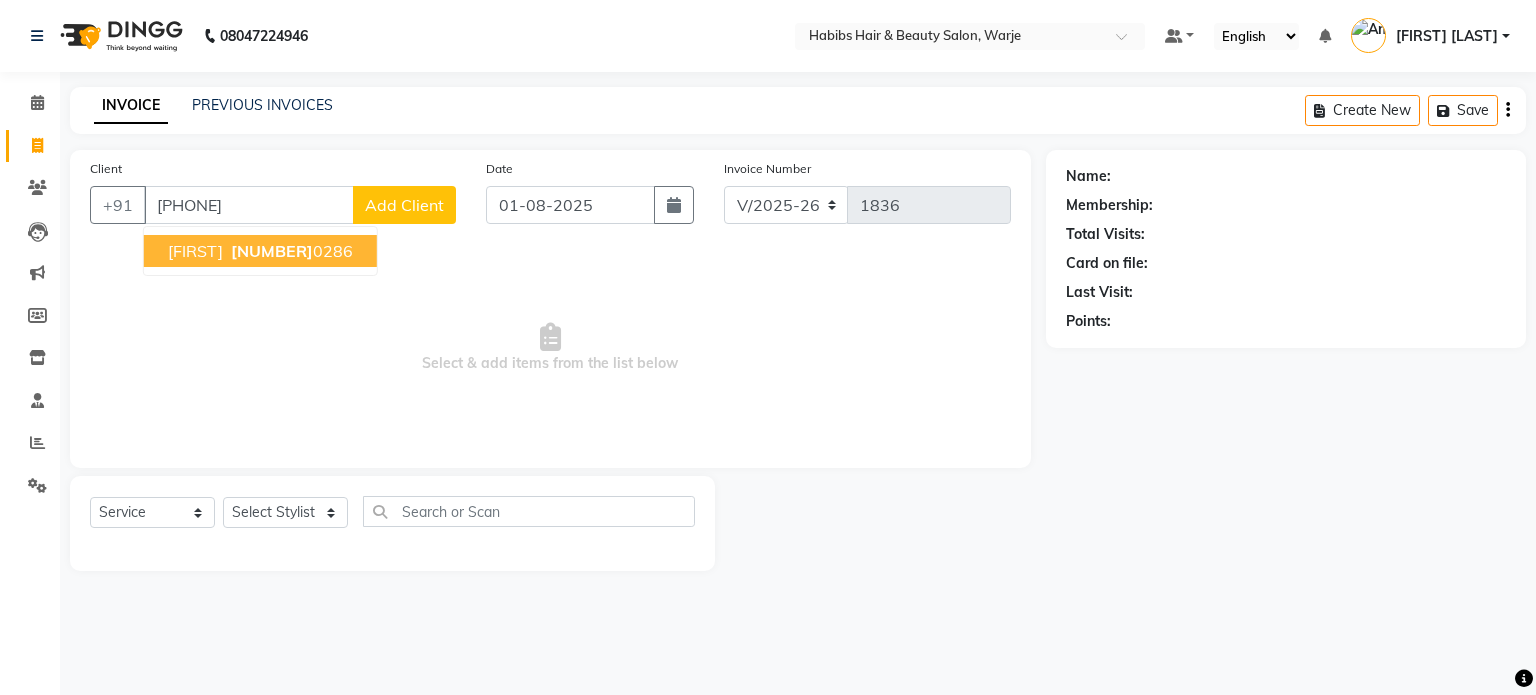 type on "[PHONE]" 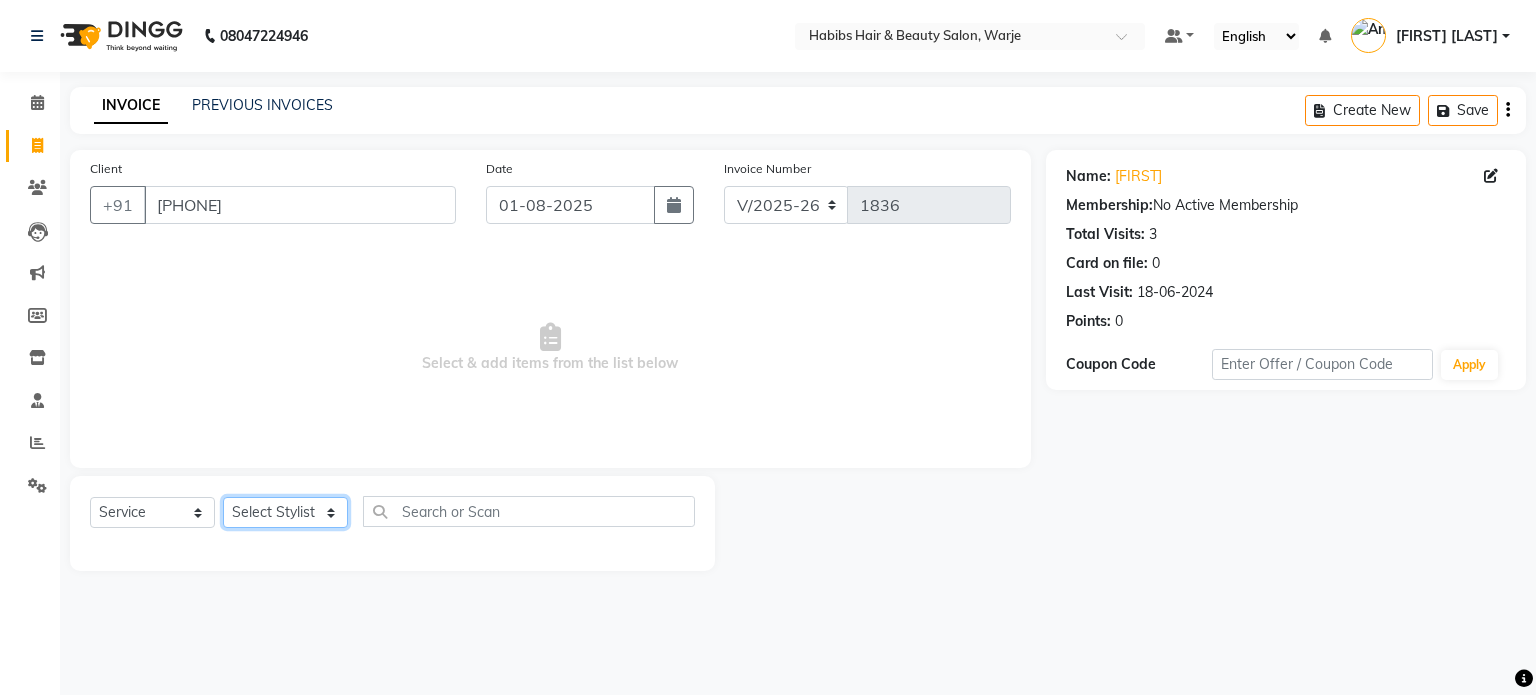 click on "Select Stylist [FIRST] [FIRST] [FIRST] [FIRST] [FIRST] [FIRST] [FIRST] [FIRST] ([TITLE]) [FIRST] [FIRST] [FIRST] [FIRST]" 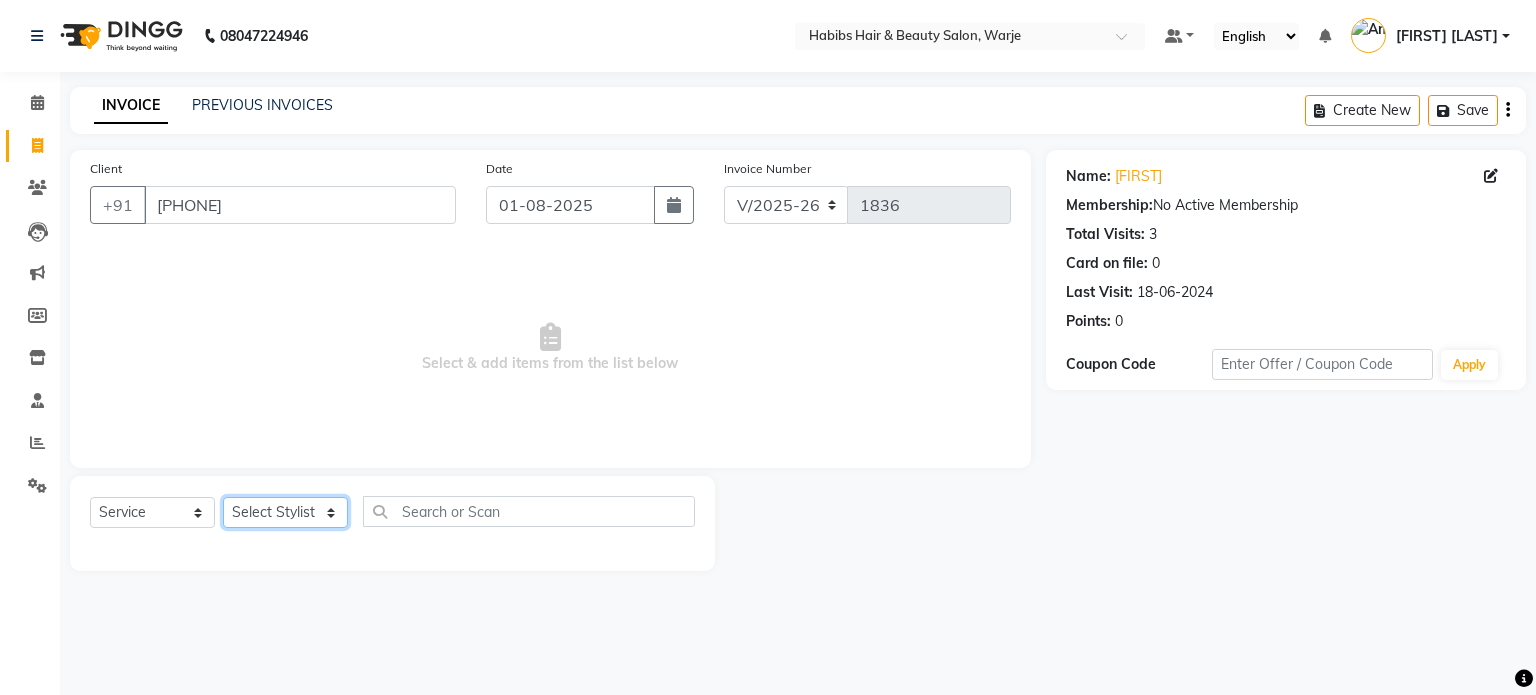 select on "[NUMBER]" 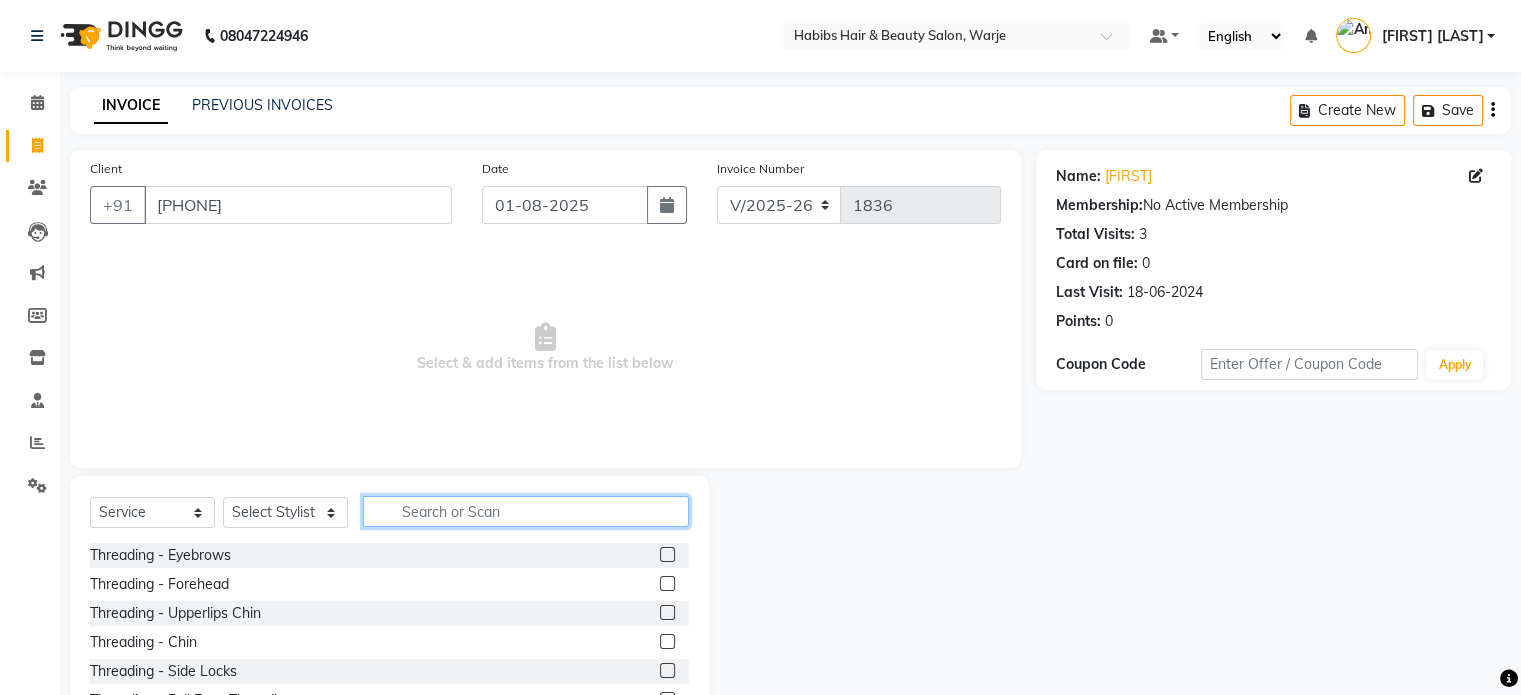 click 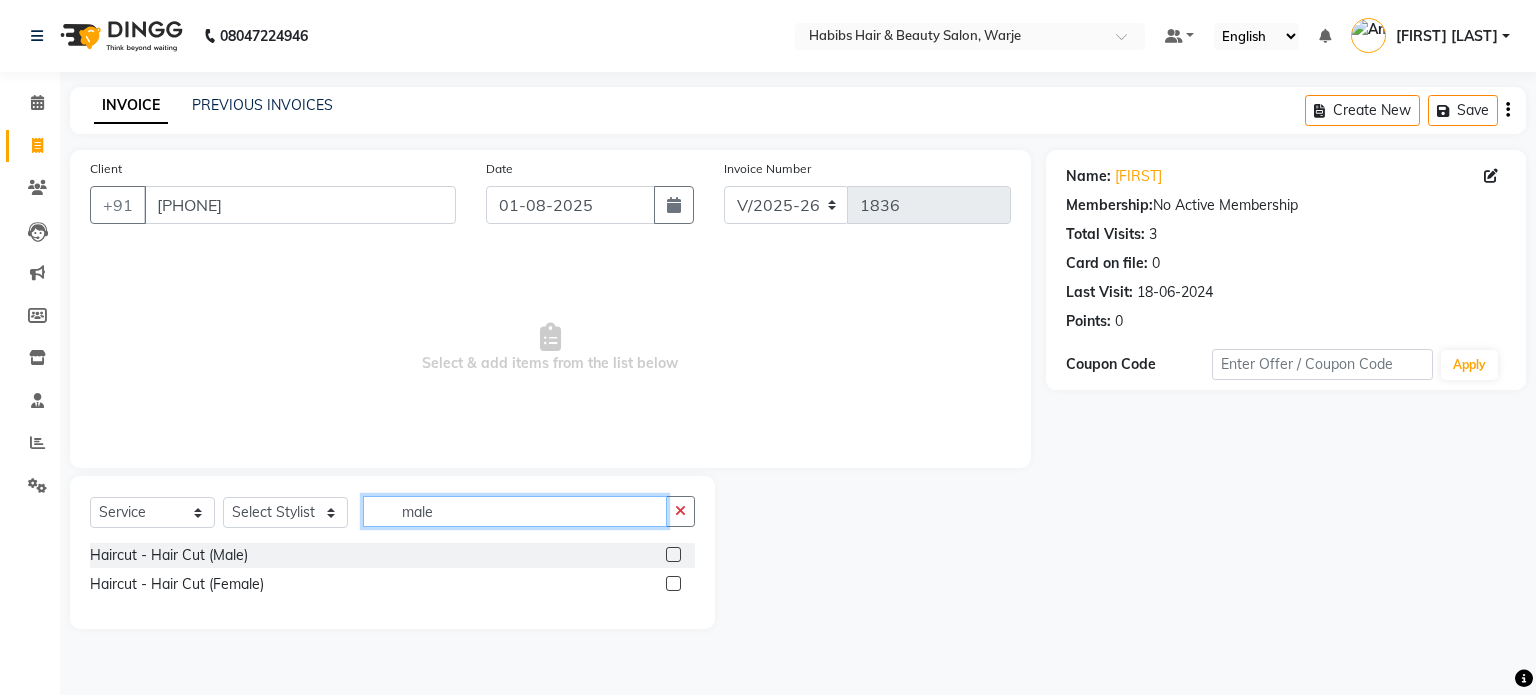 type on "male" 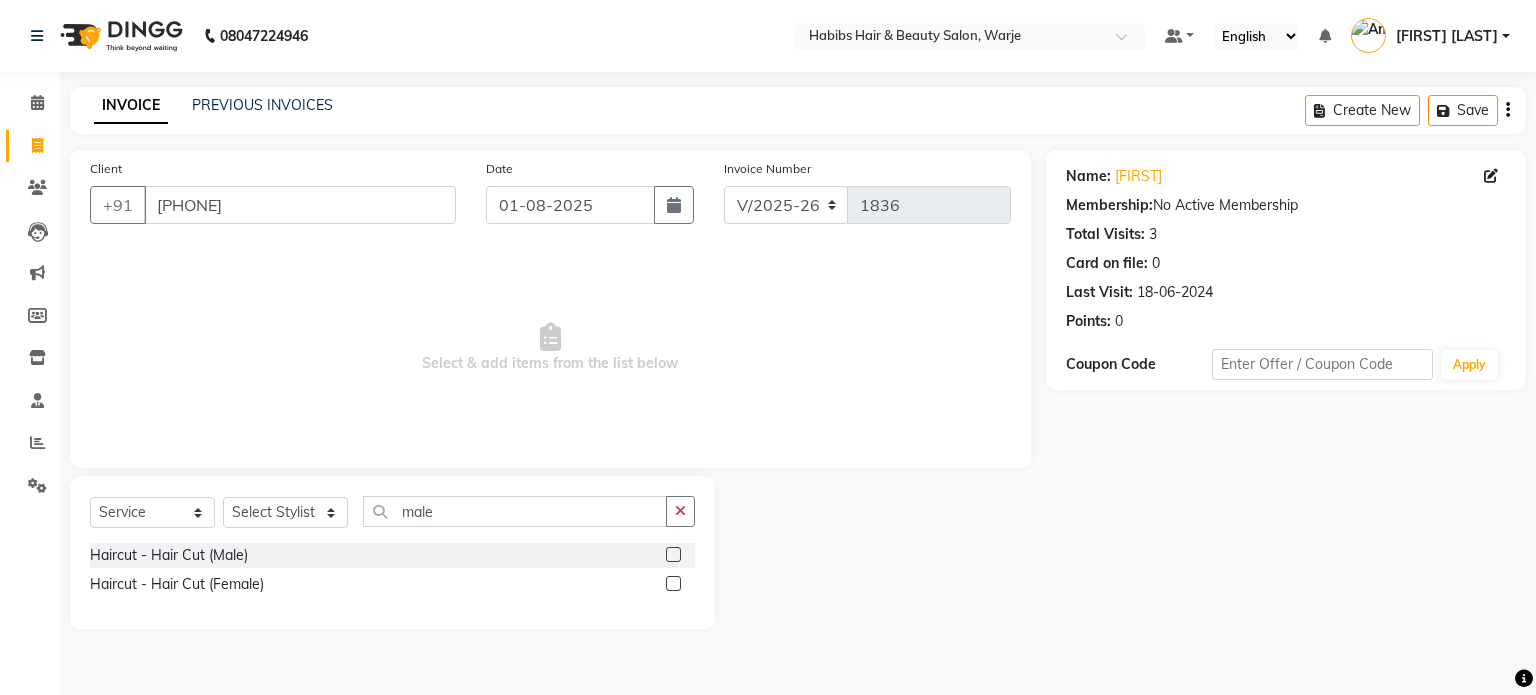 click 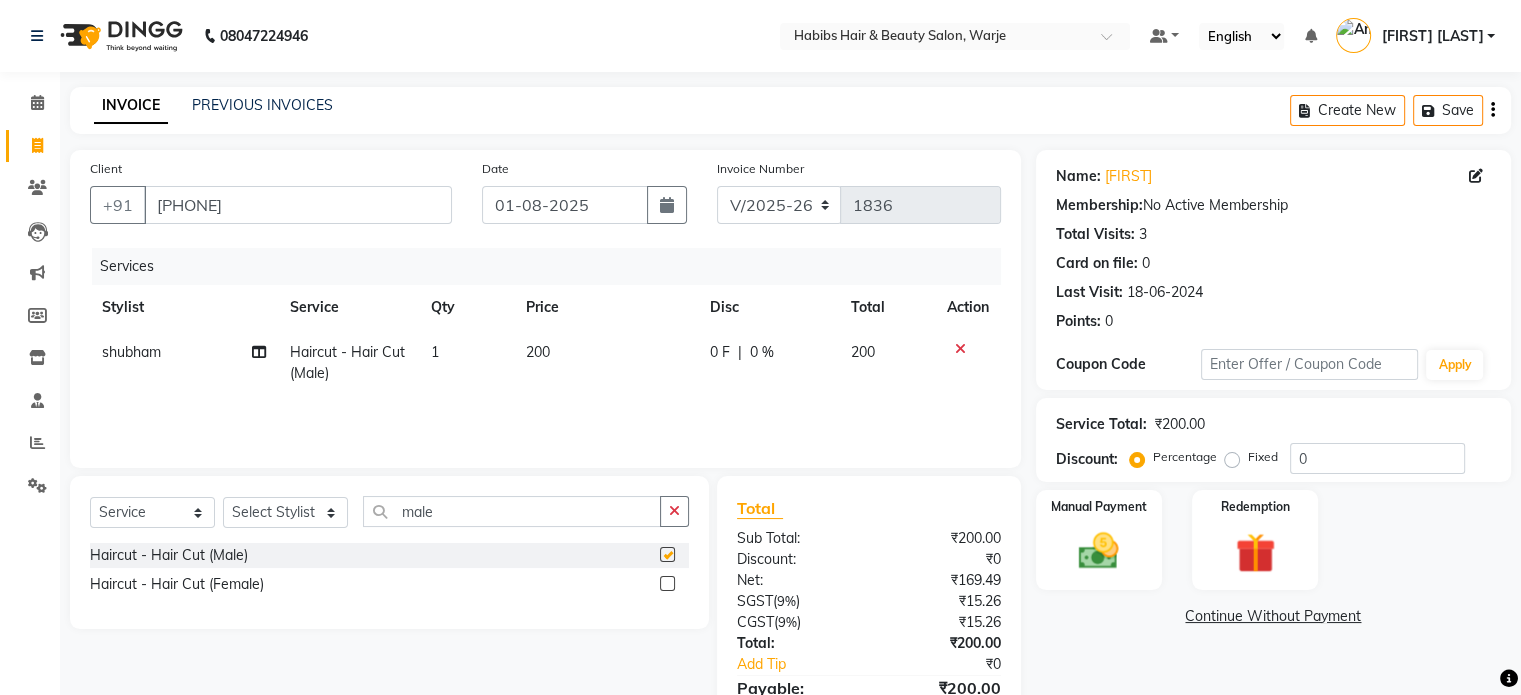 checkbox on "false" 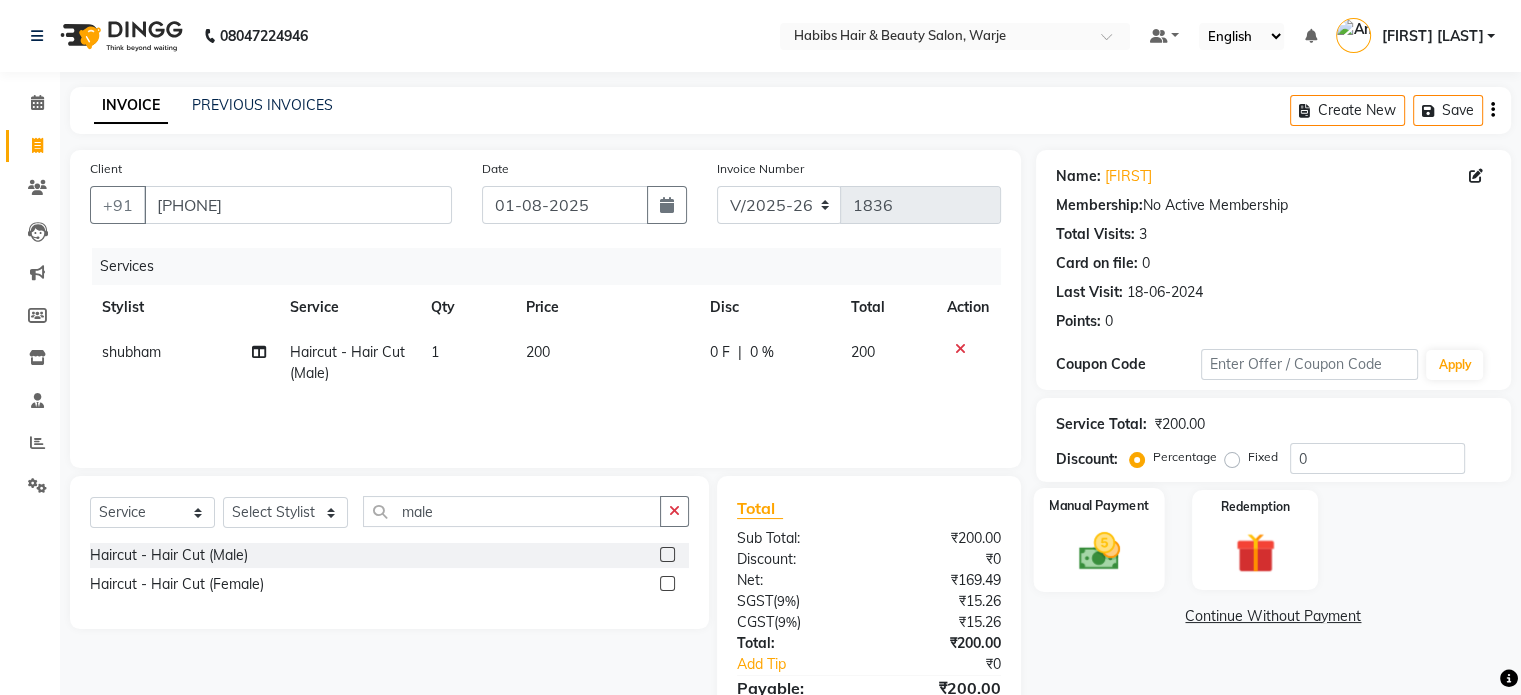 click 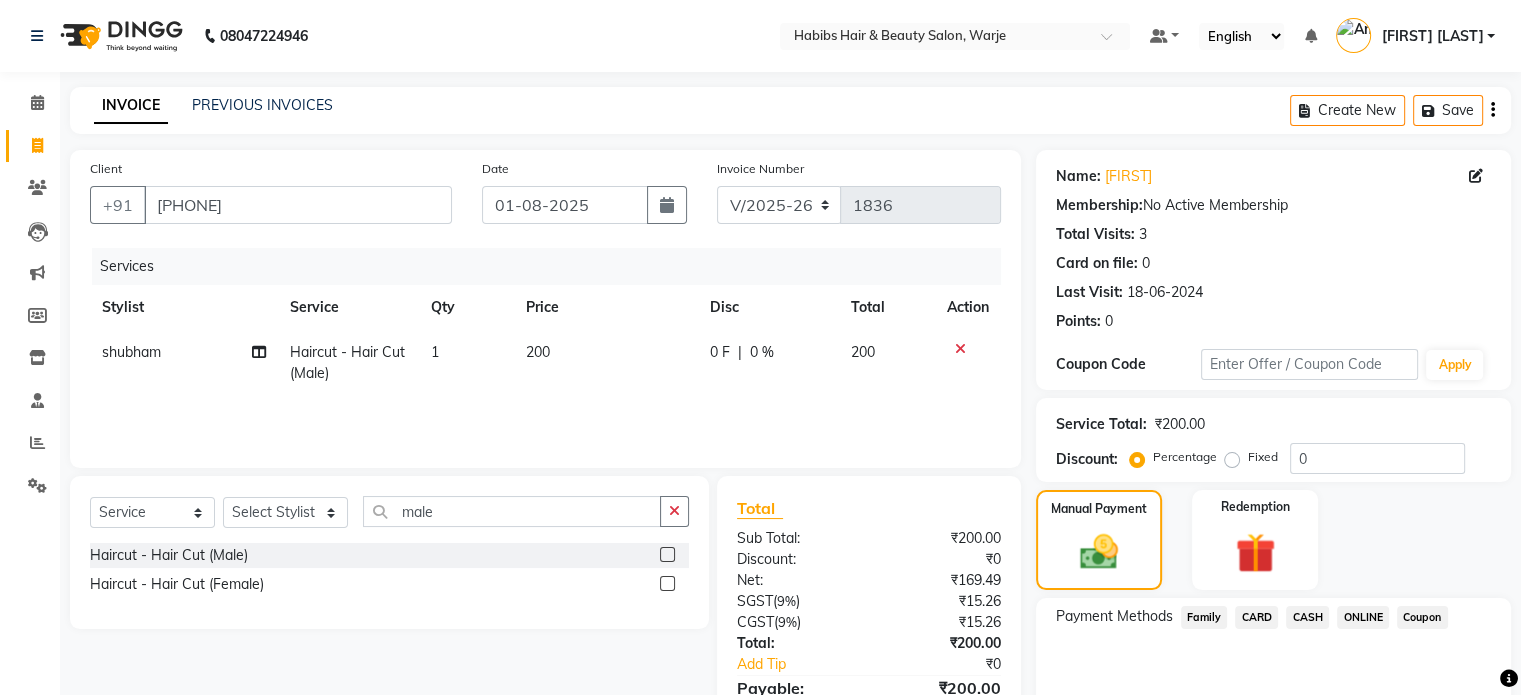 click on "ONLINE" 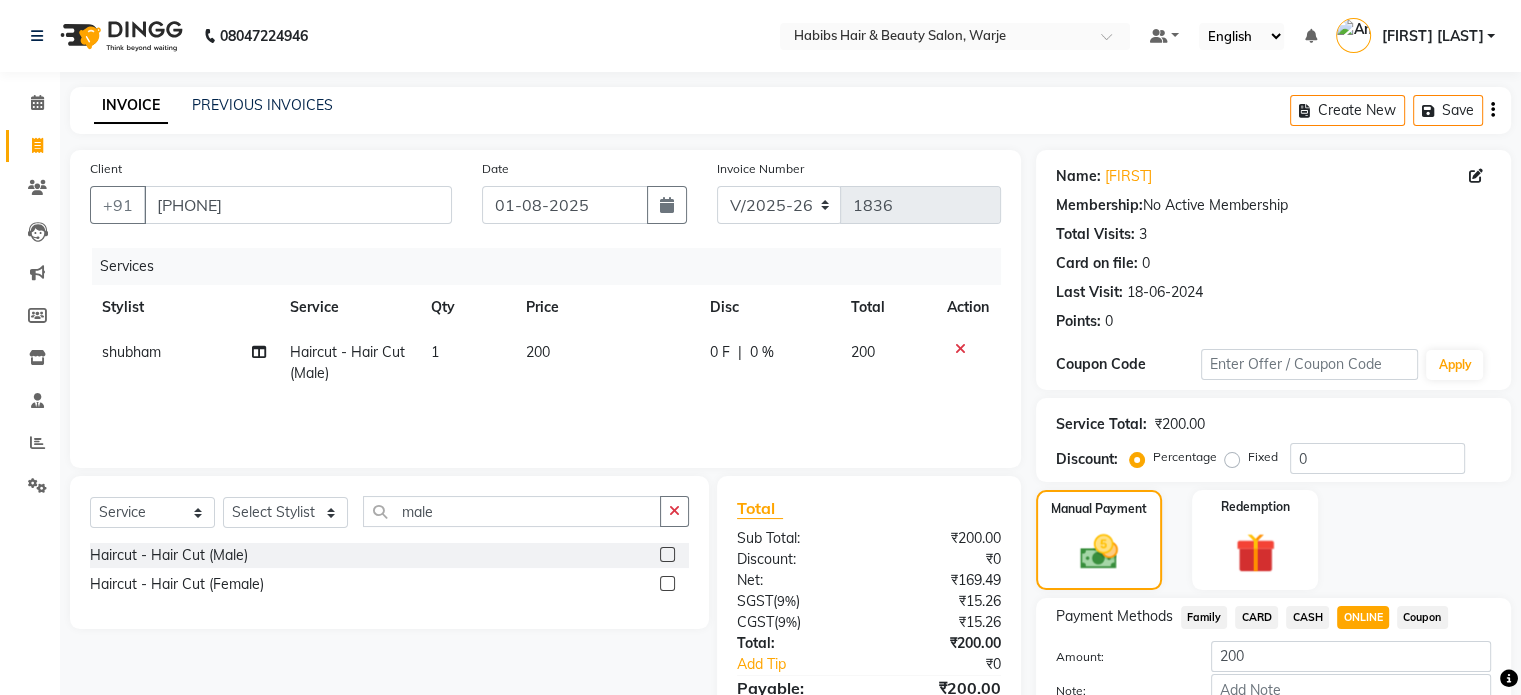 scroll, scrollTop: 124, scrollLeft: 0, axis: vertical 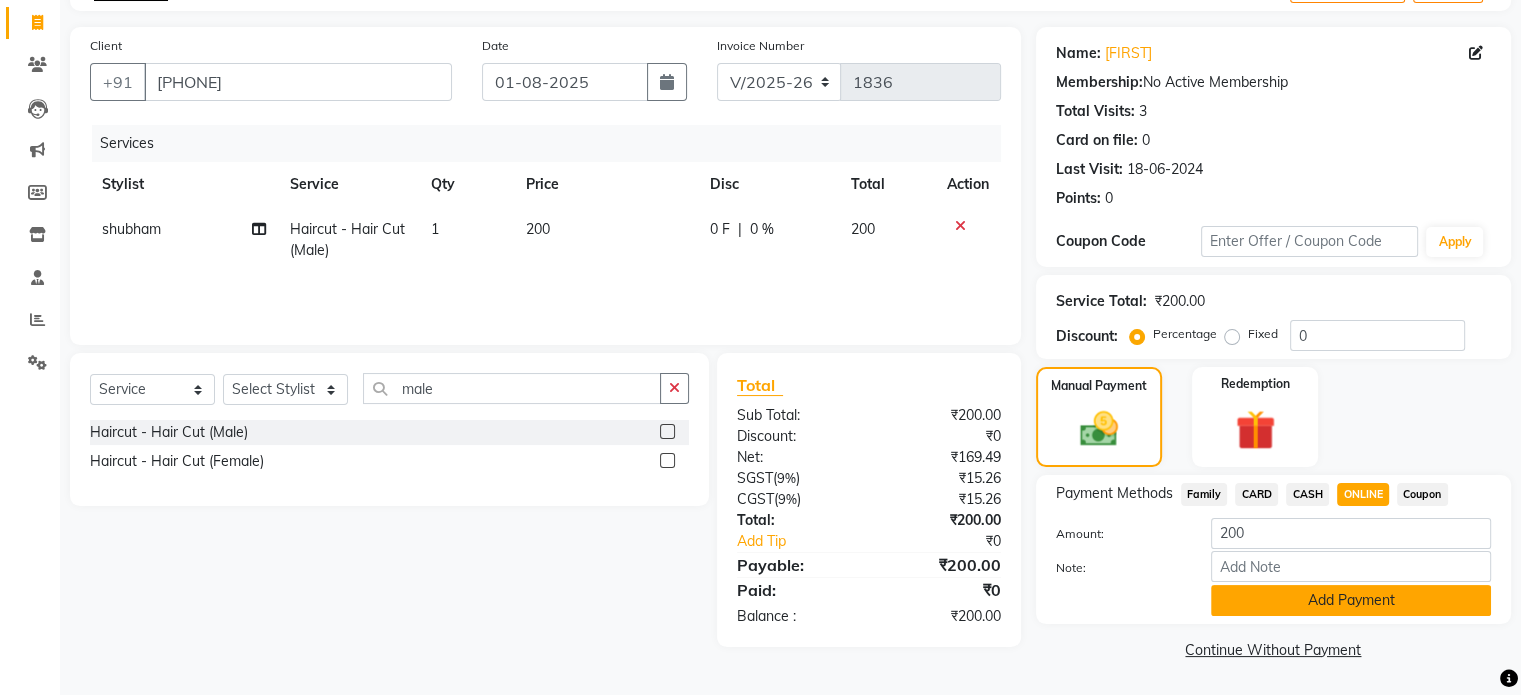 click on "Add Payment" 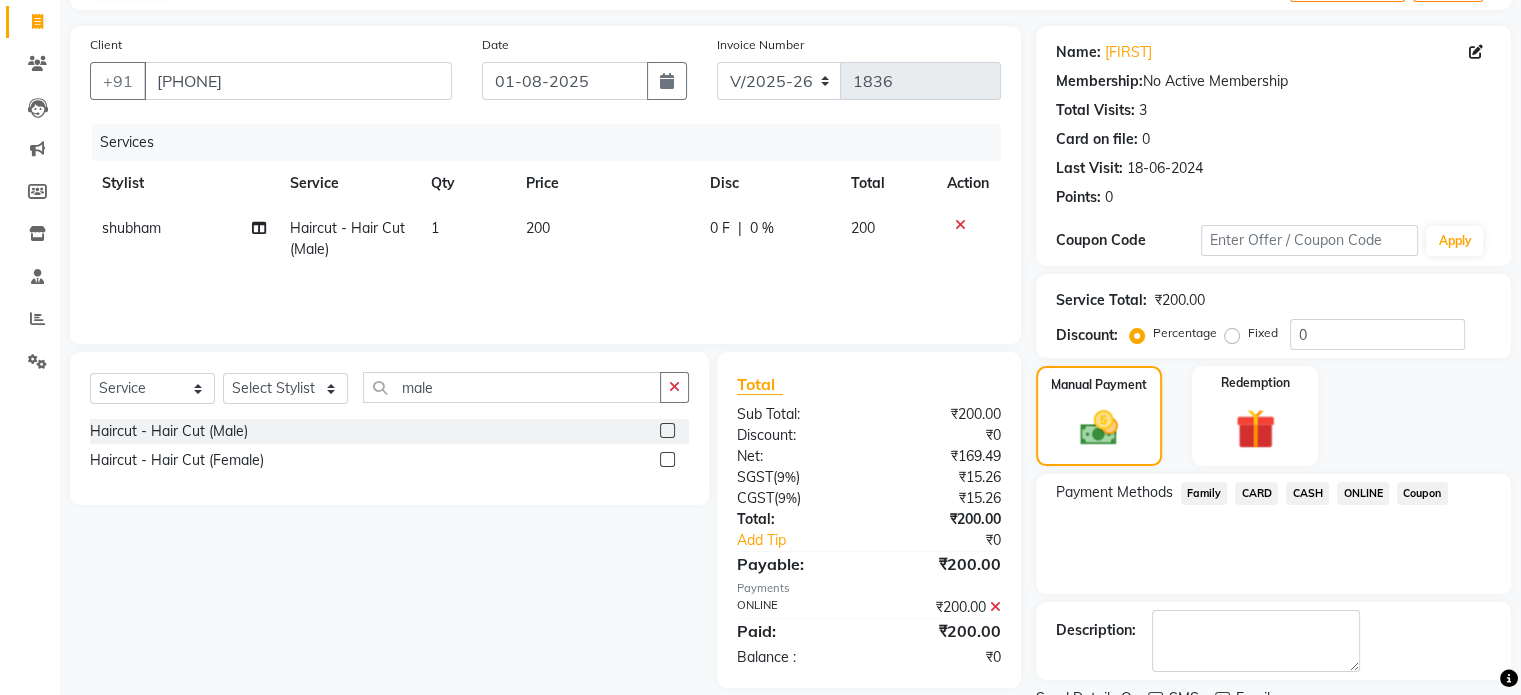 scroll, scrollTop: 195, scrollLeft: 0, axis: vertical 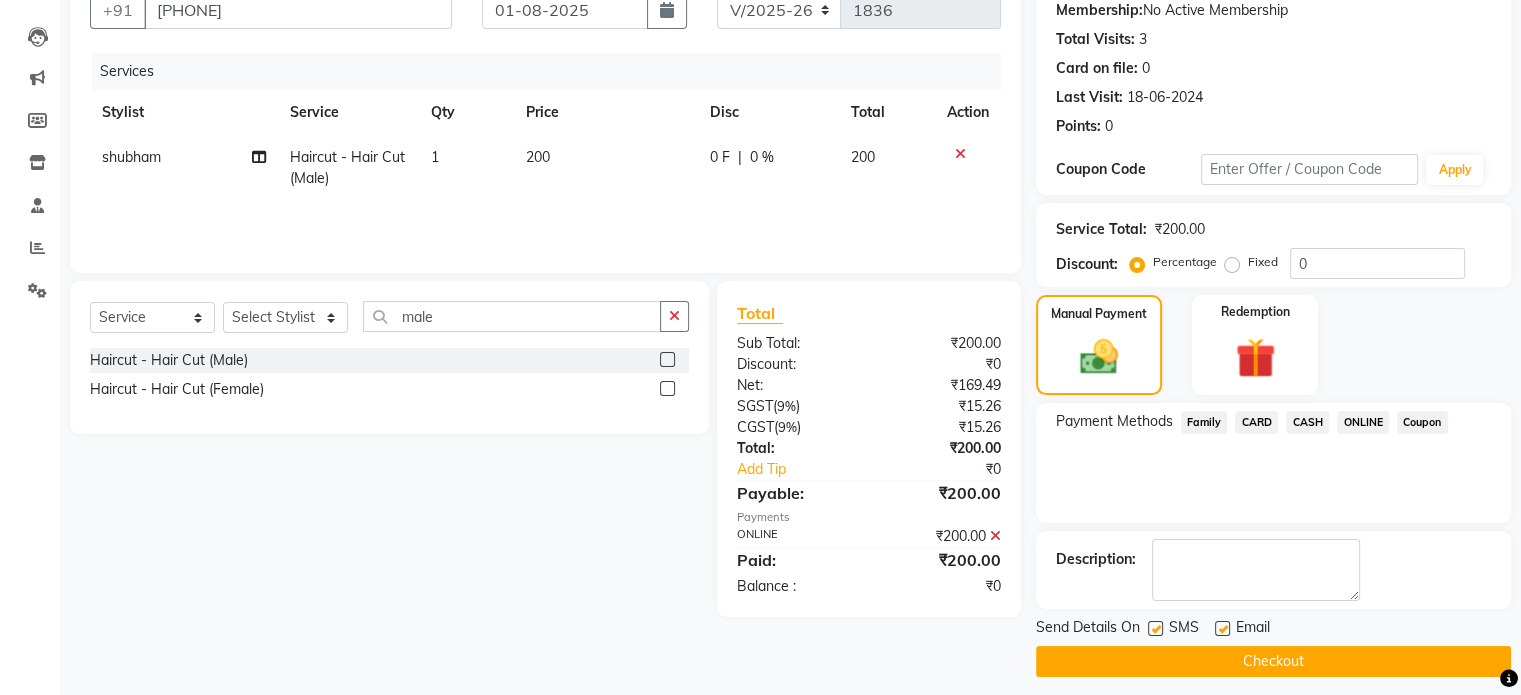 click on "Checkout" 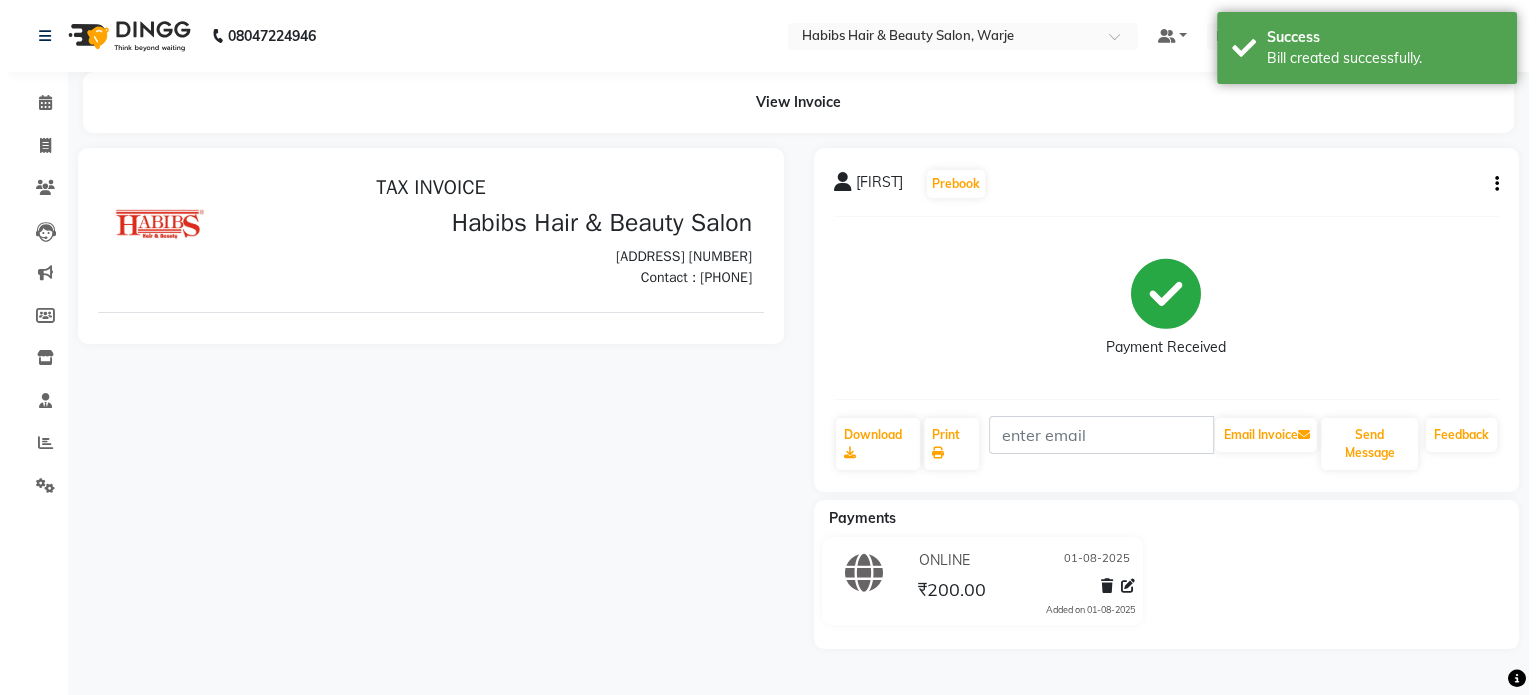 scroll, scrollTop: 0, scrollLeft: 0, axis: both 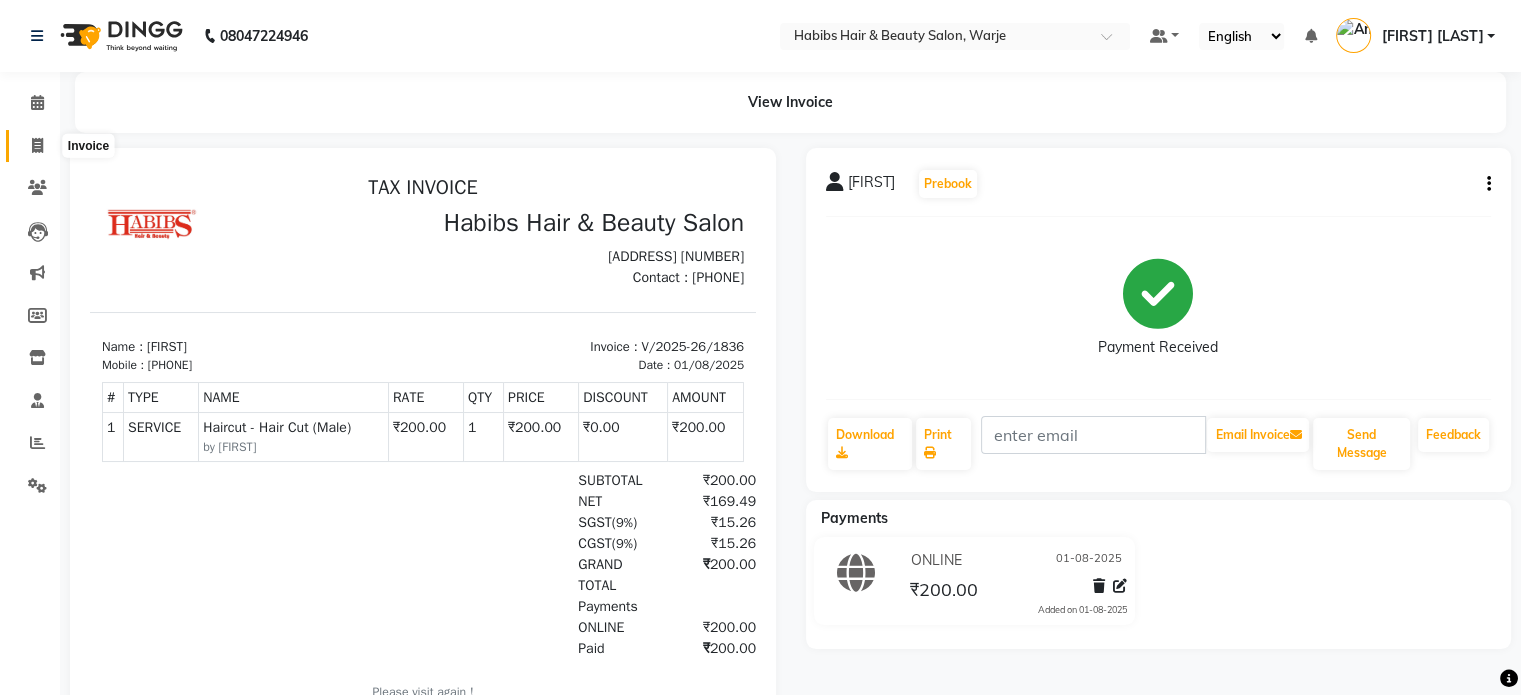 click 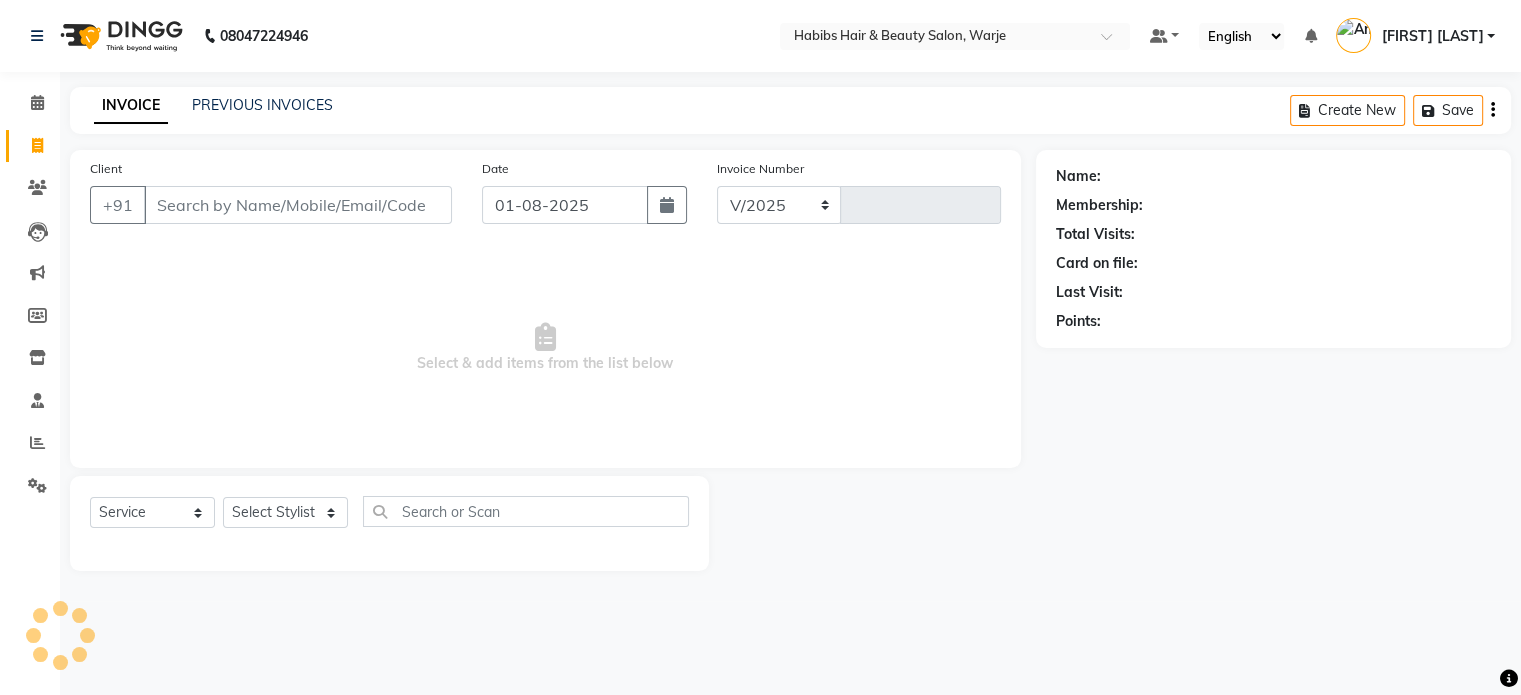 select on "3753" 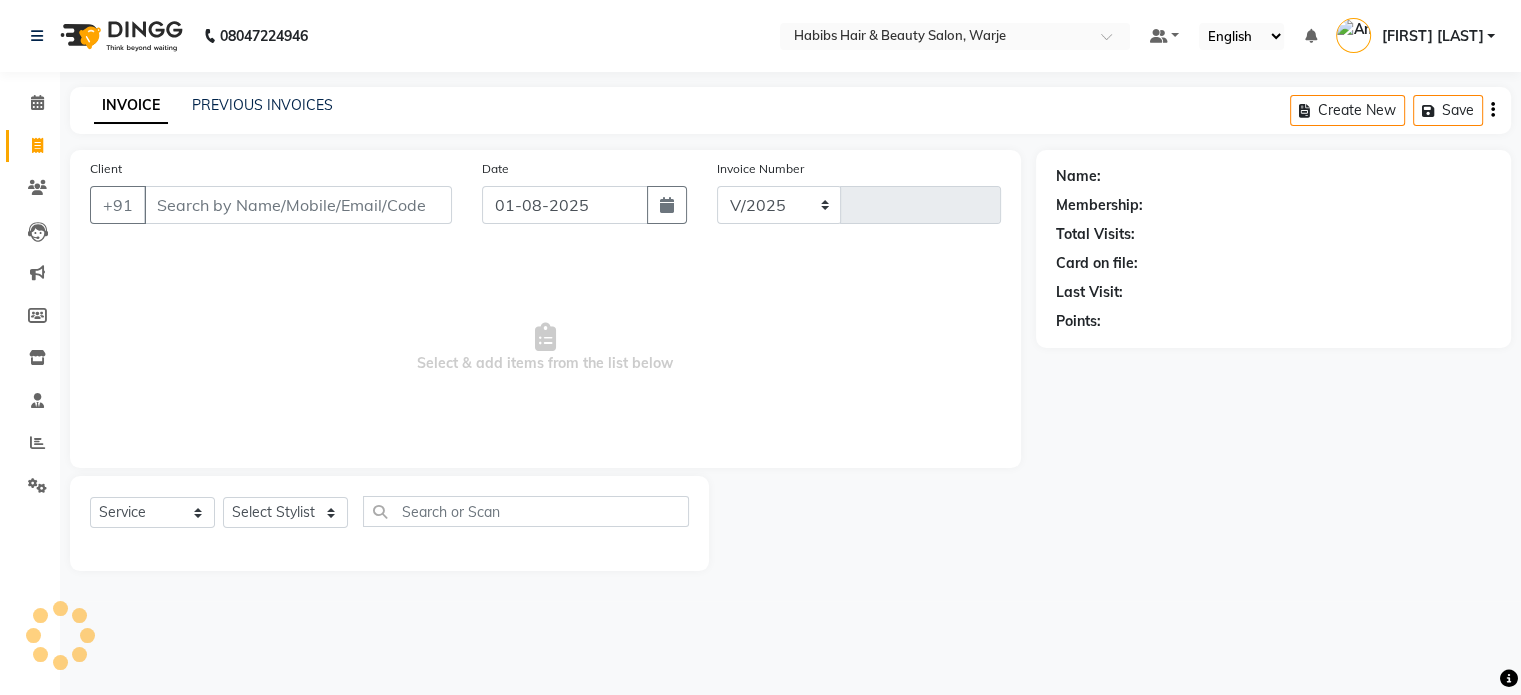type on "1837" 